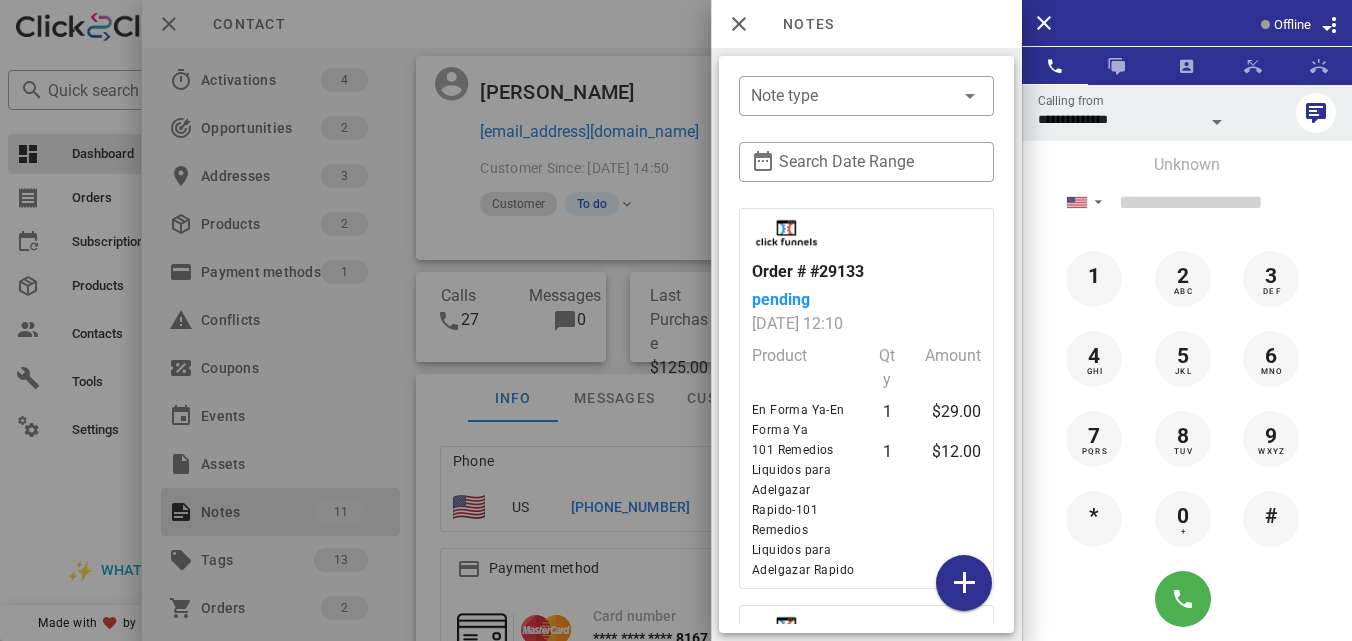 scroll, scrollTop: 0, scrollLeft: 0, axis: both 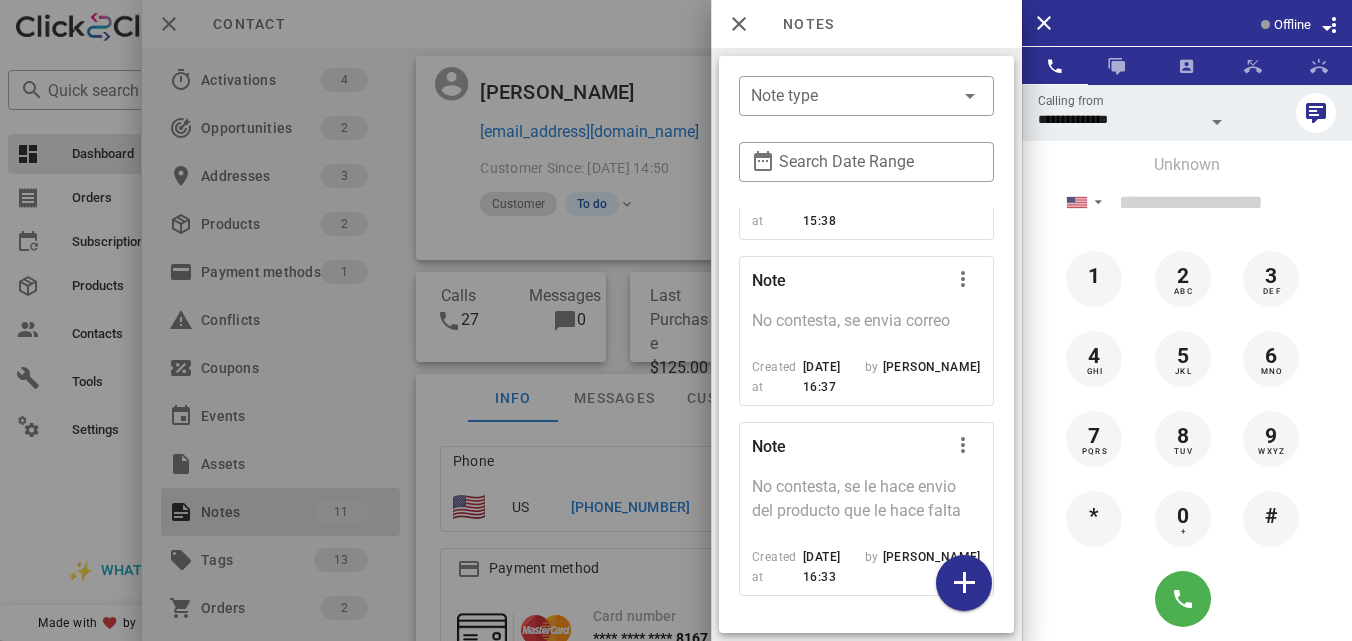 click at bounding box center [676, 320] 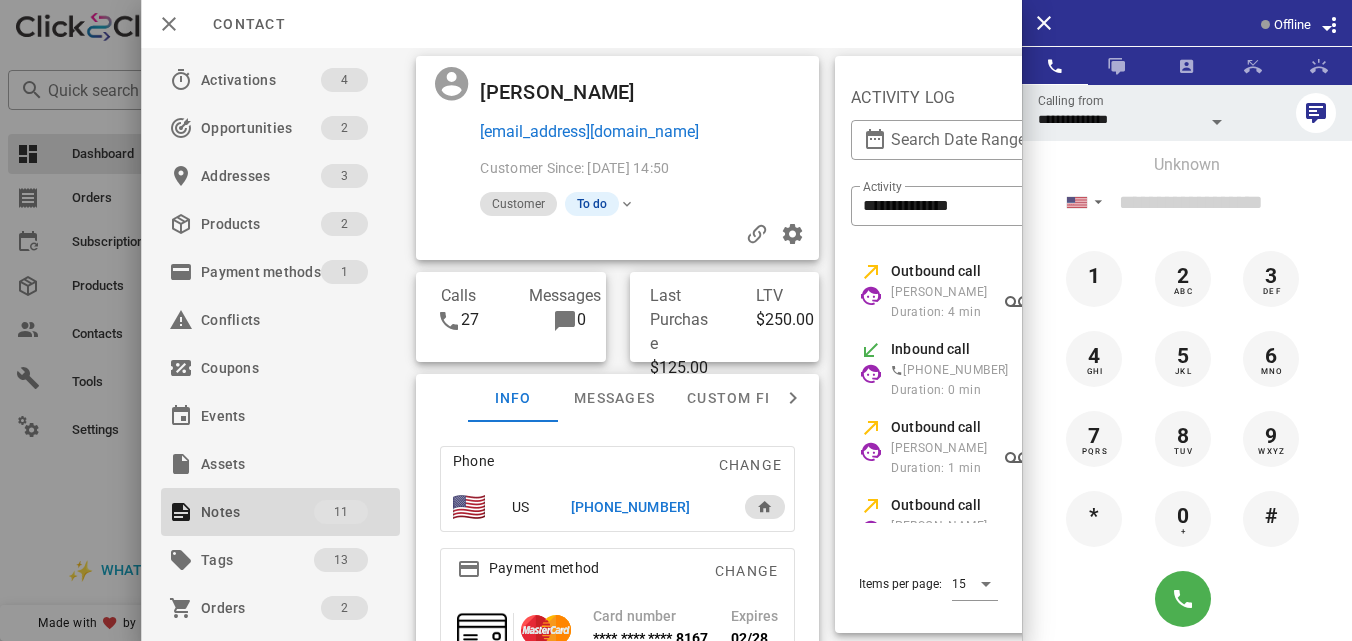 click on "**********" at bounding box center (581, 320) 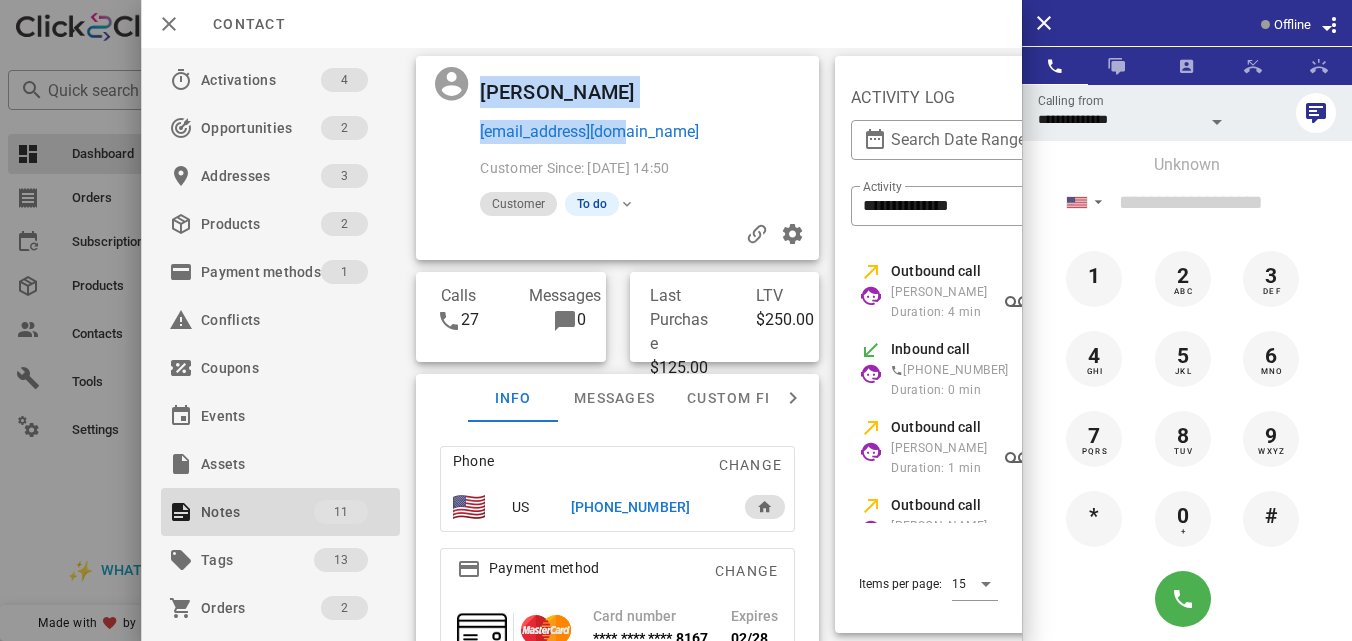 drag, startPoint x: 515, startPoint y: 137, endPoint x: 471, endPoint y: 142, distance: 44.28318 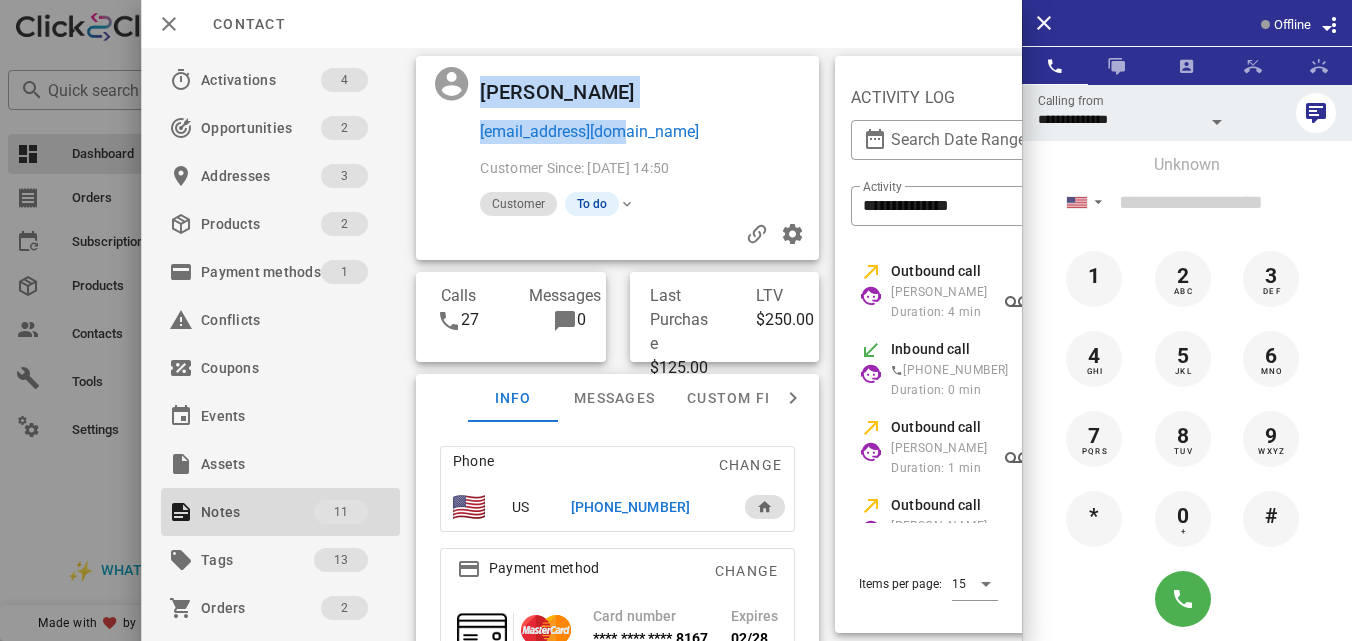click on "[EMAIL_ADDRESS][DOMAIN_NAME]" at bounding box center [646, 132] 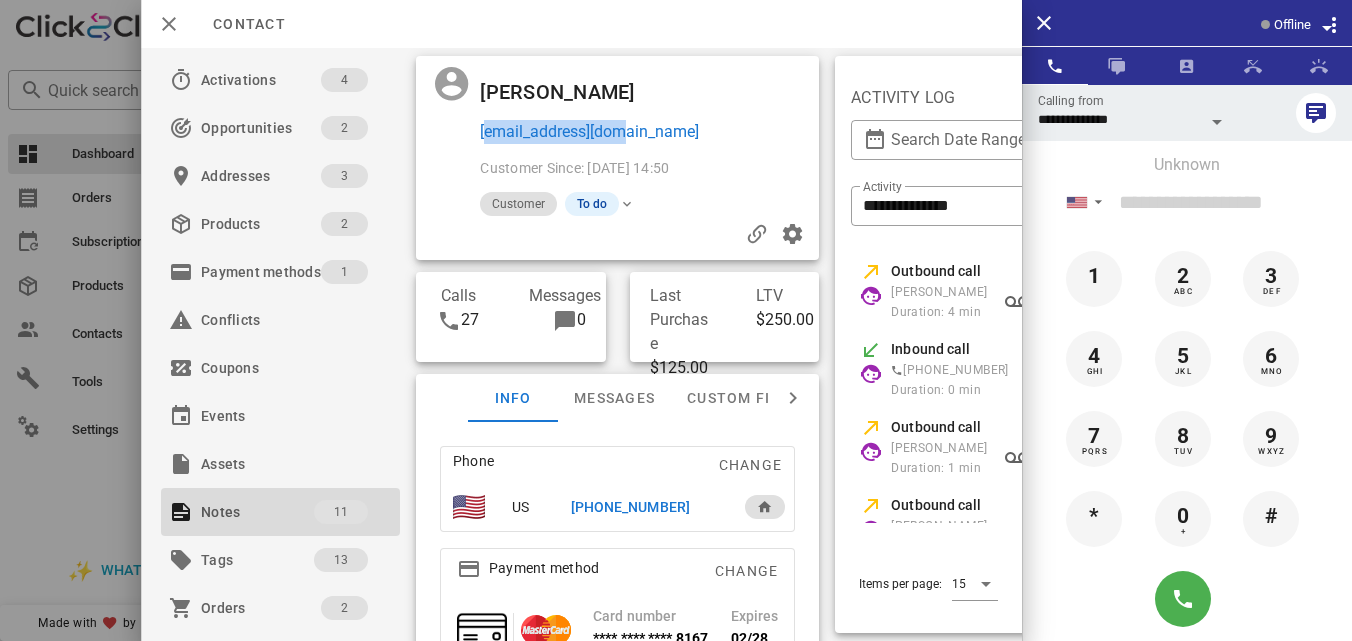 drag, startPoint x: 642, startPoint y: 133, endPoint x: 479, endPoint y: 138, distance: 163.07668 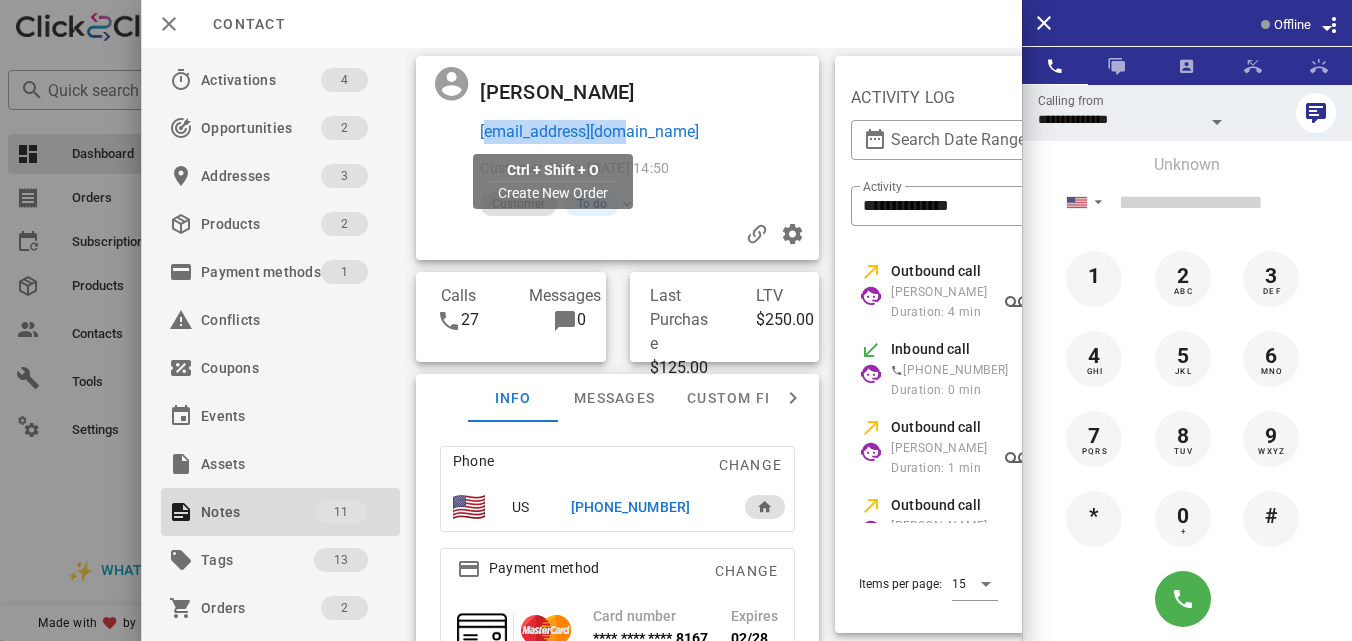 copy on "[EMAIL_ADDRESS][DOMAIN_NAME]" 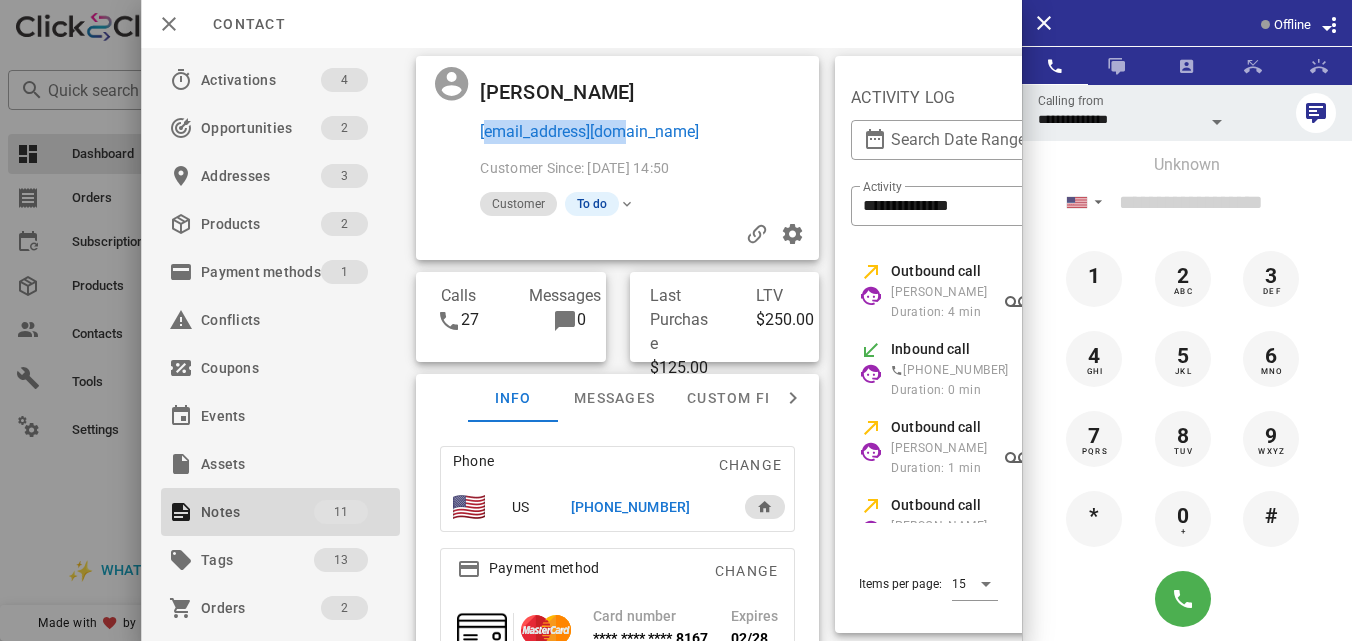 drag, startPoint x: 681, startPoint y: 507, endPoint x: 544, endPoint y: 493, distance: 137.71347 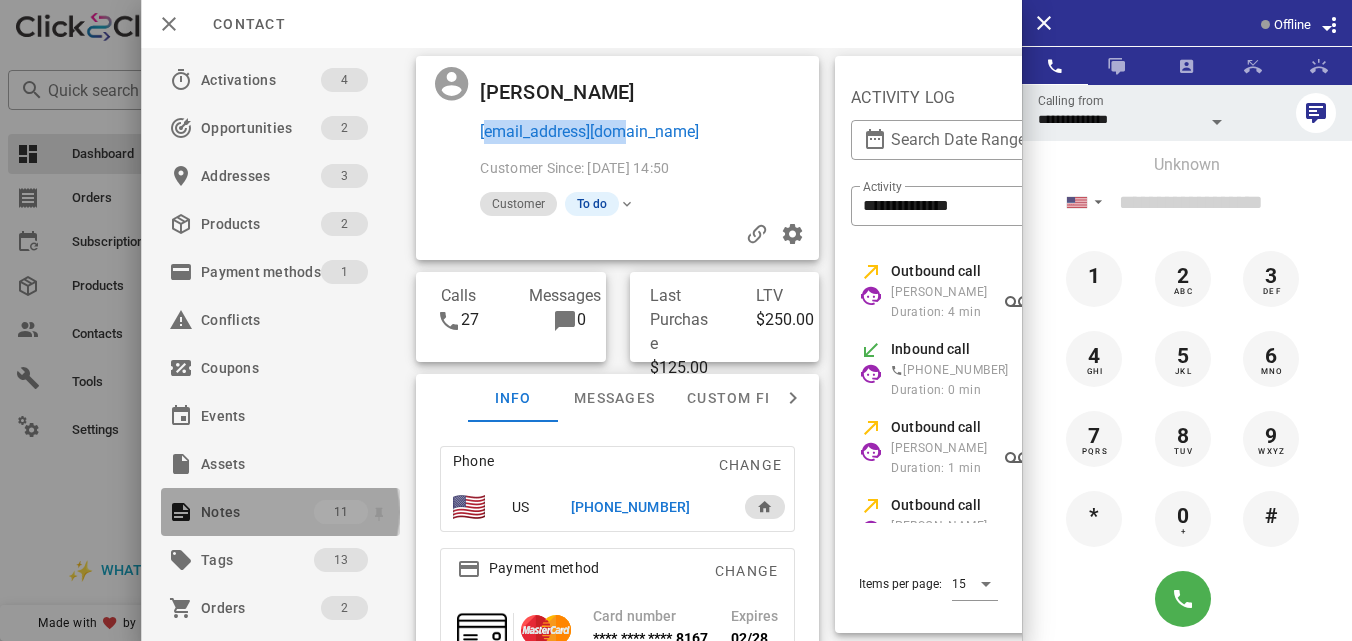 click on "11" at bounding box center [341, 512] 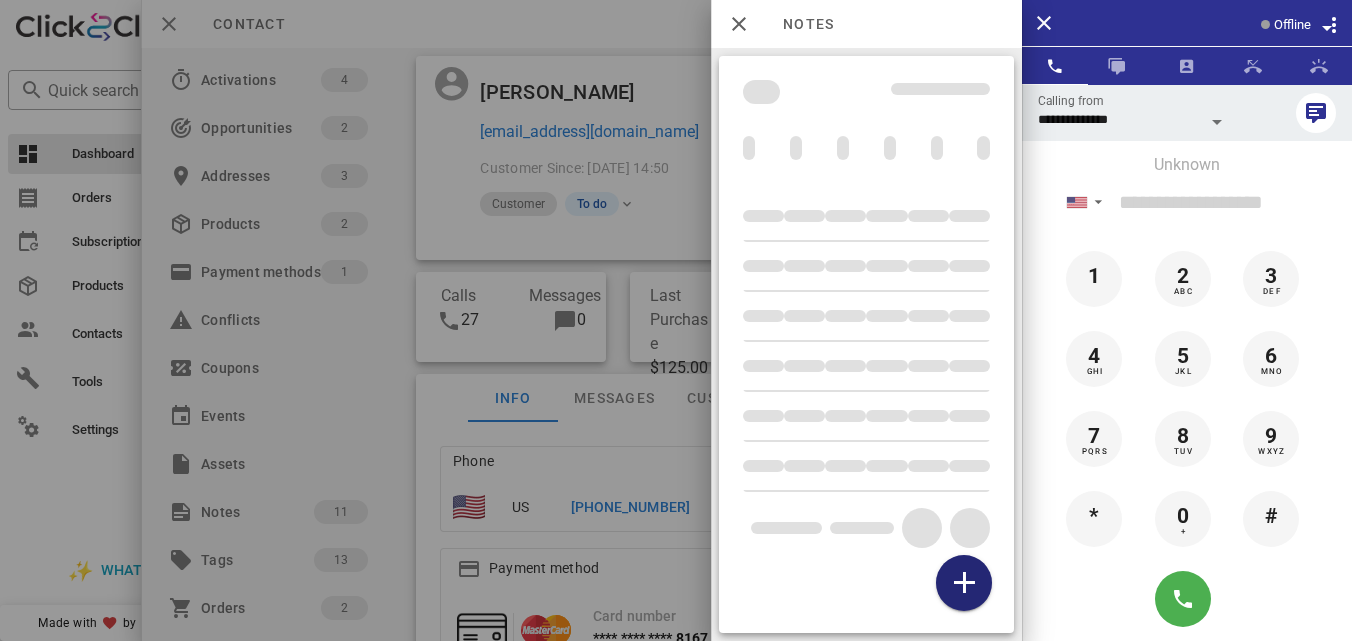 click at bounding box center (964, 583) 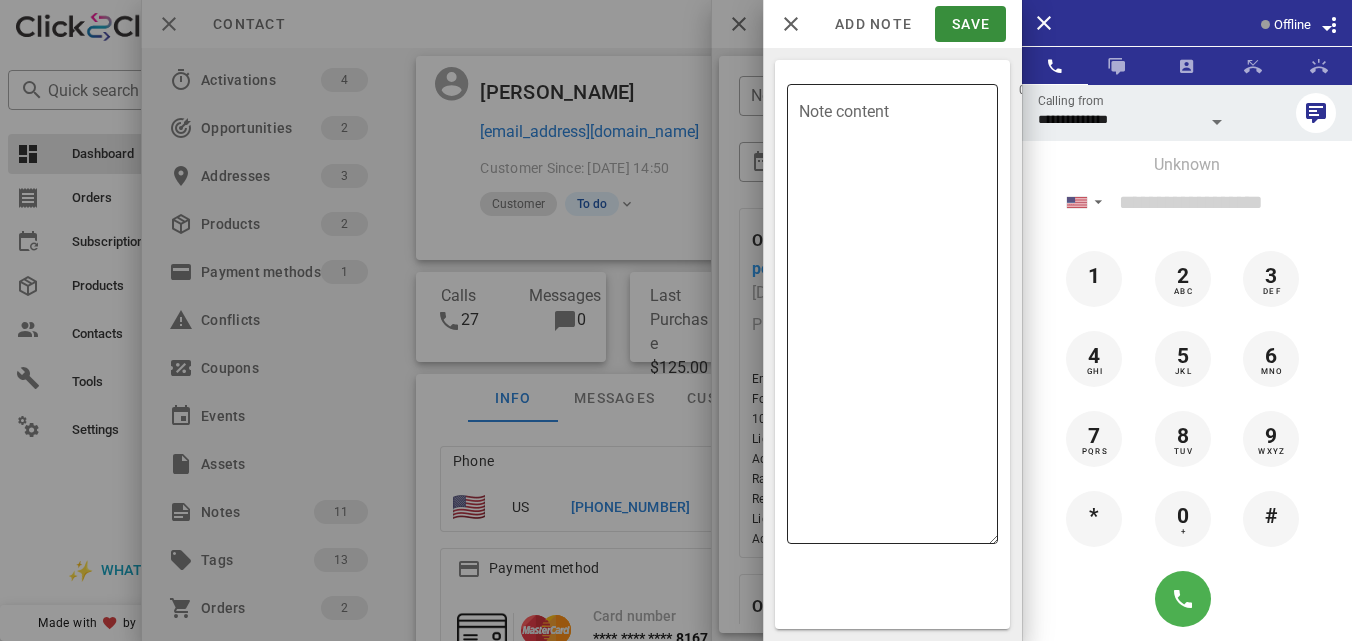 click on "Note content" at bounding box center (898, 319) 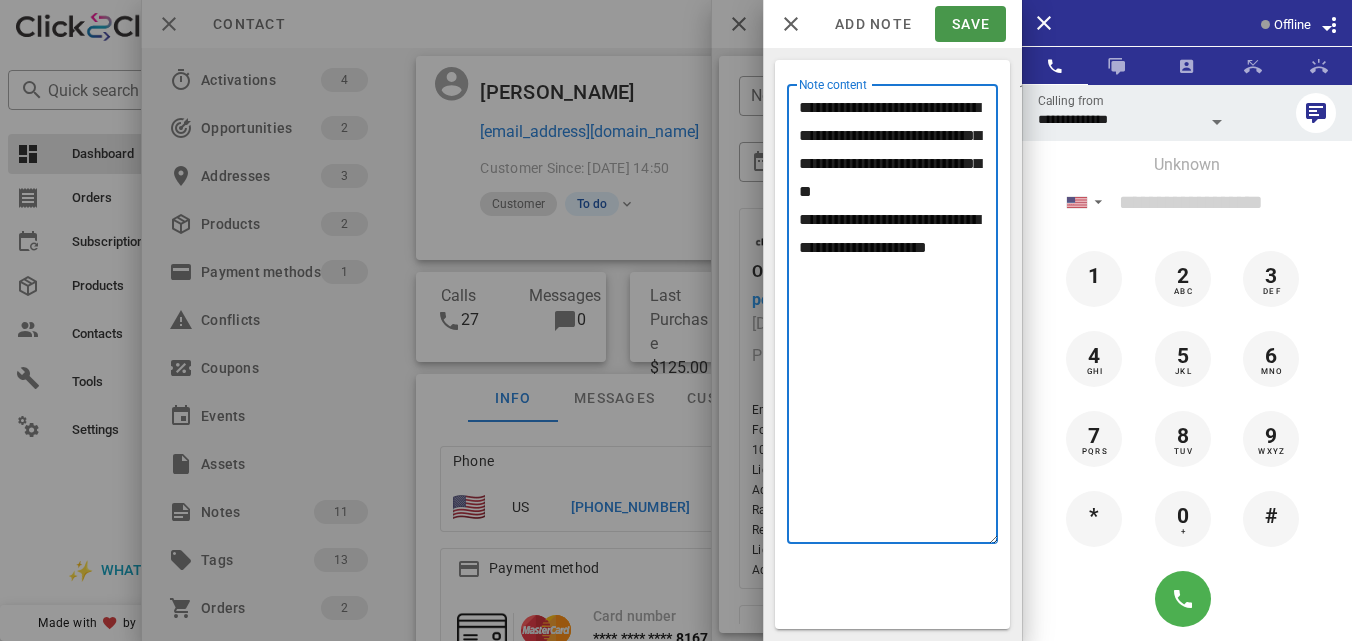 type on "**********" 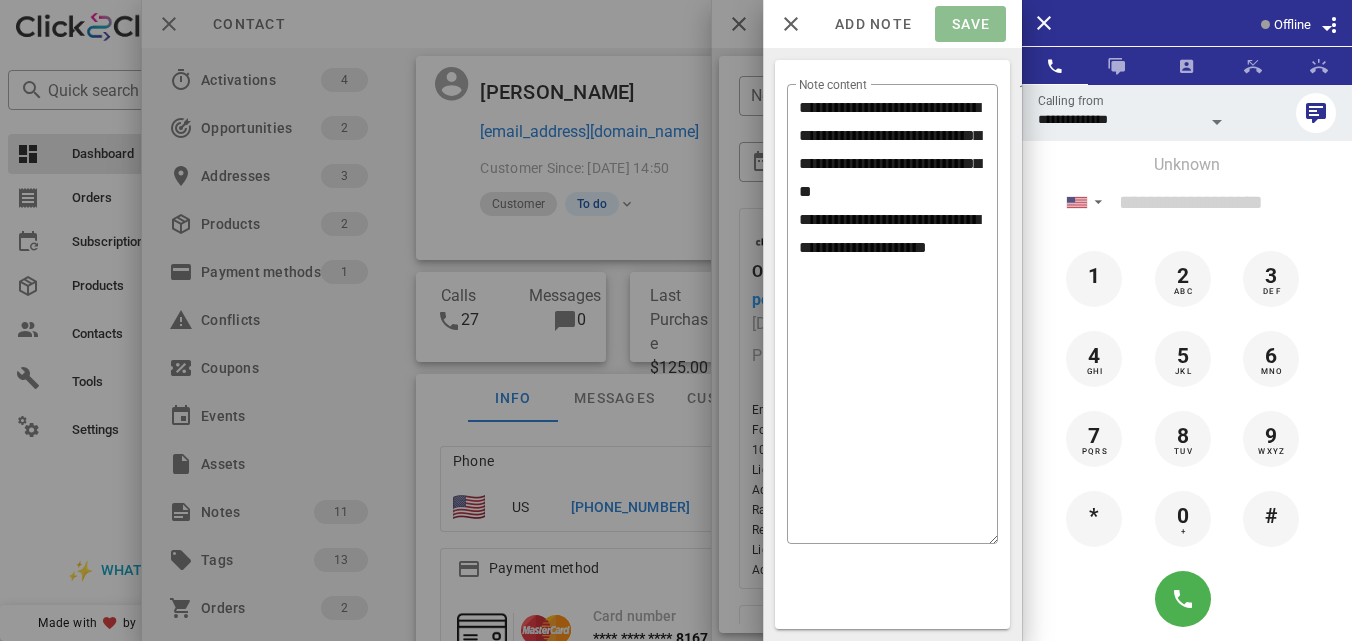 click on "Save" at bounding box center [970, 24] 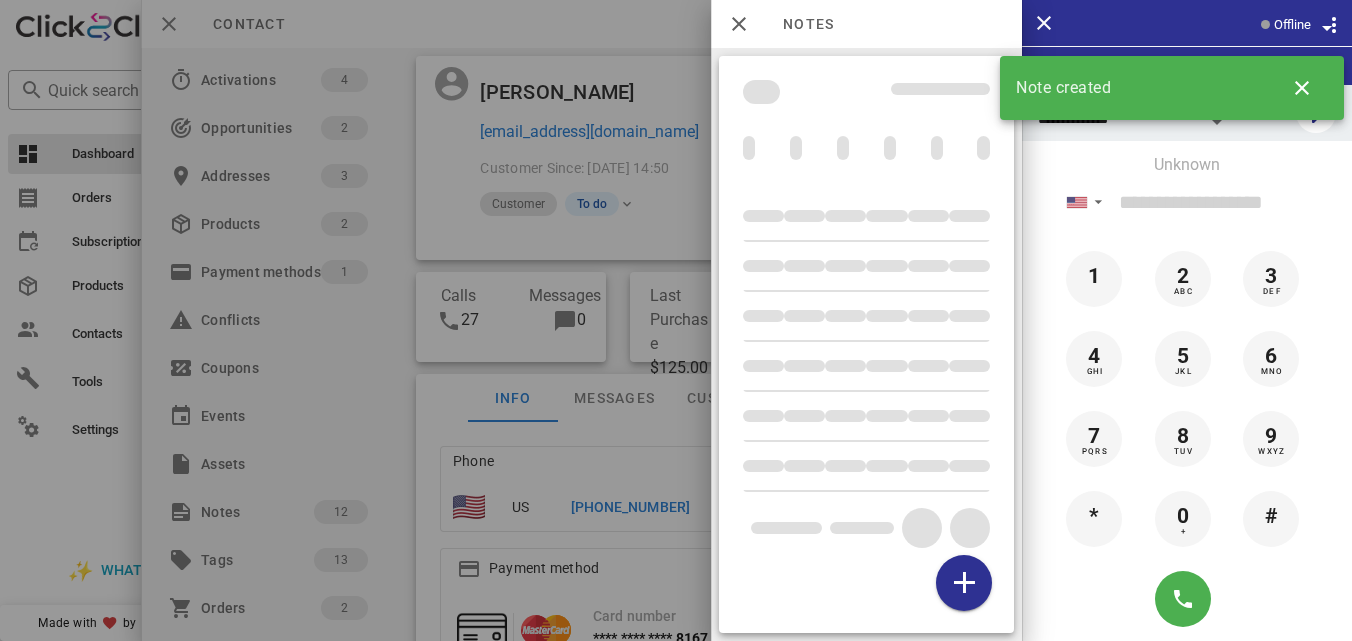 click on "Offline" at bounding box center [1292, 25] 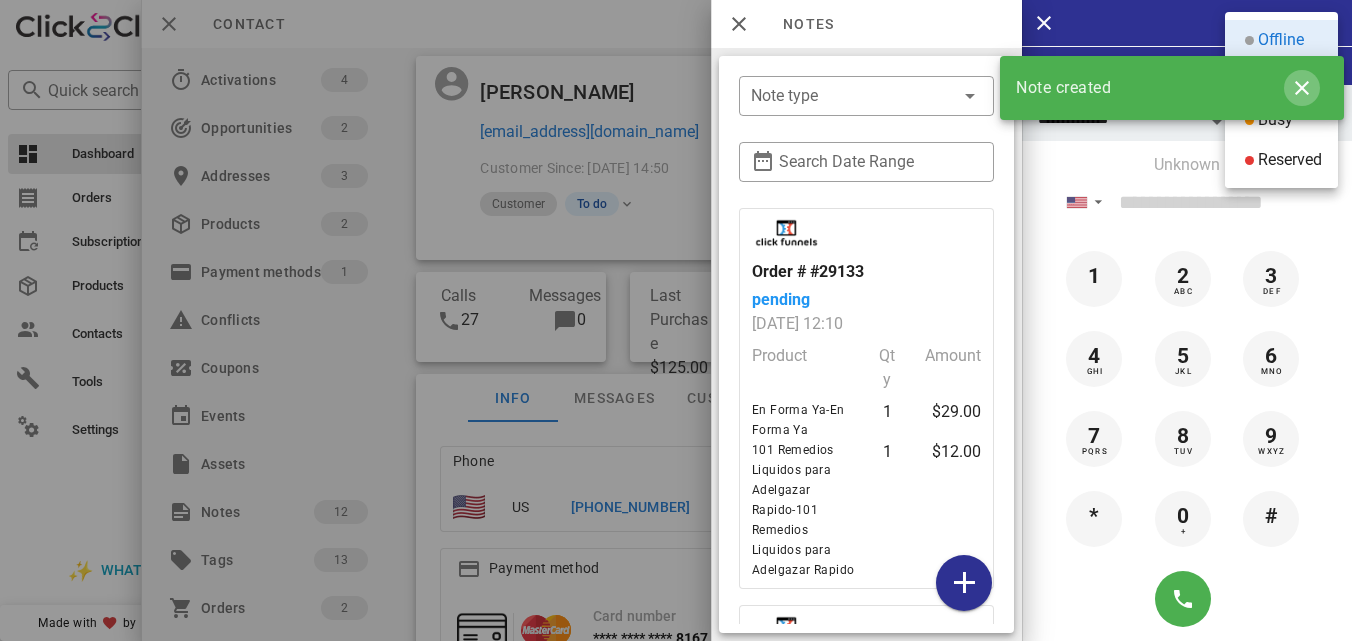 click at bounding box center [1302, 88] 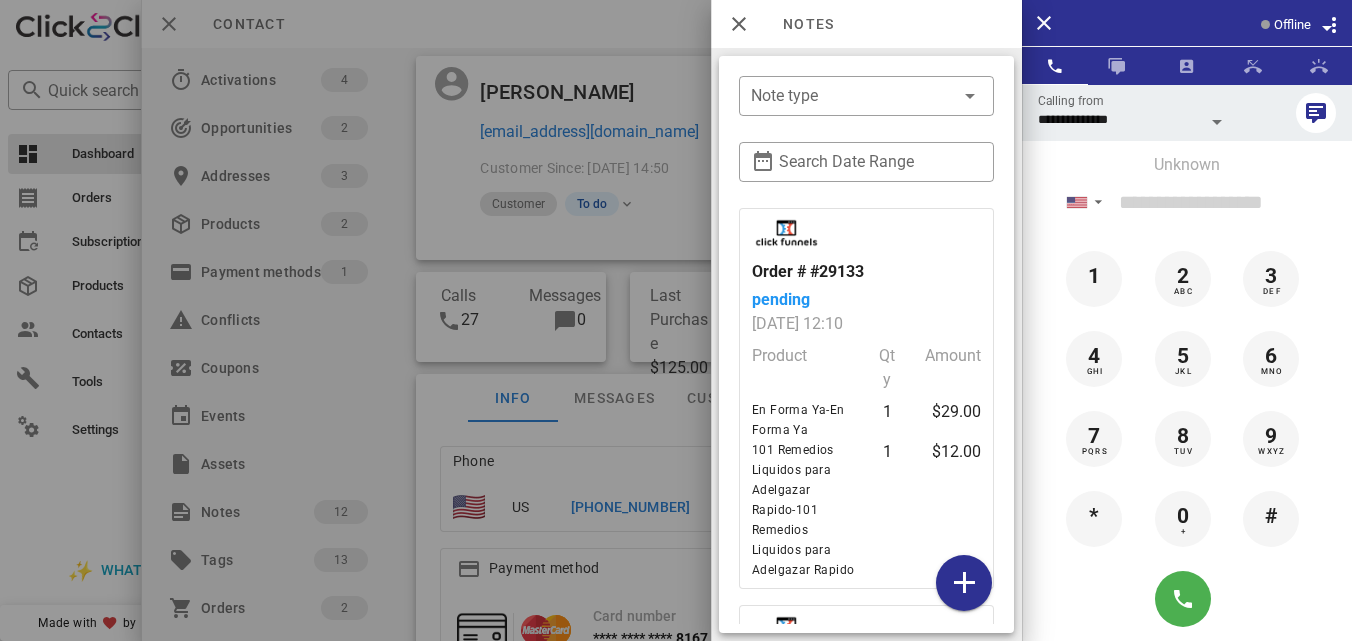 click on "Offline" at bounding box center (1292, 25) 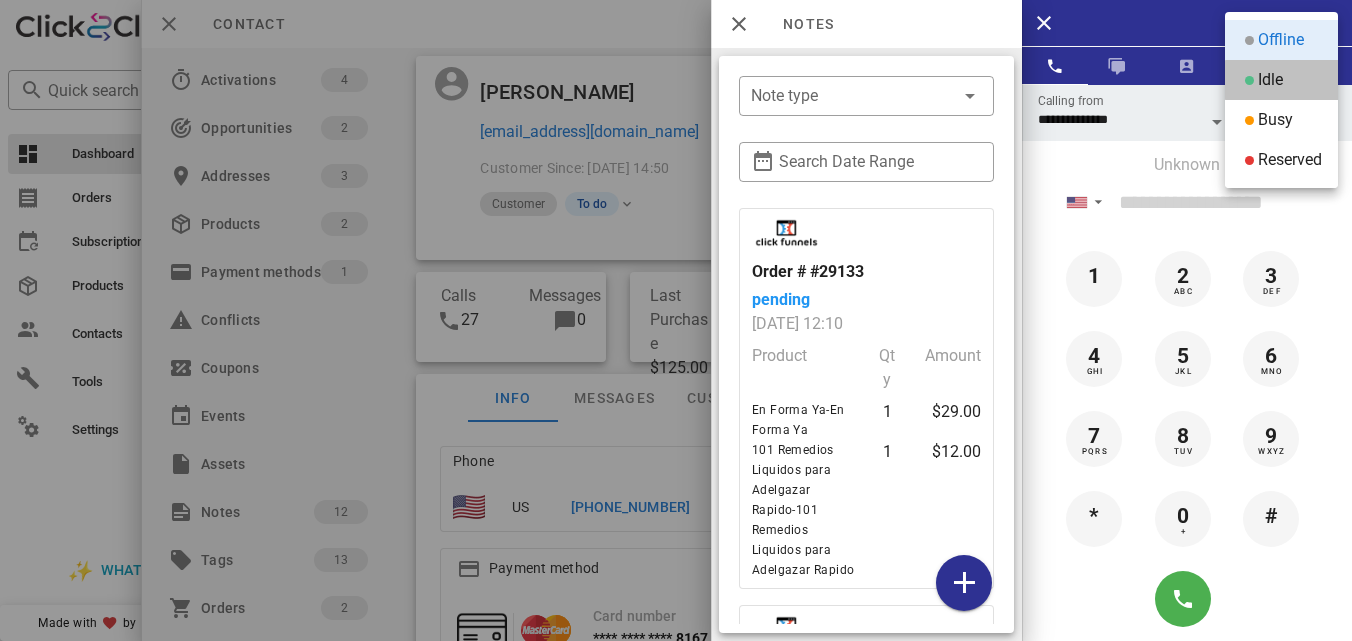 click on "Idle" at bounding box center (1270, 80) 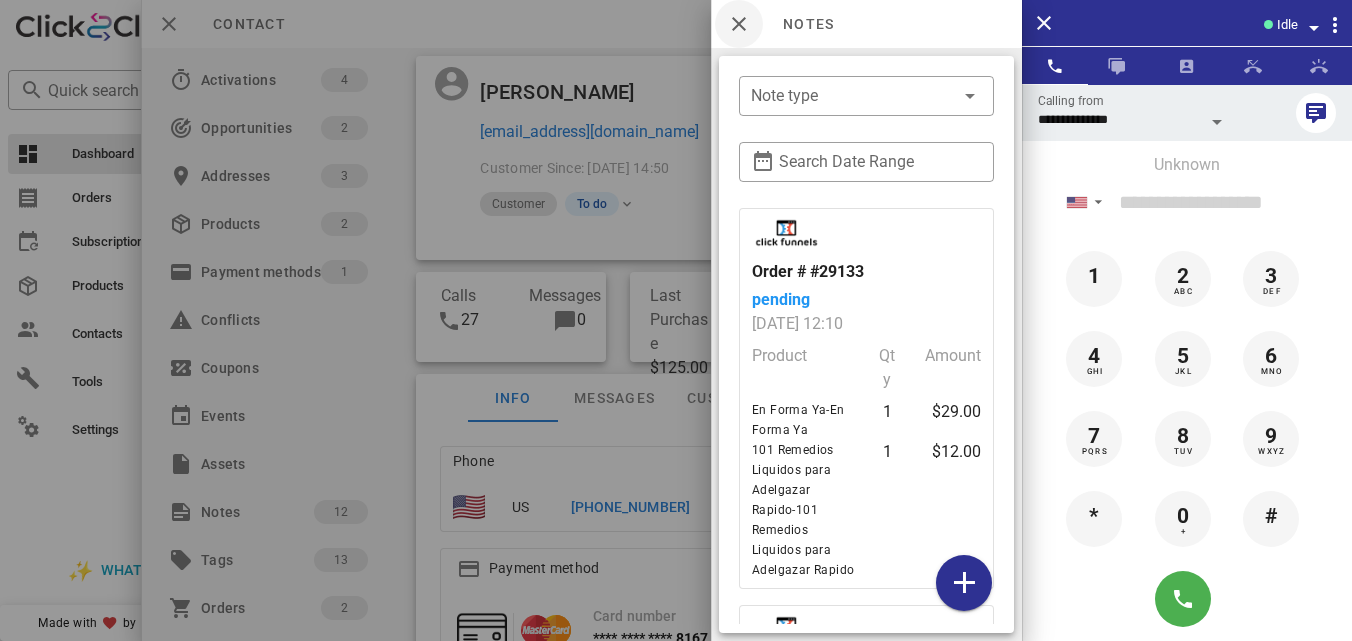 drag, startPoint x: 764, startPoint y: 33, endPoint x: 738, endPoint y: 25, distance: 27.202942 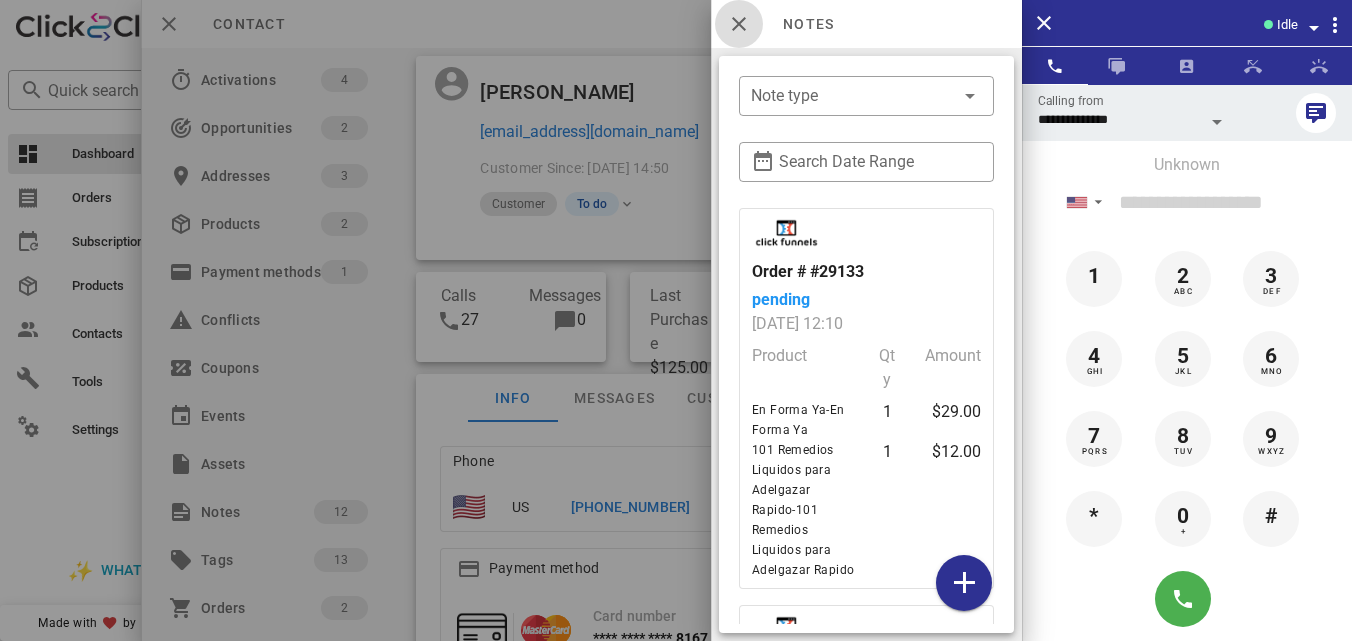 click at bounding box center (739, 24) 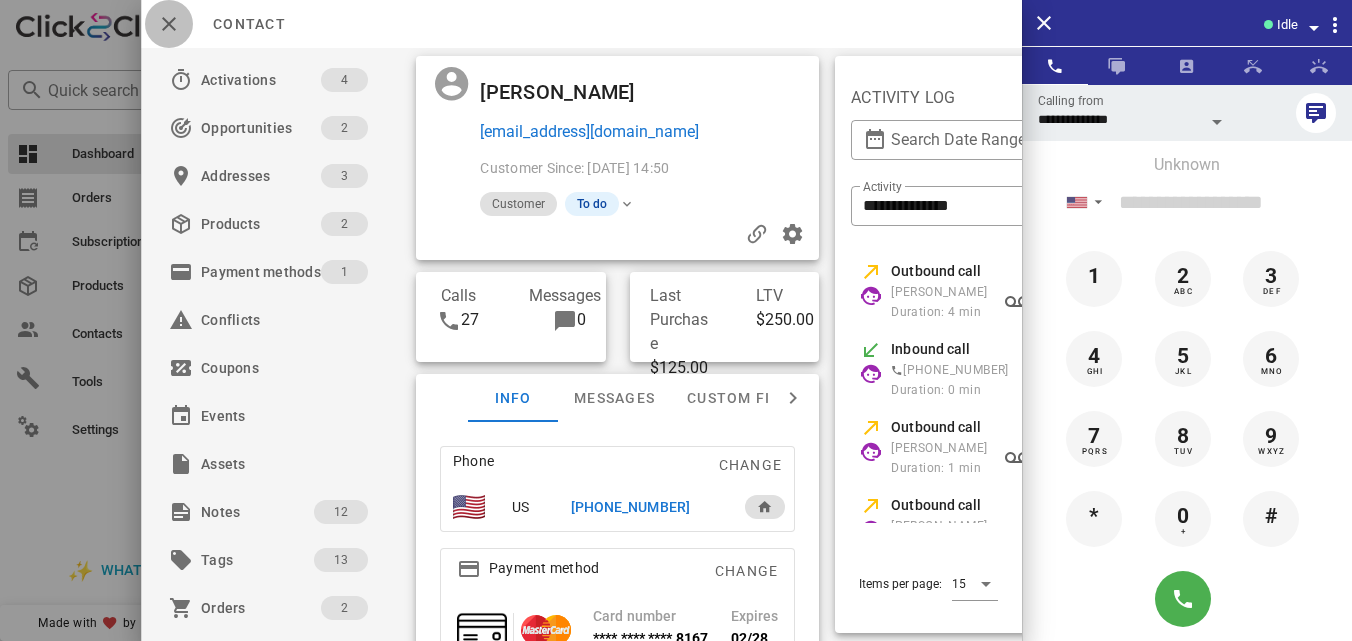 click at bounding box center [169, 24] 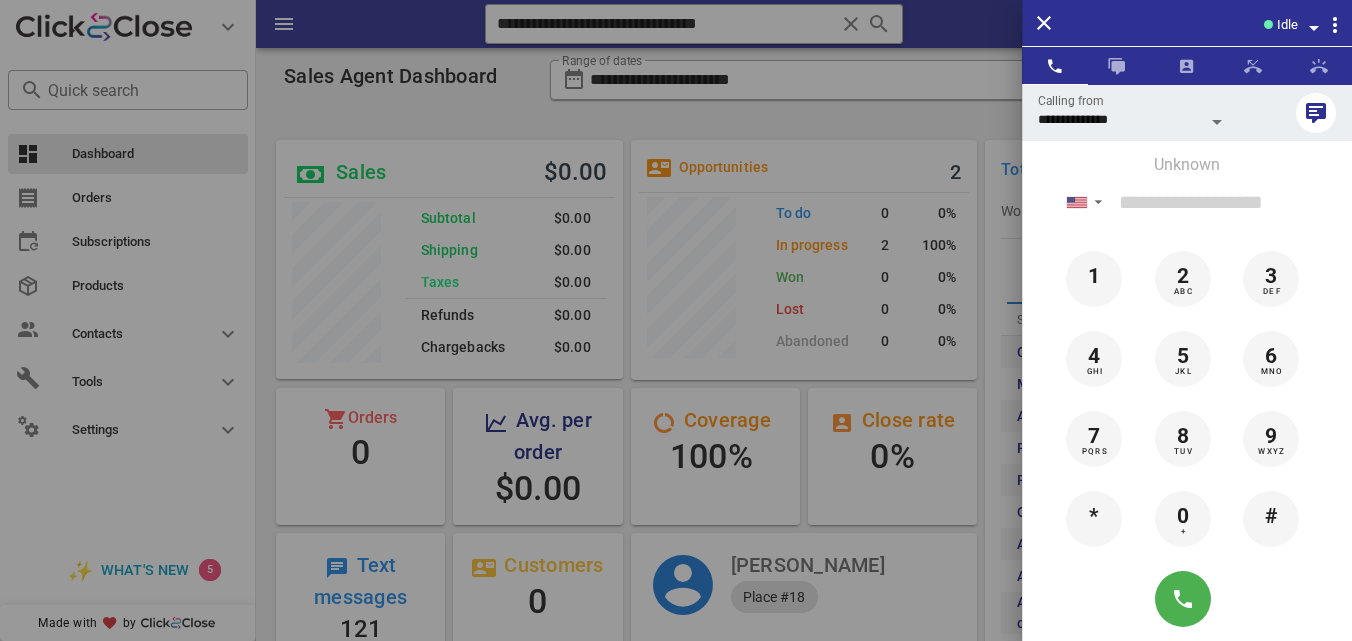 click at bounding box center [676, 320] 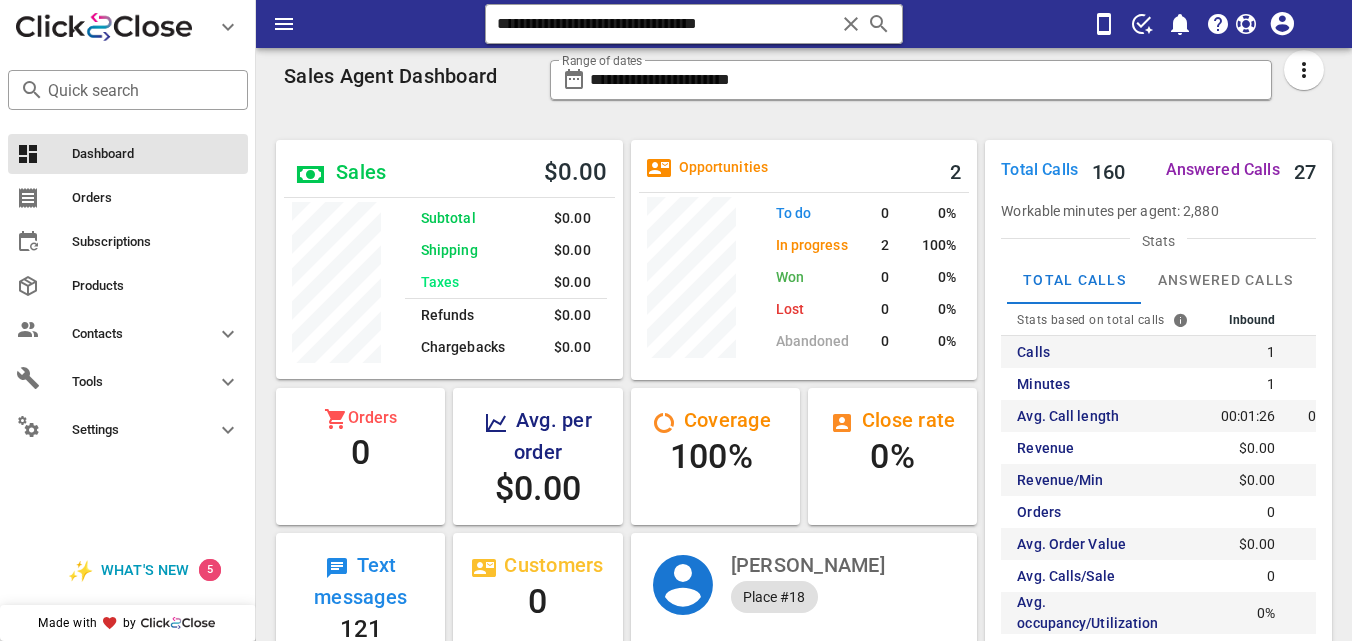 click at bounding box center [851, 24] 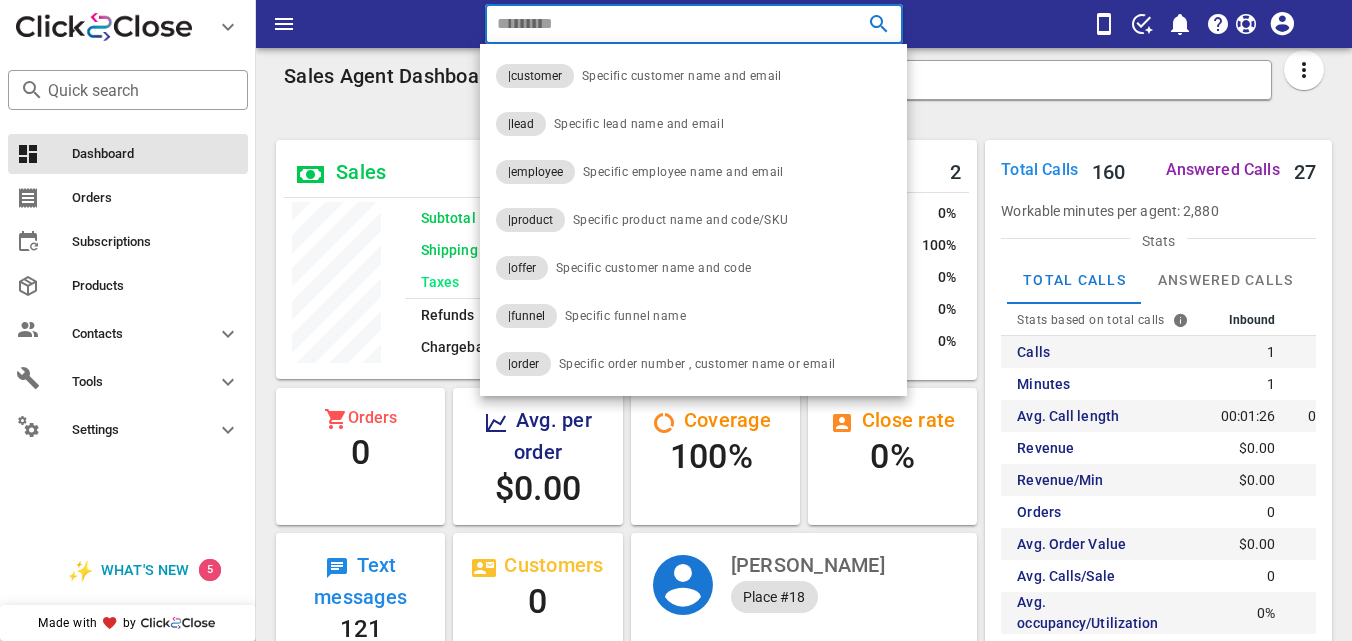 paste on "**********" 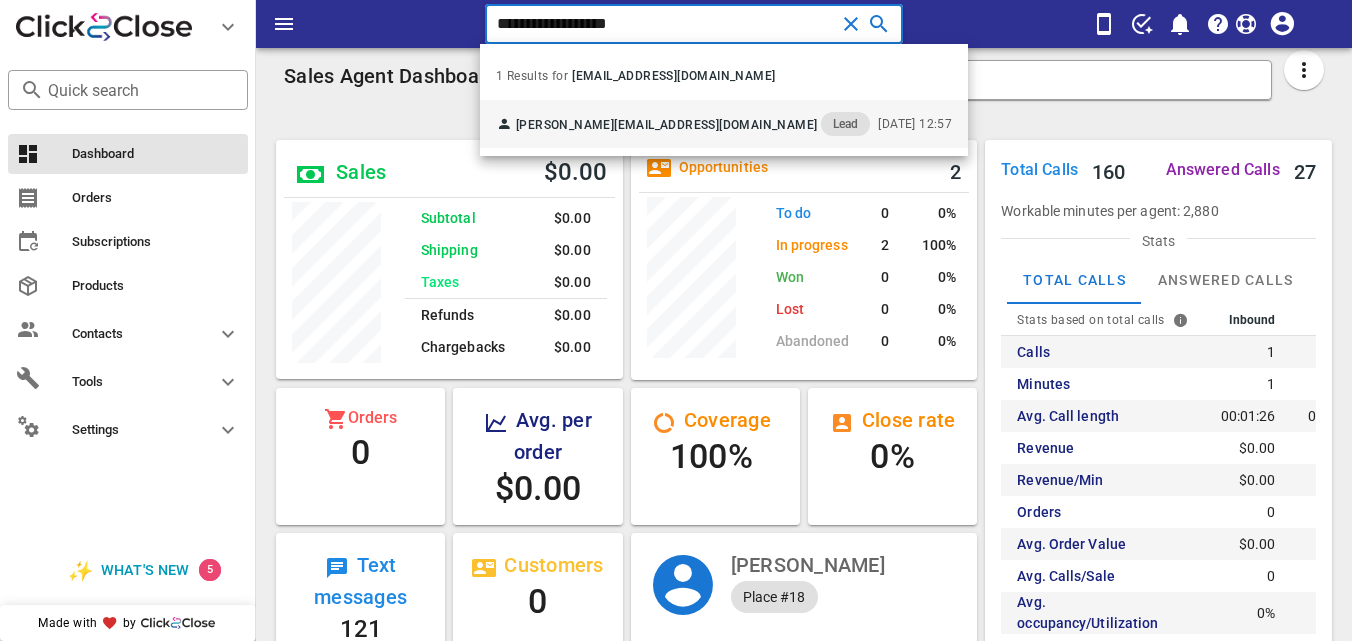 type on "**********" 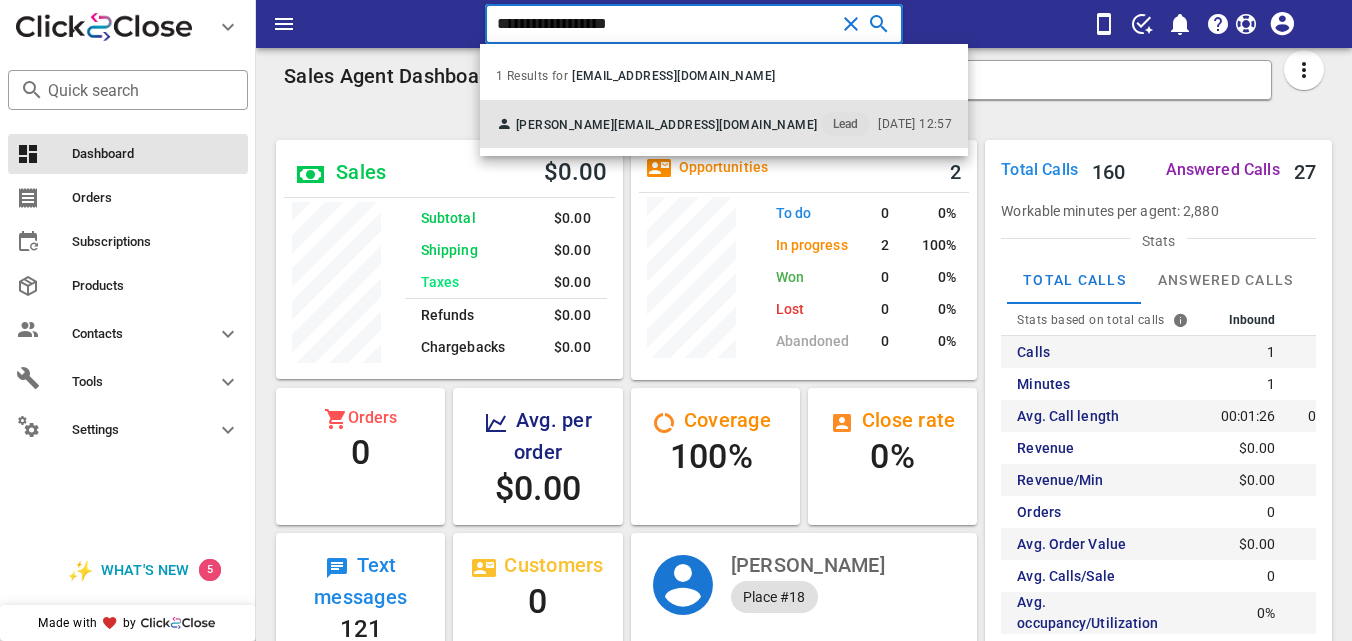 click on "[PERSON_NAME]   [EMAIL_ADDRESS][DOMAIN_NAME]   Lead   [DATE] 12:57" at bounding box center [724, 124] 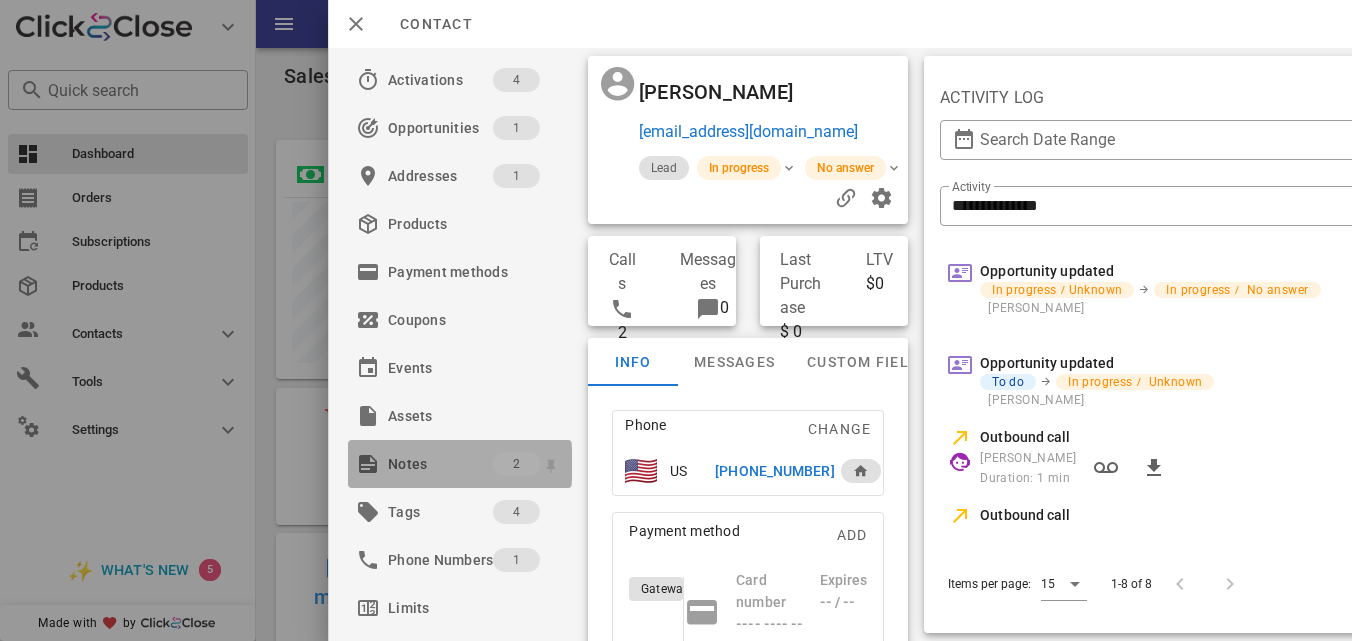 click on "Notes" at bounding box center (440, 464) 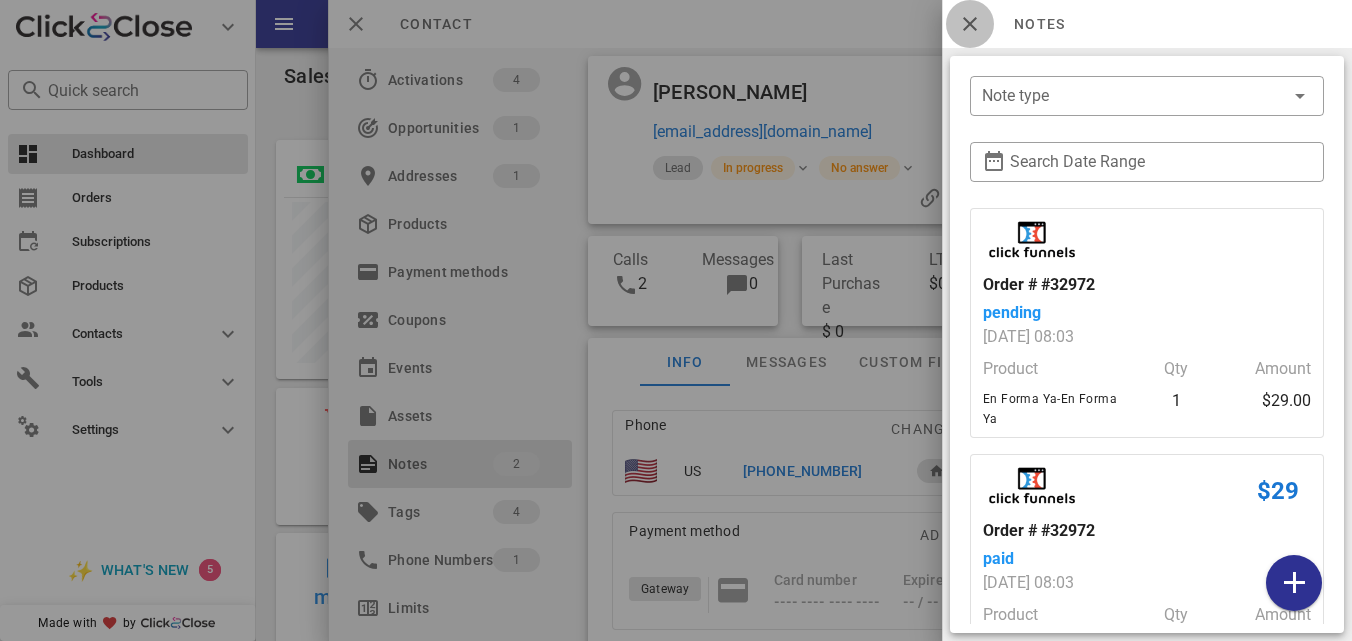 click at bounding box center (970, 24) 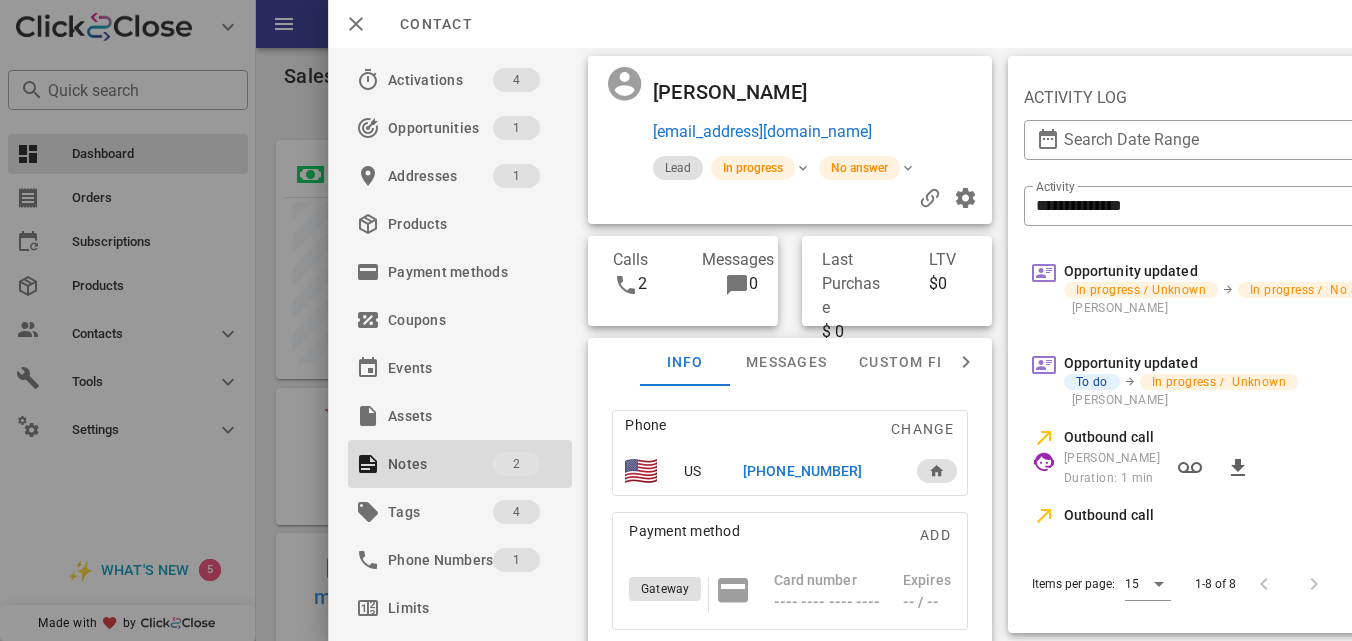 click on "[PHONE_NUMBER]" at bounding box center (802, 471) 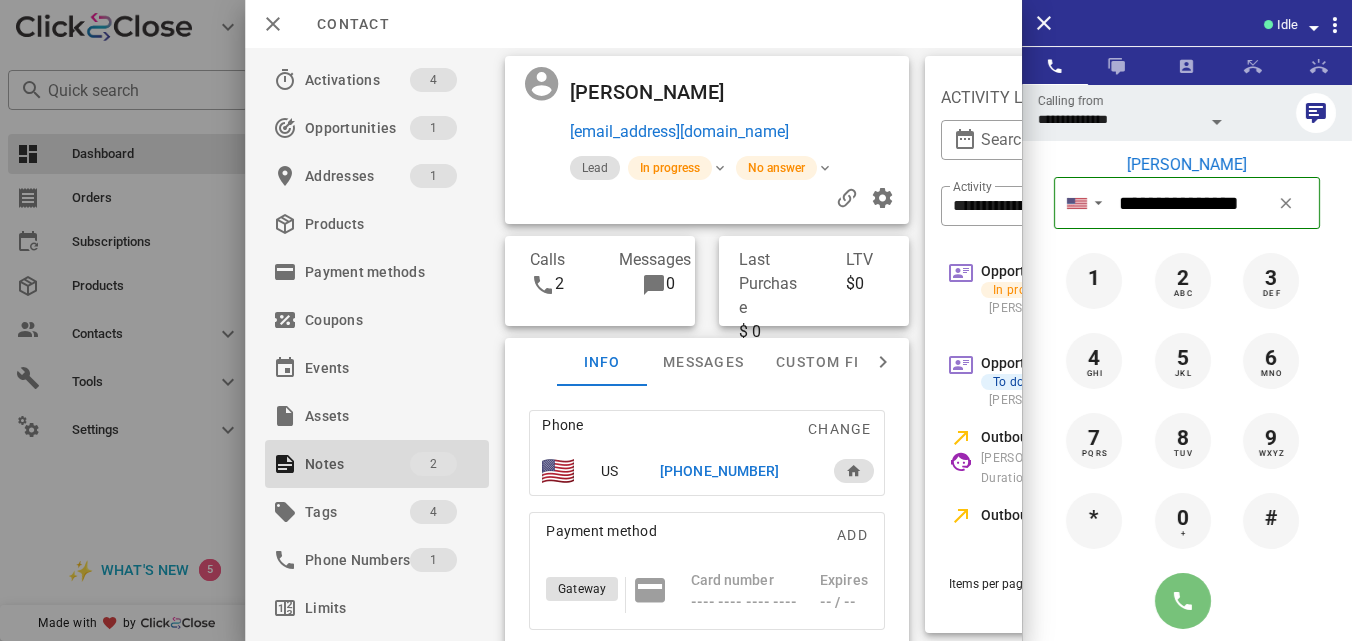 click at bounding box center (1183, 601) 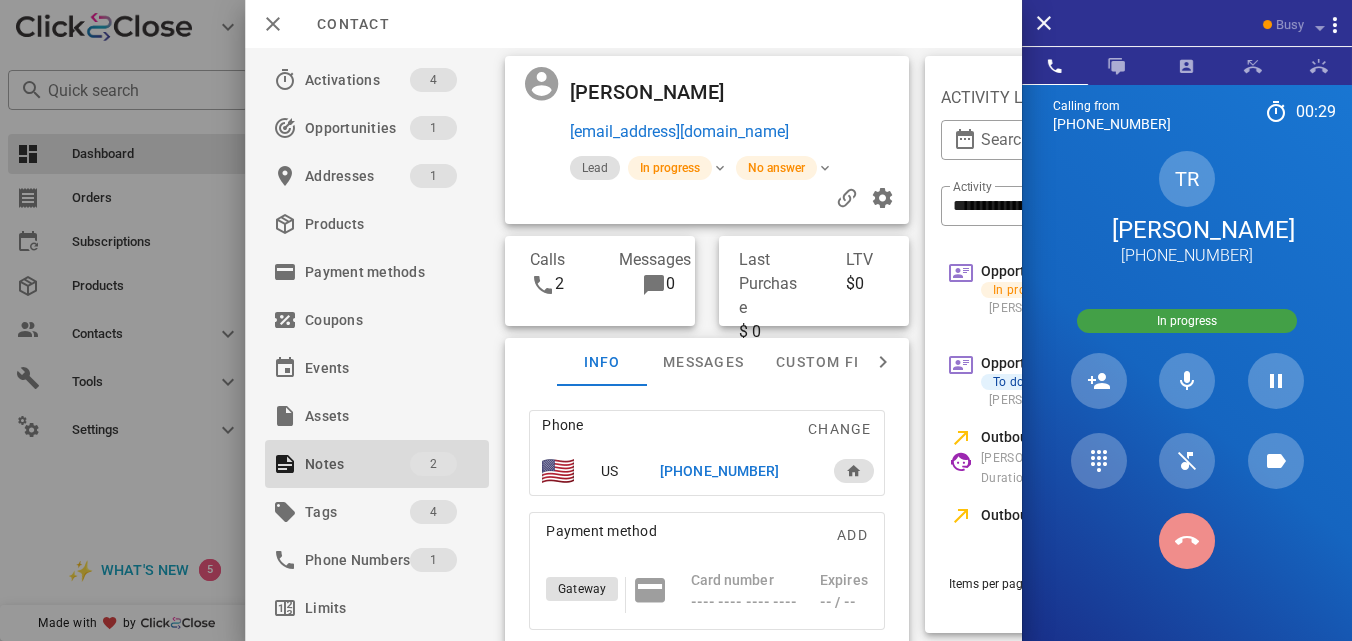 click at bounding box center [1187, 541] 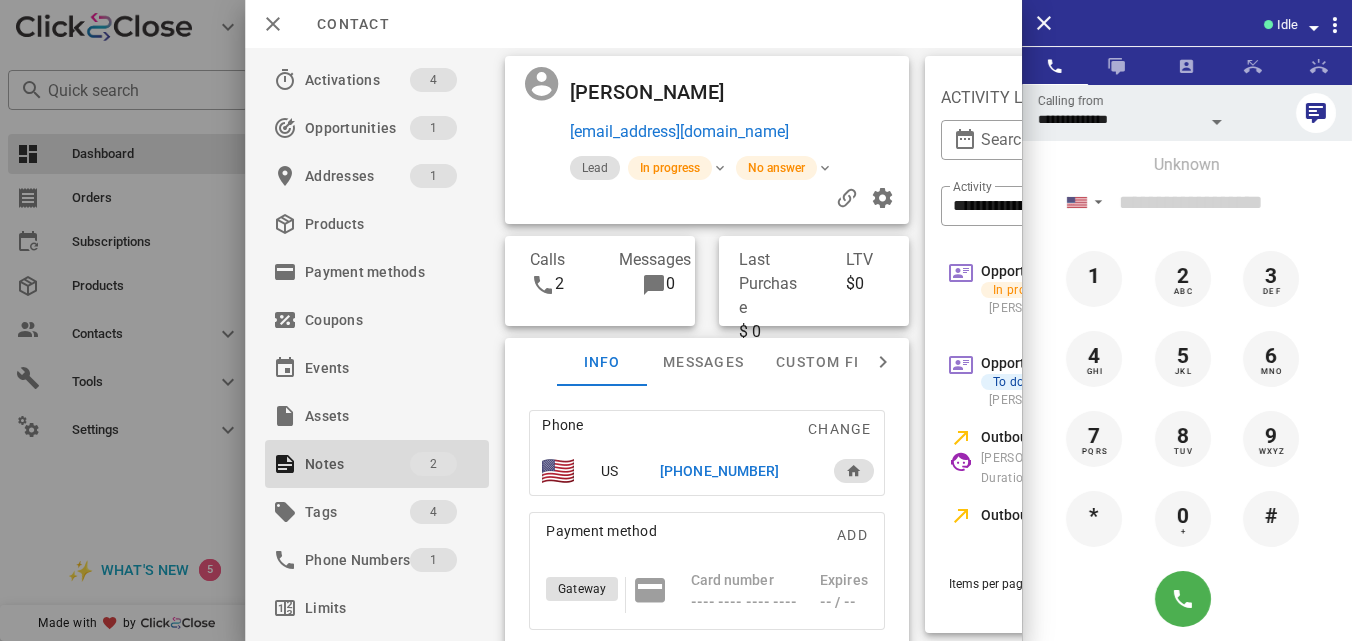 click on "[PHONE_NUMBER]" at bounding box center (736, 471) 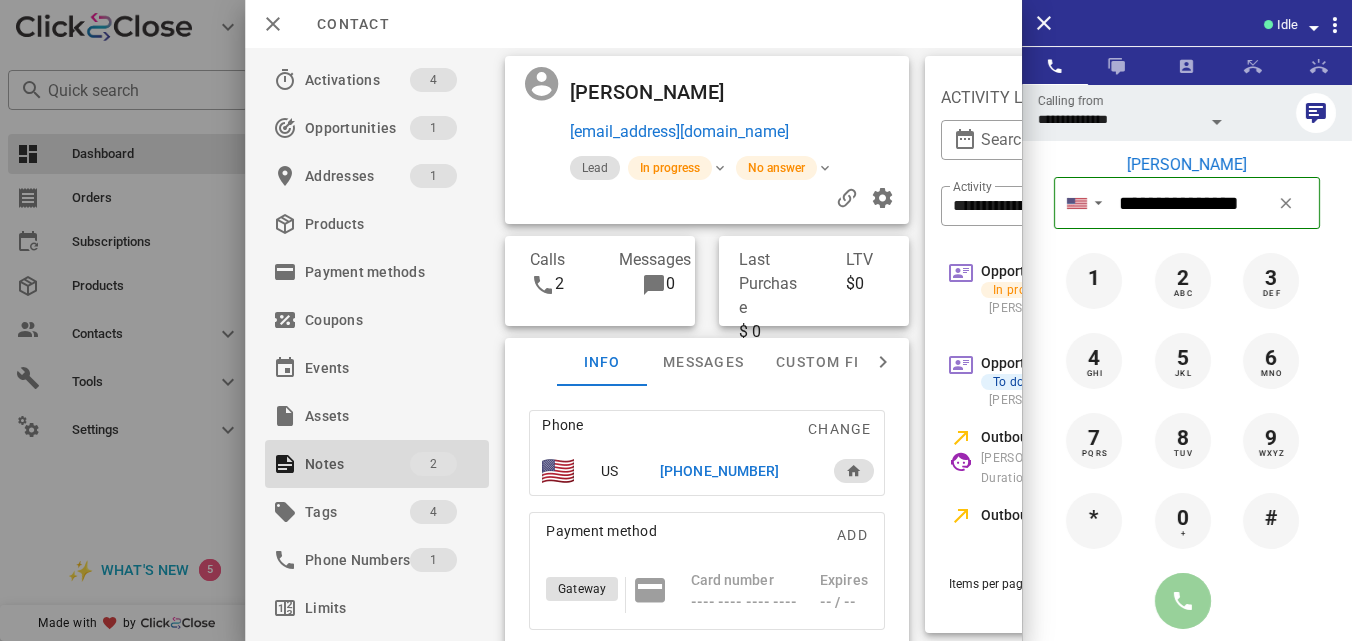 click at bounding box center [1183, 601] 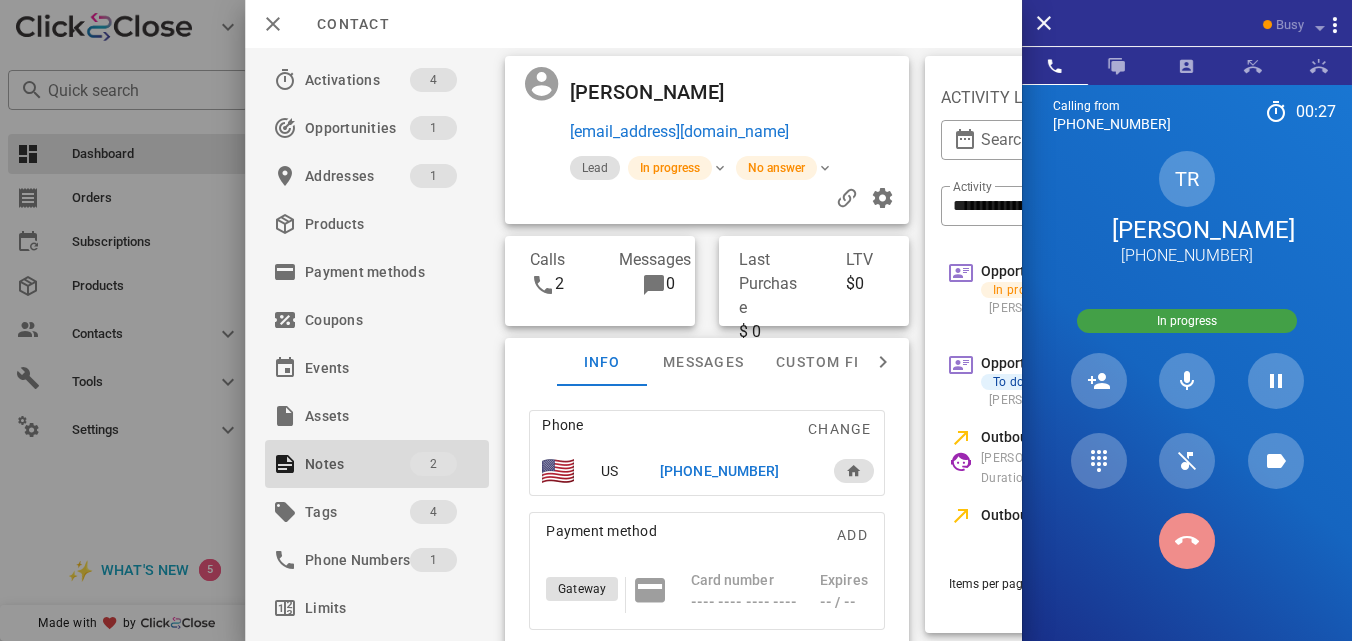 click at bounding box center (1187, 541) 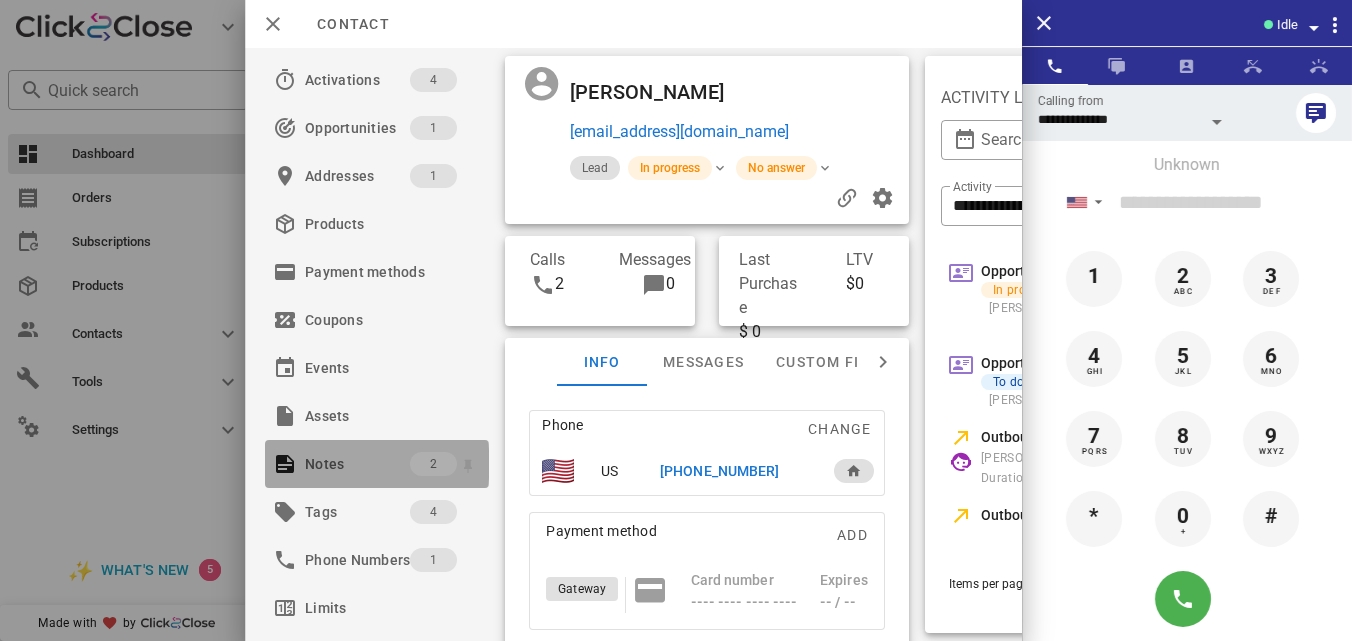 click on "Notes  2" at bounding box center [377, 464] 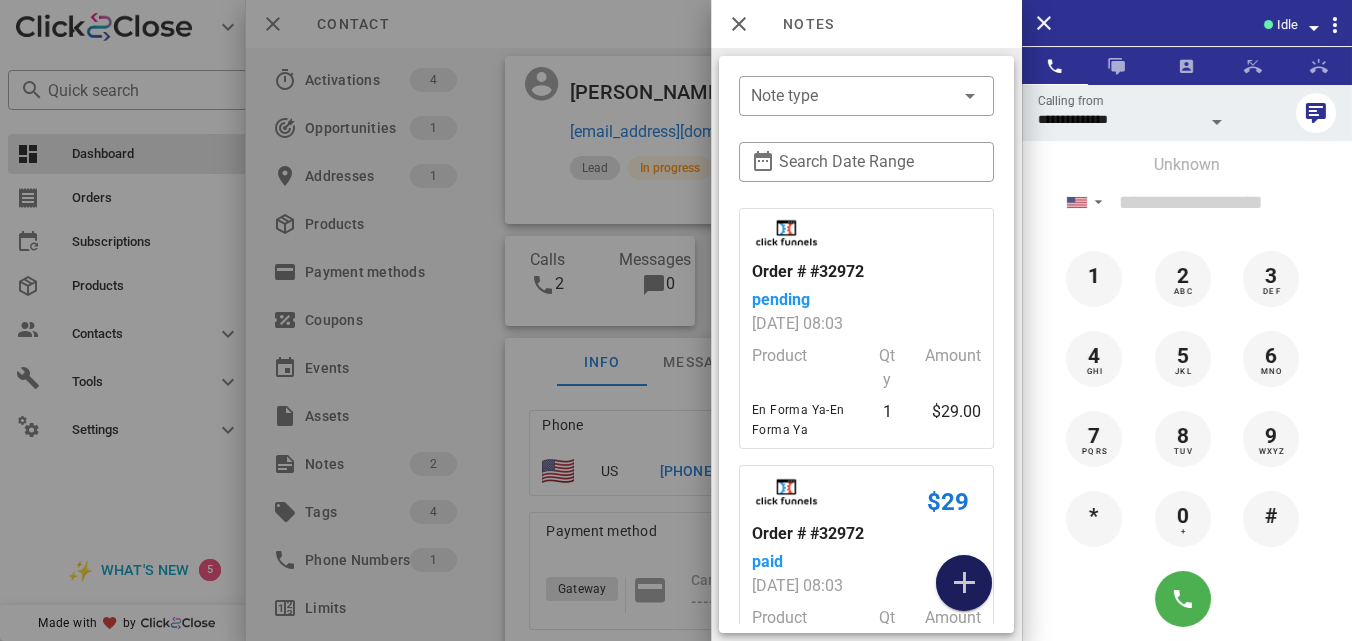 click at bounding box center (964, 583) 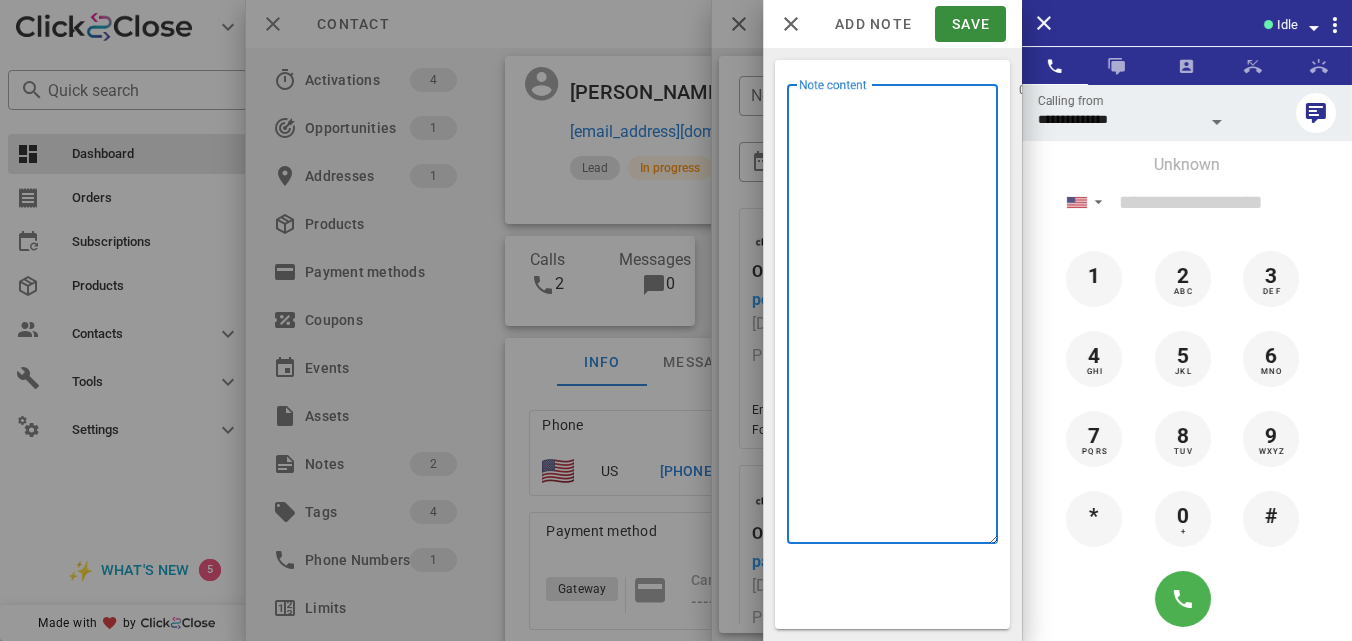 click on "Note content" at bounding box center [898, 319] 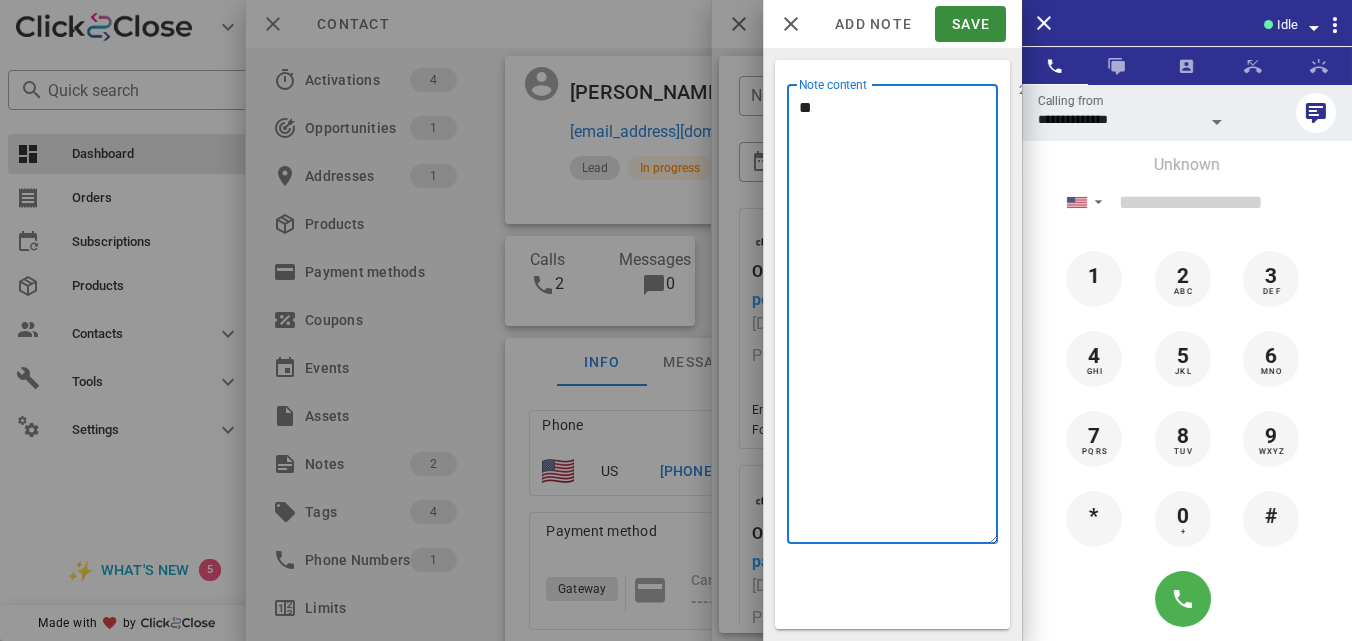 type on "*" 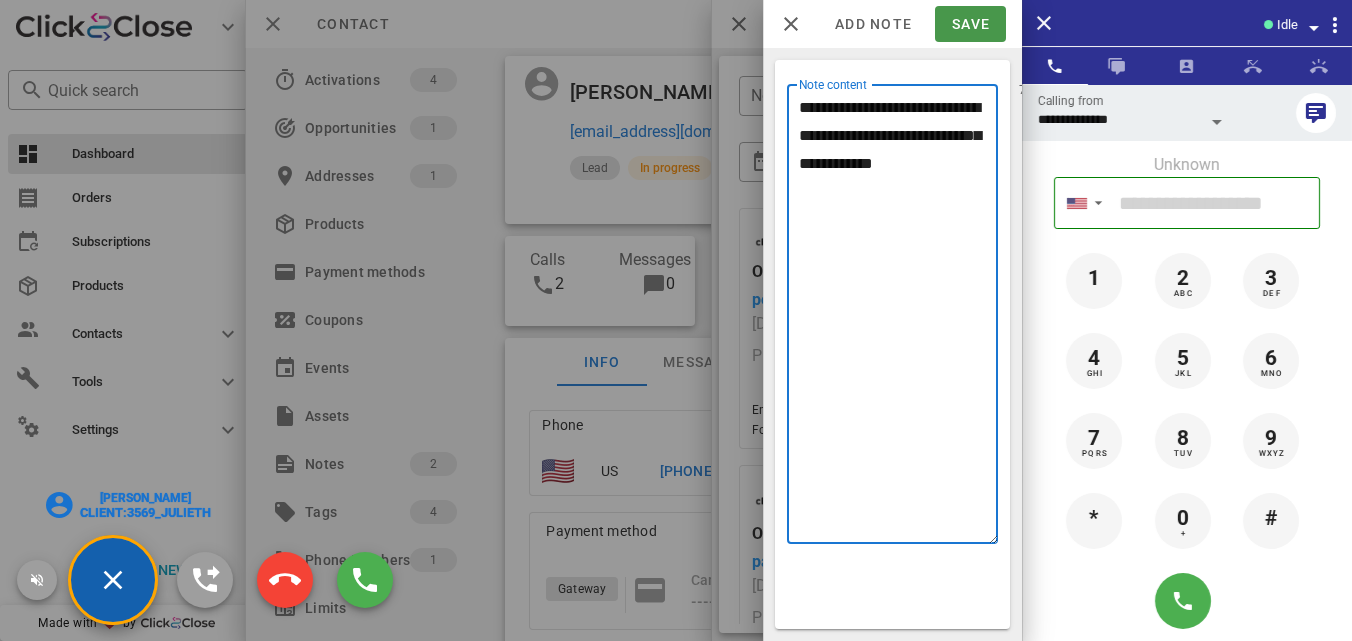 type on "**********" 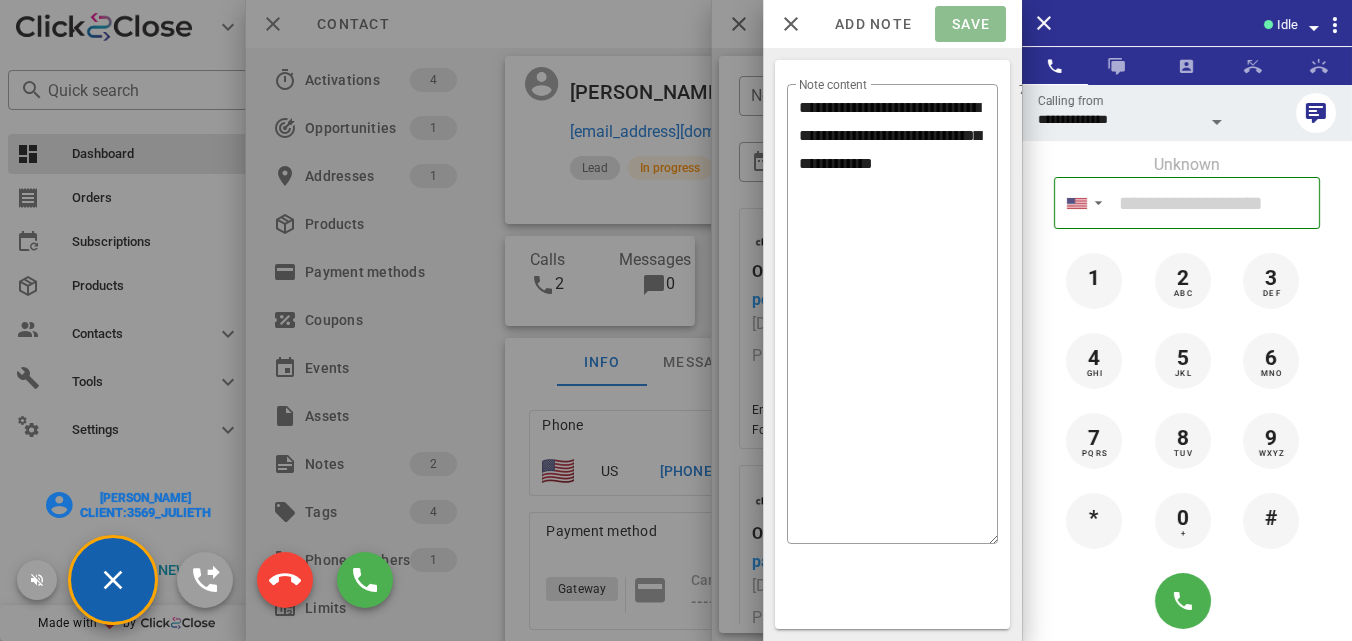 click on "Save" at bounding box center (970, 24) 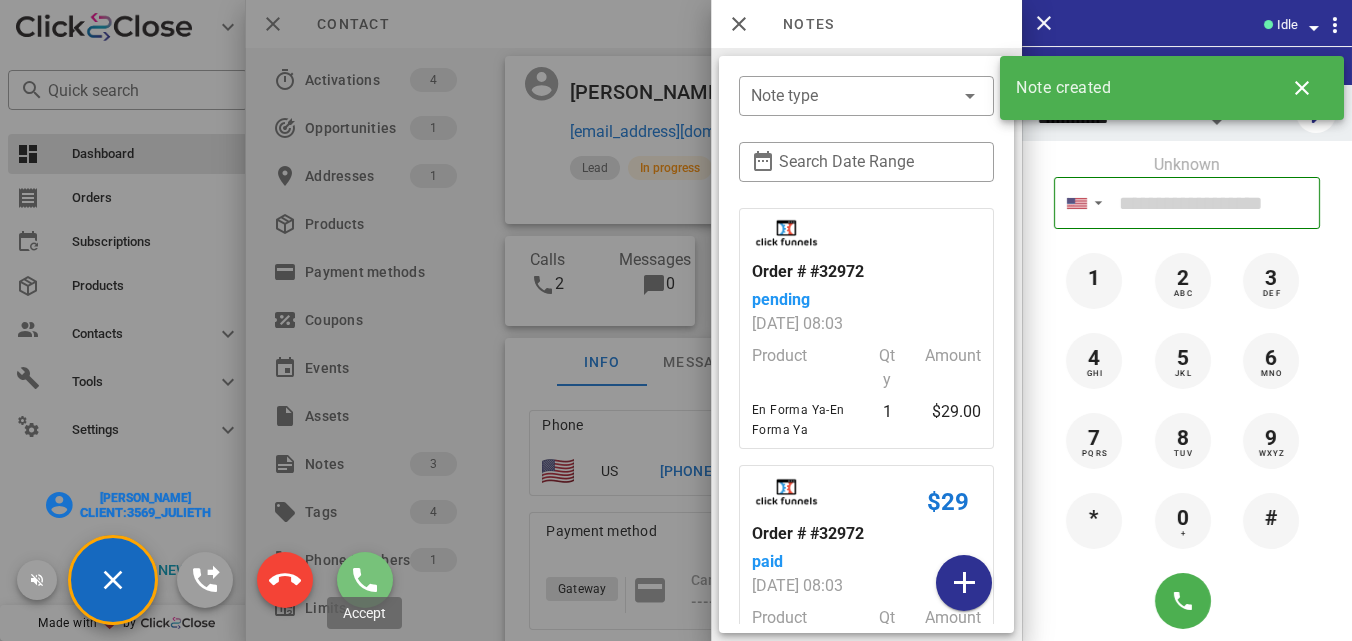 click at bounding box center (365, 580) 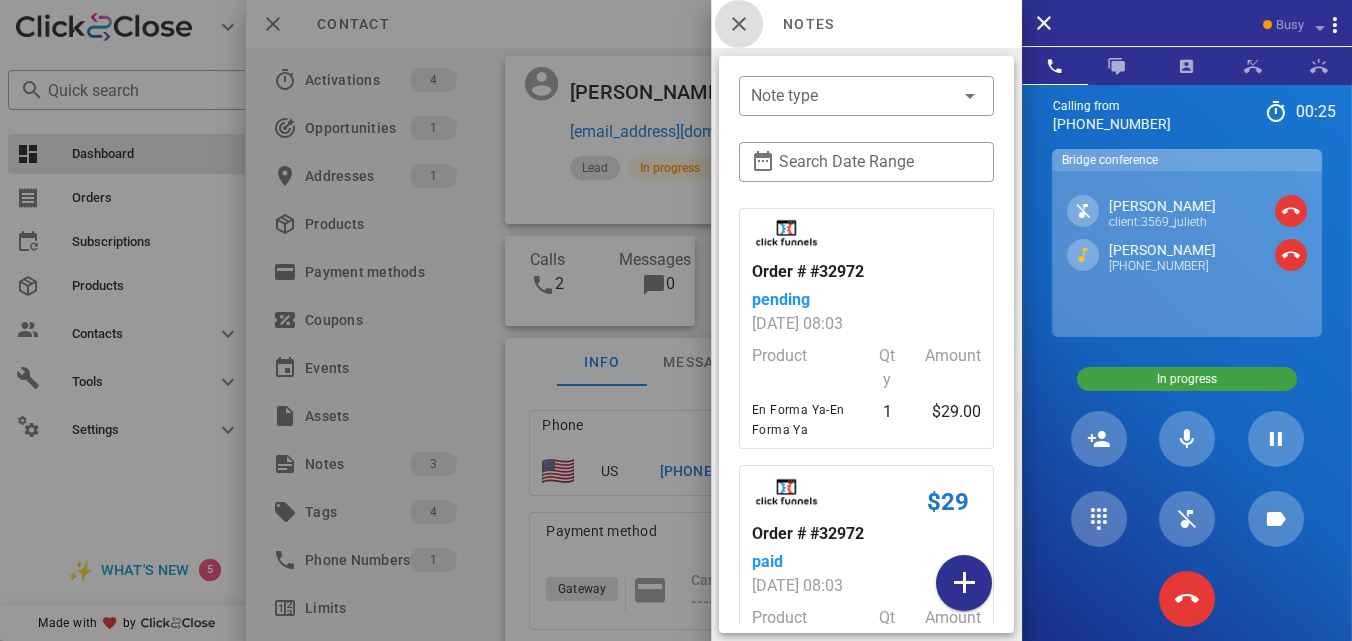 drag, startPoint x: 740, startPoint y: 27, endPoint x: 281, endPoint y: 17, distance: 459.10892 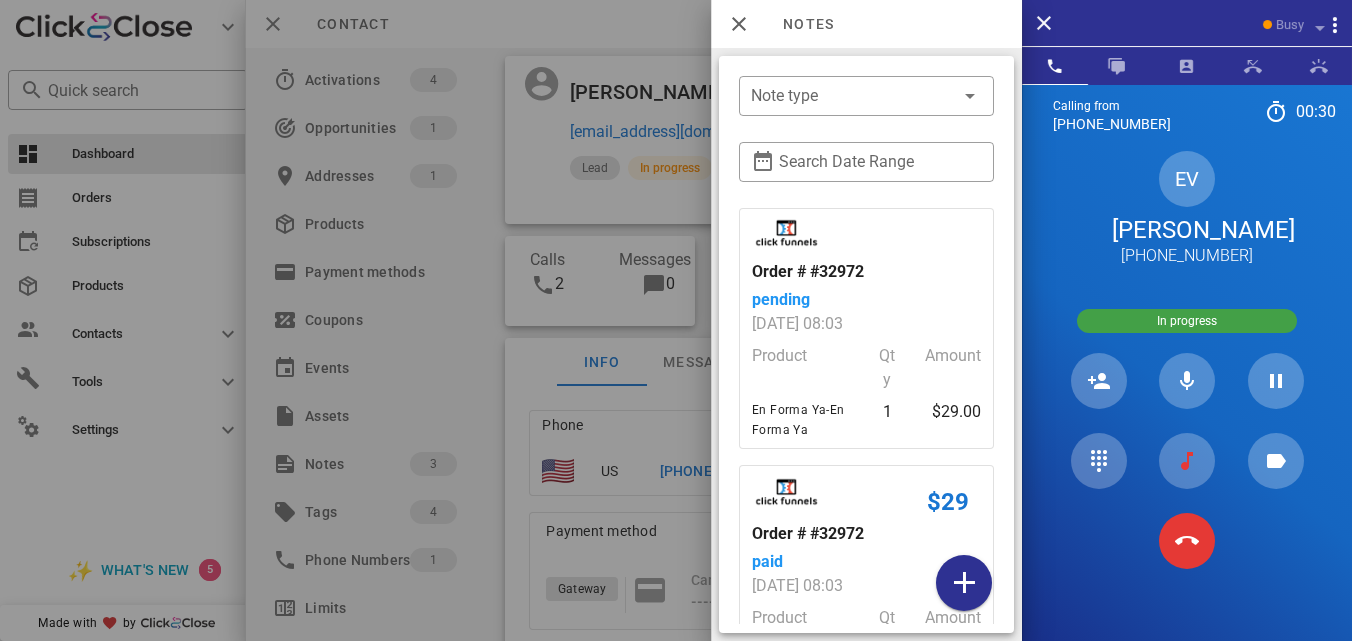 click at bounding box center [676, 320] 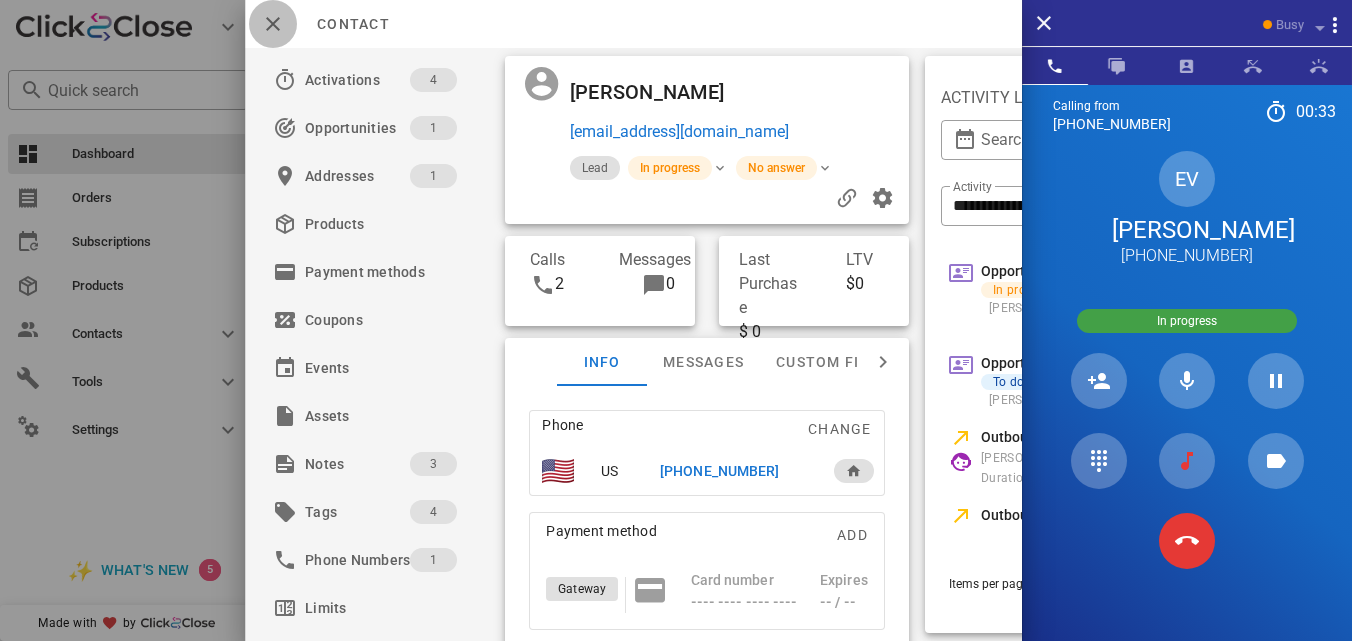 click at bounding box center (273, 24) 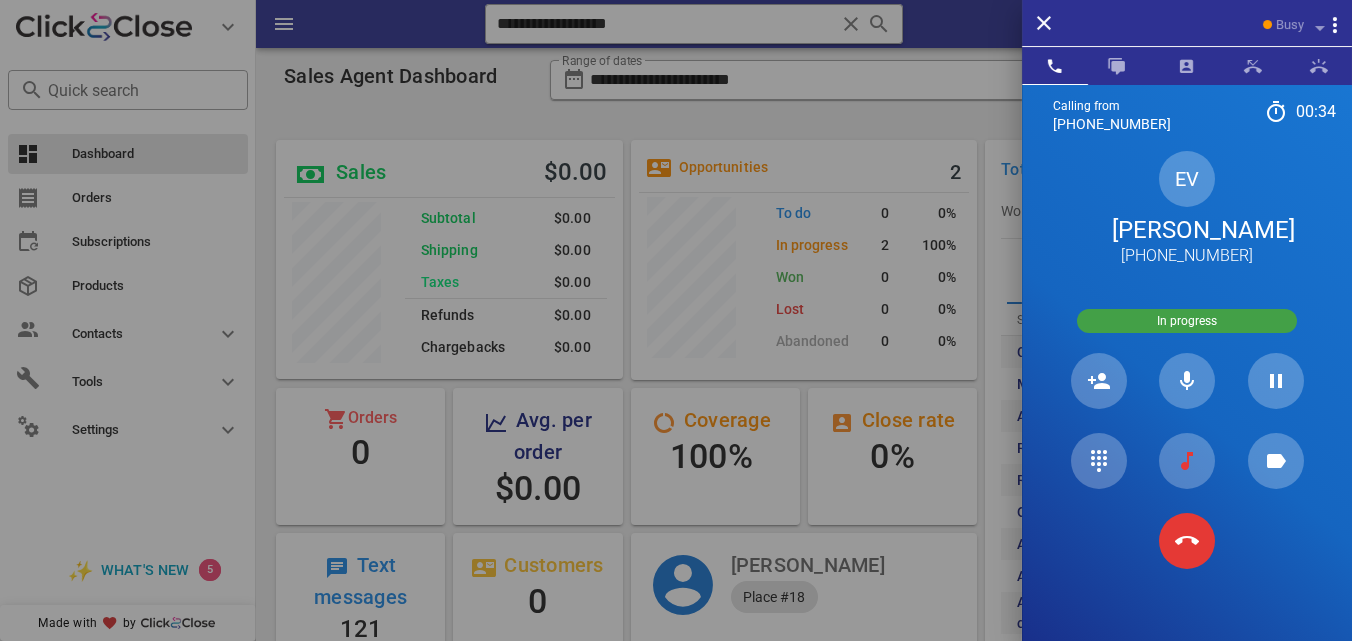click on "[PERSON_NAME]" at bounding box center [1187, 230] 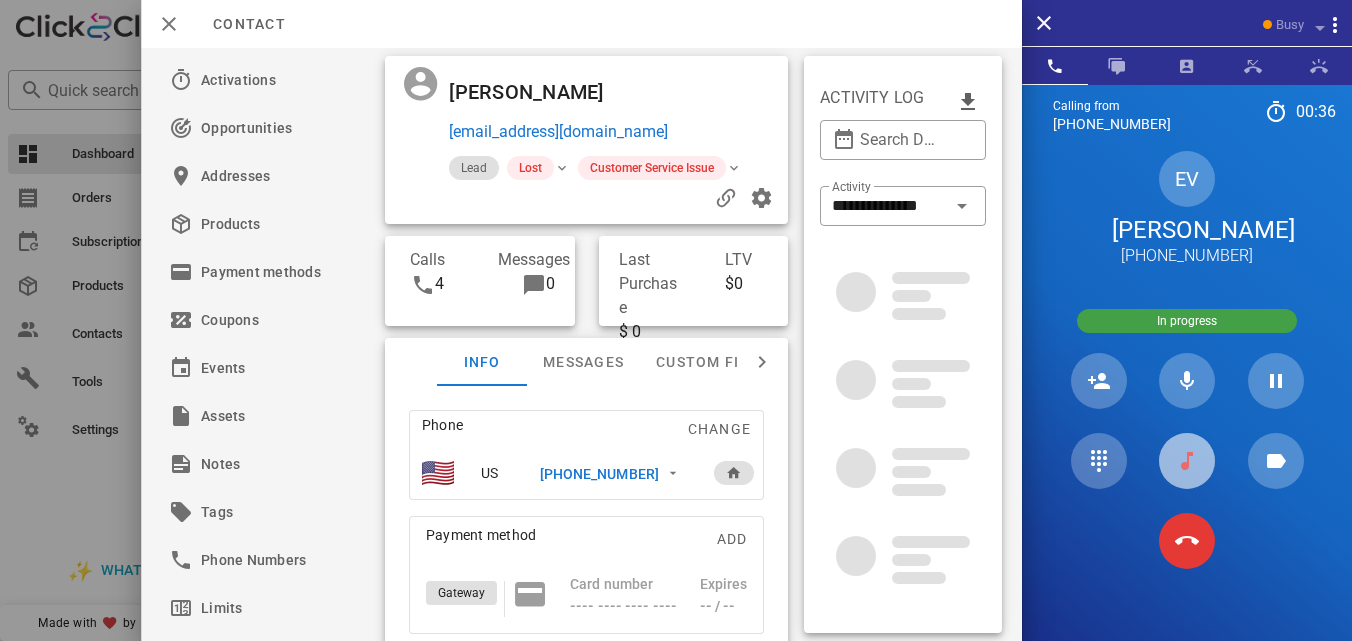 click at bounding box center (1187, 461) 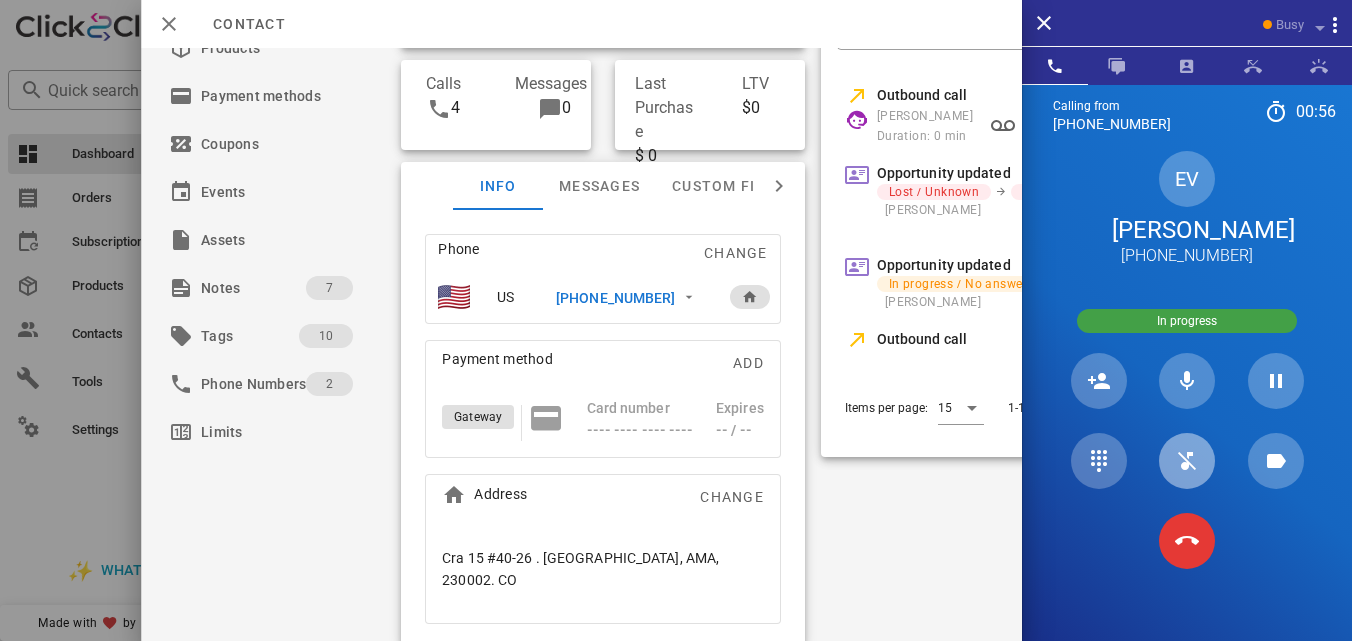 scroll, scrollTop: 0, scrollLeft: 0, axis: both 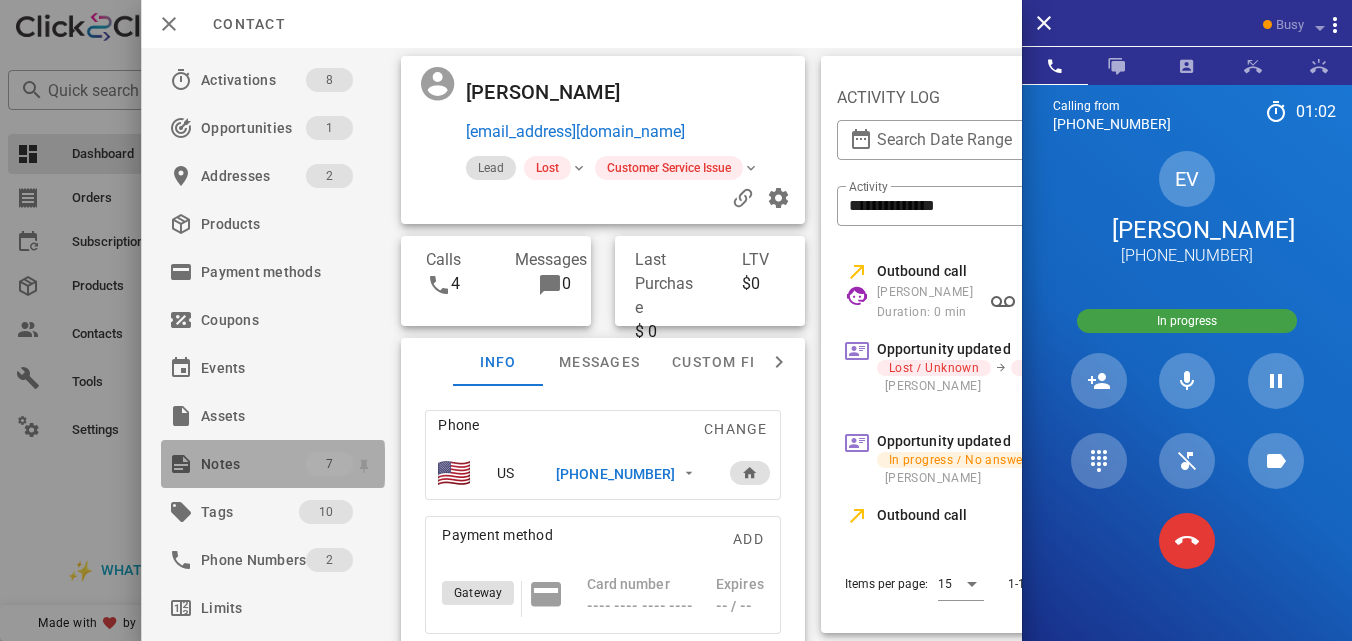 click on "Notes" at bounding box center (253, 464) 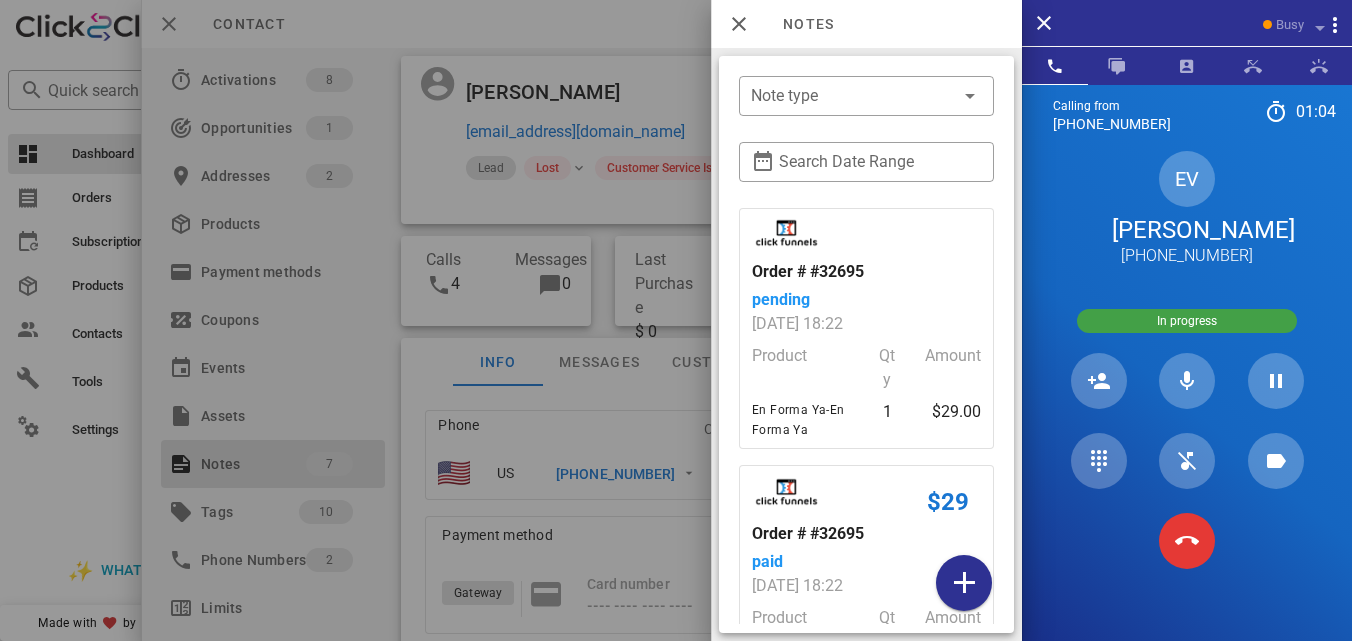 click on "​ Note type ​ Search Date Range  Order # #32695   pending   [DATE] 18:22   Product Qty Amount  En Forma Ya-En Forma Ya  1 $29.00  $29   Order # #32695   paid   [DATE] 18:22   Product Qty Amount  En Forma Ya-En Forma Ya  1 $29.00  Order # #32696   pending   [DATE] 18:39   Product Qty Amount  IM Fit Fire - 1 Frasco-IM Fit Fire - 1 Frasco  1 $49.00  $49   Order # #32696   paid   [DATE] 18:39   Product Qty Amount  IM Fit Fire - 1 Frasco-IM Fit Fire - 1 Frasco  1 $49.00  Order # #32698   pending   [DATE] 18:50   Product Qty Amount  Maintenance Cleanse - 1 Frasco-Maintenance Cleanse - 1 Frasco  1 $49.00  $49   Order # #32698   paid   [DATE] 18:50   Product Qty Amount  Maintenance Cleanse - 1 Frasco-Maintenance Cleanse - 1 Frasco  1 $49.00  Note  Se envían accesos y se  resuelven las preguntas  Created at   [DATE] 12:21   by   [PERSON_NAME]   Note  Se agenda seguimiento para el [DATE] 11am para efs.  Created at   [DATE] 14:36   by   [PERSON_NAME]" at bounding box center [866, 344] 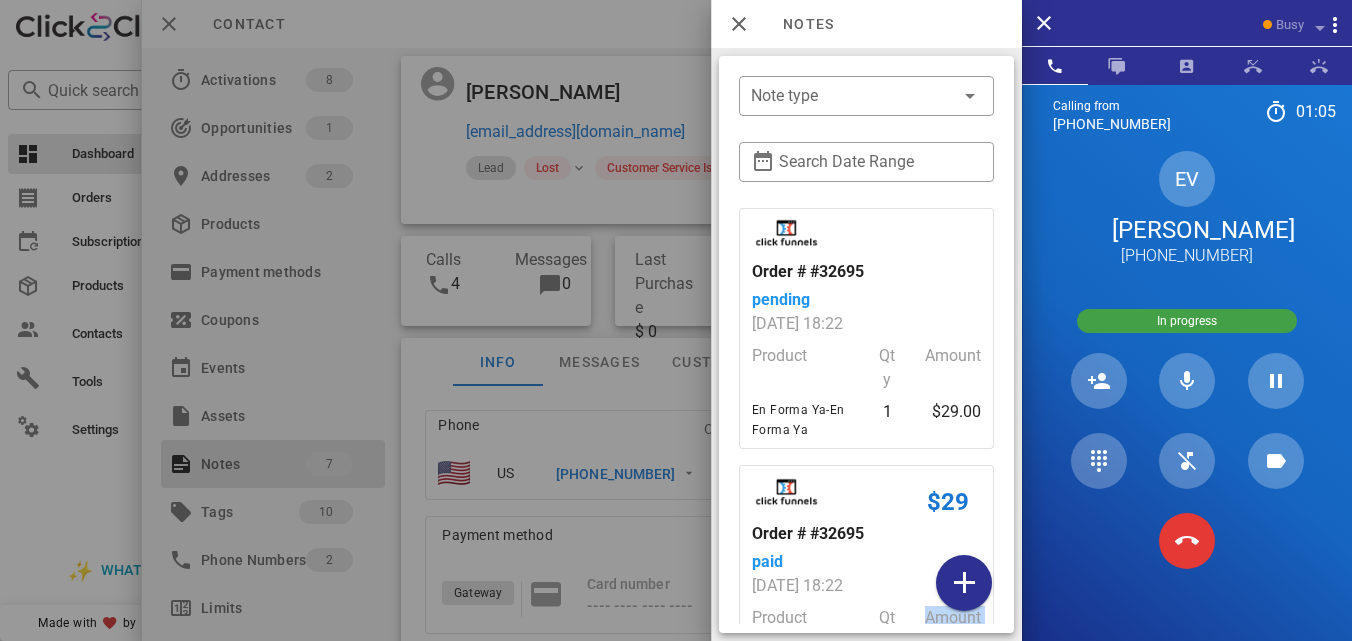 click on "​ Note type ​ Search Date Range  Order # #32695   pending   [DATE] 18:22   Product Qty Amount  En Forma Ya-En Forma Ya  1 $29.00  $29   Order # #32695   paid   [DATE] 18:22   Product Qty Amount  En Forma Ya-En Forma Ya  1 $29.00  Order # #32696   pending   [DATE] 18:39   Product Qty Amount  IM Fit Fire - 1 Frasco-IM Fit Fire - 1 Frasco  1 $49.00  $49   Order # #32696   paid   [DATE] 18:39   Product Qty Amount  IM Fit Fire - 1 Frasco-IM Fit Fire - 1 Frasco  1 $49.00  Order # #32698   pending   [DATE] 18:50   Product Qty Amount  Maintenance Cleanse - 1 Frasco-Maintenance Cleanse - 1 Frasco  1 $49.00  $49   Order # #32698   paid   [DATE] 18:50   Product Qty Amount  Maintenance Cleanse - 1 Frasco-Maintenance Cleanse - 1 Frasco  1 $49.00  Note  Se envían accesos y se  resuelven las preguntas  Created at   [DATE] 12:21   by   [PERSON_NAME]   Note  Se agenda seguimiento para el [DATE] 11am para efs.  Created at   [DATE] 14:36   by   [PERSON_NAME]" at bounding box center (866, 344) 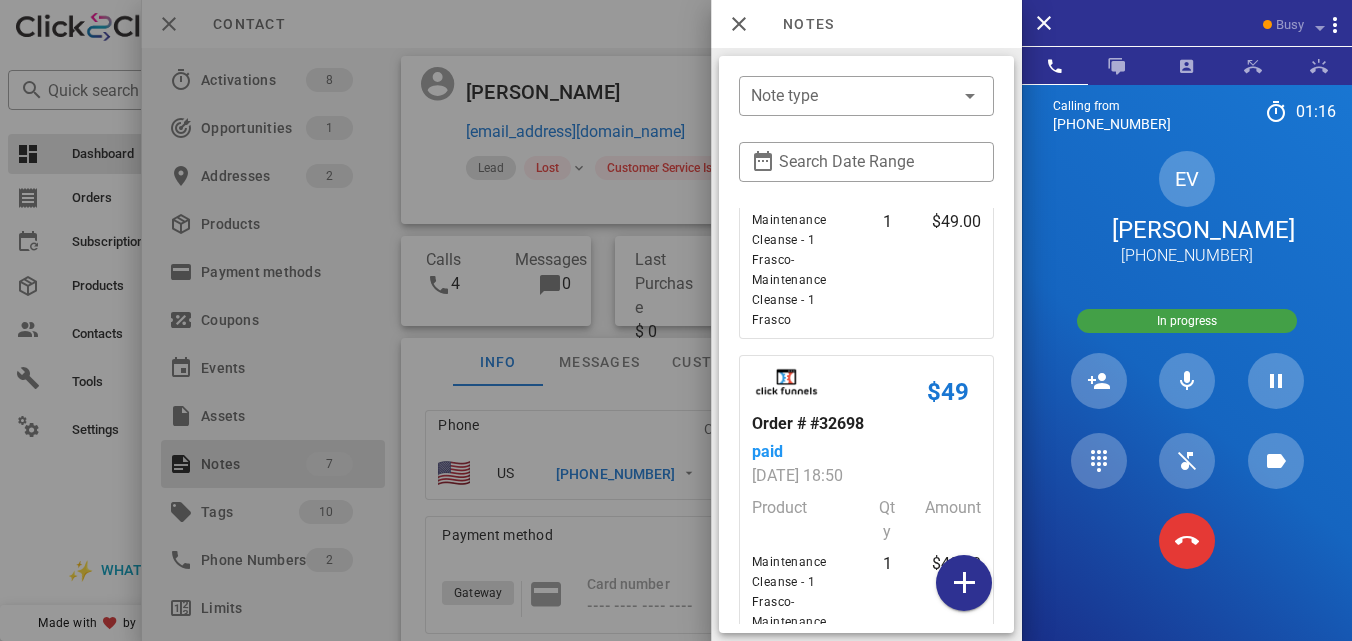 scroll, scrollTop: 1727, scrollLeft: 0, axis: vertical 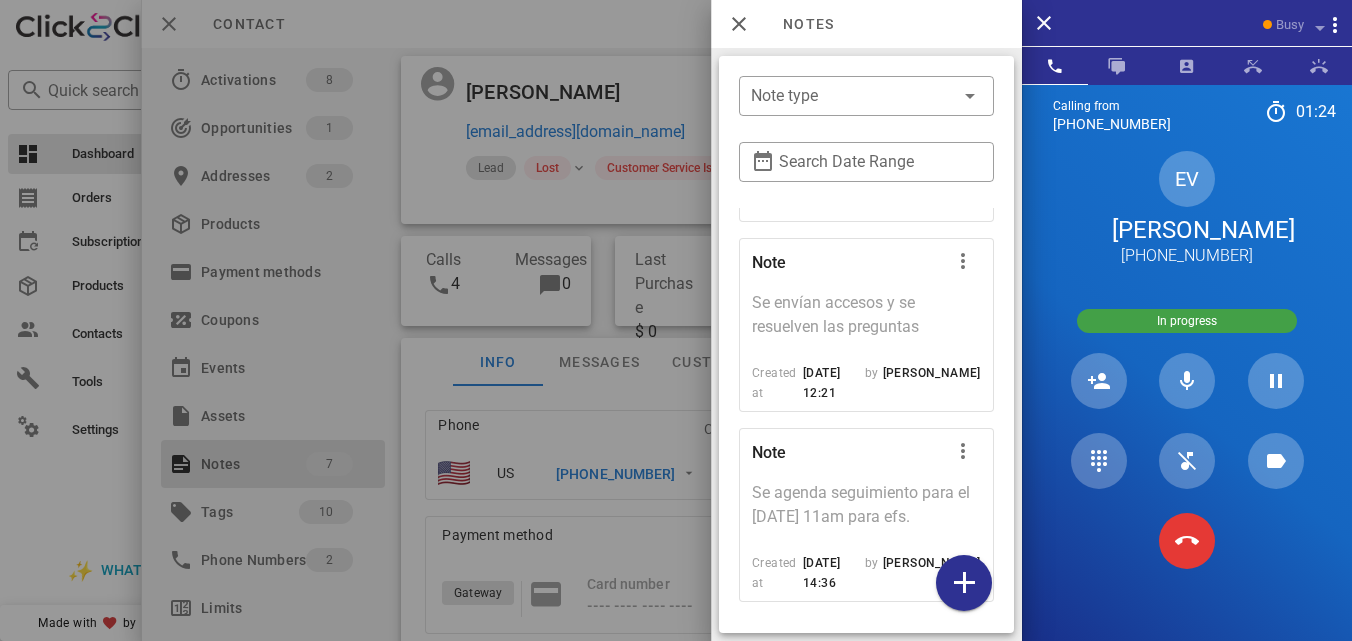 click at bounding box center [676, 320] 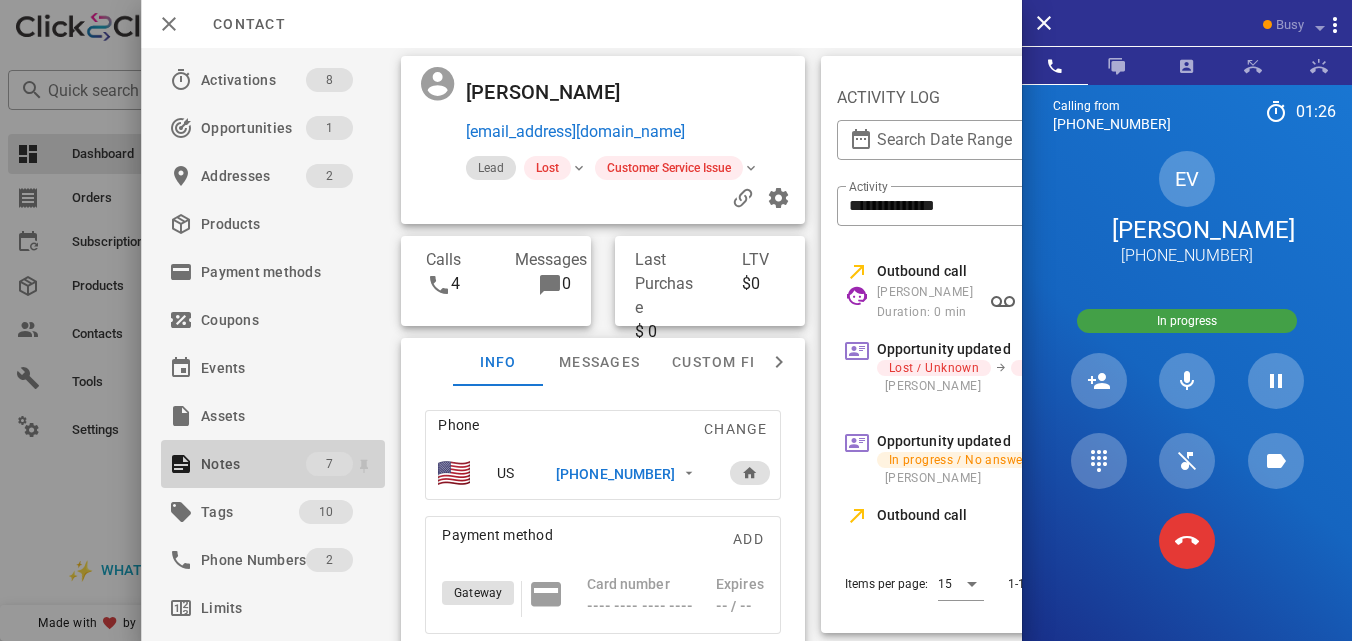 click on "7" at bounding box center (330, 464) 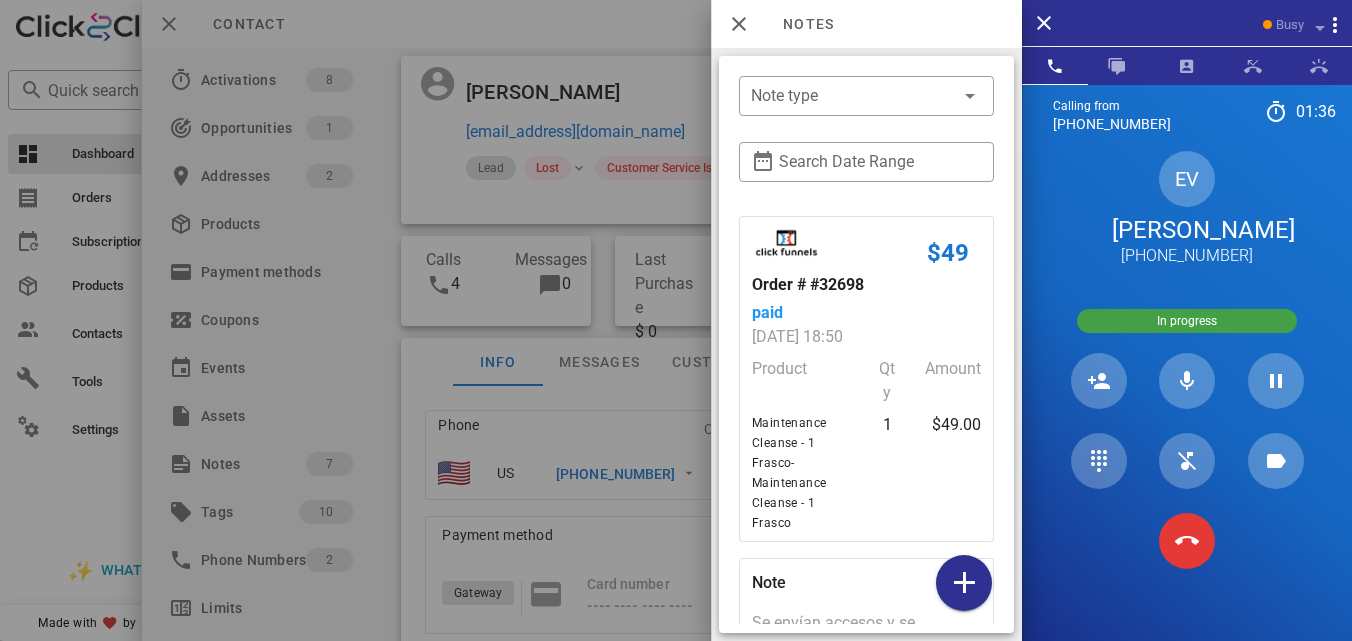 scroll, scrollTop: 1413, scrollLeft: 0, axis: vertical 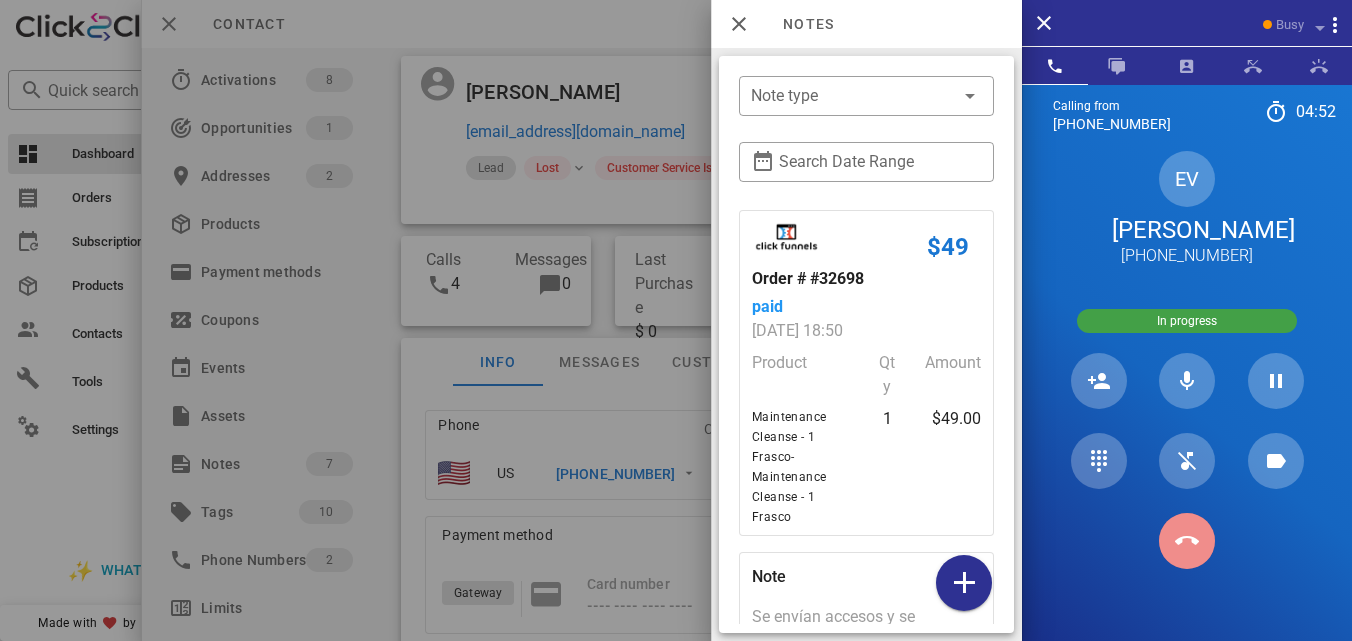 click at bounding box center (1187, 541) 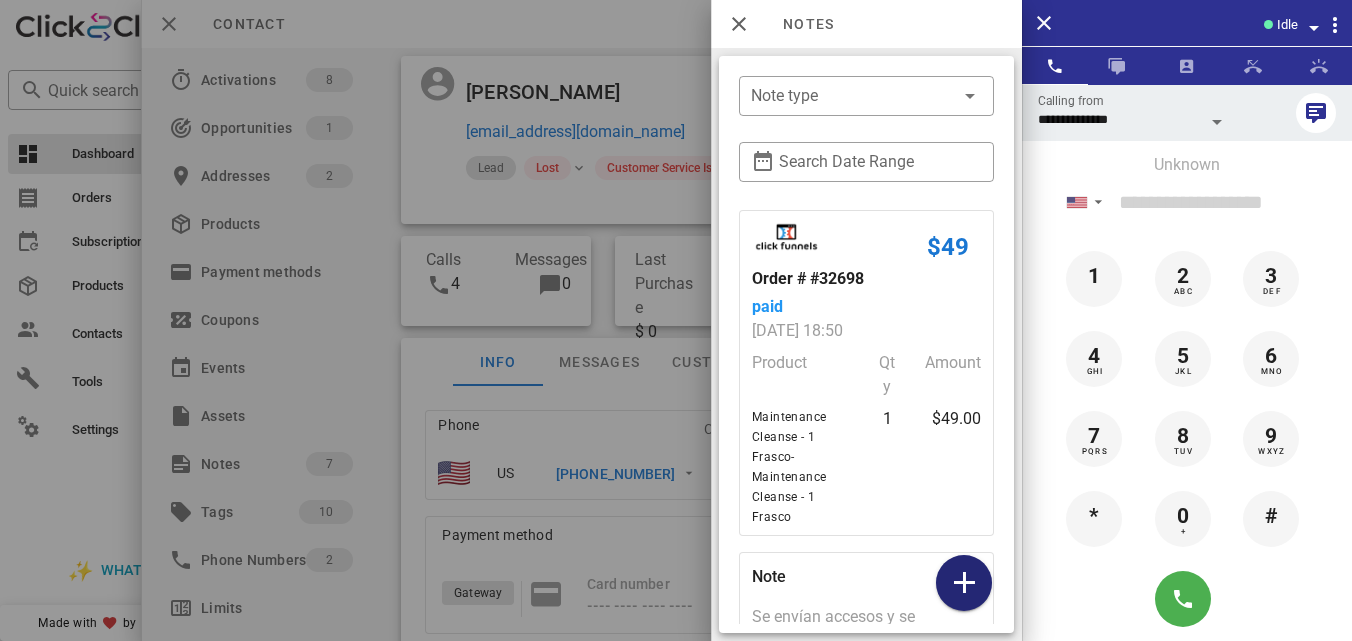 click at bounding box center [964, 583] 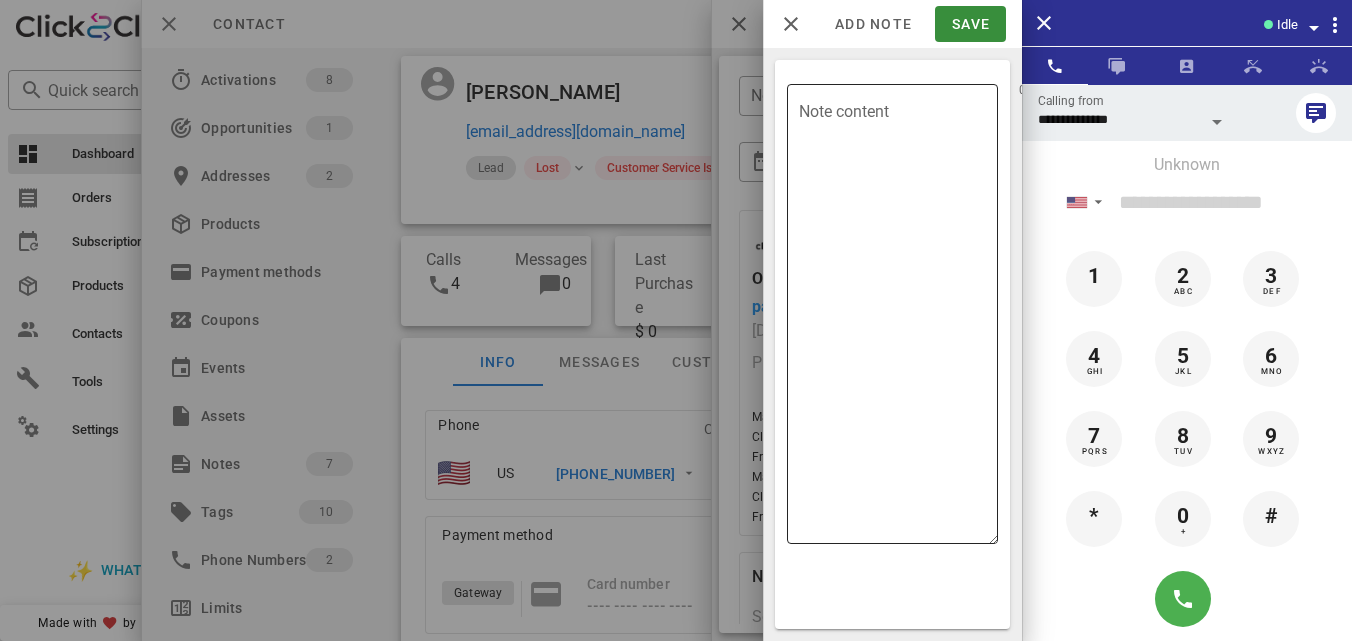 click on "Note content" at bounding box center [898, 319] 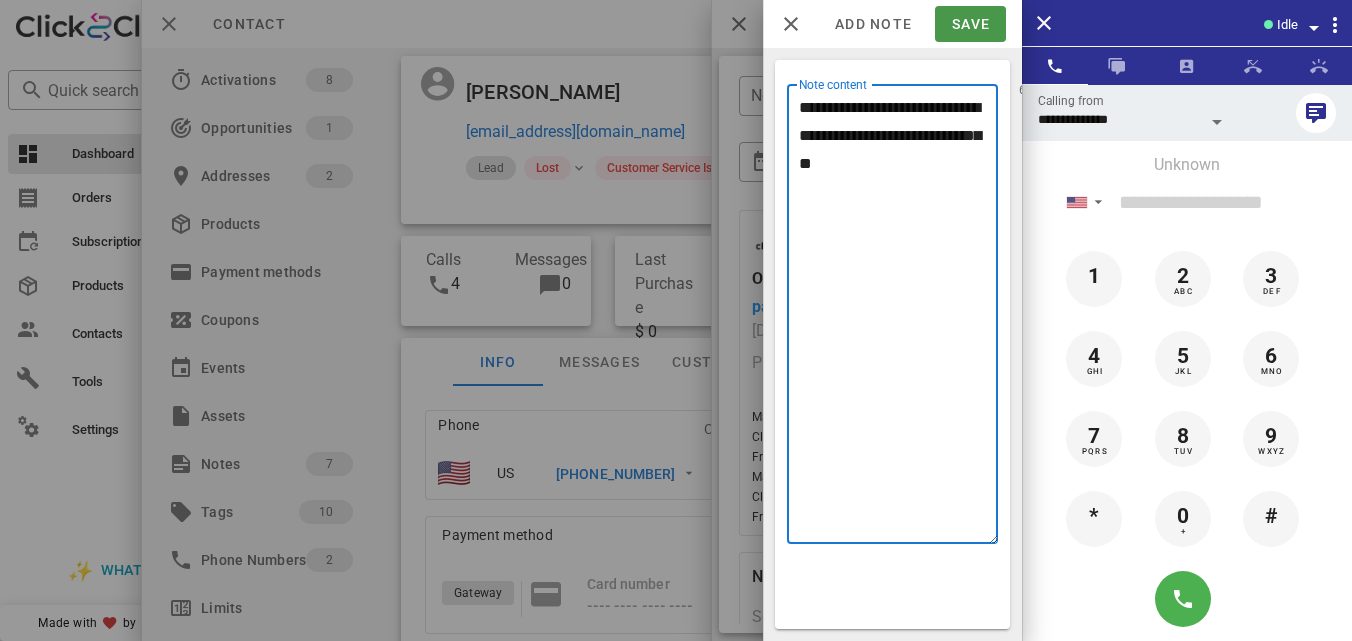 type on "**********" 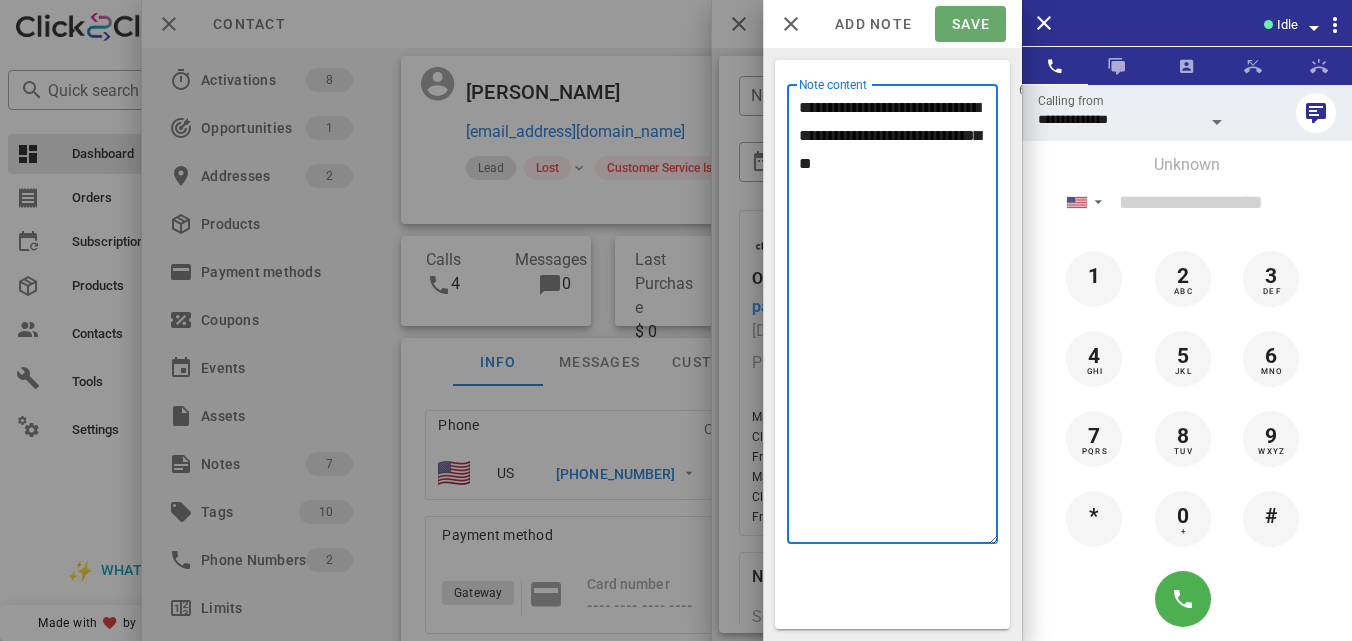 click on "Save" at bounding box center (970, 24) 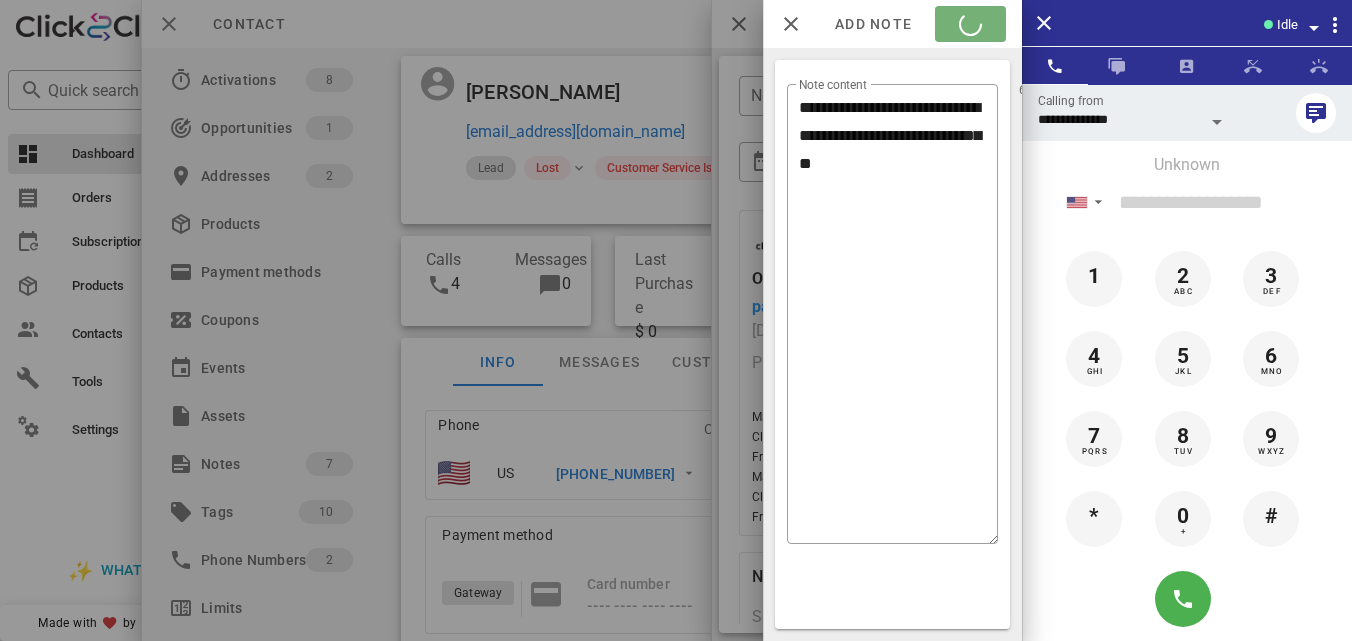 click on "Add note Save" at bounding box center (892, 24) 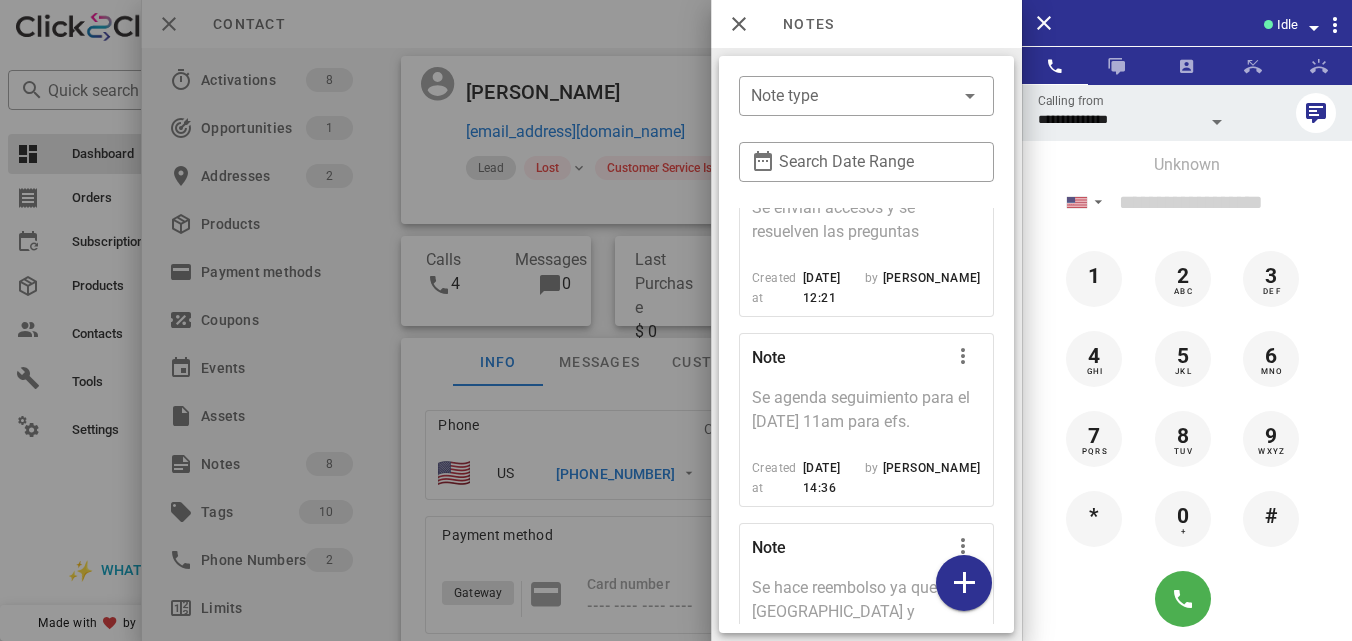 scroll, scrollTop: 1941, scrollLeft: 0, axis: vertical 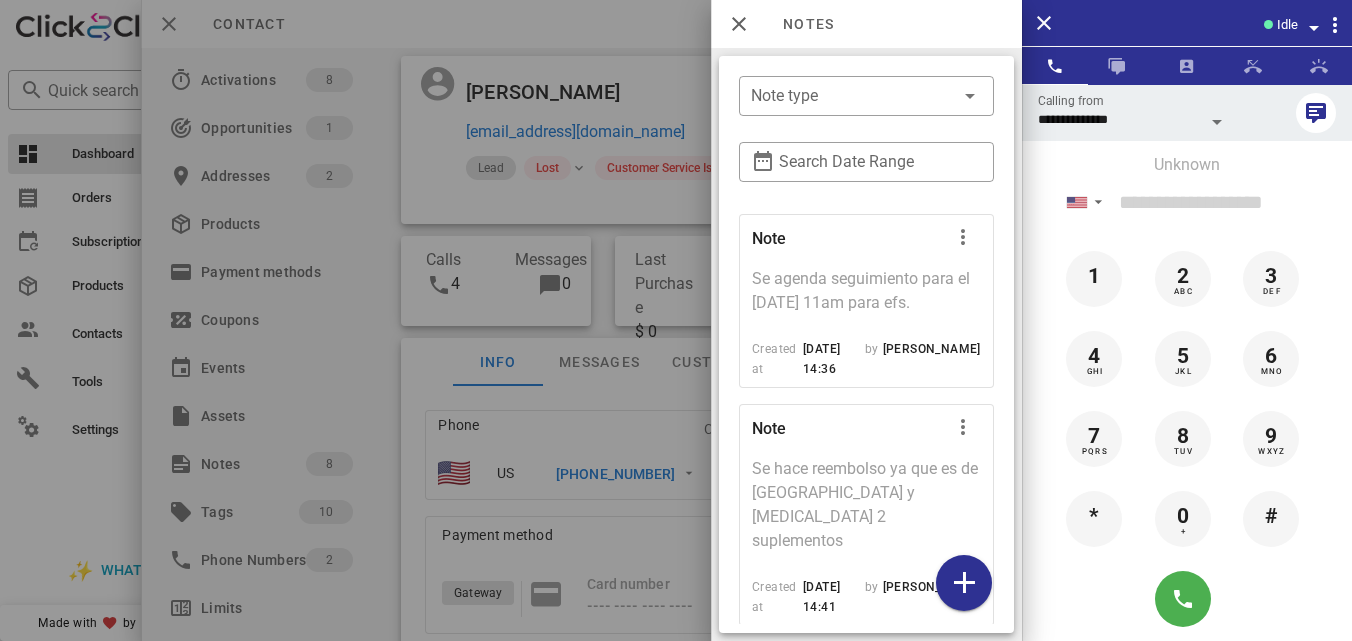 click at bounding box center (676, 320) 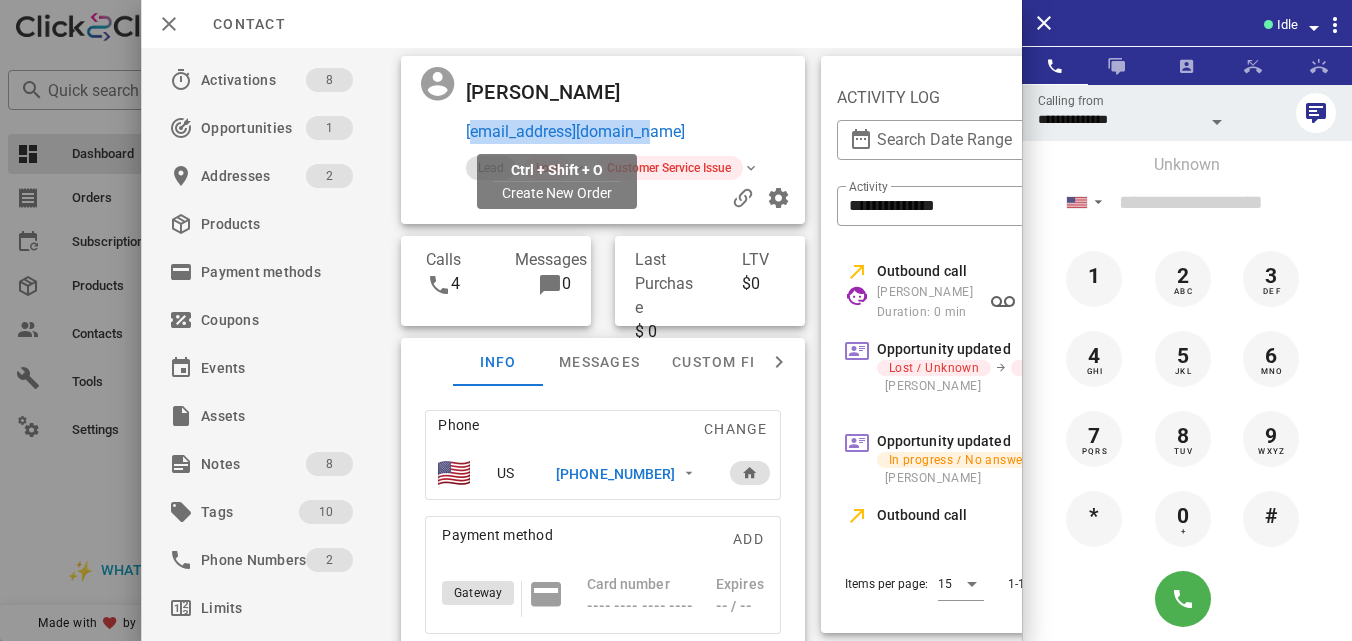 drag, startPoint x: 655, startPoint y: 126, endPoint x: 468, endPoint y: 138, distance: 187.38463 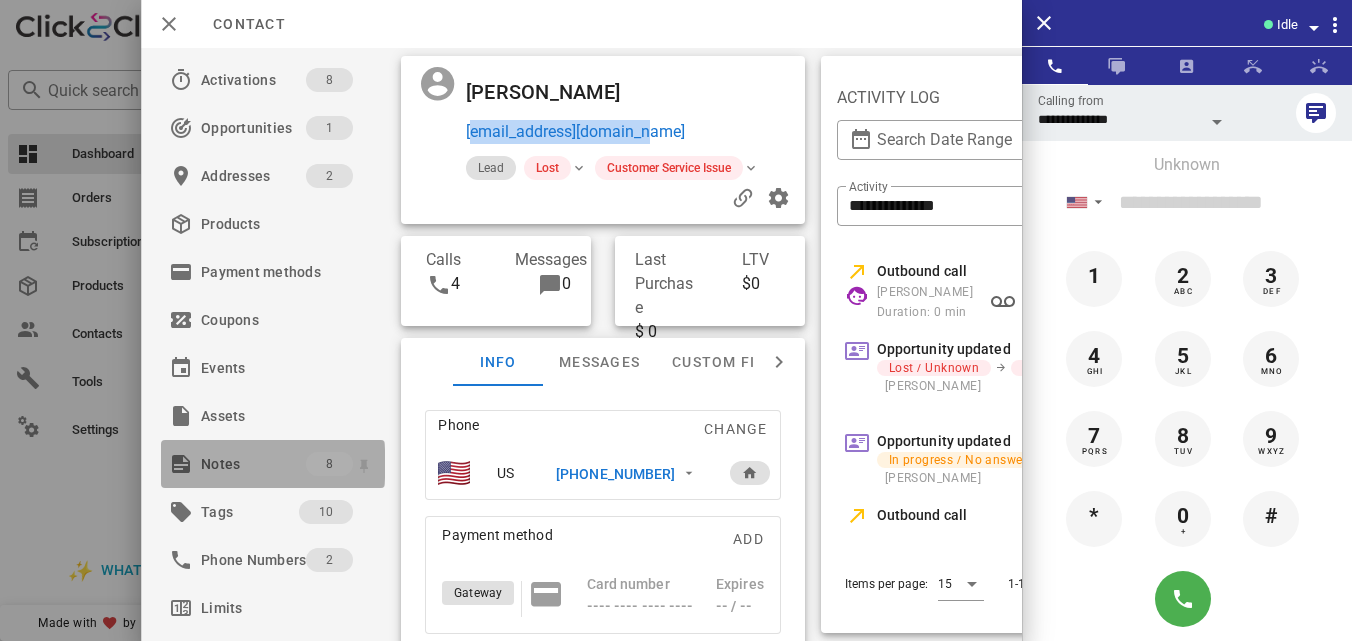 click on "Notes" at bounding box center [253, 464] 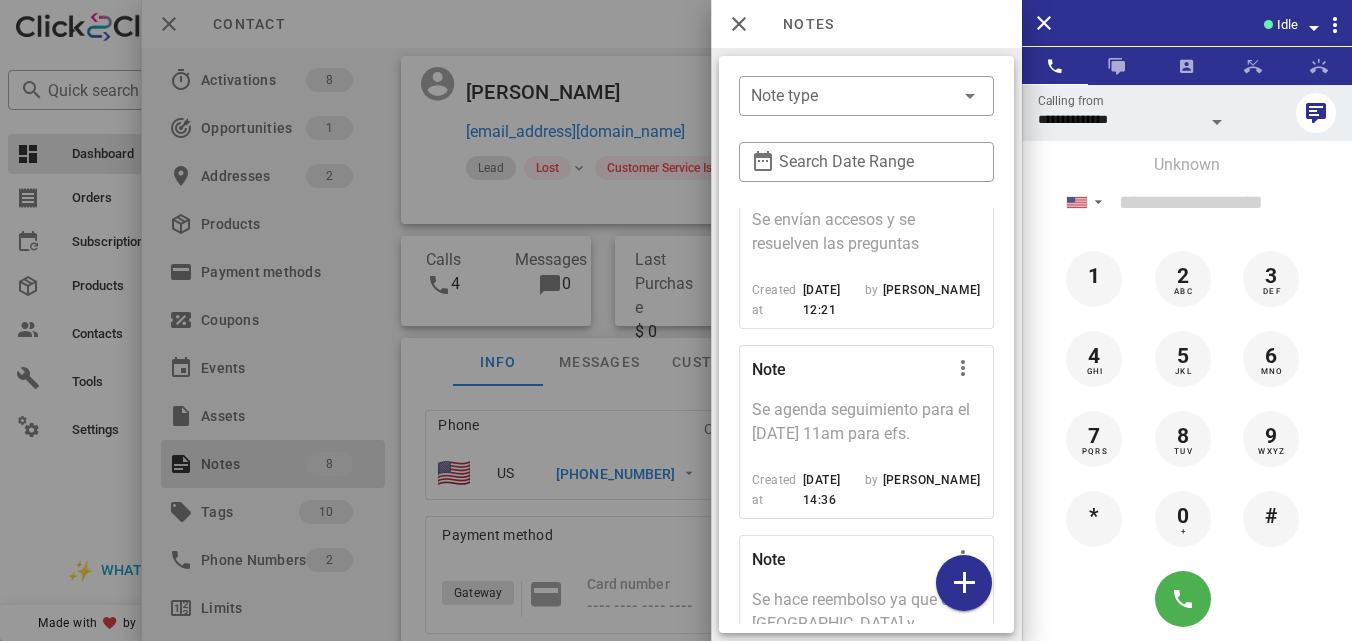 scroll, scrollTop: 1820, scrollLeft: 0, axis: vertical 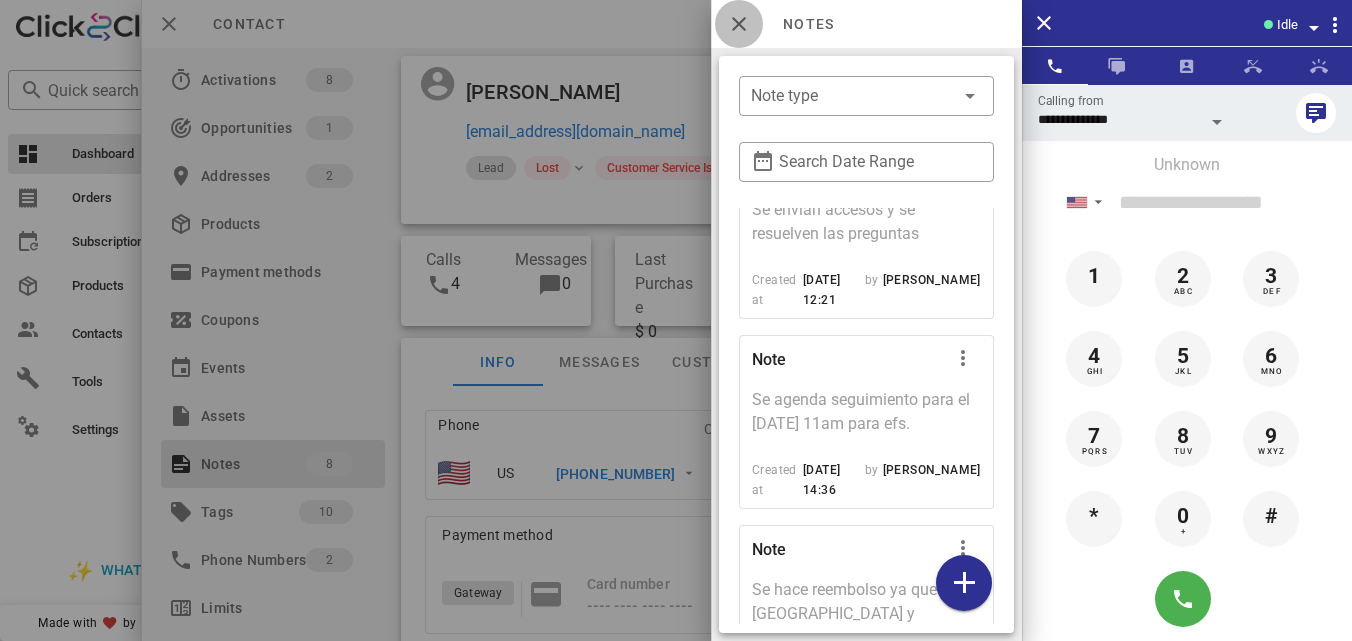 click at bounding box center [739, 24] 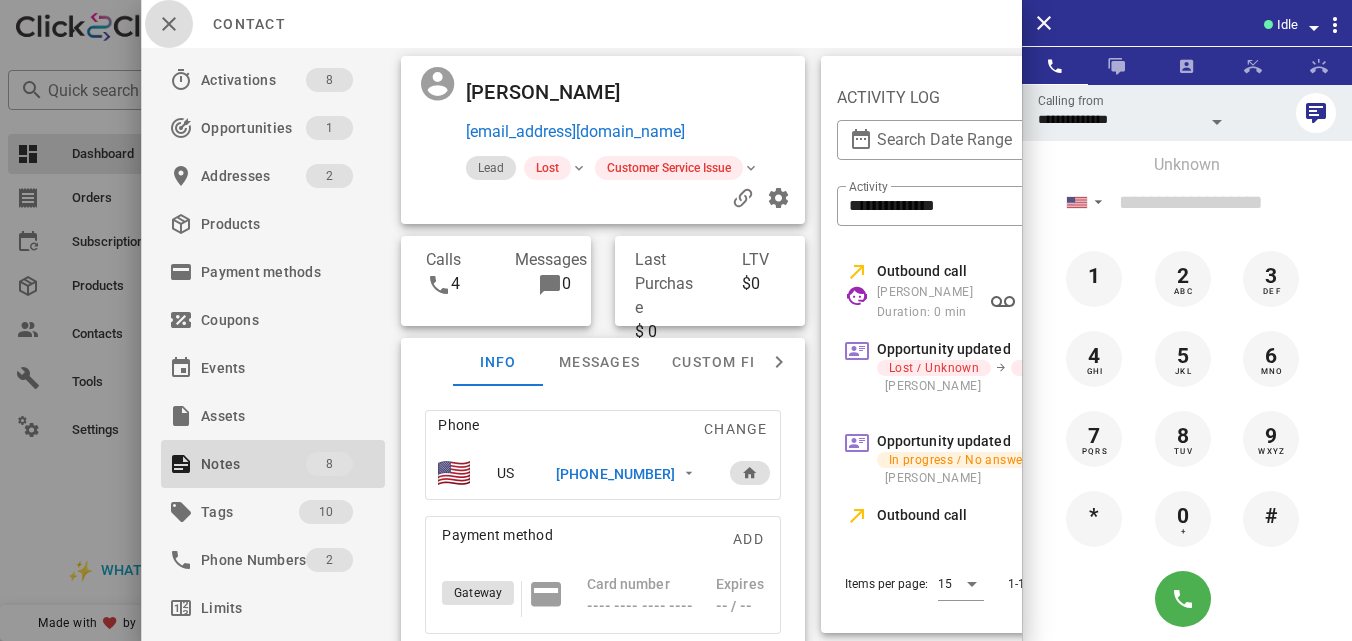 click at bounding box center (169, 24) 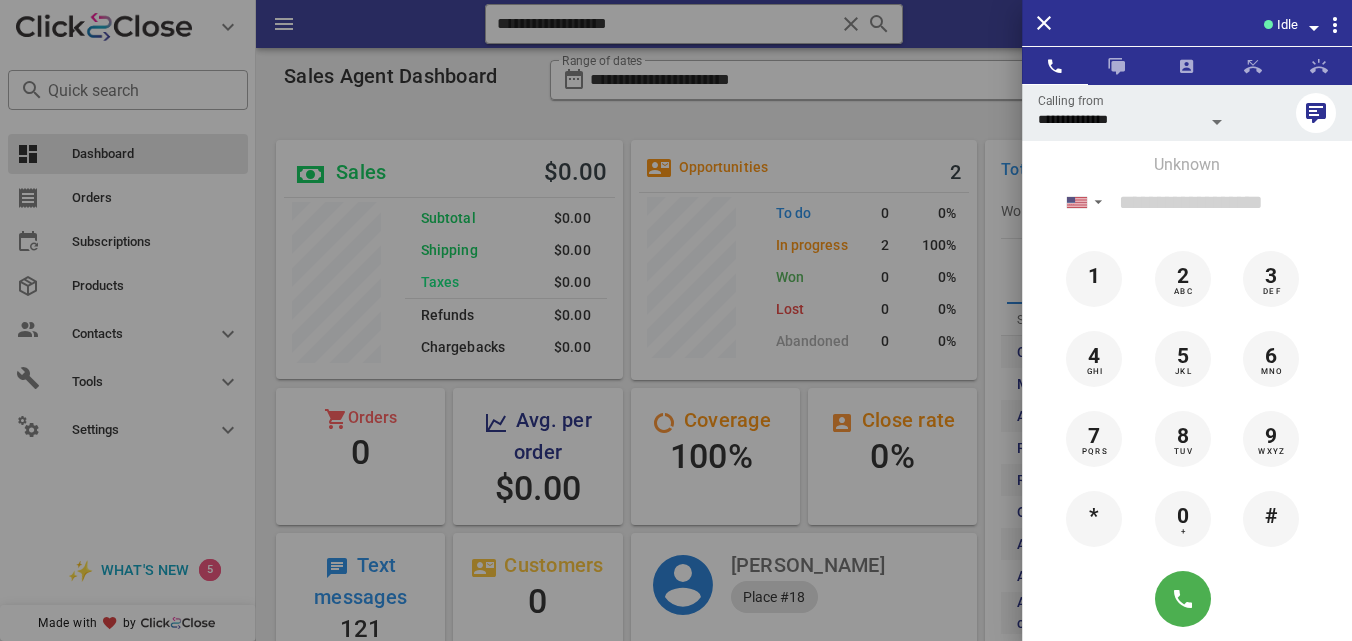 click at bounding box center [676, 320] 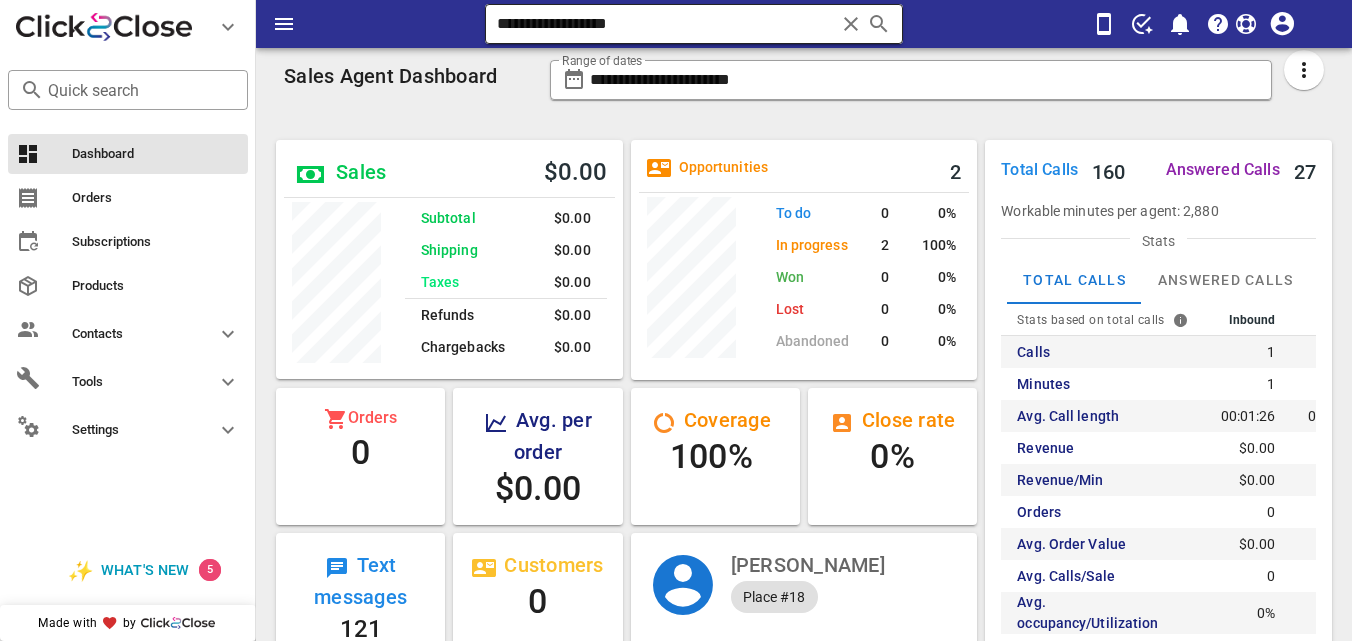 click at bounding box center (851, 24) 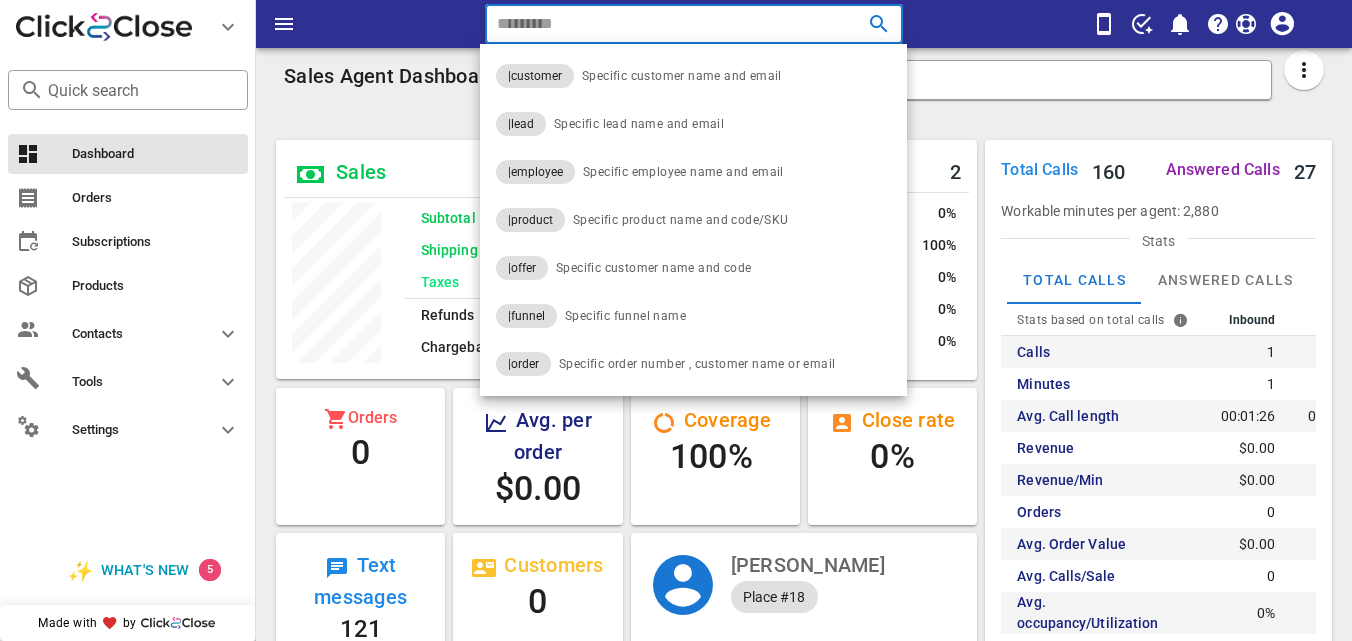 paste on "**********" 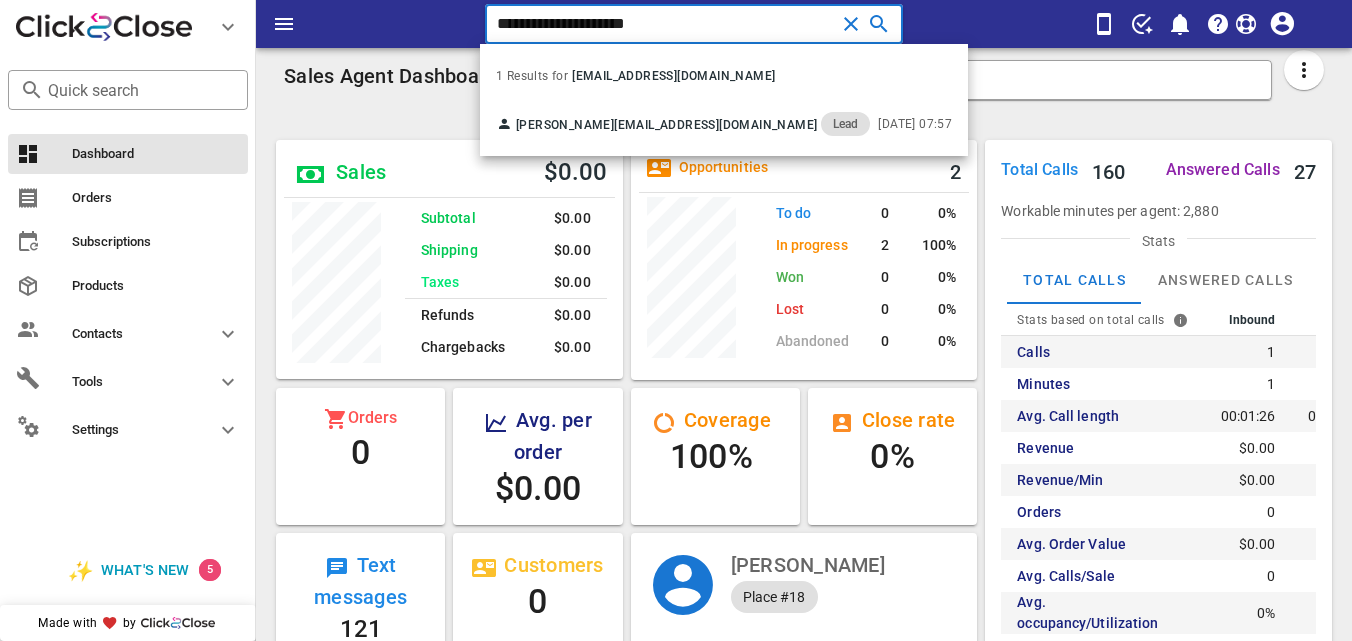 type on "**********" 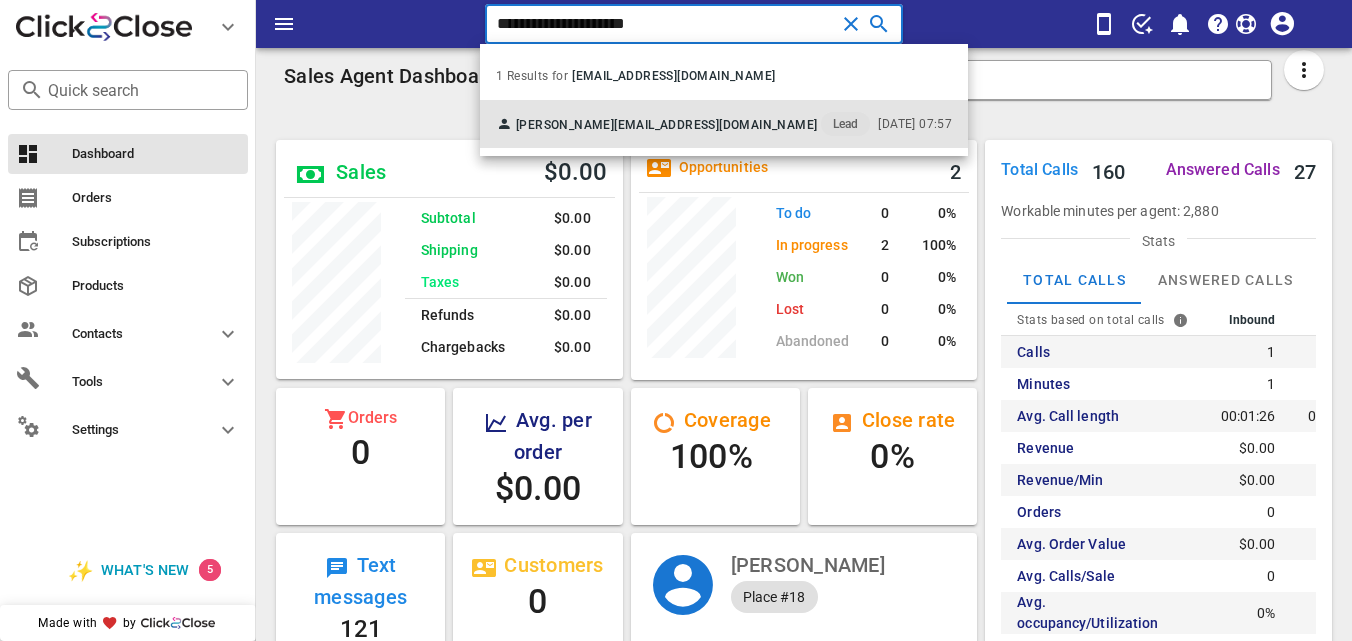 click on "[EMAIL_ADDRESS][DOMAIN_NAME]" at bounding box center [715, 125] 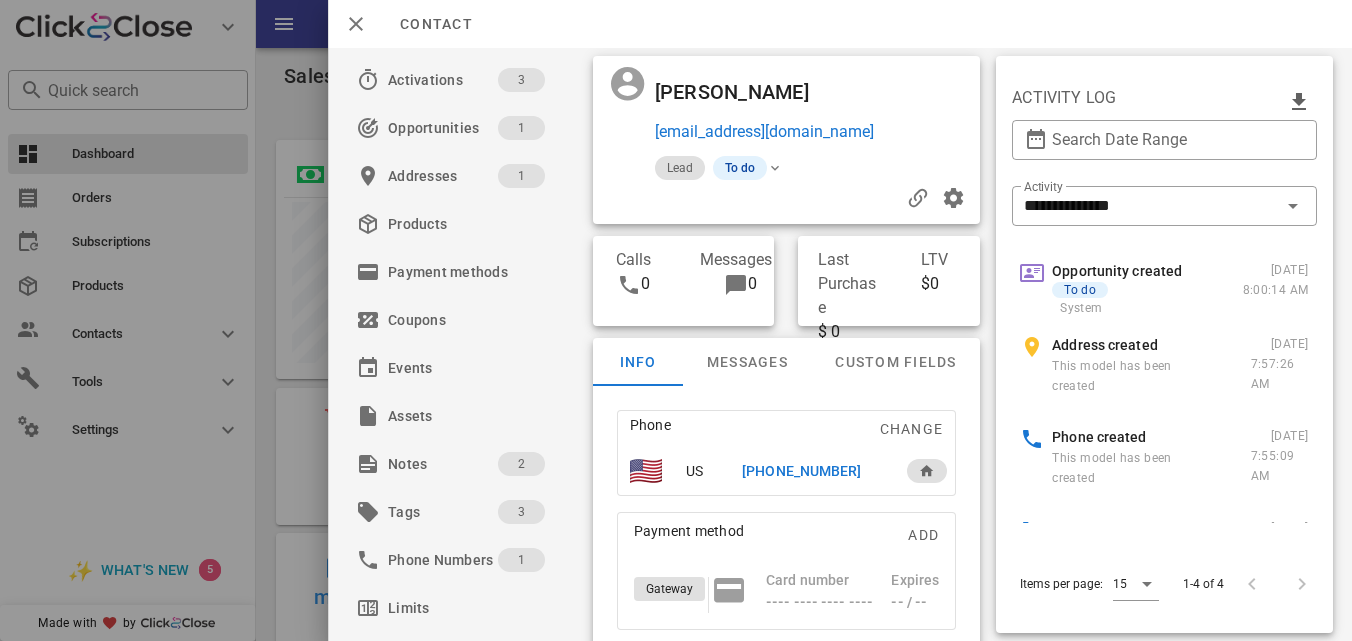 click on "[PHONE_NUMBER]" at bounding box center (801, 471) 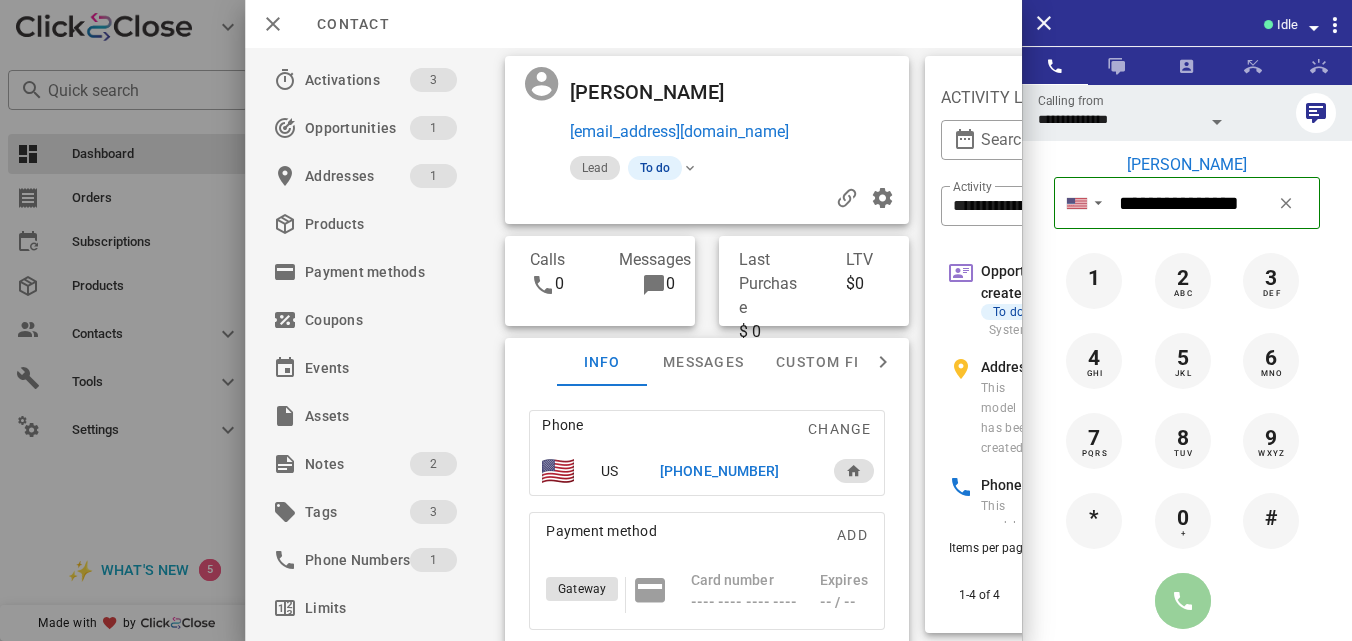 drag, startPoint x: 1171, startPoint y: 626, endPoint x: 1187, endPoint y: 603, distance: 28.01785 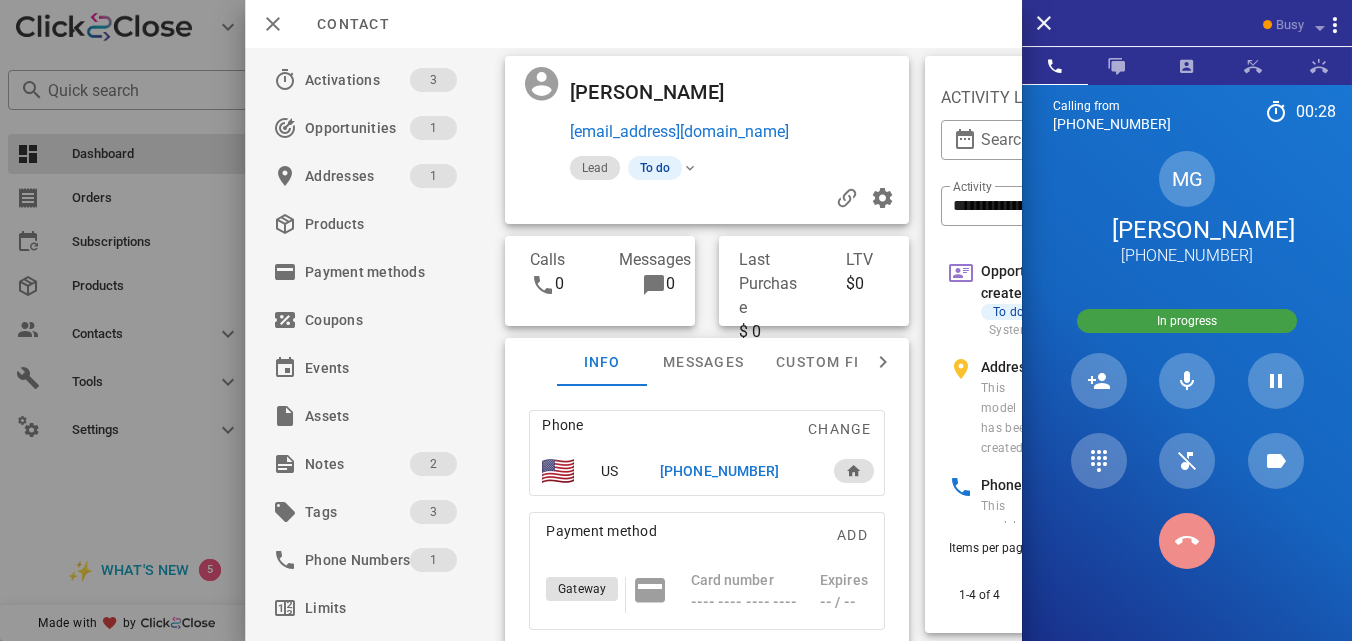click at bounding box center [1187, 541] 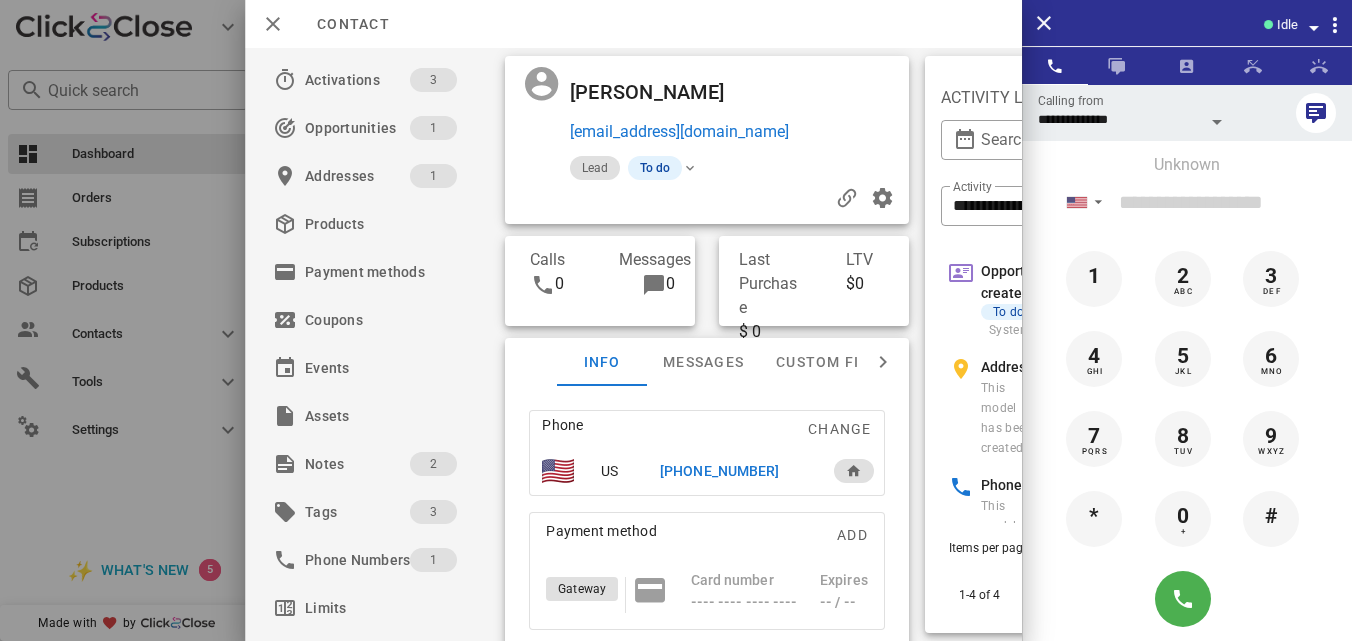 click on "[PHONE_NUMBER]" at bounding box center (719, 471) 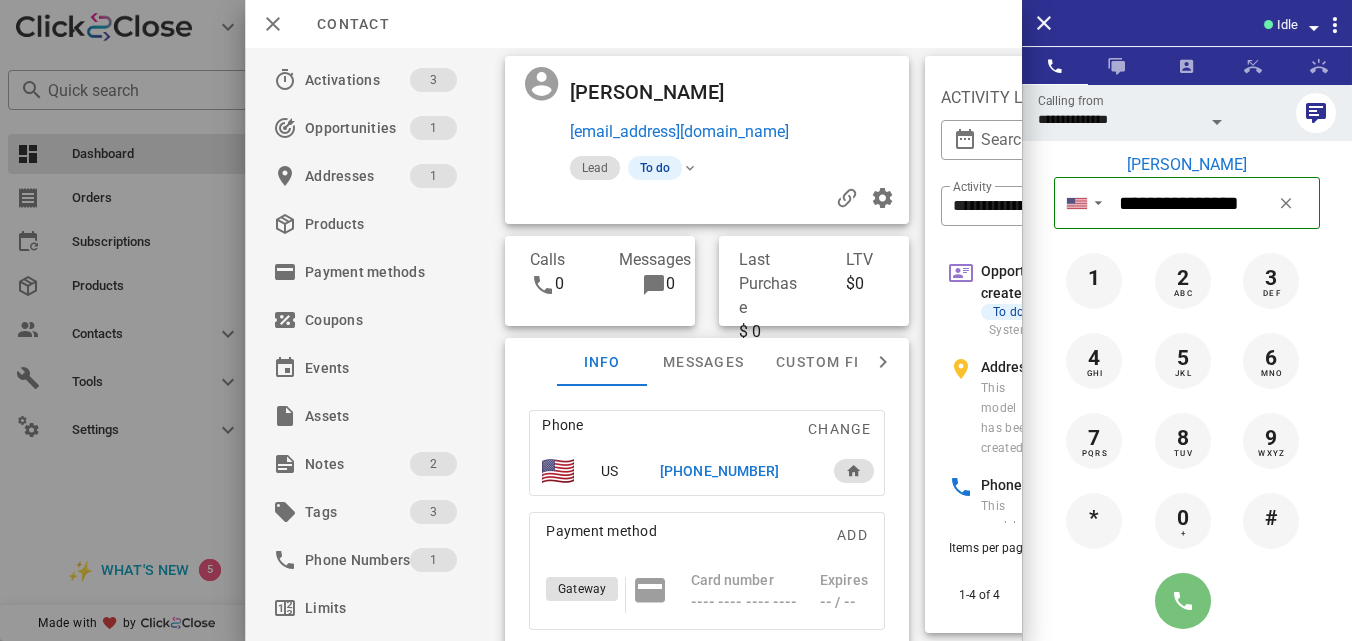click at bounding box center (1183, 601) 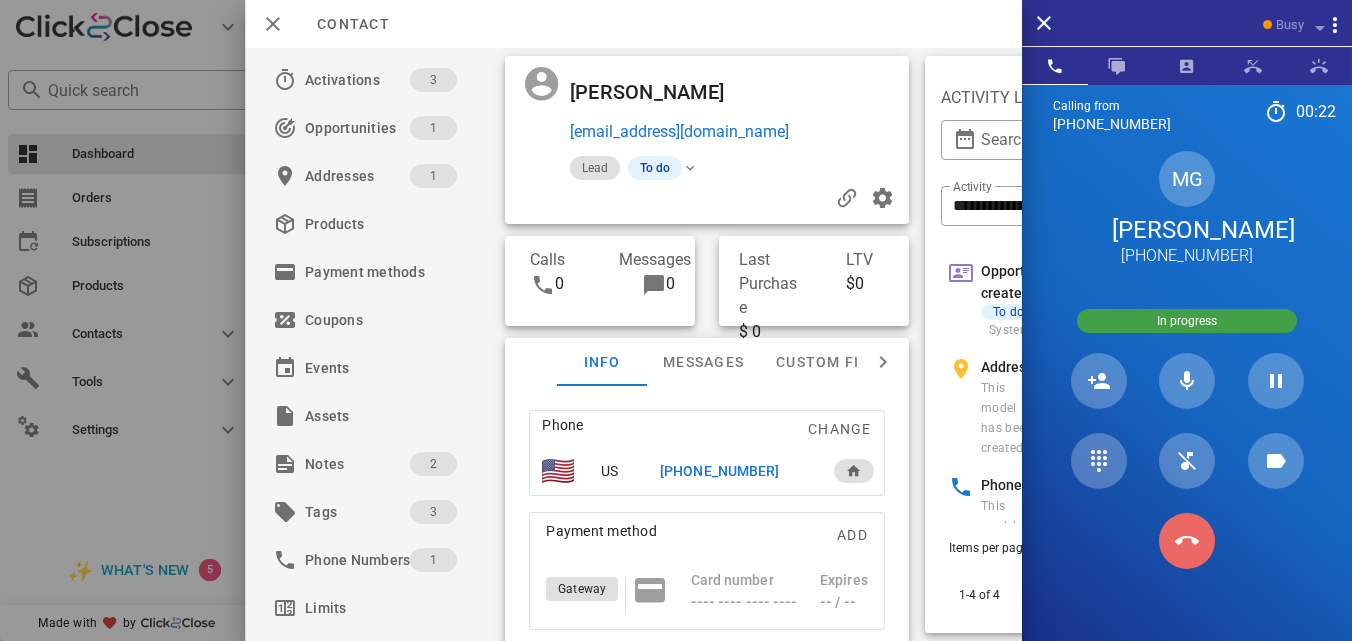 click at bounding box center (1187, 541) 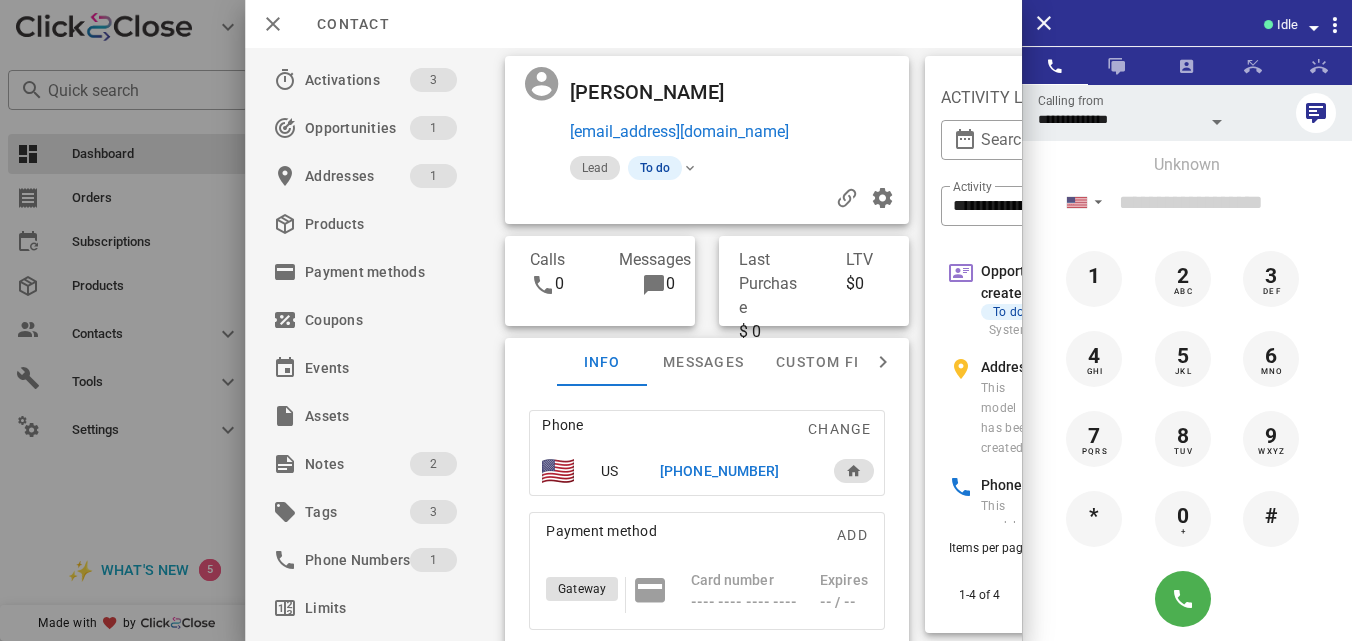 click on "[PERSON_NAME]" at bounding box center (652, 92) 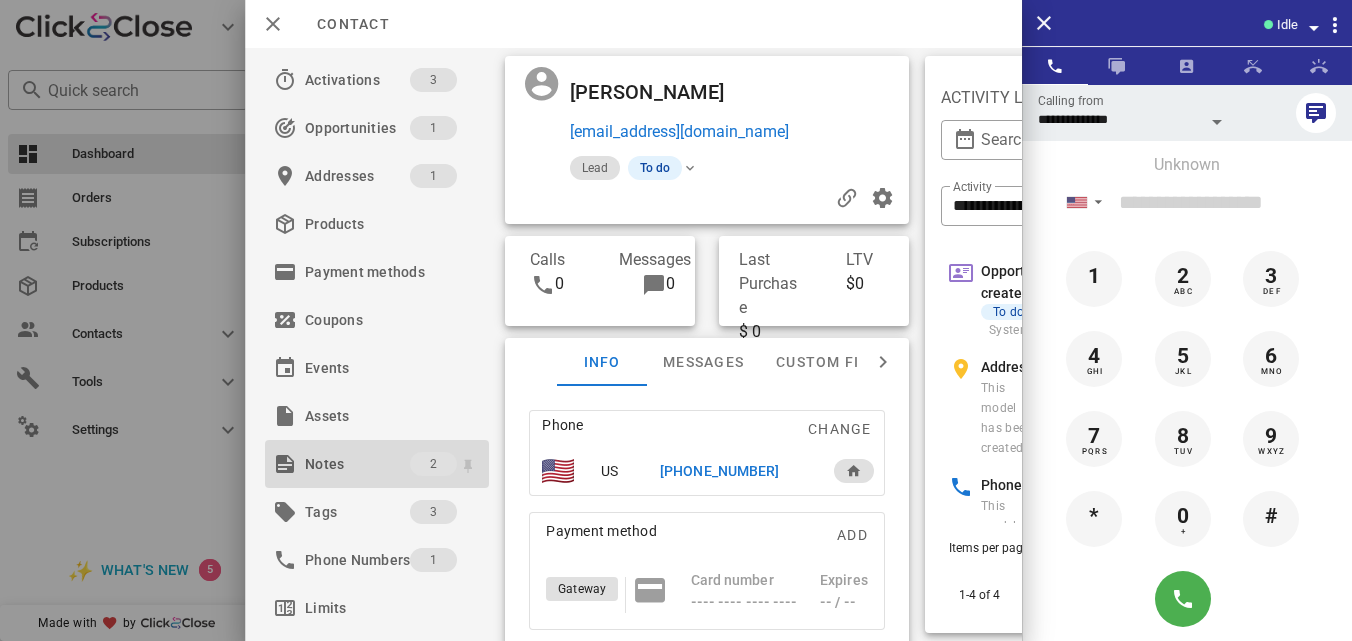 click on "Notes" at bounding box center (357, 464) 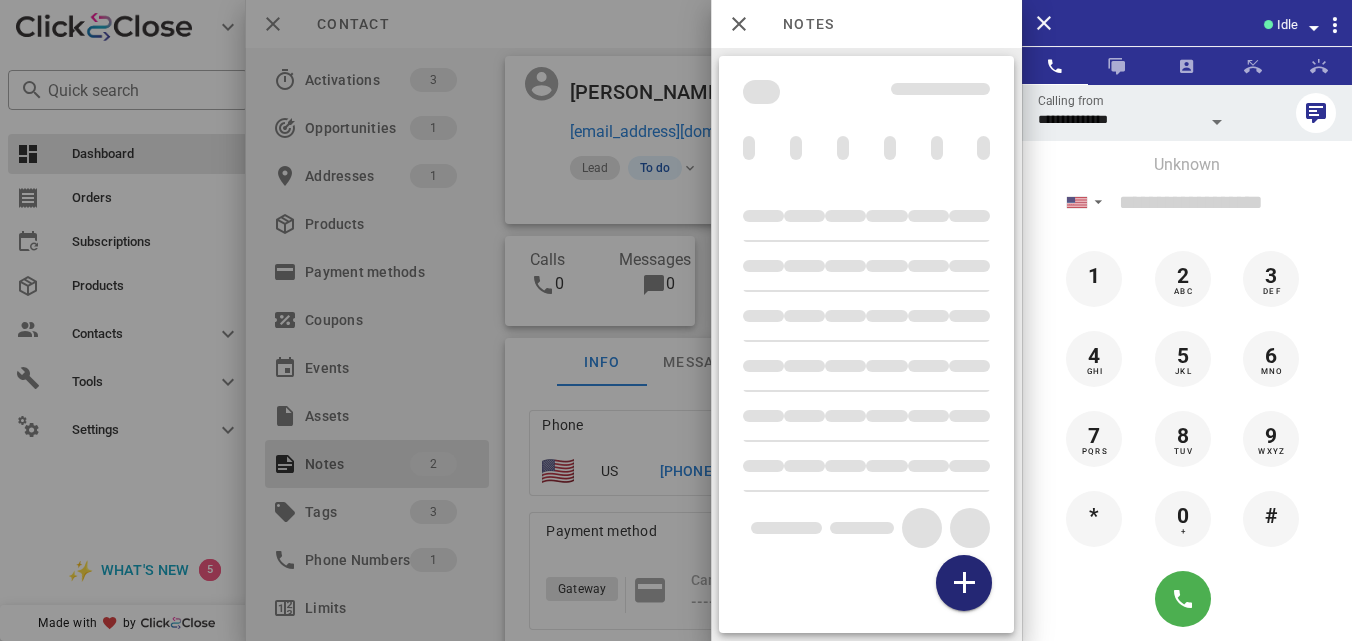 click at bounding box center (964, 583) 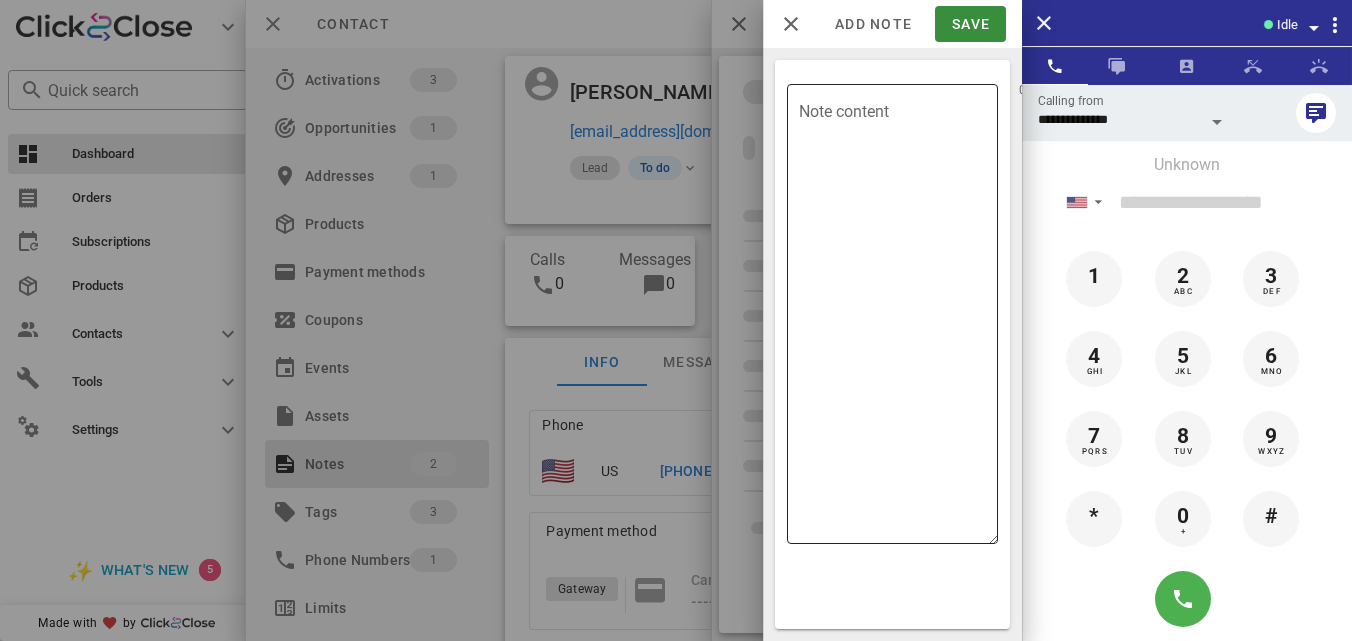click on "Note content" at bounding box center (898, 319) 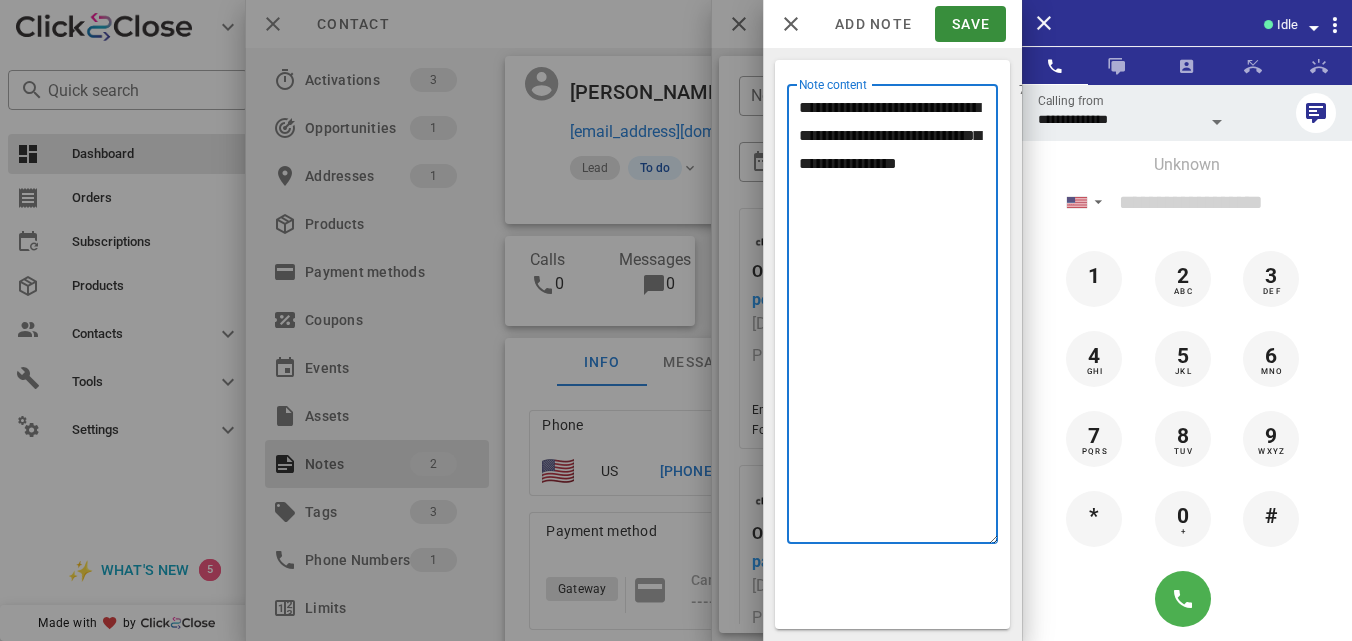 type on "**********" 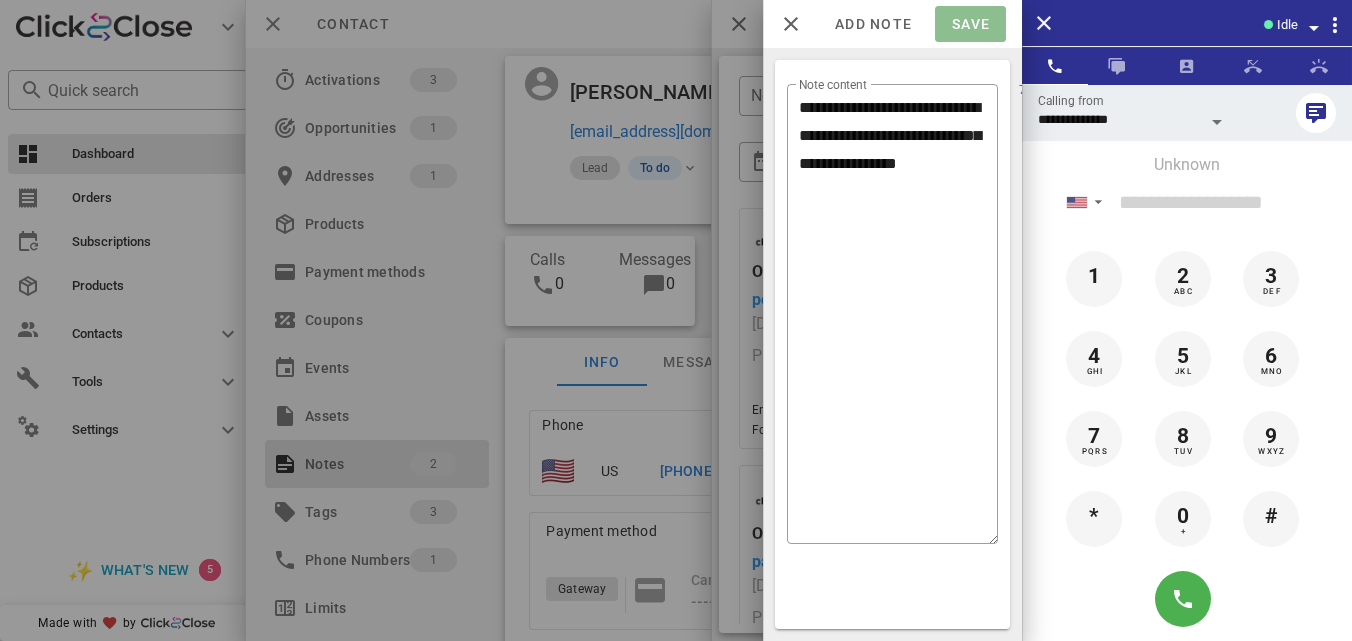 click on "Save" at bounding box center (970, 24) 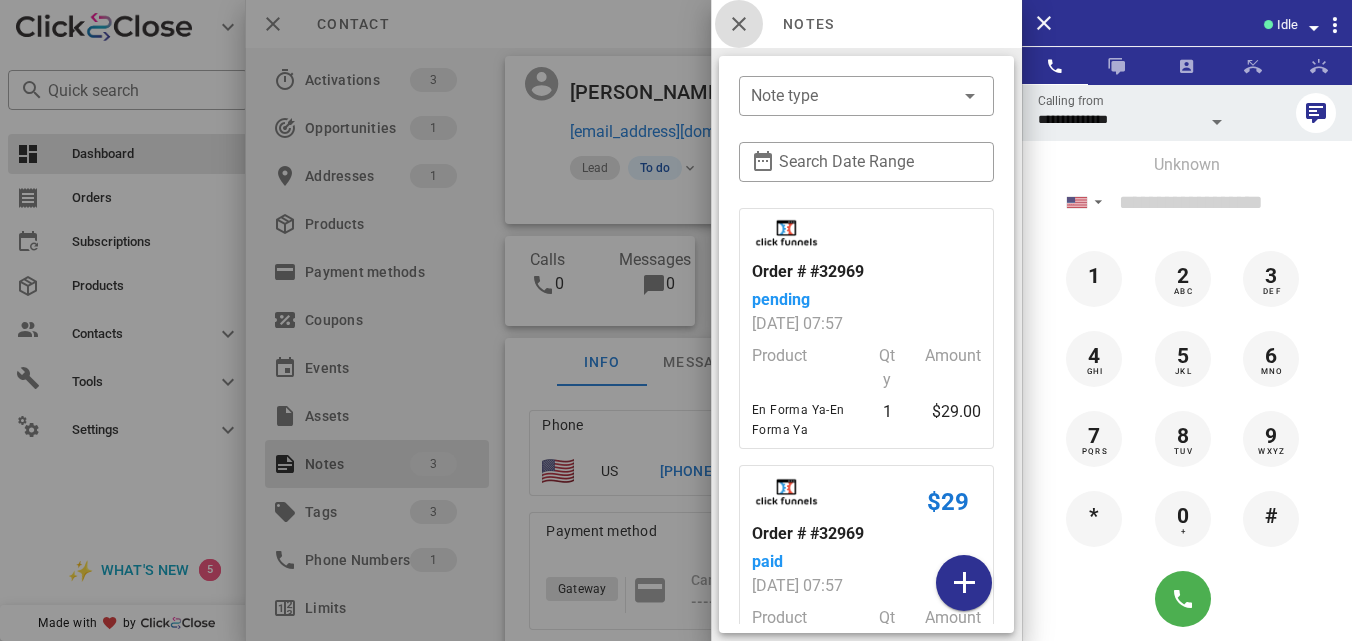 click at bounding box center (739, 24) 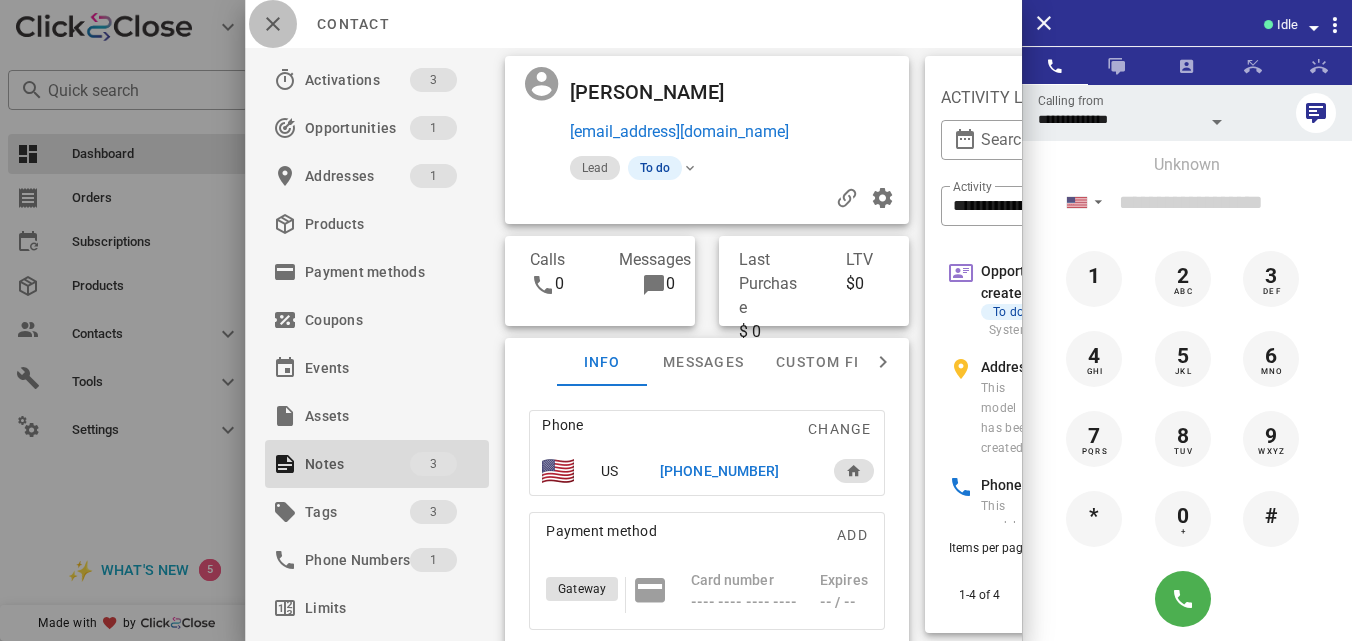 click at bounding box center (273, 24) 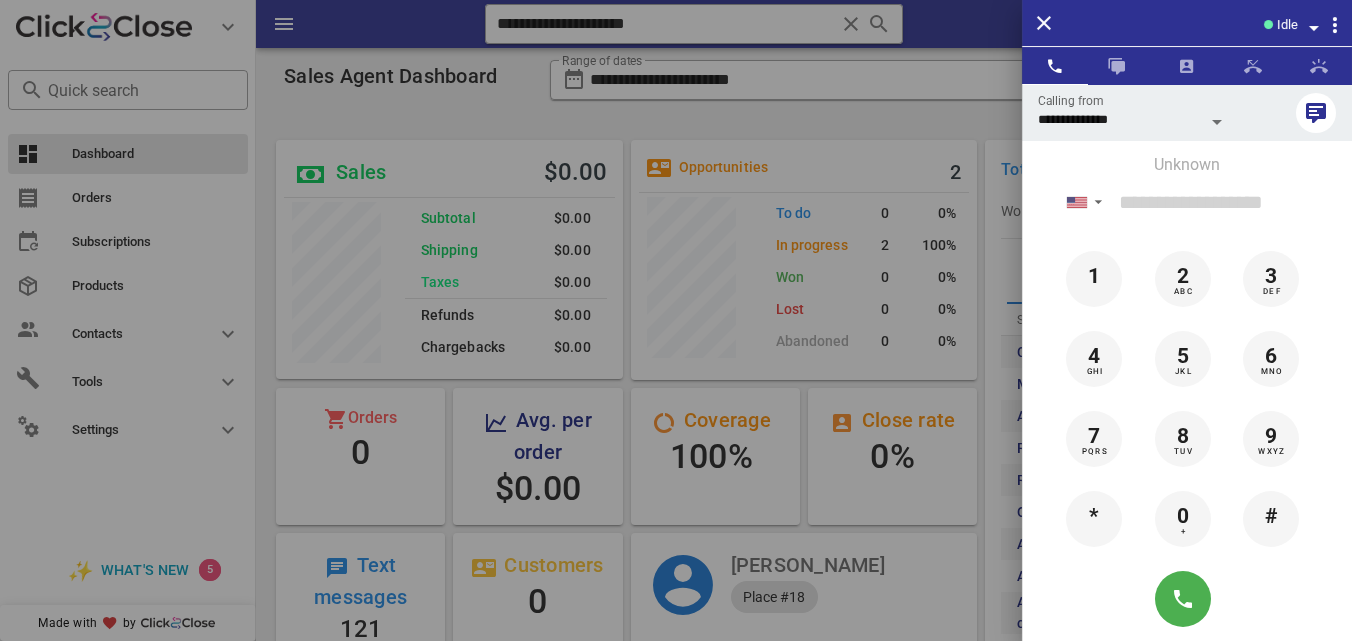 click at bounding box center (676, 320) 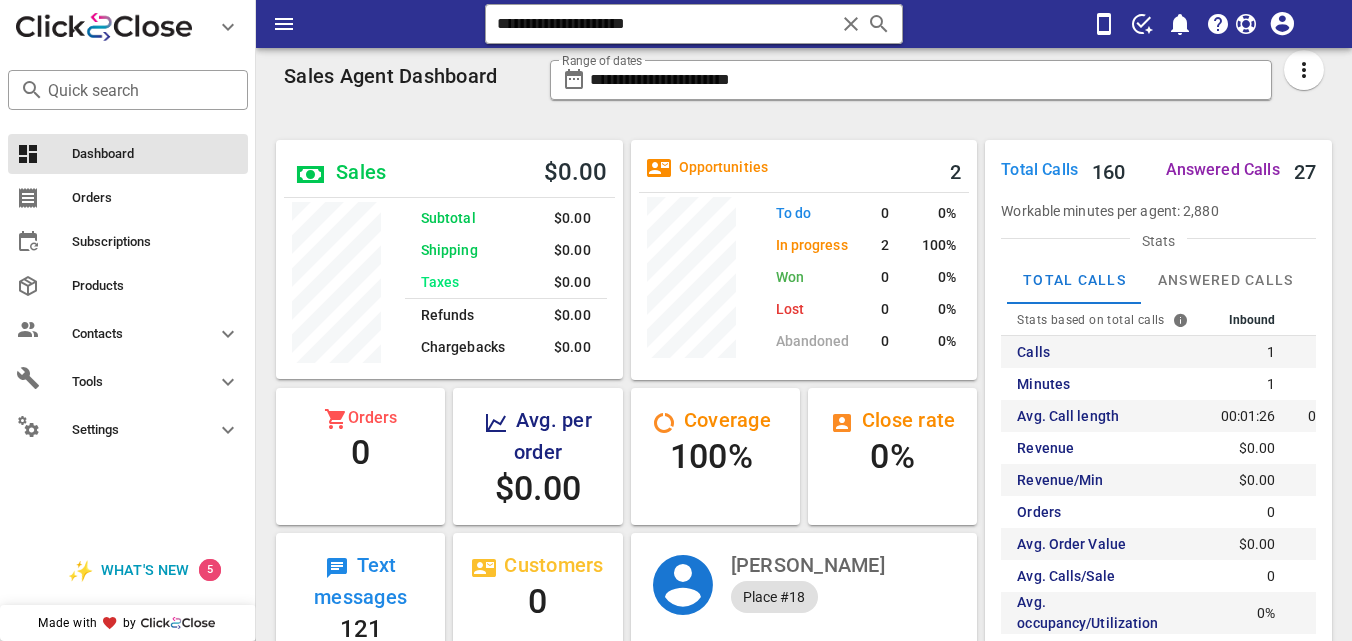 click at bounding box center (851, 24) 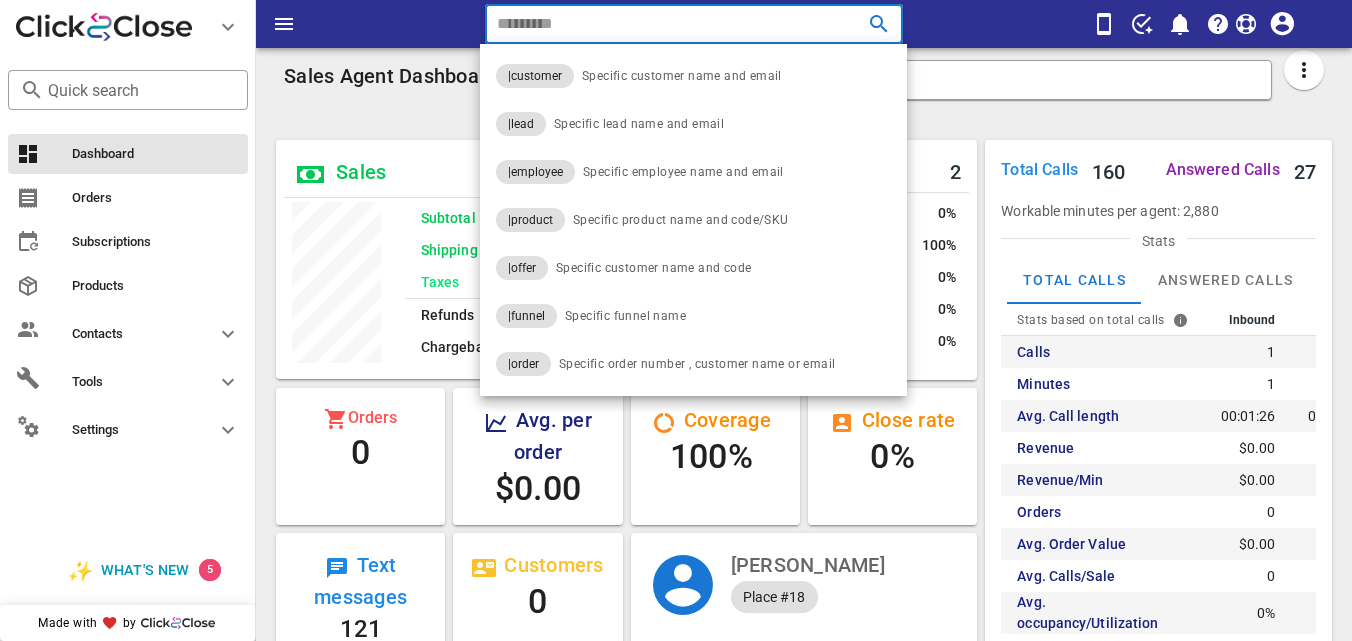 paste on "**********" 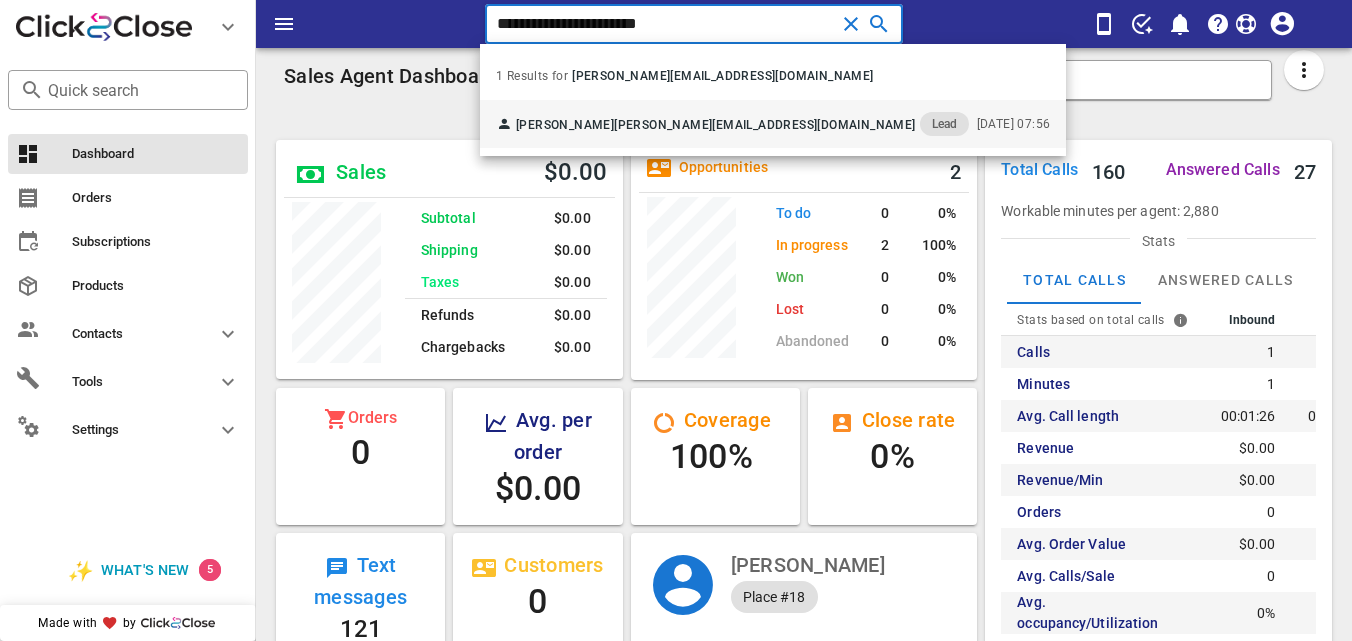 type on "**********" 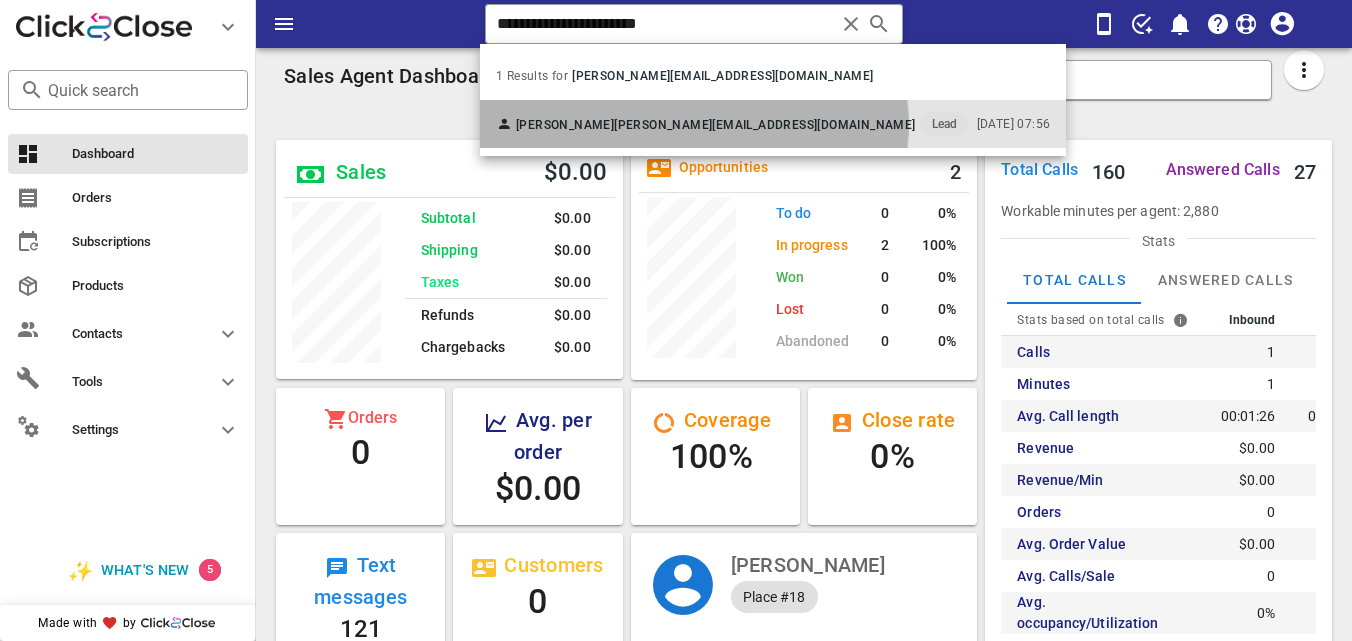 click on "Edith Solis   [EMAIL_ADDRESS][DOMAIN_NAME]   Lead" at bounding box center (732, 124) 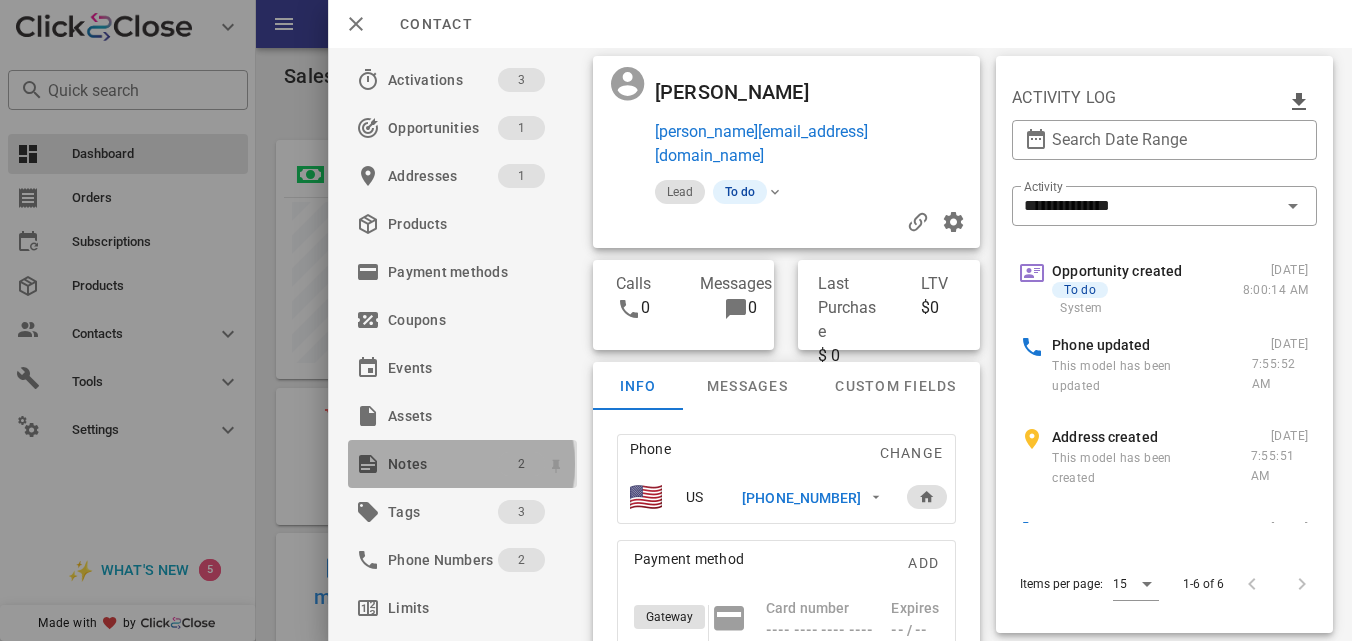 click on "2" at bounding box center (520, 464) 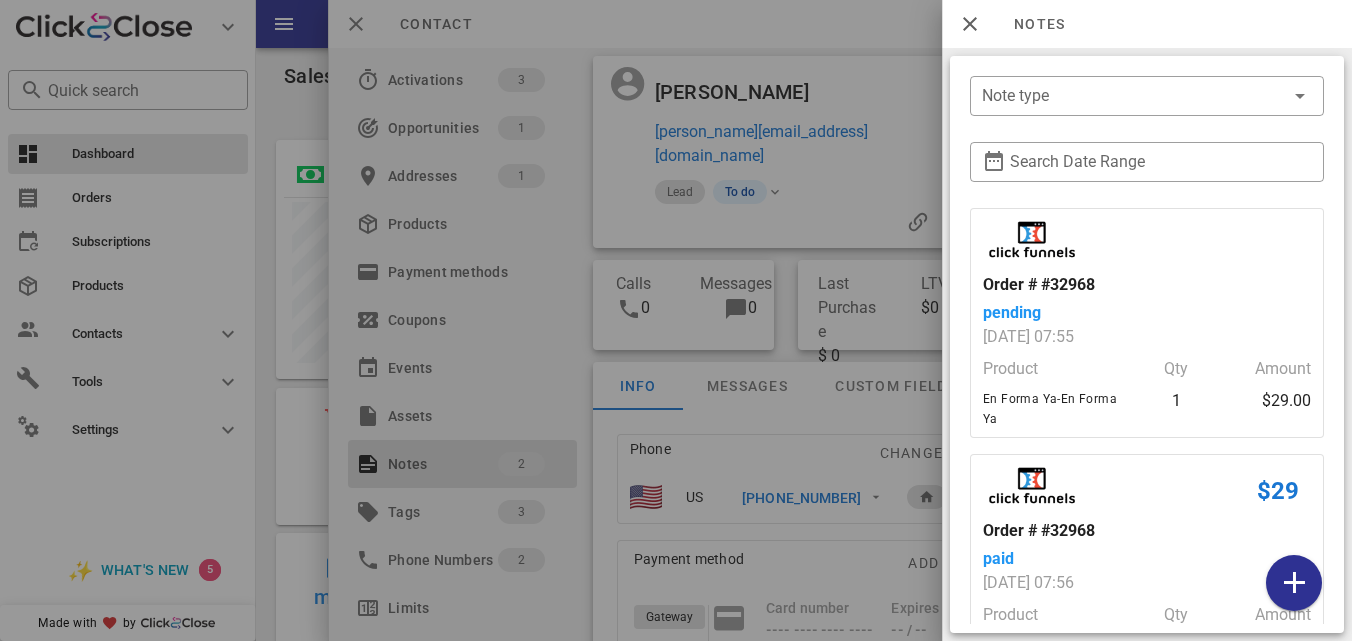 click at bounding box center (676, 320) 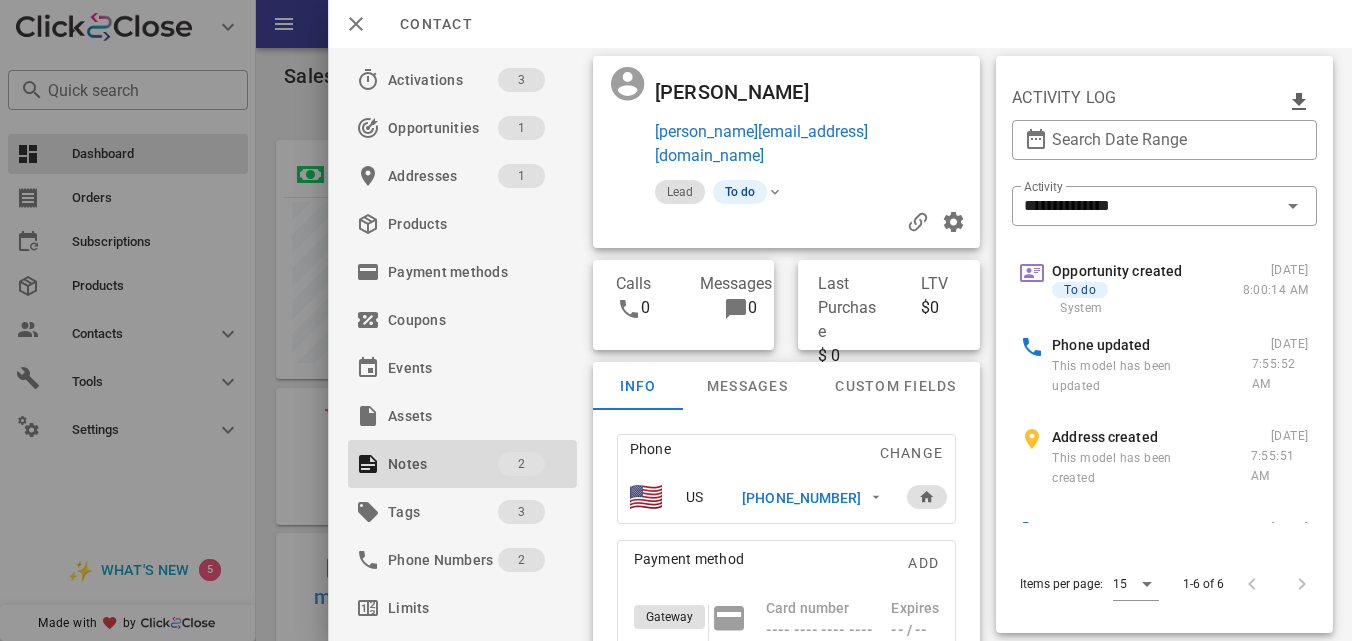 click on "[PHONE_NUMBER]" at bounding box center [801, 498] 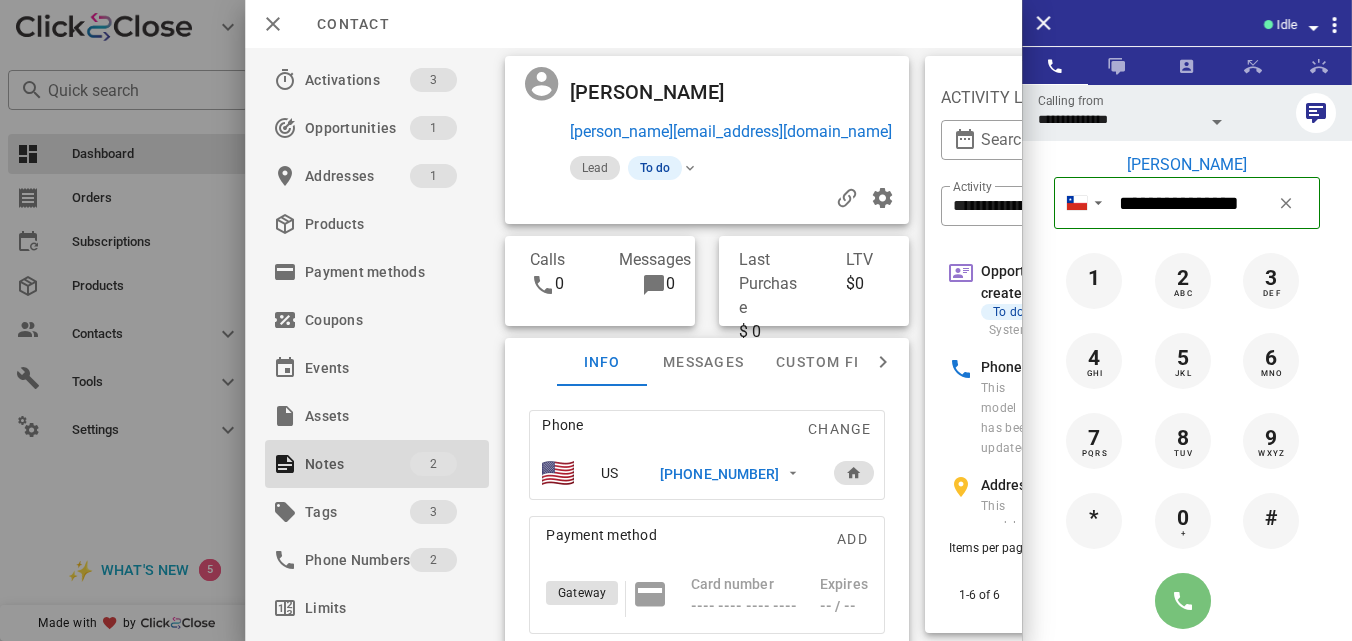 click at bounding box center [1183, 601] 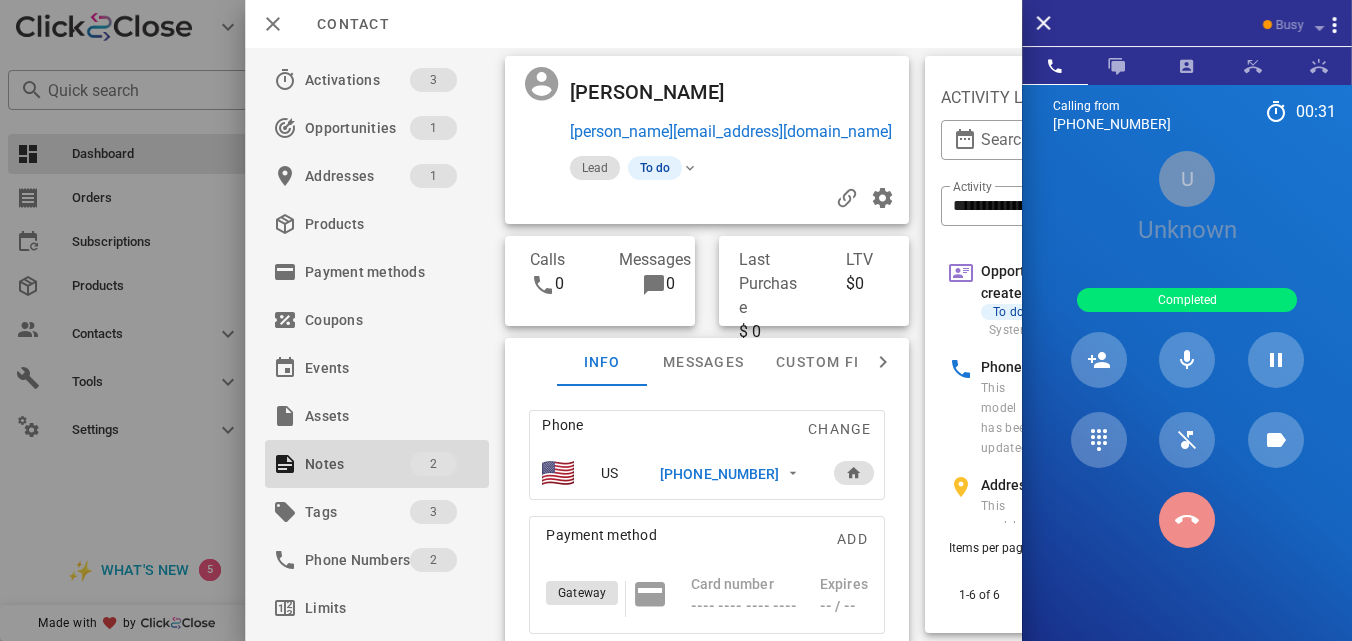 click at bounding box center [1187, 520] 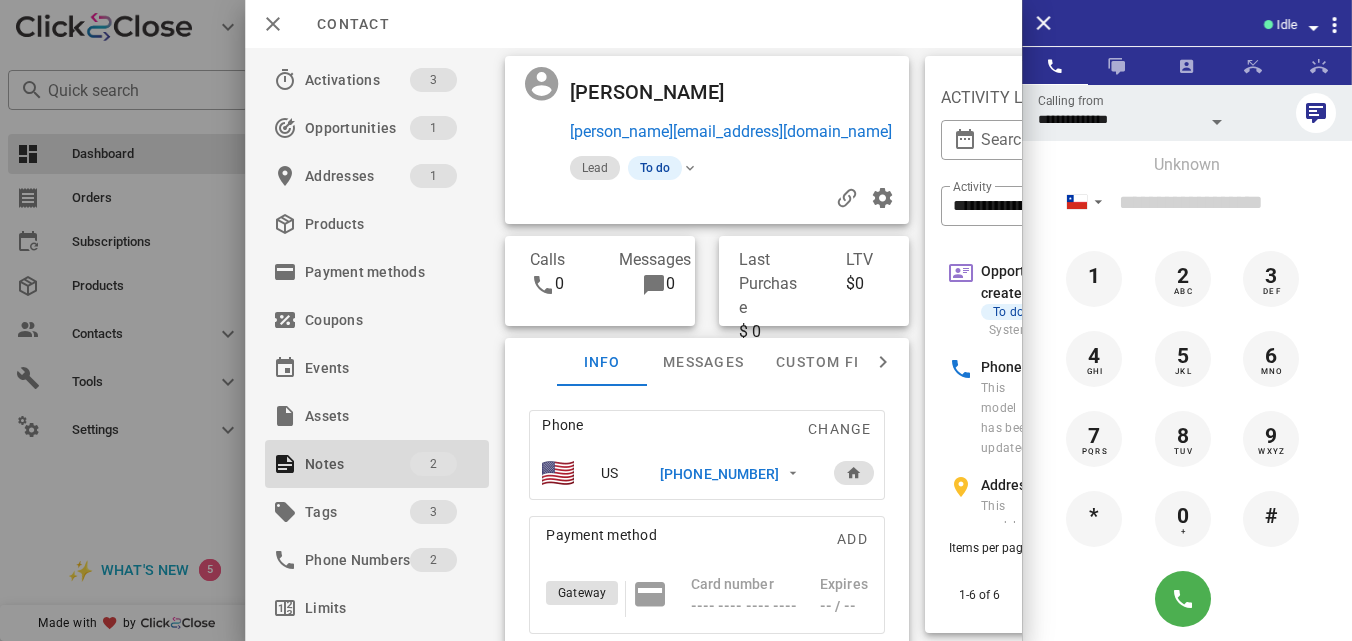 click on "[PHONE_NUMBER]" at bounding box center [733, 473] 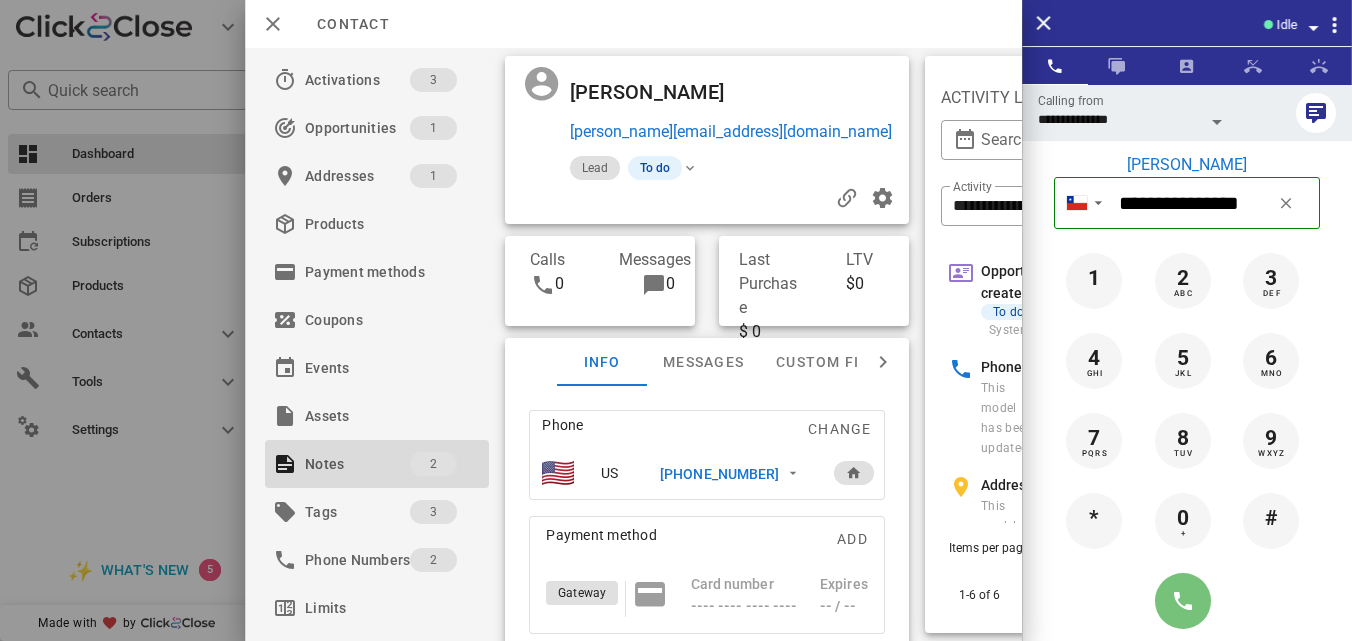 click at bounding box center [1183, 601] 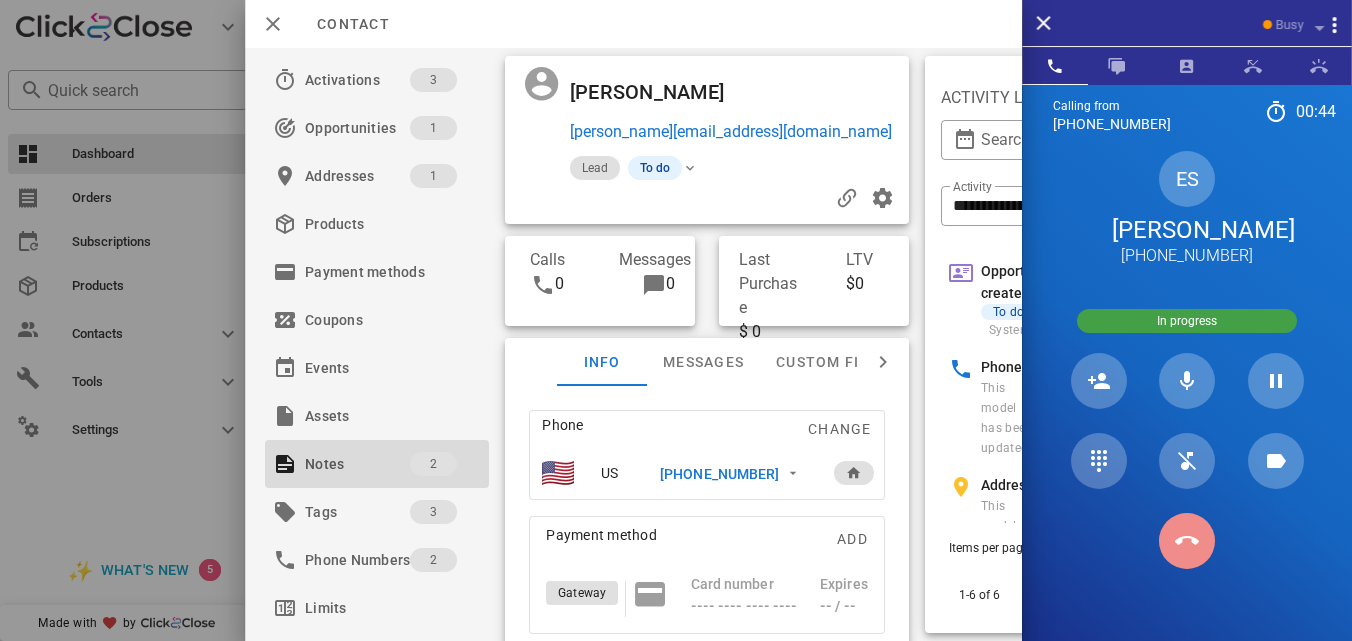 click at bounding box center [1187, 541] 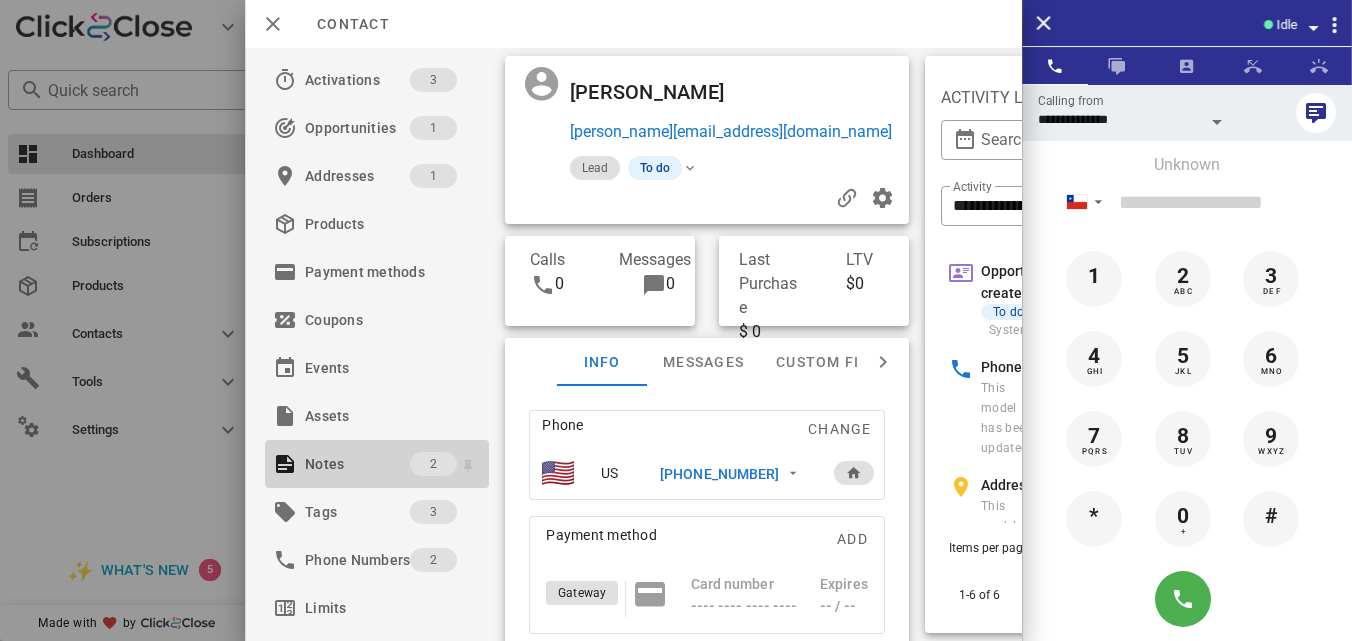 click on "Notes" at bounding box center (357, 464) 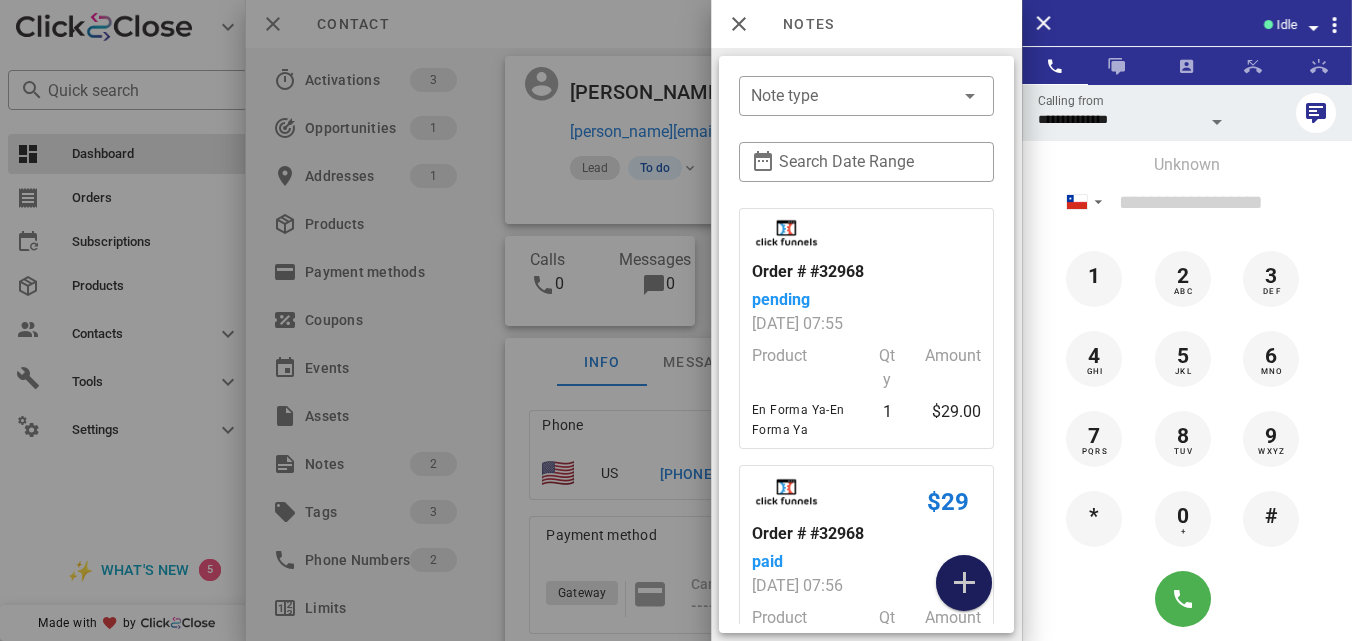 click at bounding box center [964, 583] 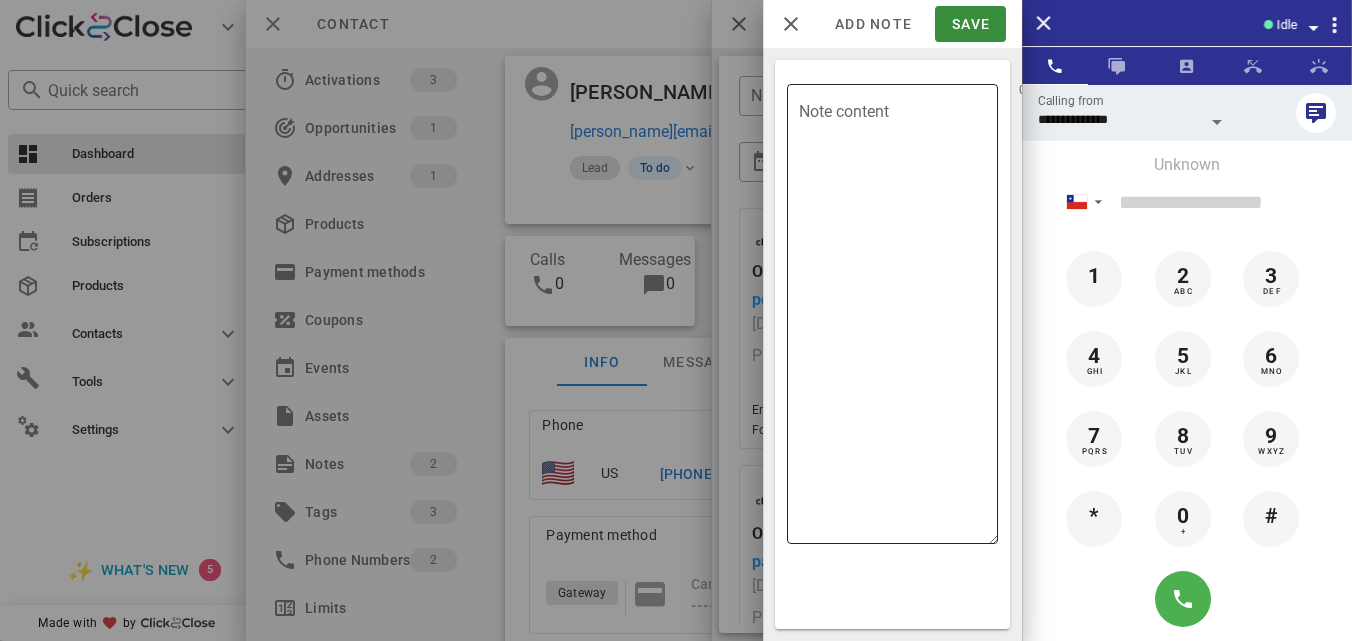 click on "Note content" at bounding box center [898, 319] 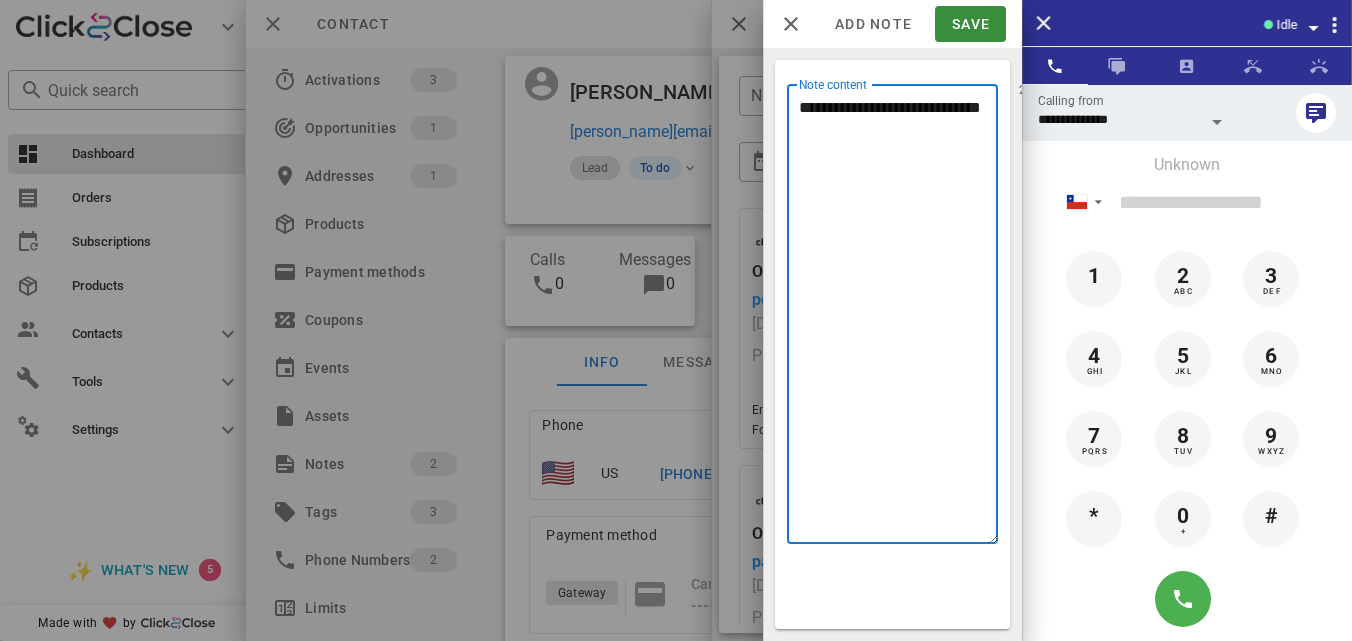 type on "**********" 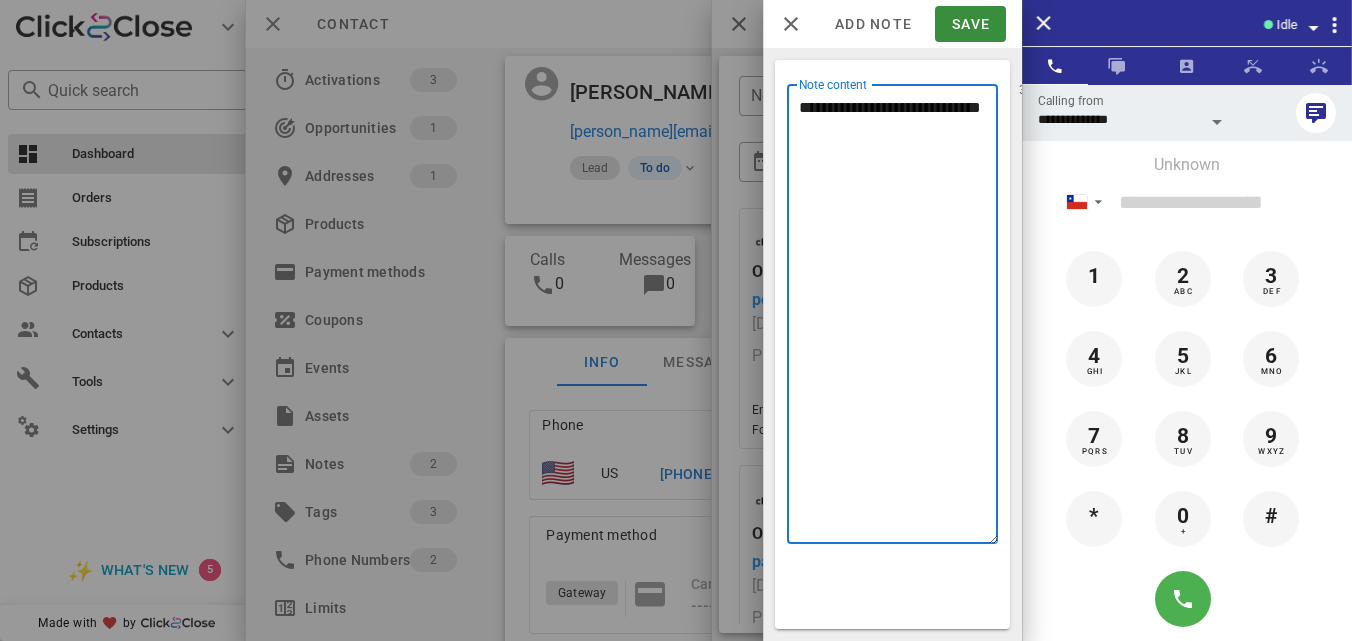 click on "**********" at bounding box center [898, 319] 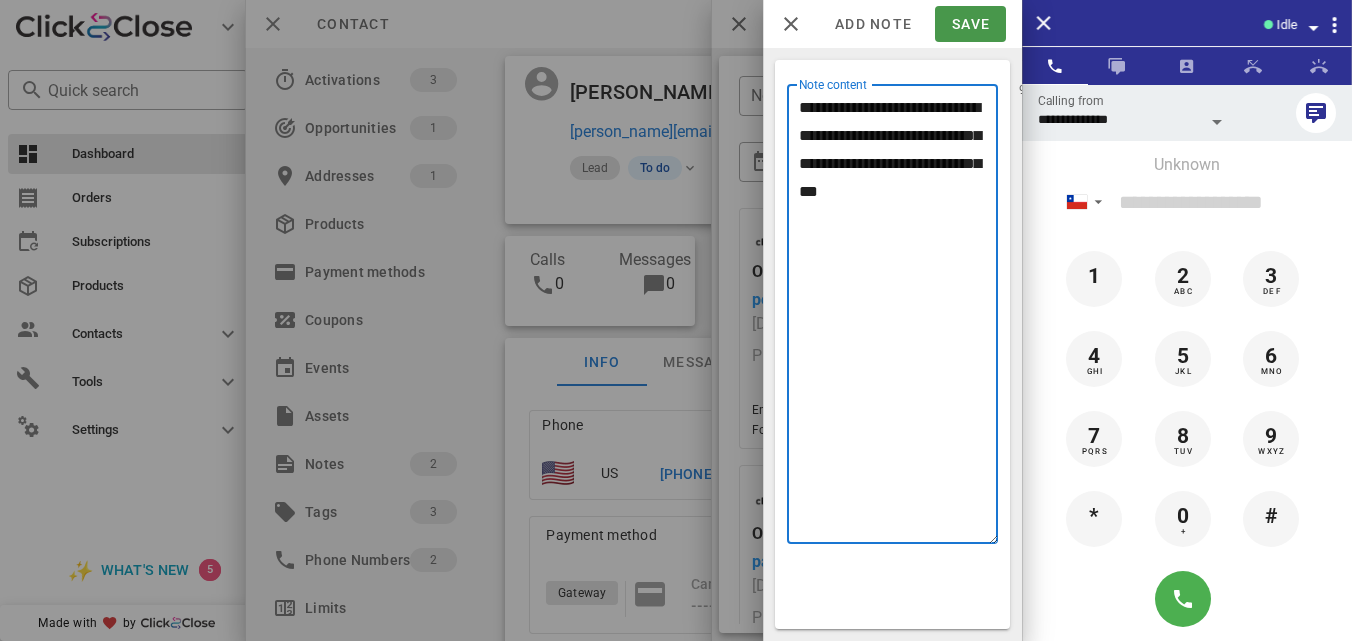 type on "**********" 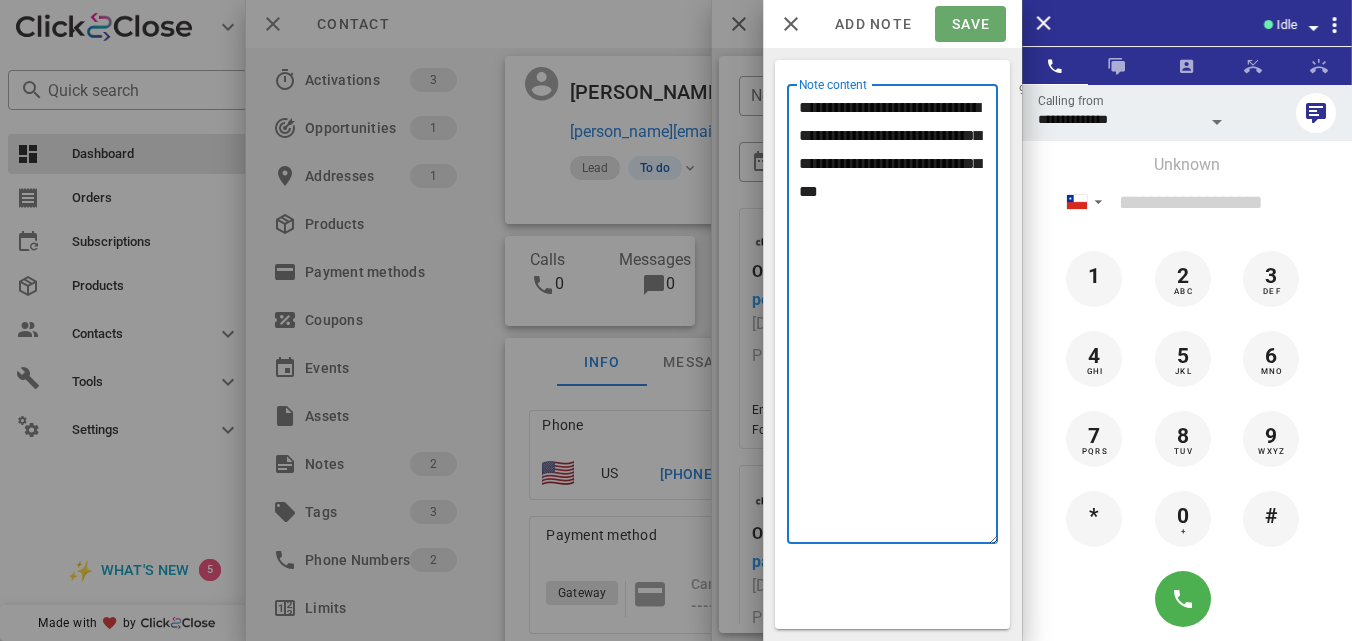 click on "Save" at bounding box center (970, 24) 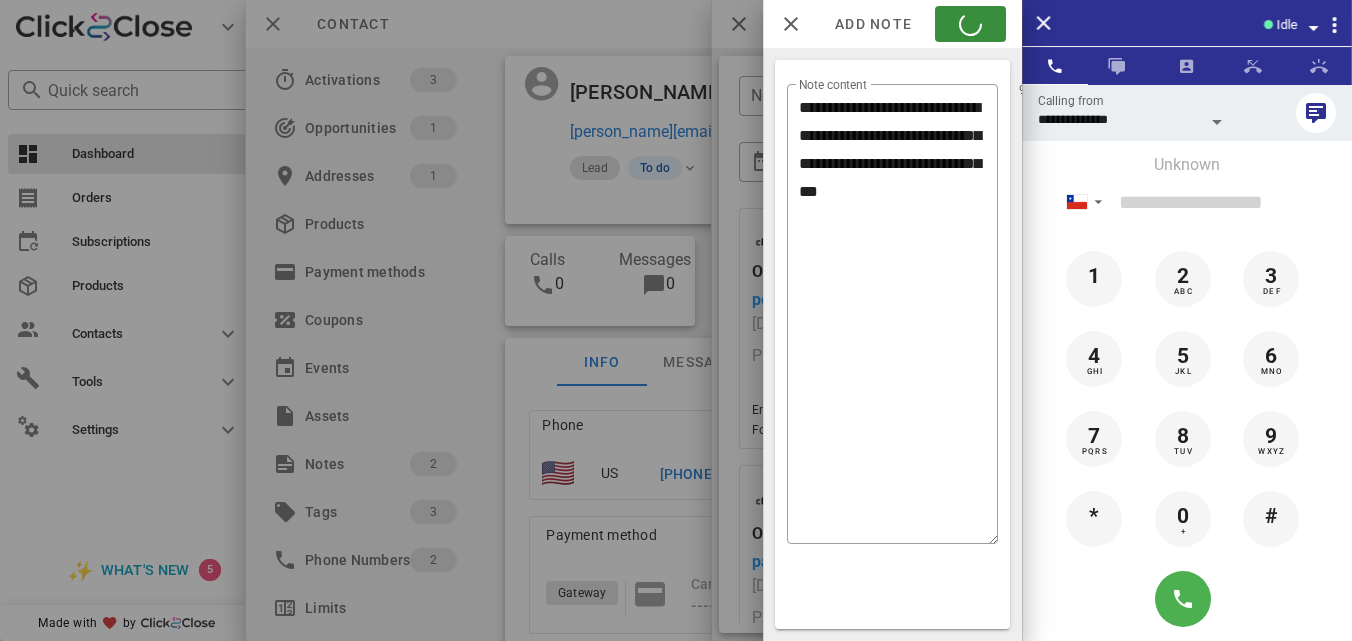 click at bounding box center (676, 320) 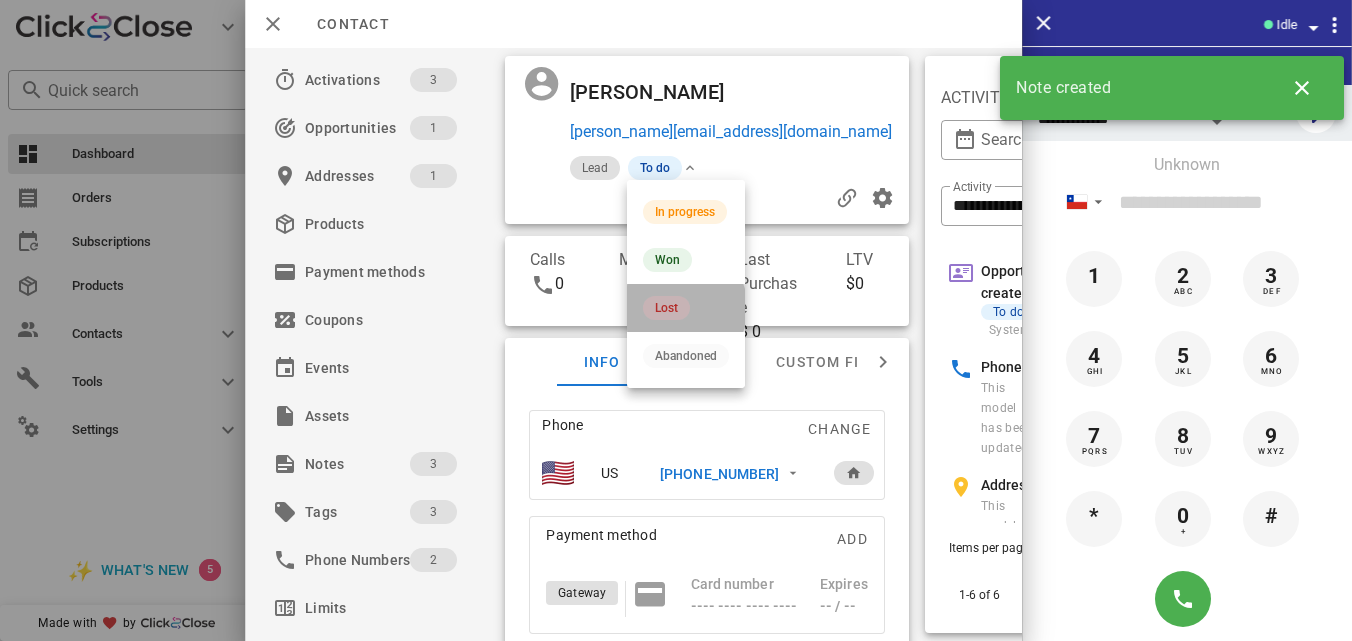 click on "Lost" at bounding box center [666, 308] 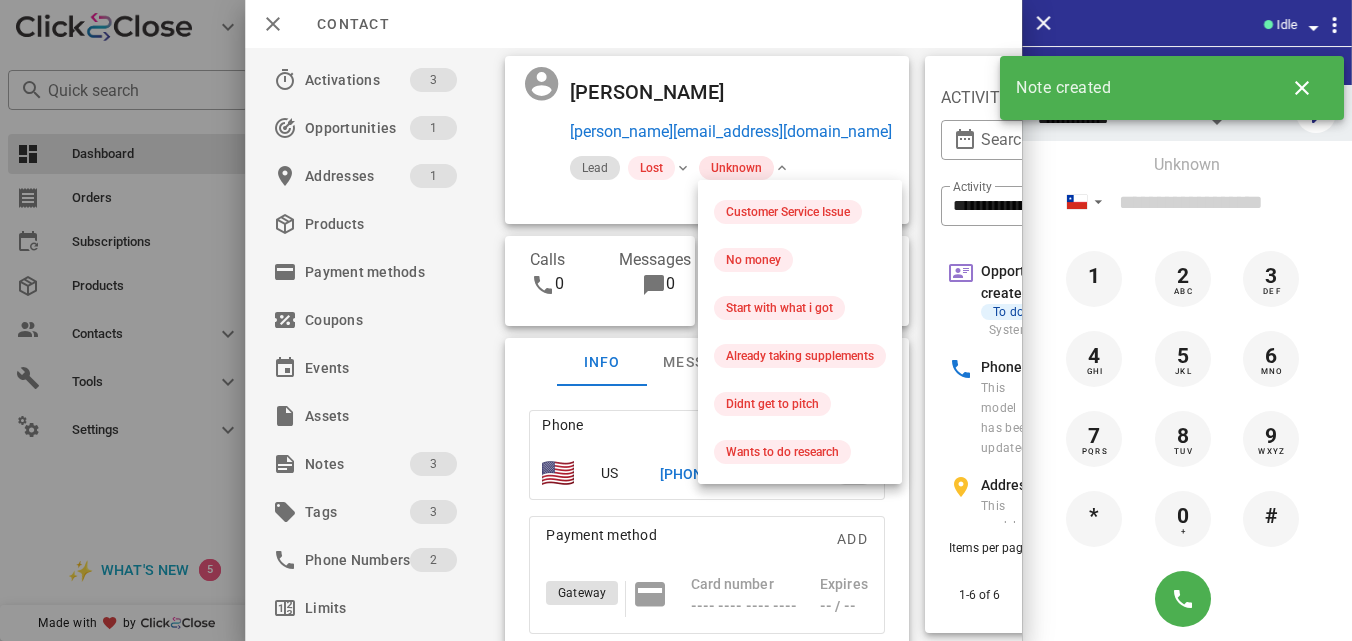 click on "Unknown" at bounding box center [736, 168] 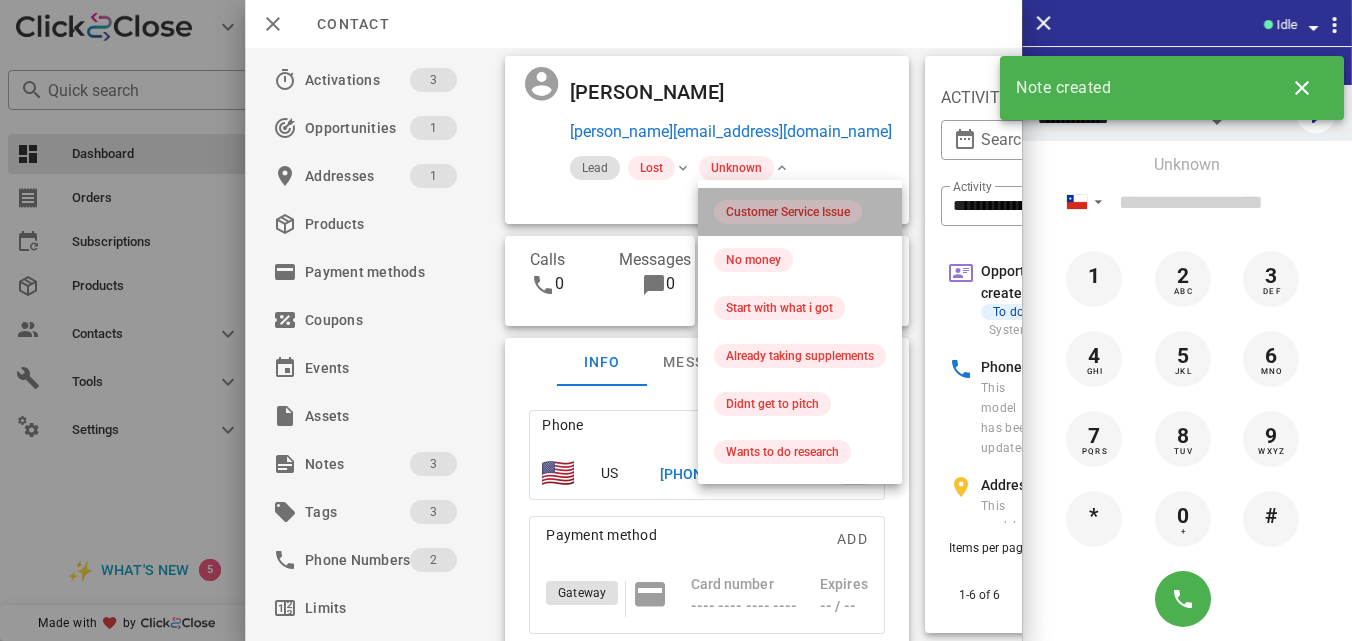 click on "Customer Service Issue" at bounding box center (788, 212) 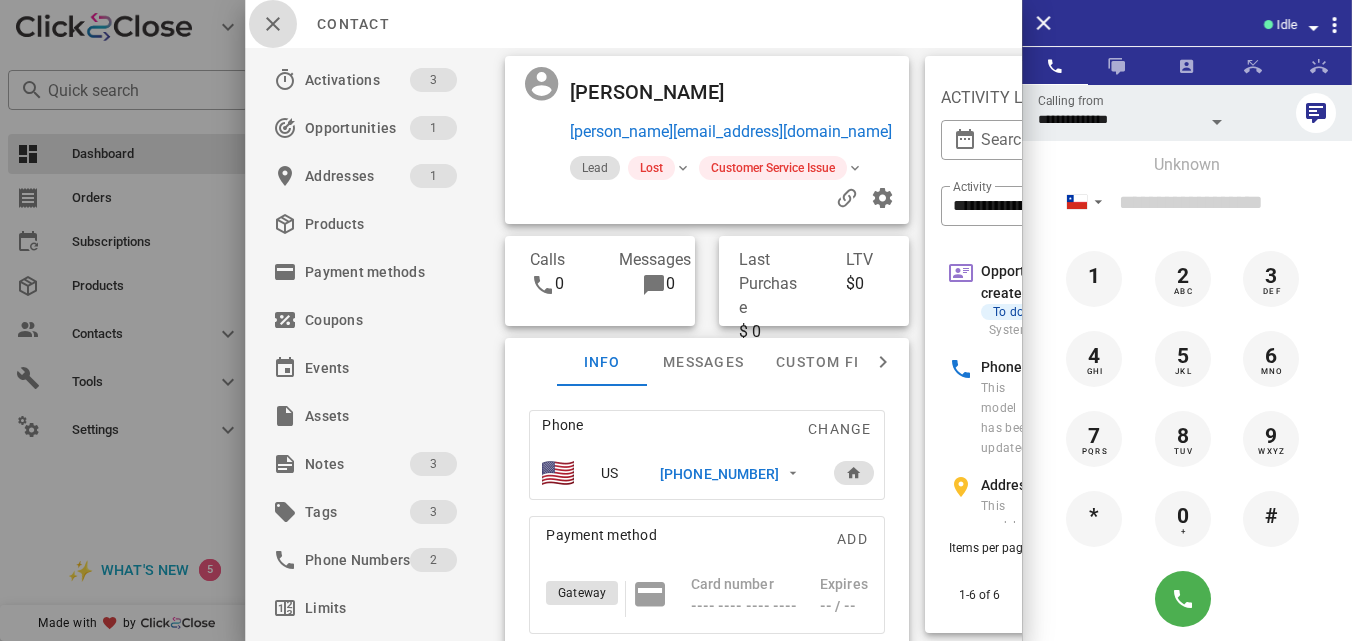 click at bounding box center [273, 24] 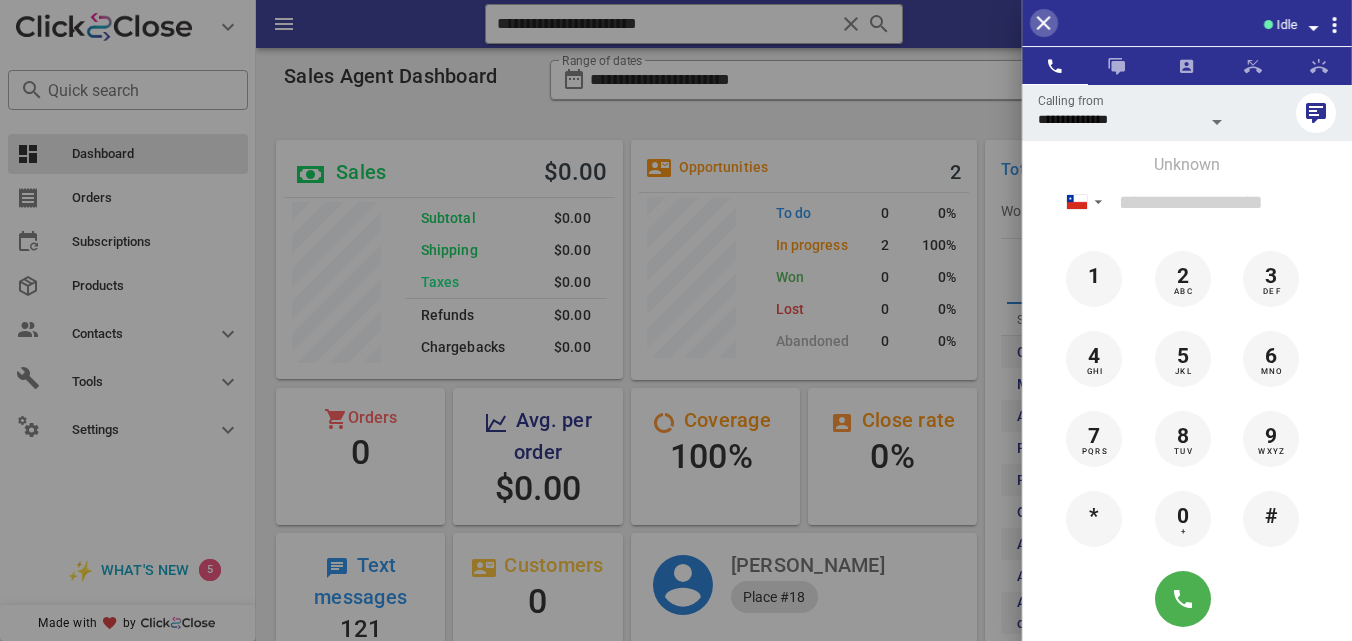 drag, startPoint x: 1048, startPoint y: 28, endPoint x: 850, endPoint y: 22, distance: 198.09088 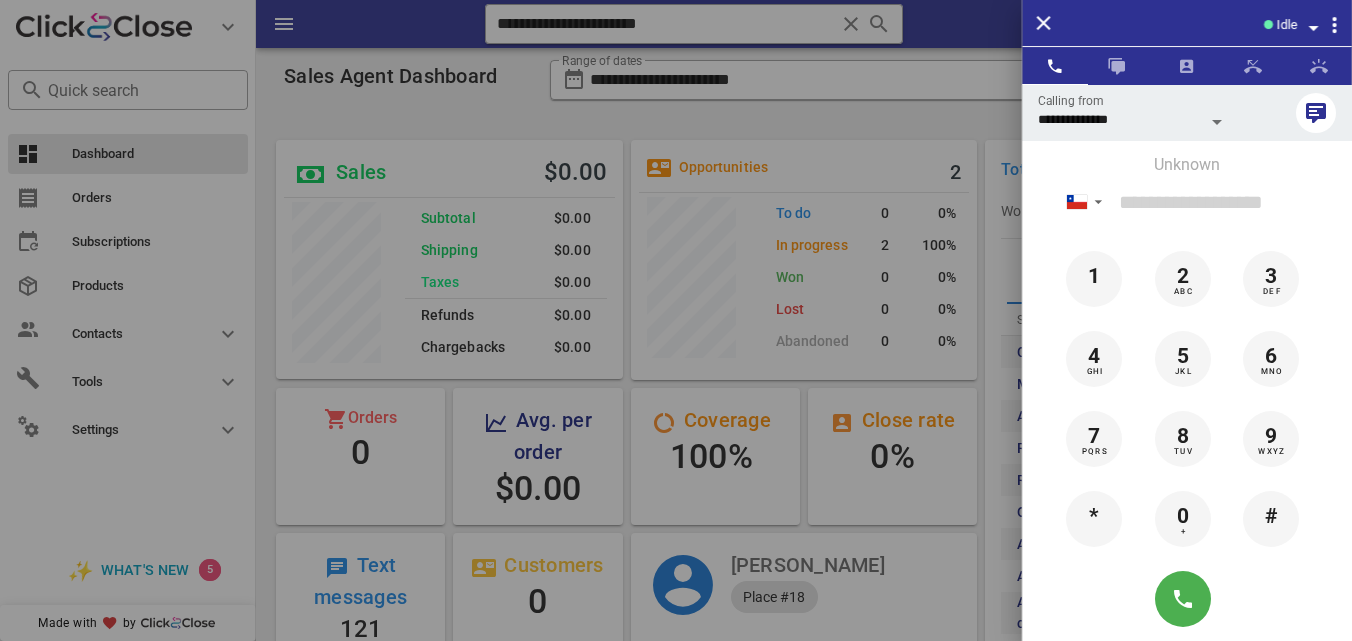 click at bounding box center (676, 320) 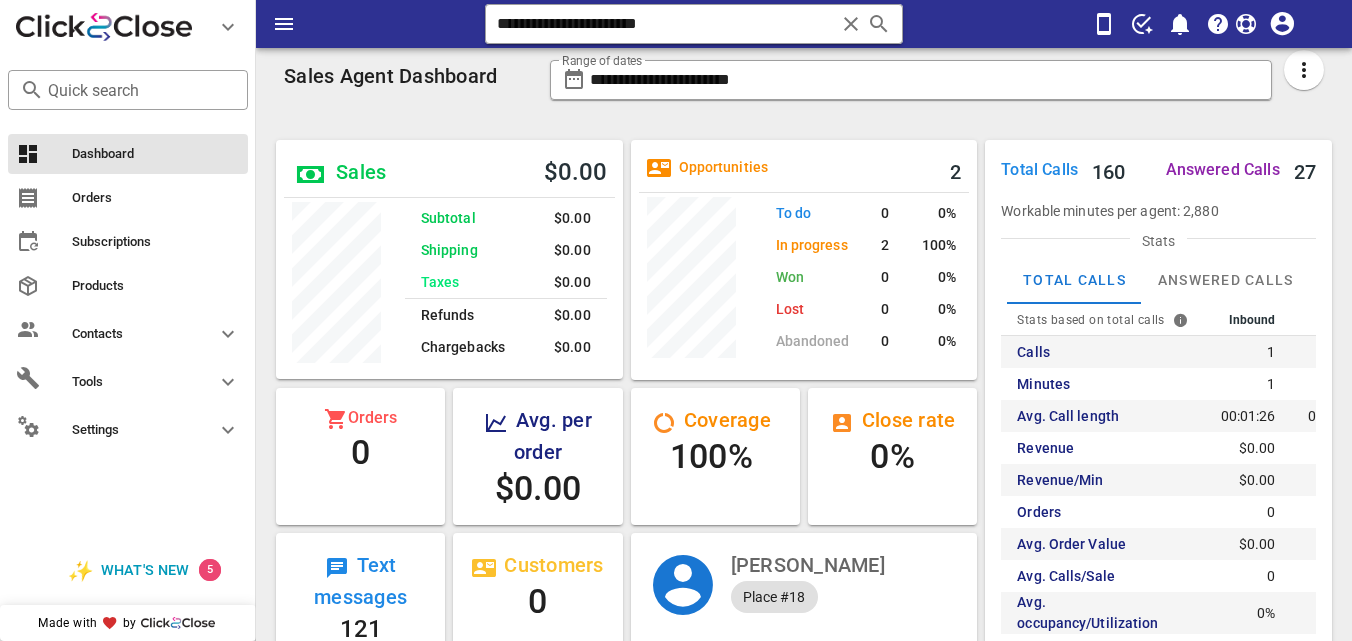 click at bounding box center (851, 24) 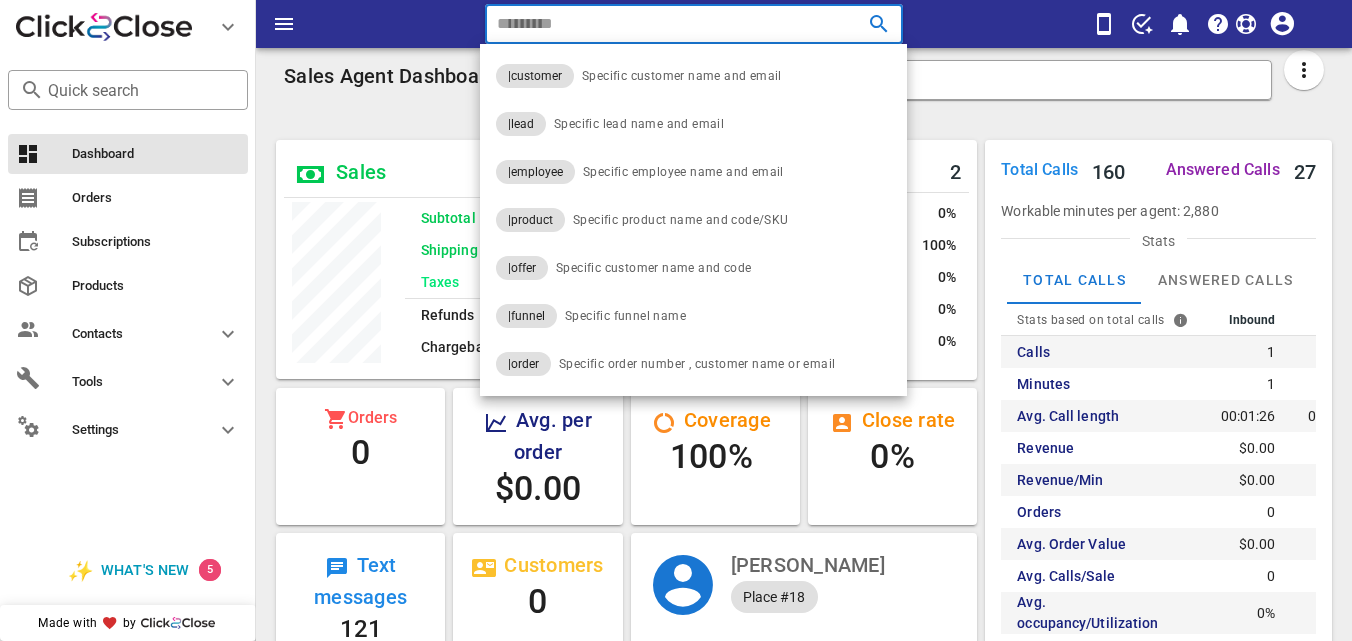 click at bounding box center [851, 24] 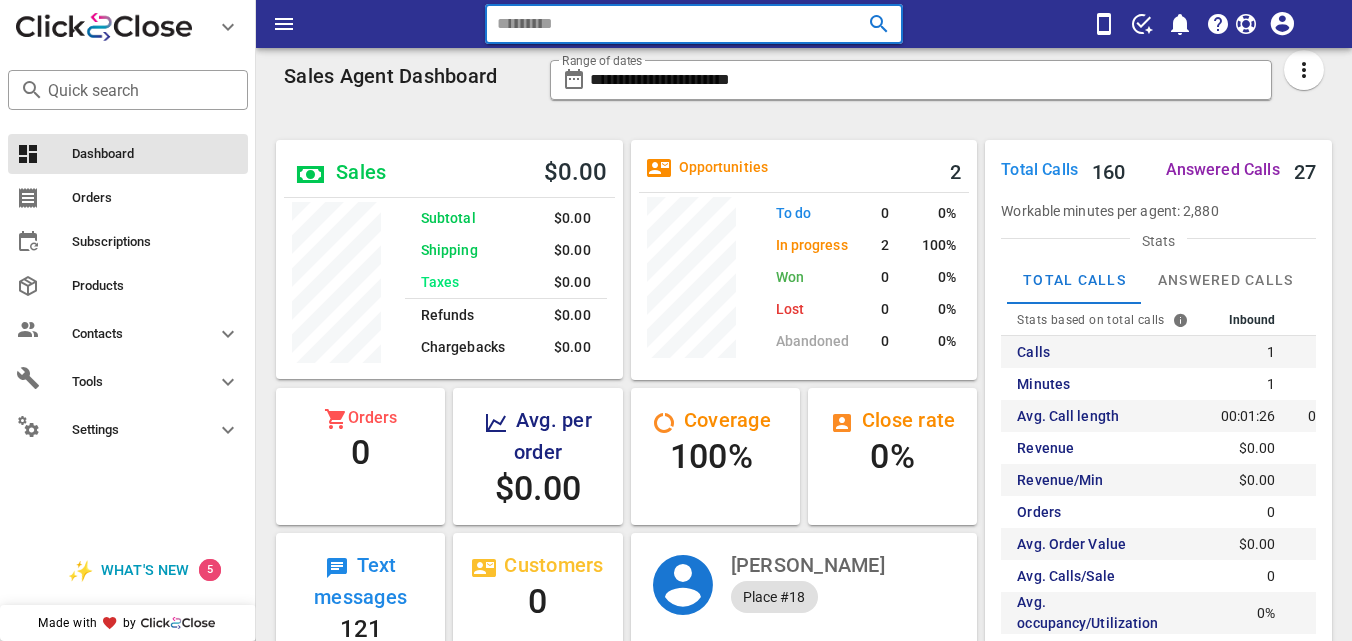 paste on "**********" 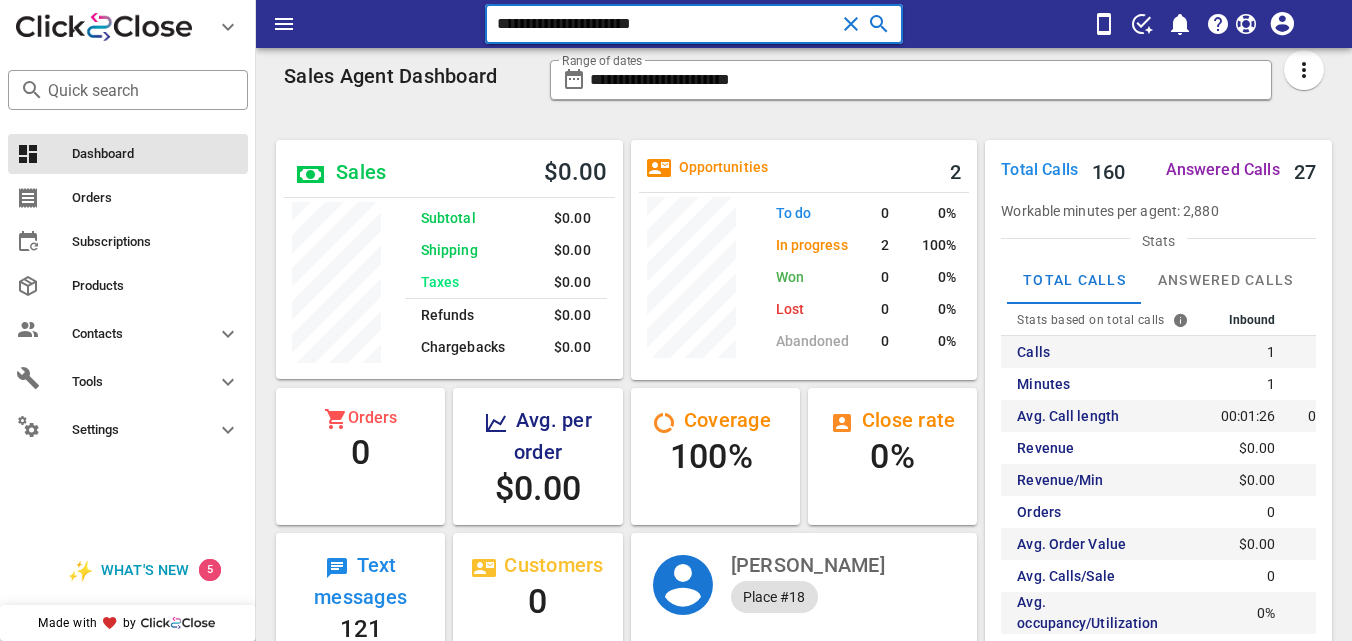 type on "**********" 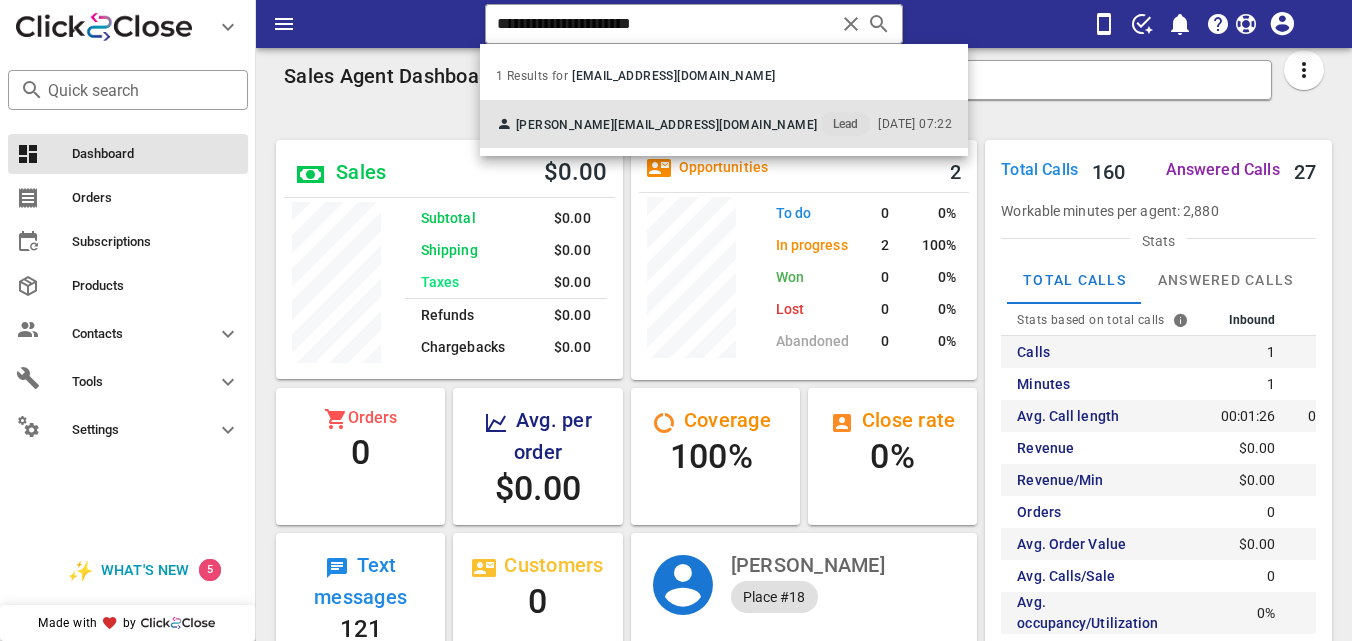 click on "[PERSON_NAME]   [EMAIL_ADDRESS][DOMAIN_NAME]   Lead" at bounding box center (683, 124) 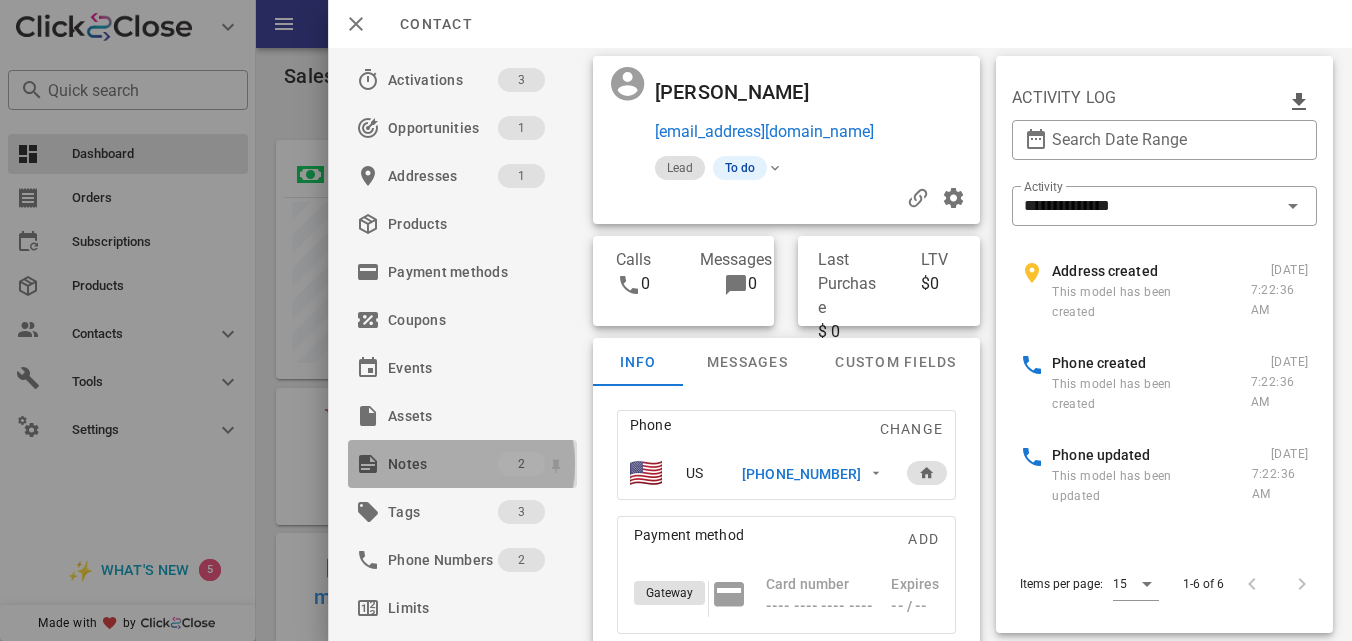 click on "Notes" at bounding box center [443, 464] 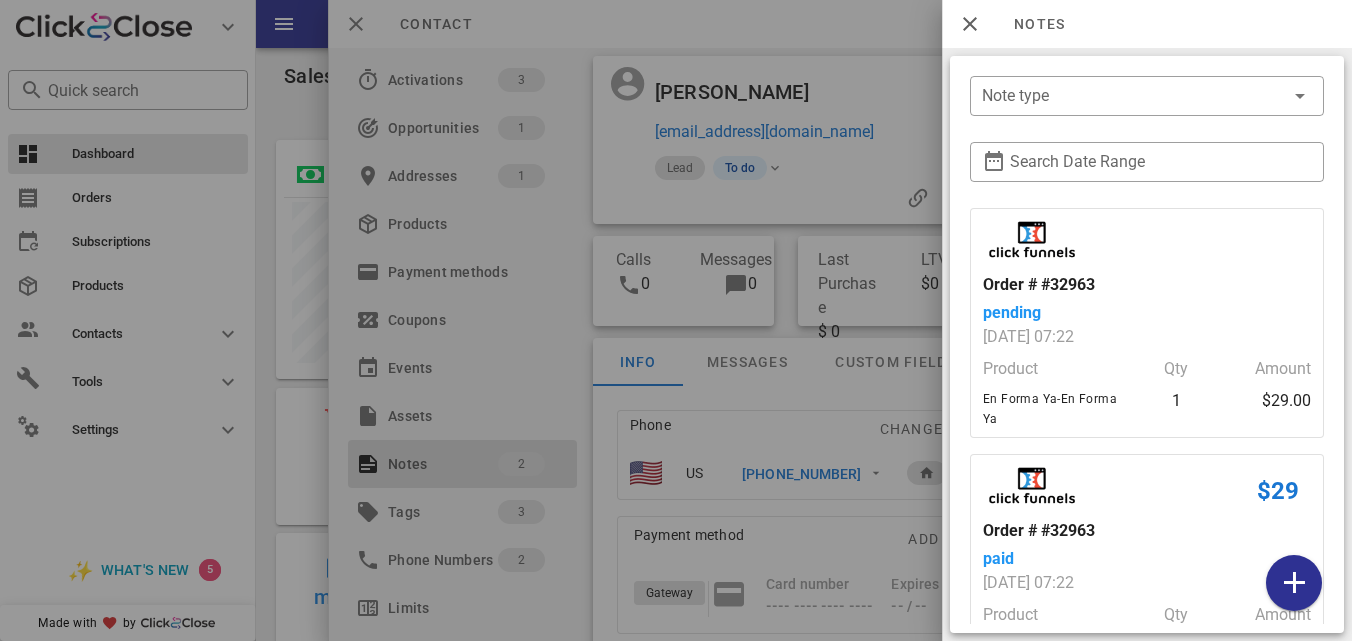 click at bounding box center [676, 320] 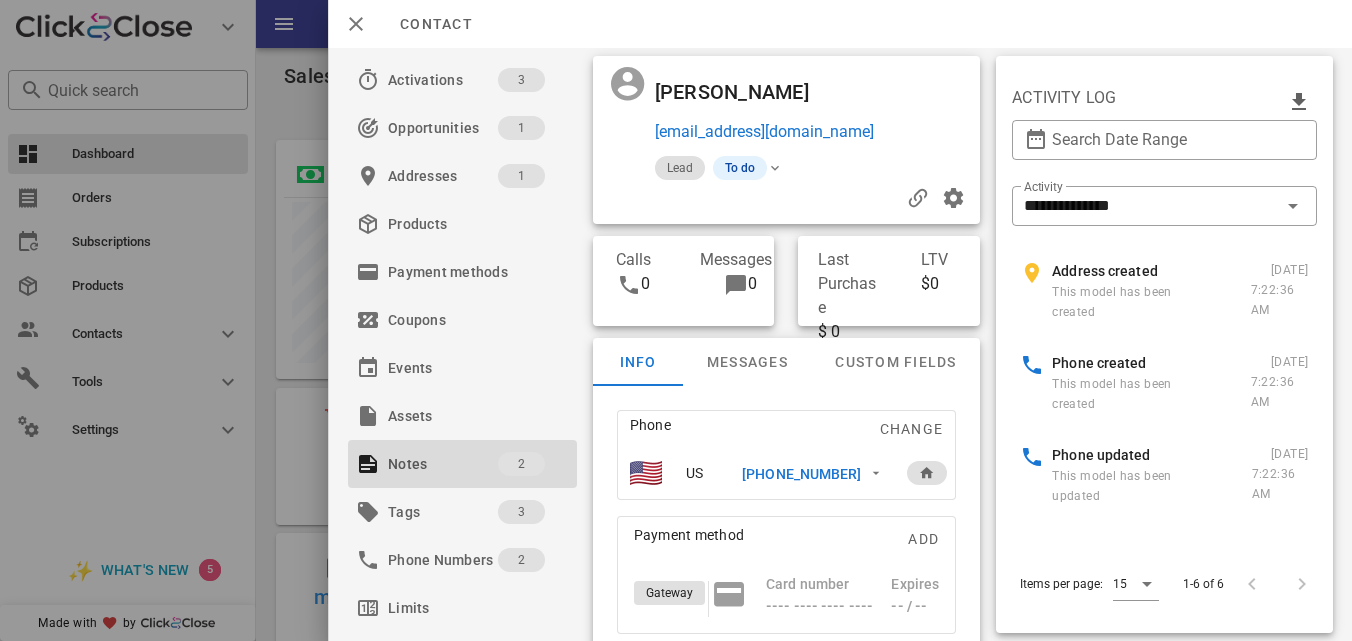 click on "[PHONE_NUMBER]" at bounding box center (801, 474) 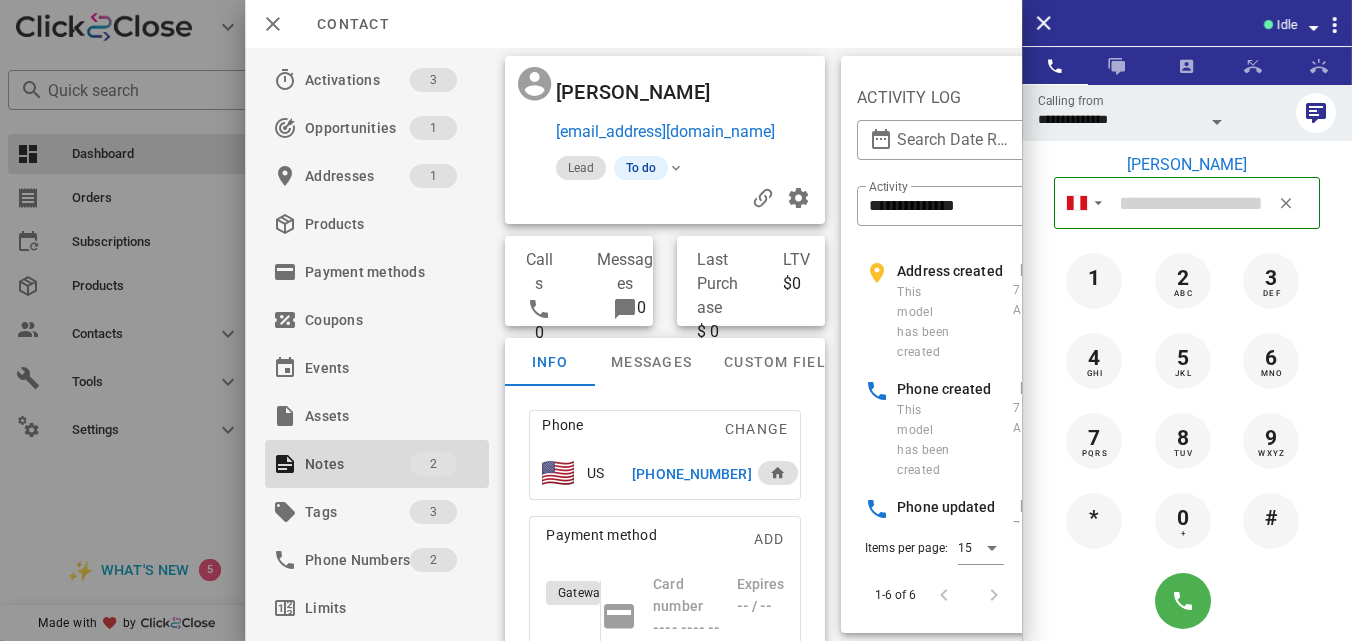 type on "**********" 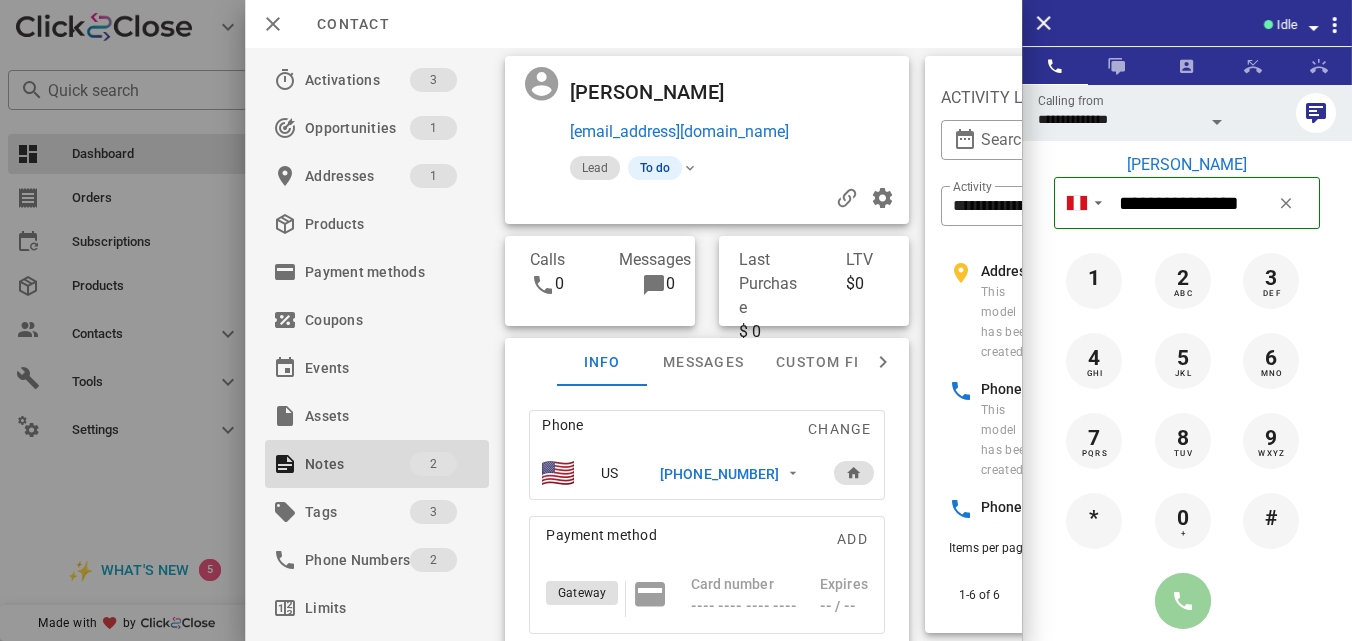 click at bounding box center [1183, 601] 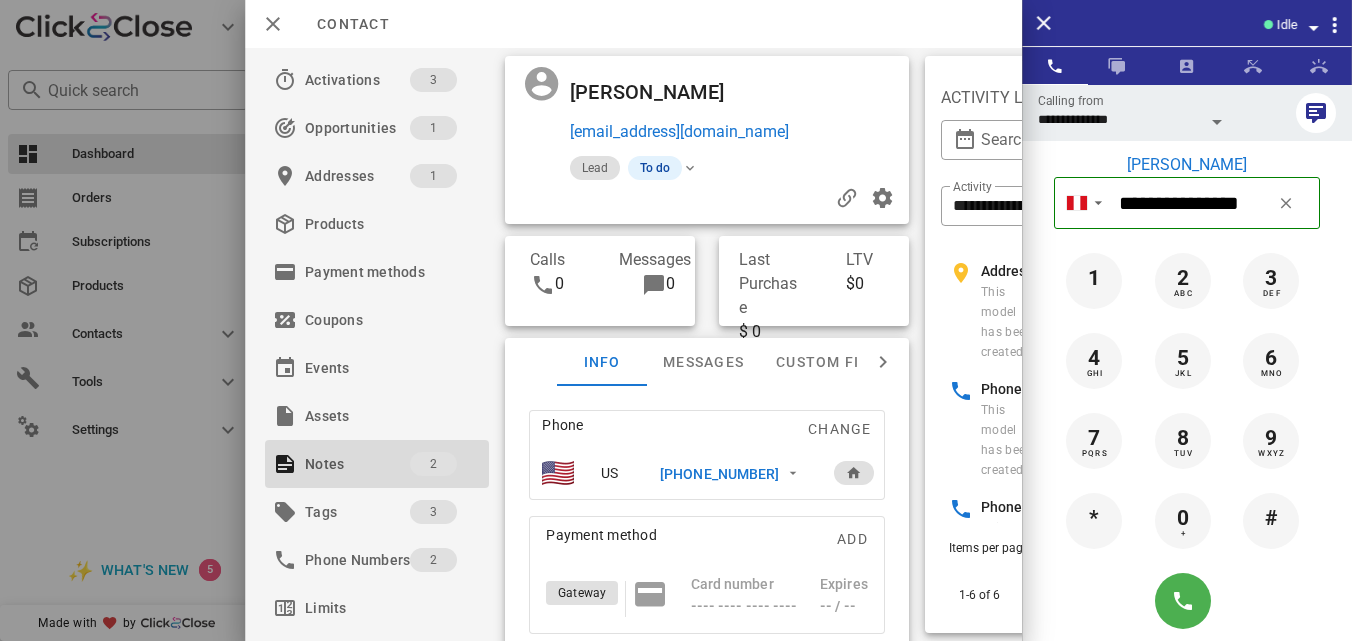 type 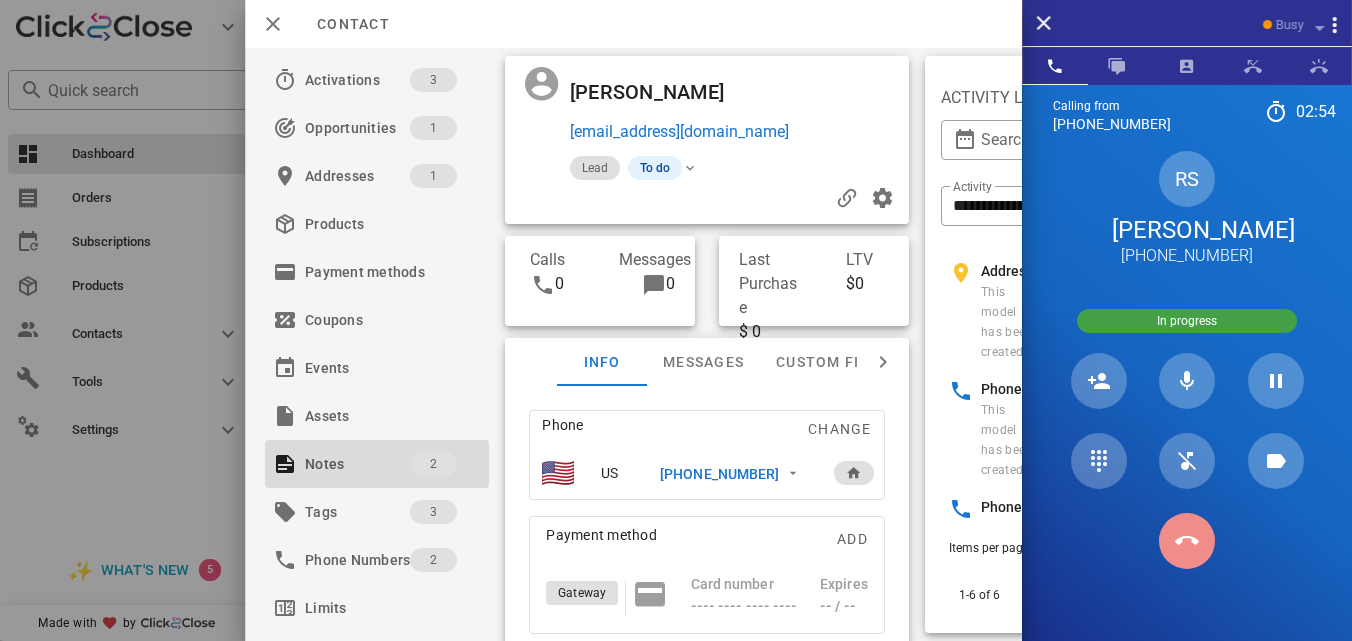click at bounding box center (1187, 541) 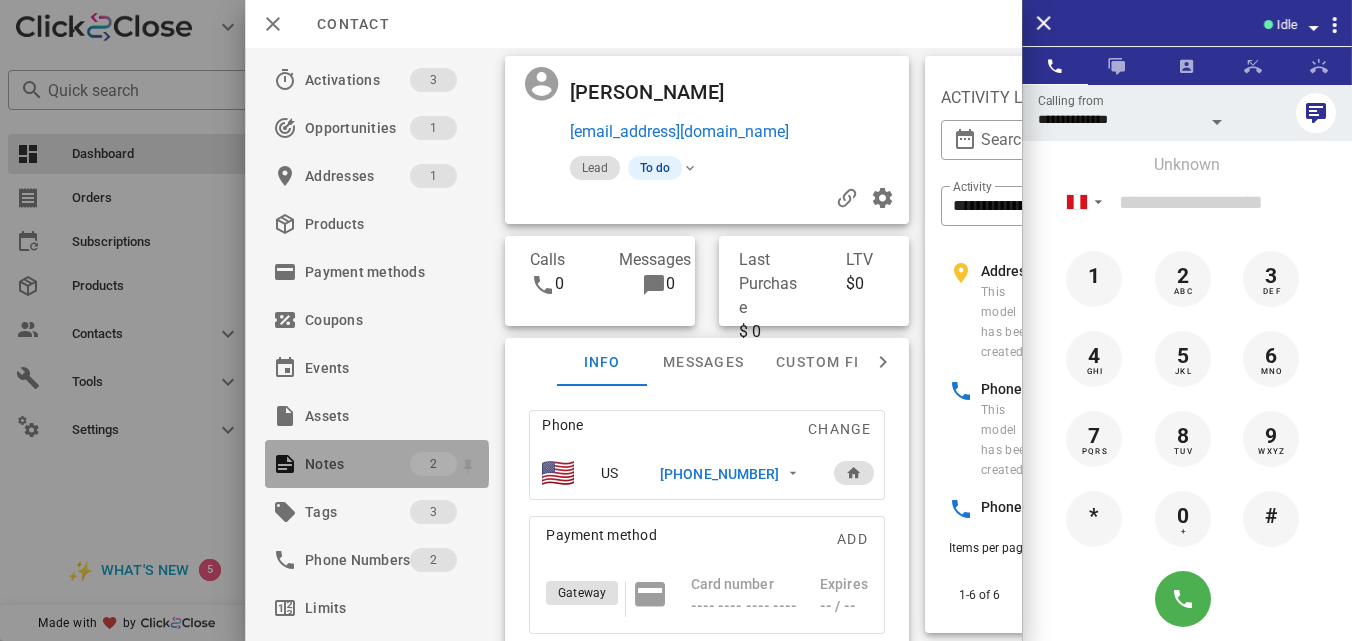 click on "Notes" at bounding box center (357, 464) 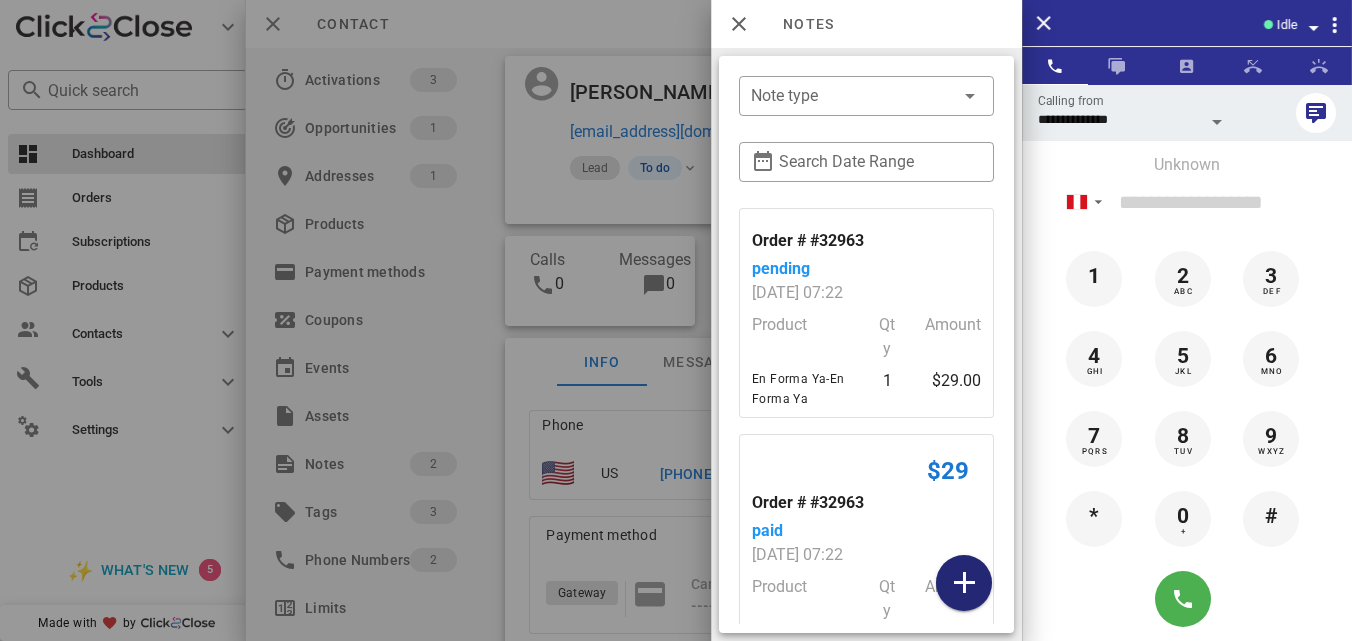 click at bounding box center [964, 583] 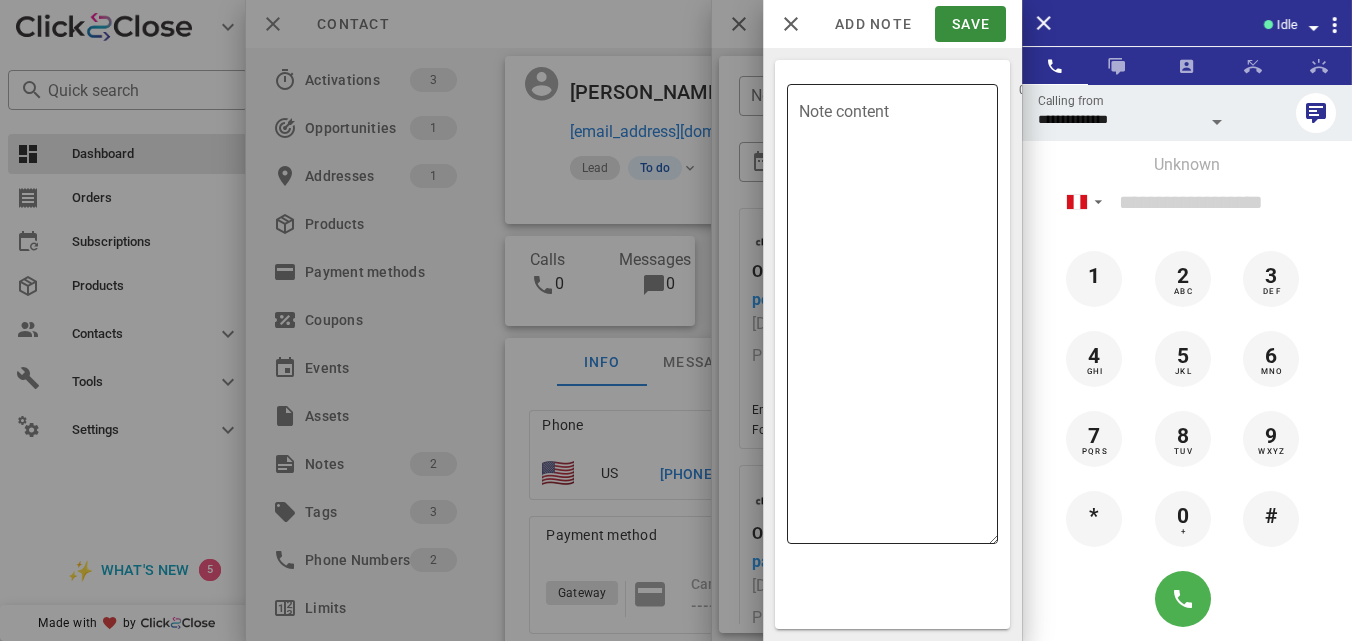 click on "Note content" at bounding box center [898, 319] 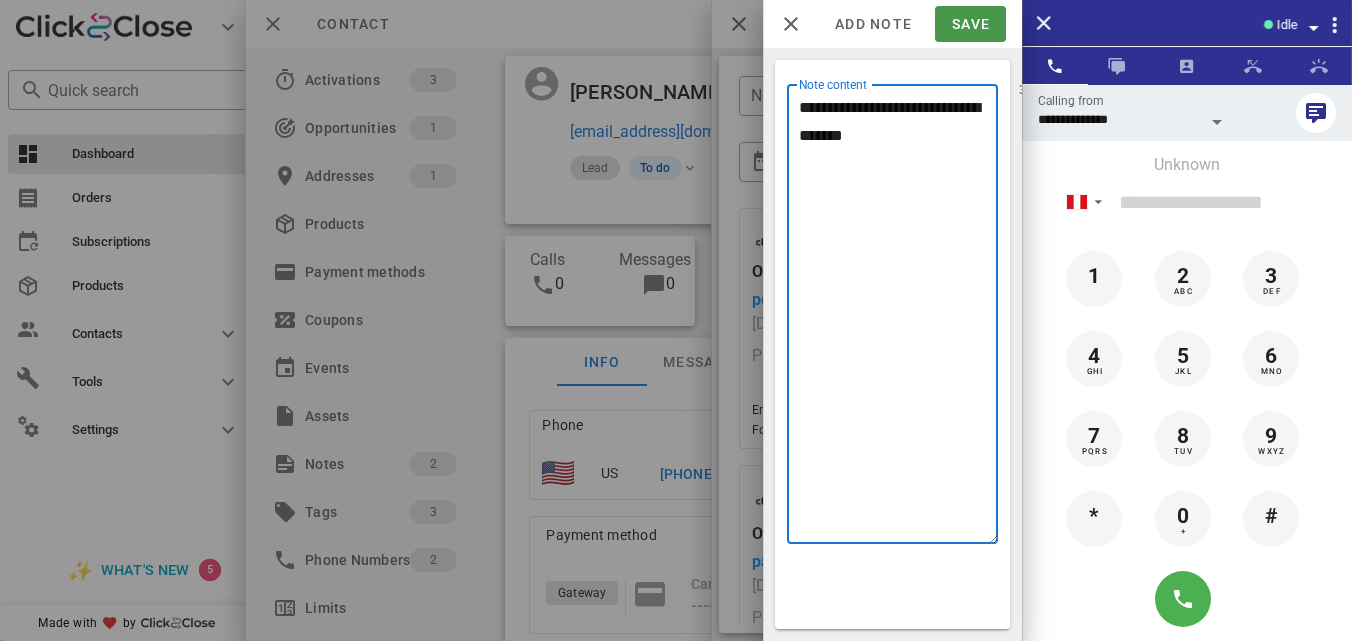 type on "**********" 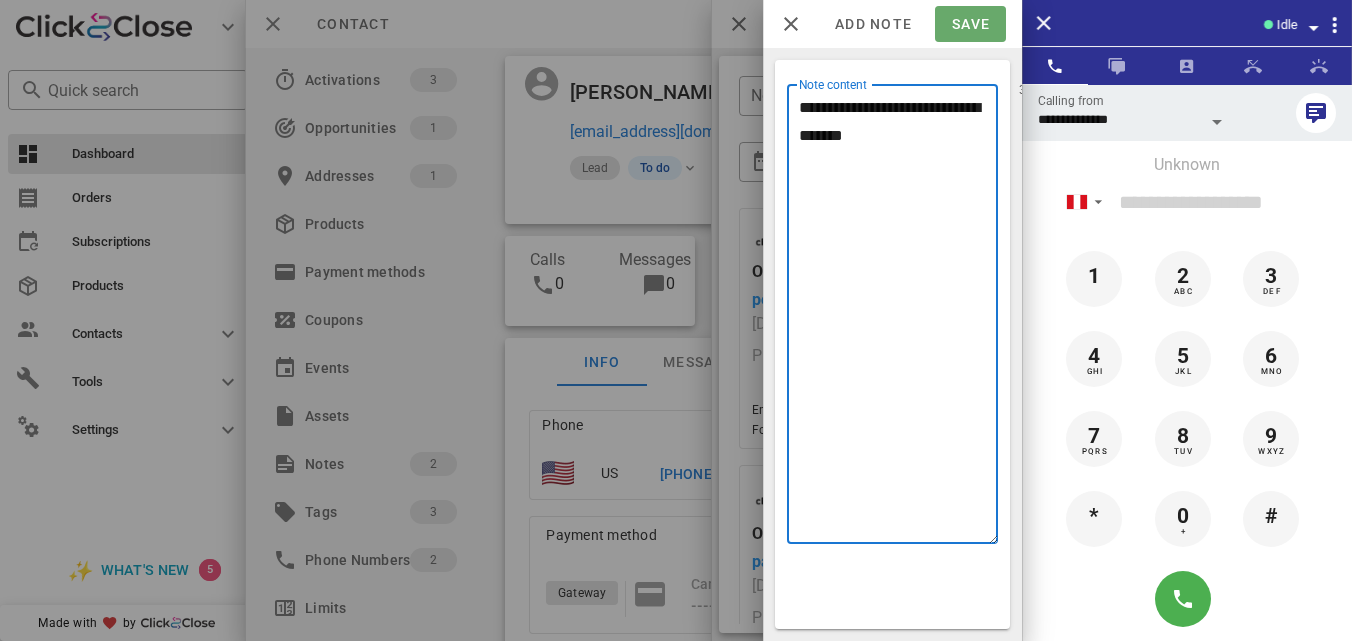 click on "Save" at bounding box center (970, 24) 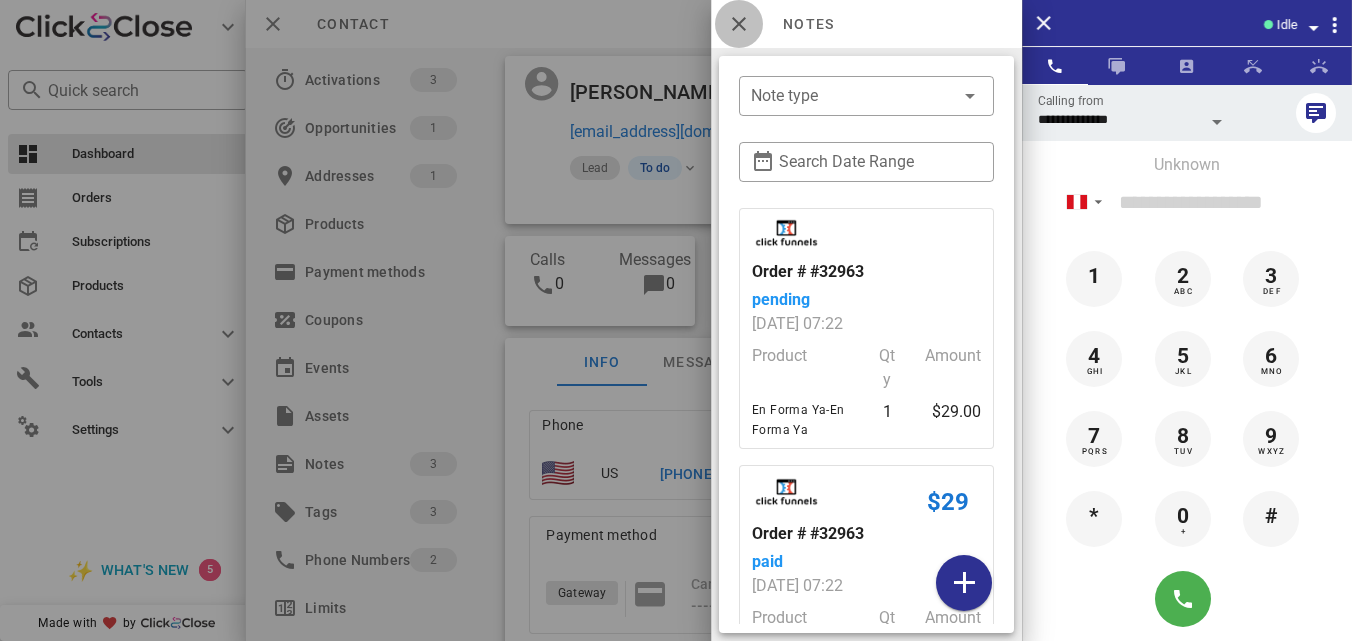 click at bounding box center (739, 24) 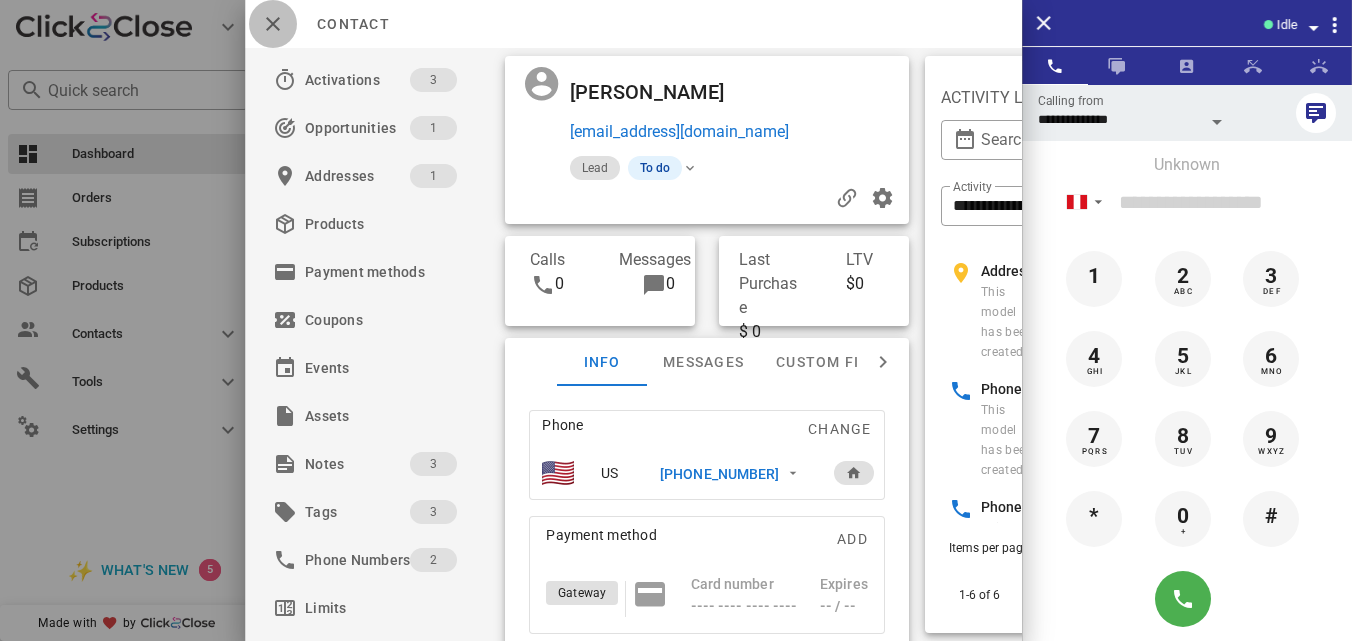 click at bounding box center [273, 24] 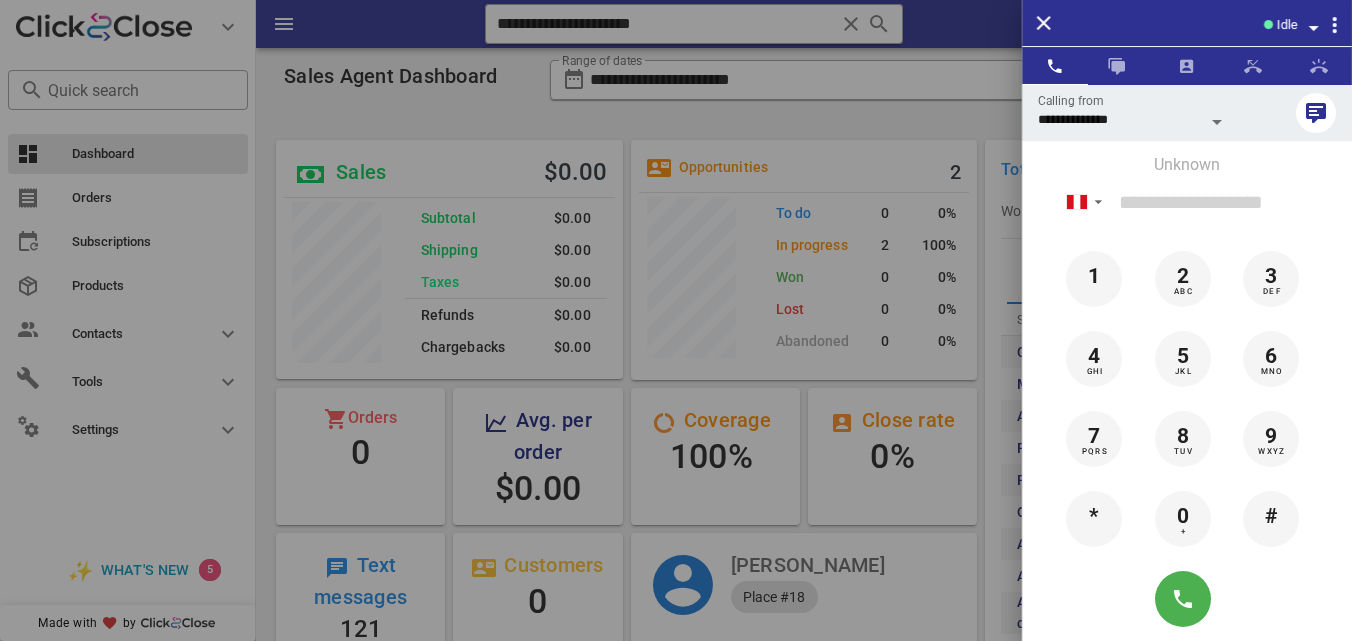 click at bounding box center [676, 320] 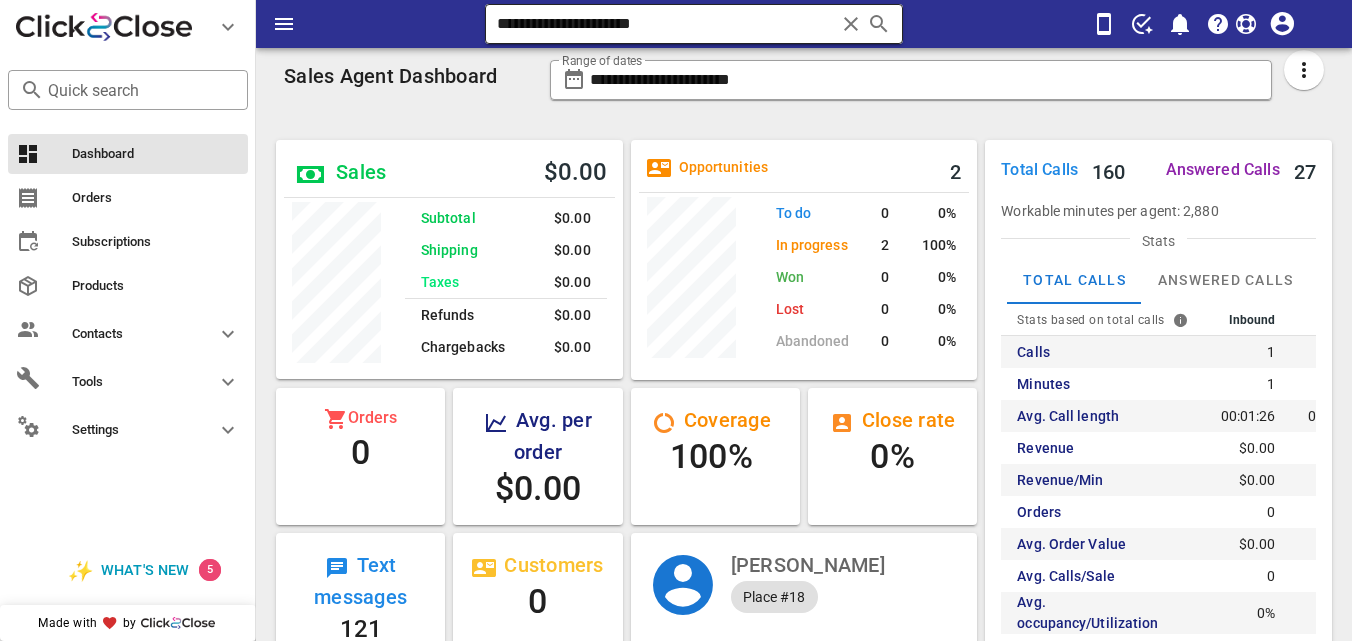 click at bounding box center [851, 24] 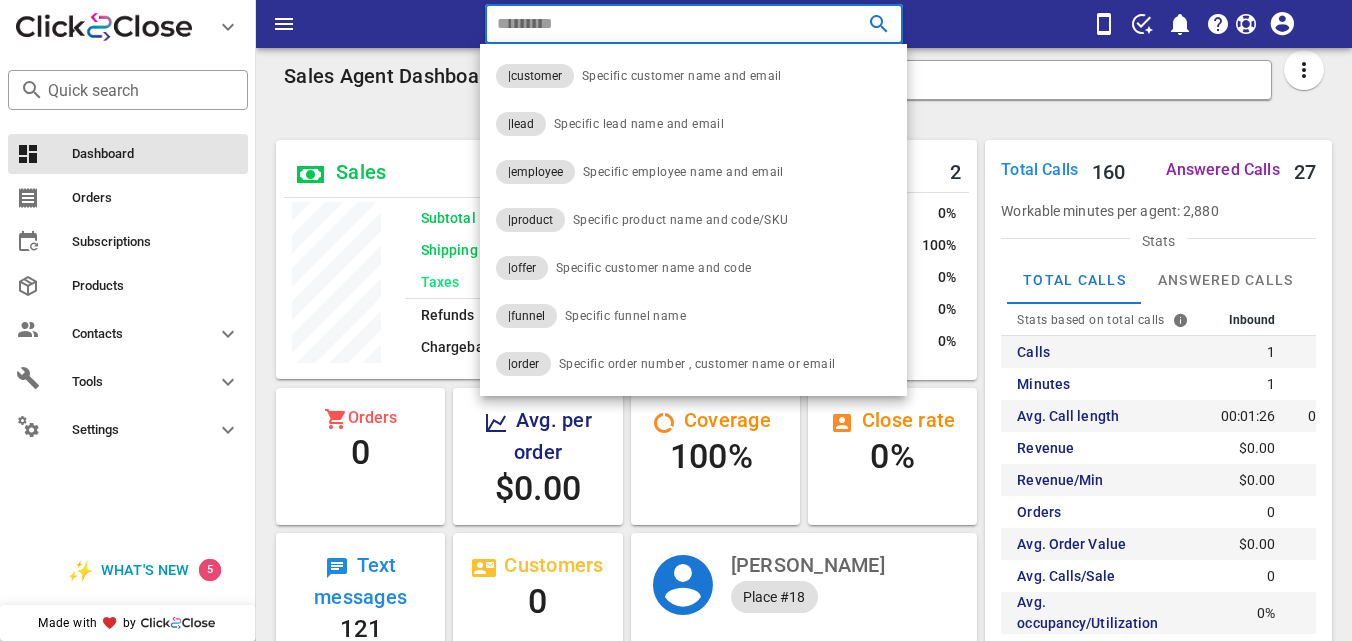 paste on "**********" 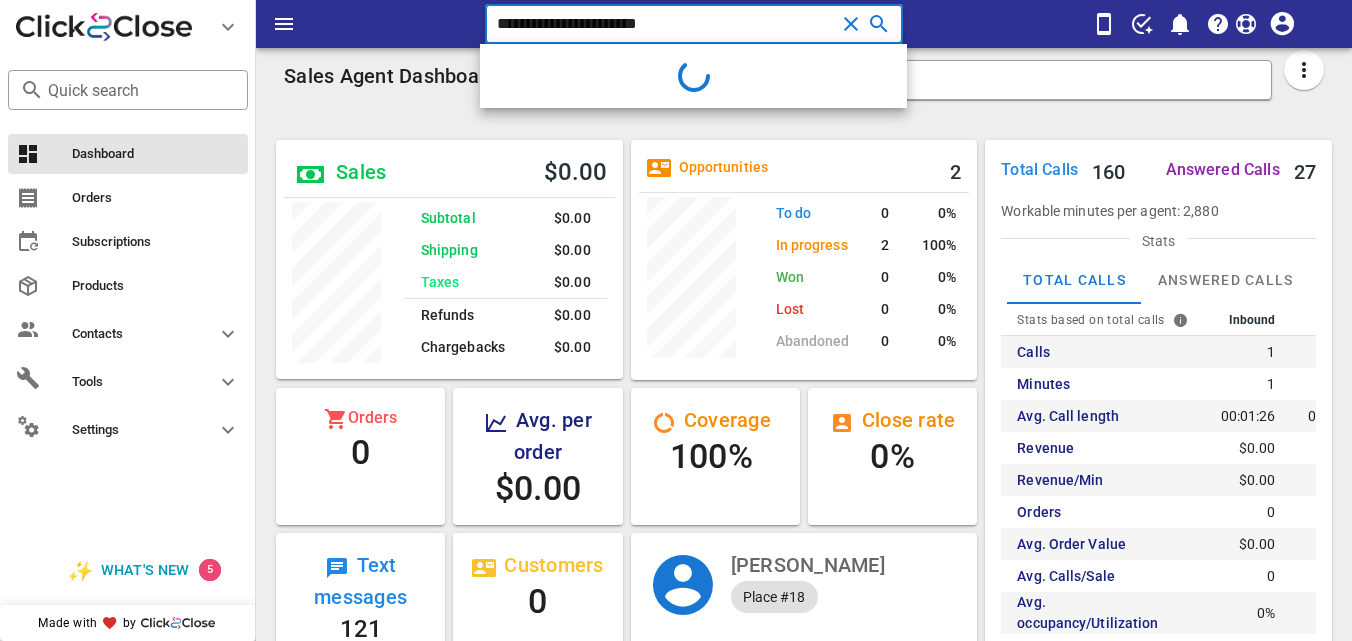 type on "**********" 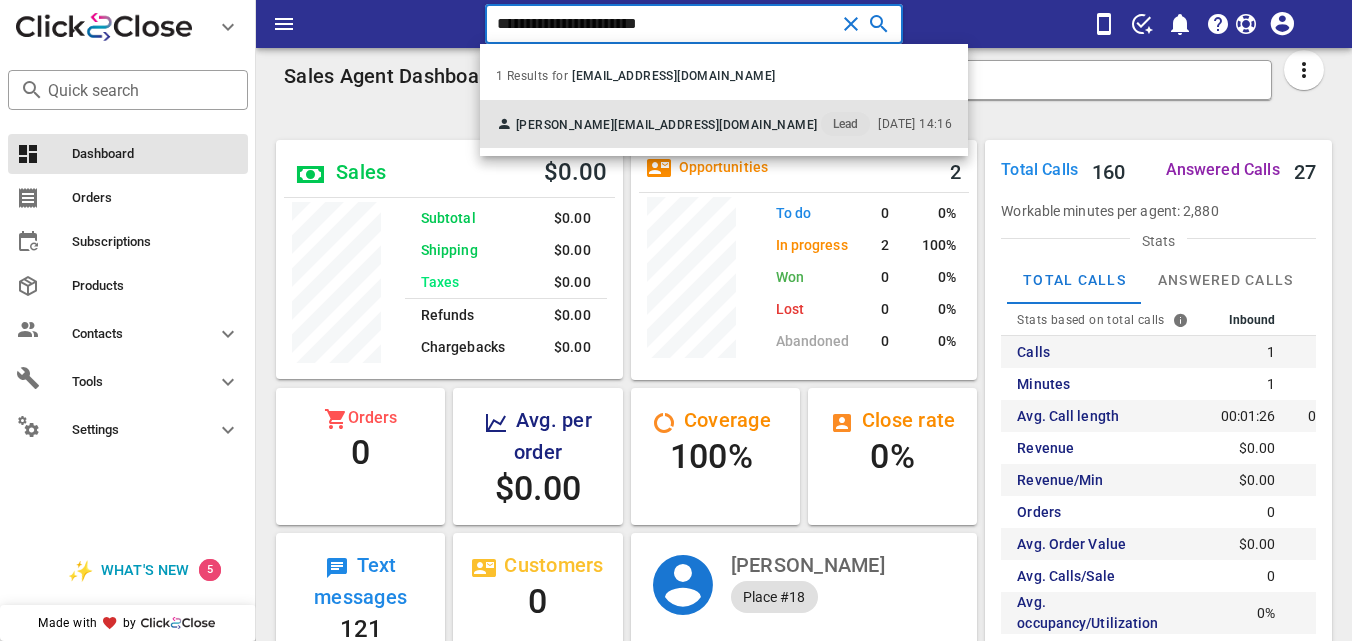 click on "[EMAIL_ADDRESS][DOMAIN_NAME]" at bounding box center (715, 125) 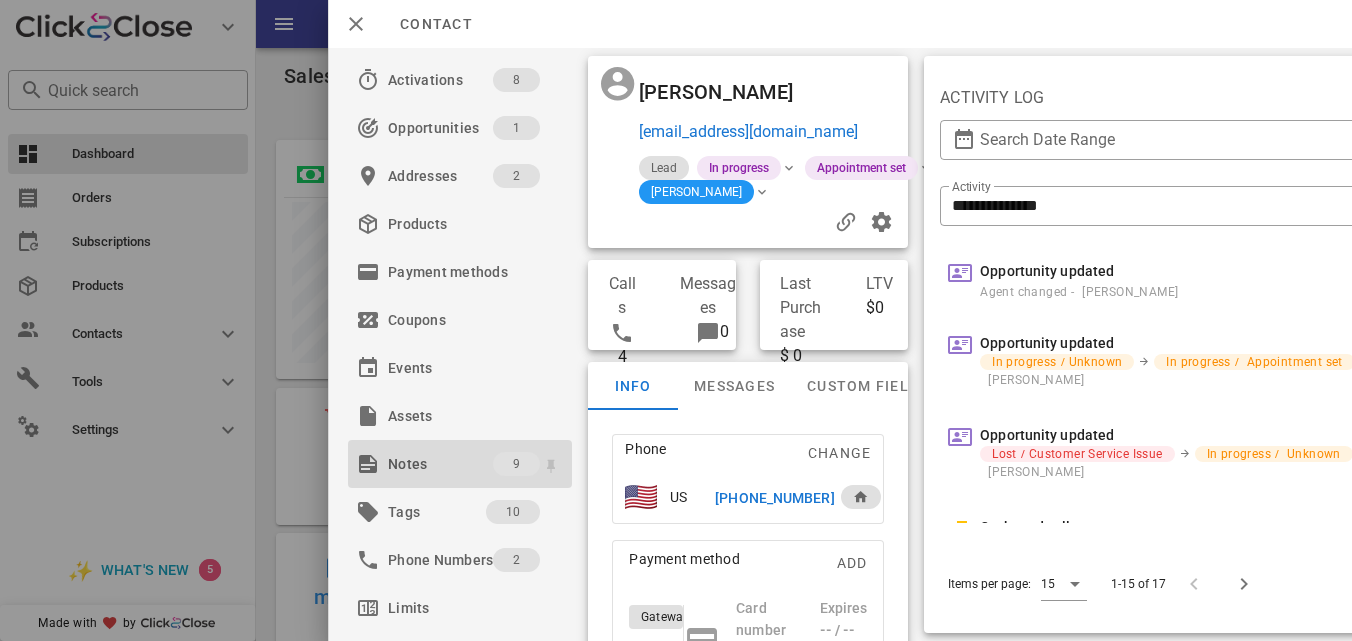 click on "Notes" at bounding box center [440, 464] 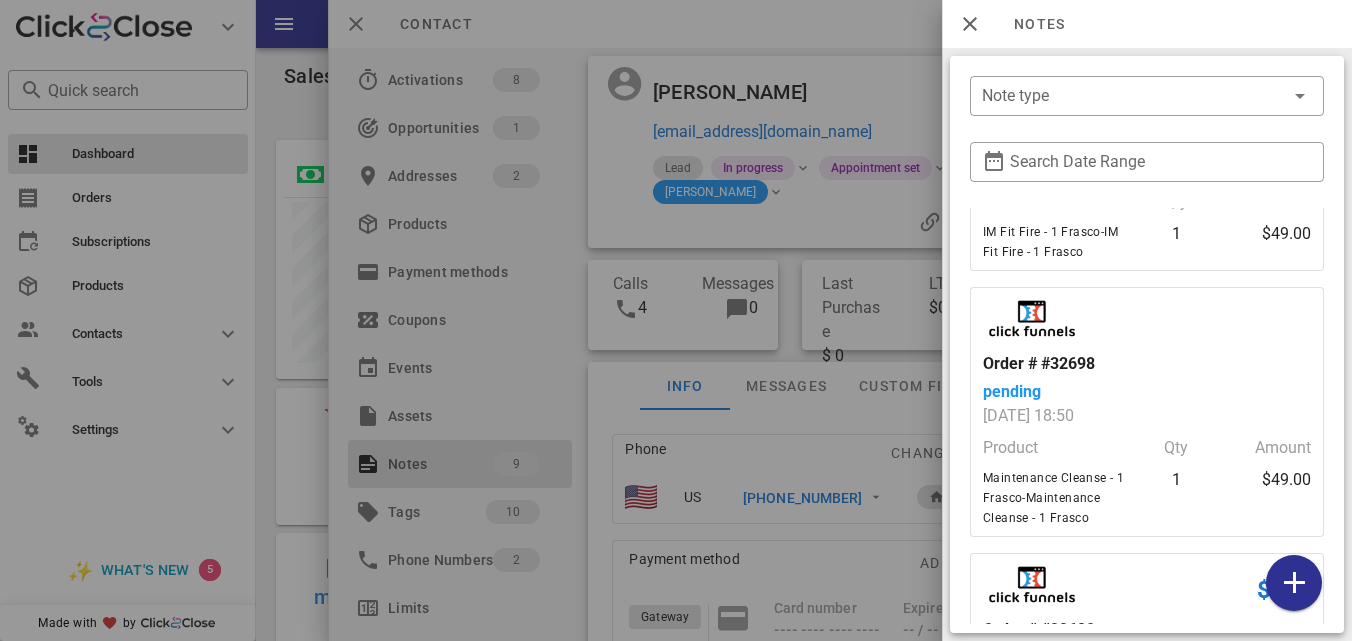 scroll, scrollTop: 911, scrollLeft: 0, axis: vertical 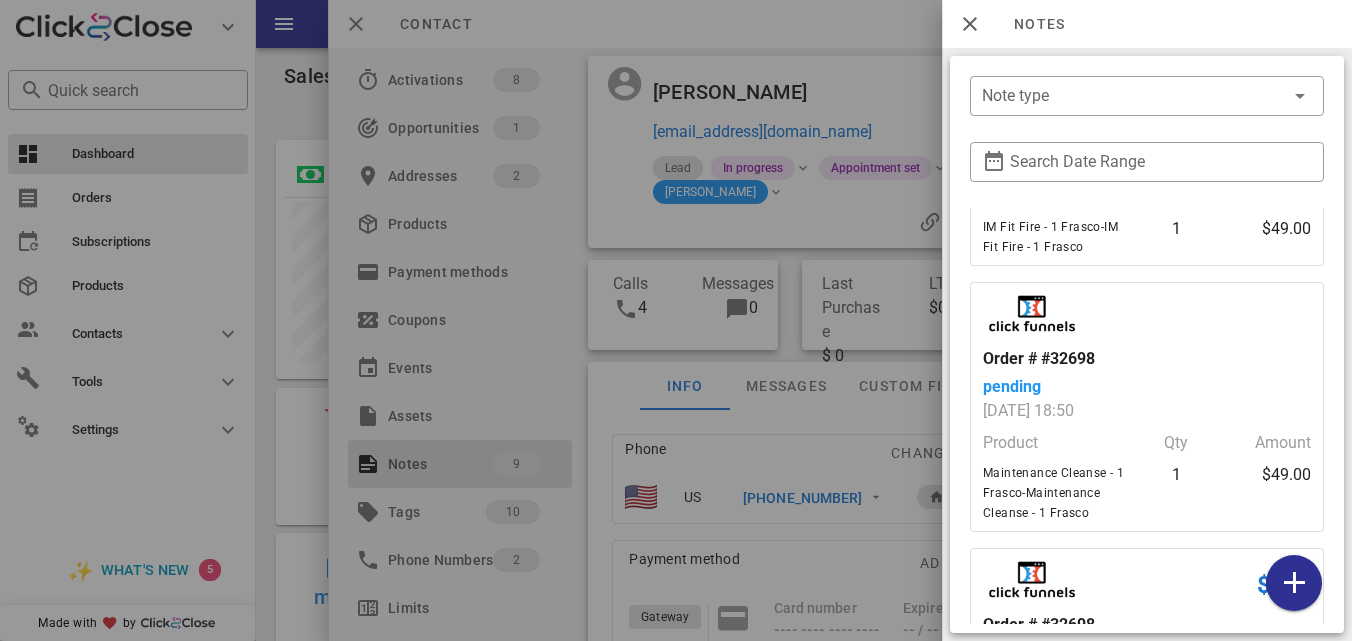 drag, startPoint x: 1101, startPoint y: 343, endPoint x: 957, endPoint y: 350, distance: 144.17004 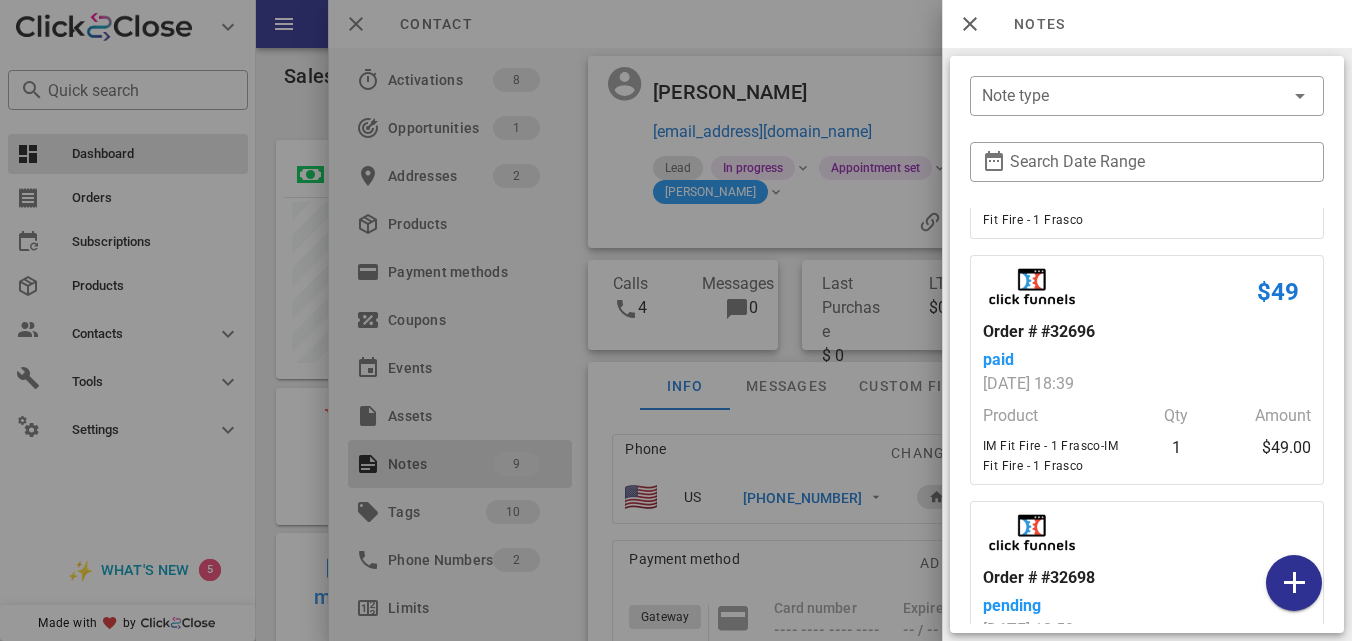 scroll, scrollTop: 662, scrollLeft: 0, axis: vertical 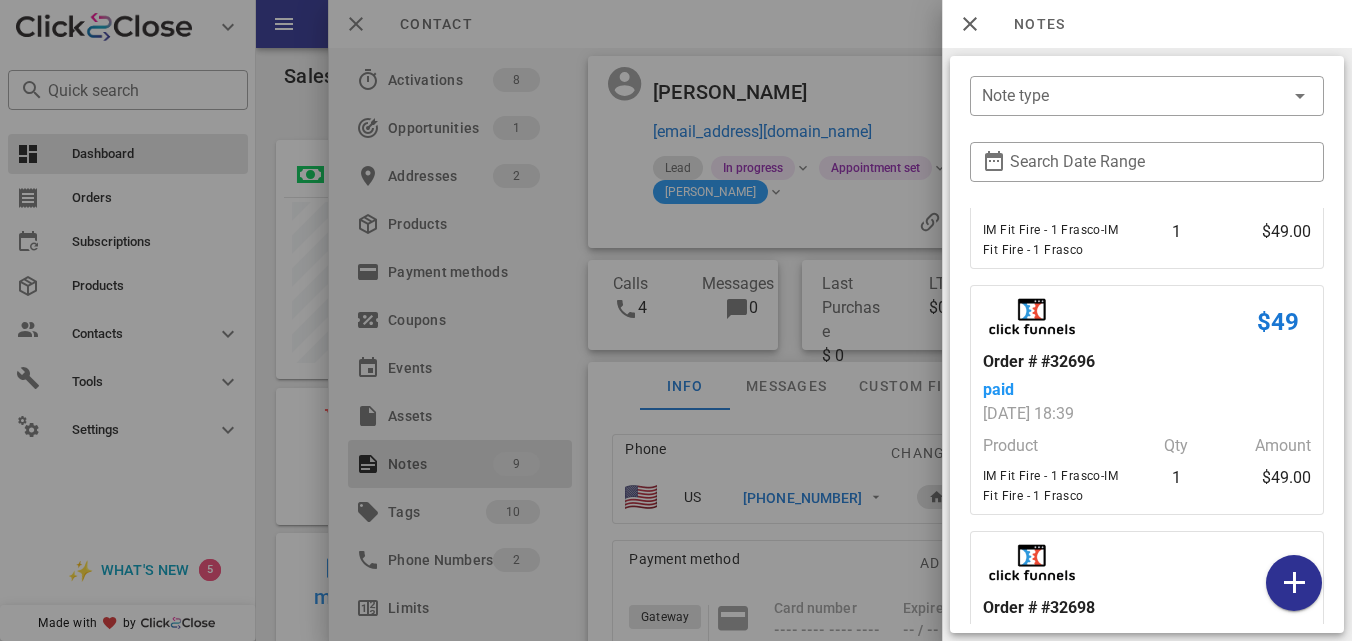 drag, startPoint x: 1132, startPoint y: 360, endPoint x: 982, endPoint y: 348, distance: 150.47923 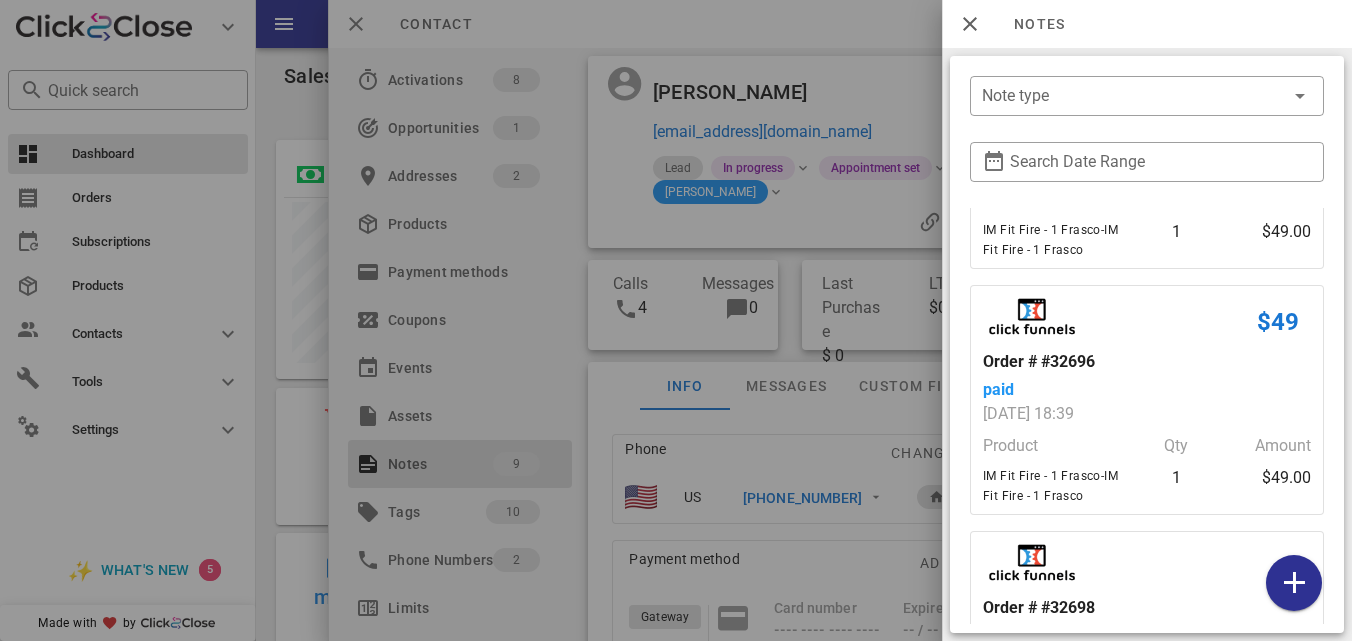 click at bounding box center [676, 320] 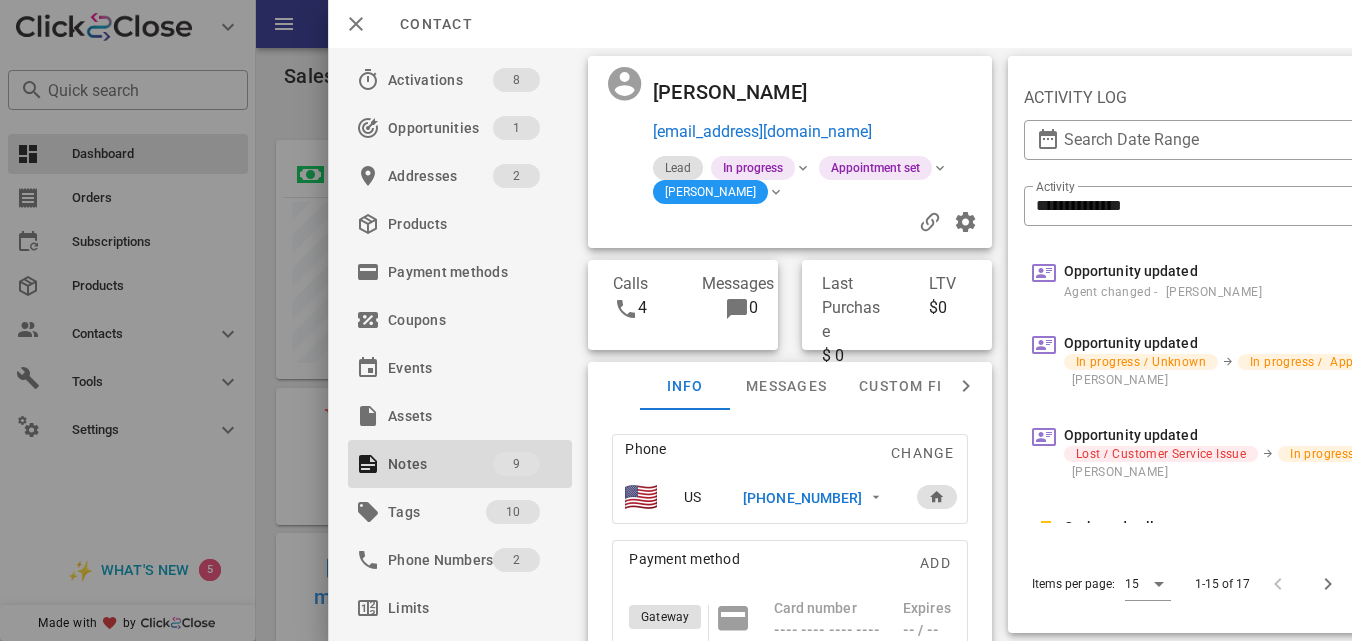 click on "[PERSON_NAME]" at bounding box center [734, 92] 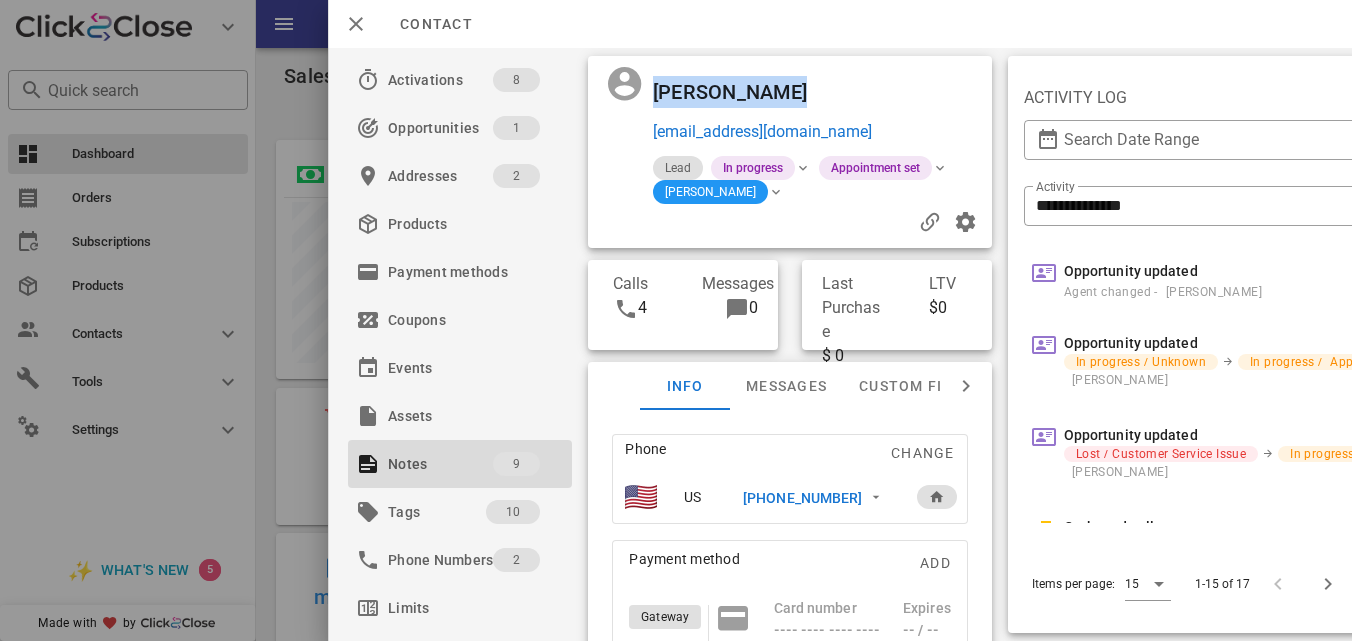 drag, startPoint x: 834, startPoint y: 89, endPoint x: 648, endPoint y: 86, distance: 186.02419 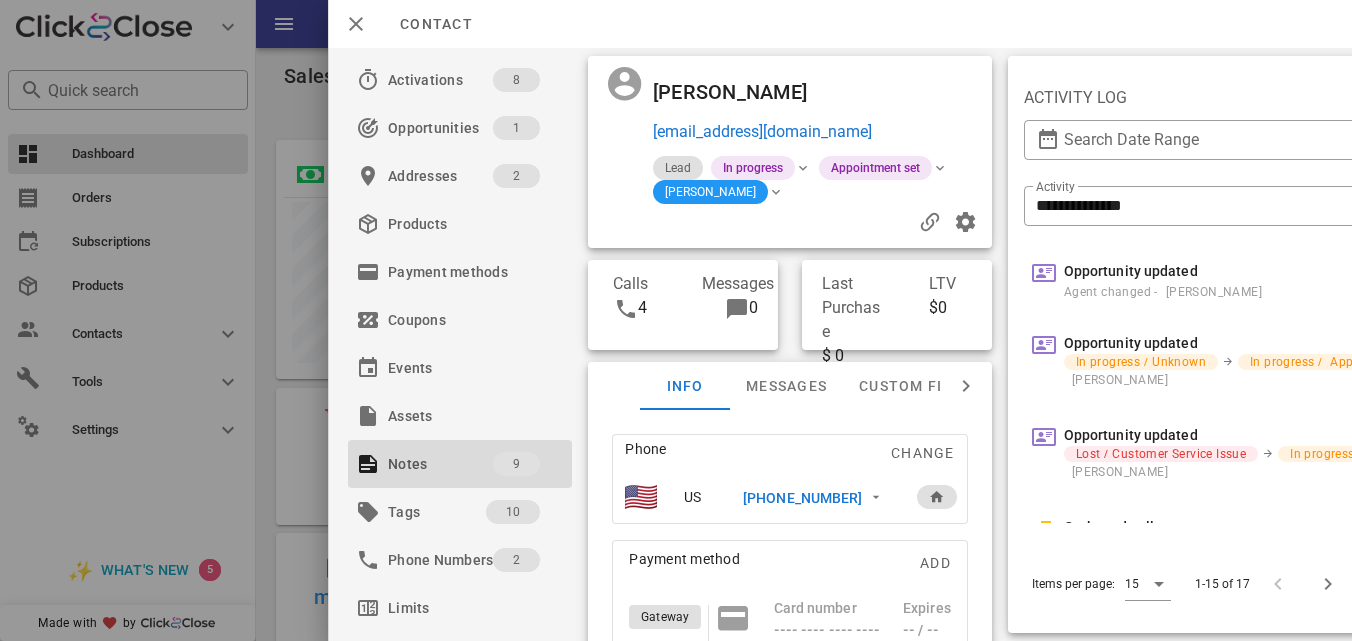 click on "[EMAIL_ADDRESS][DOMAIN_NAME]" at bounding box center [817, 132] 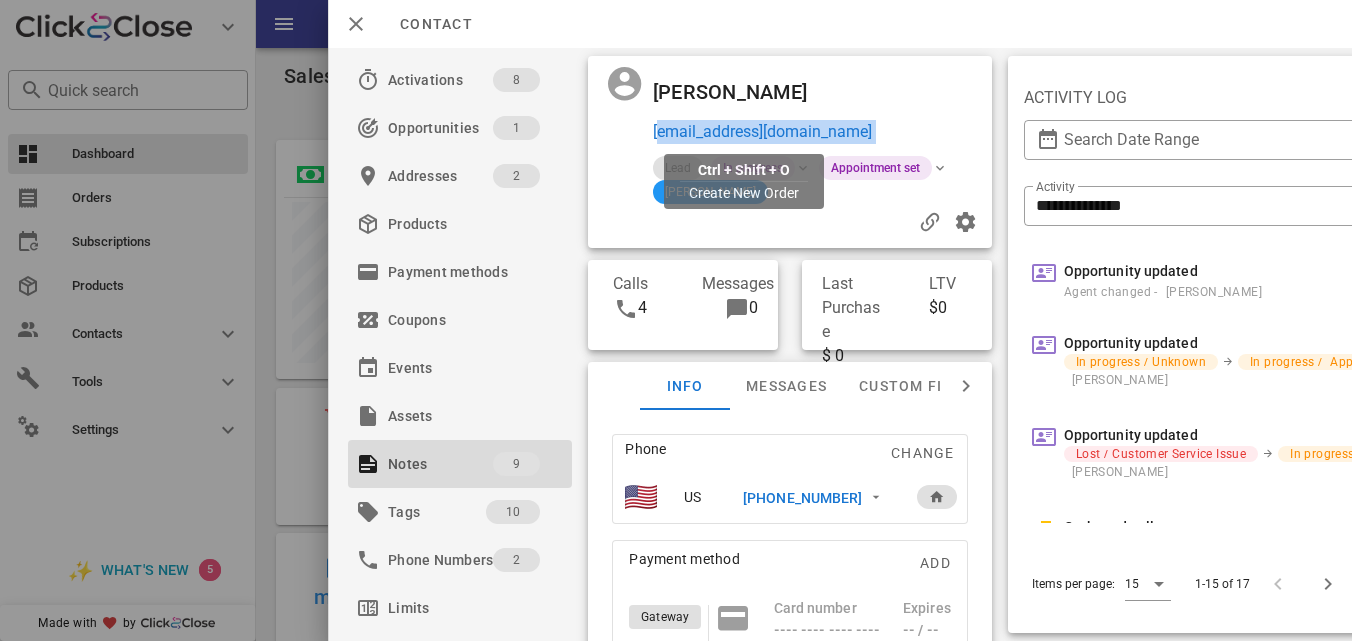 drag, startPoint x: 840, startPoint y: 134, endPoint x: 655, endPoint y: 126, distance: 185.1729 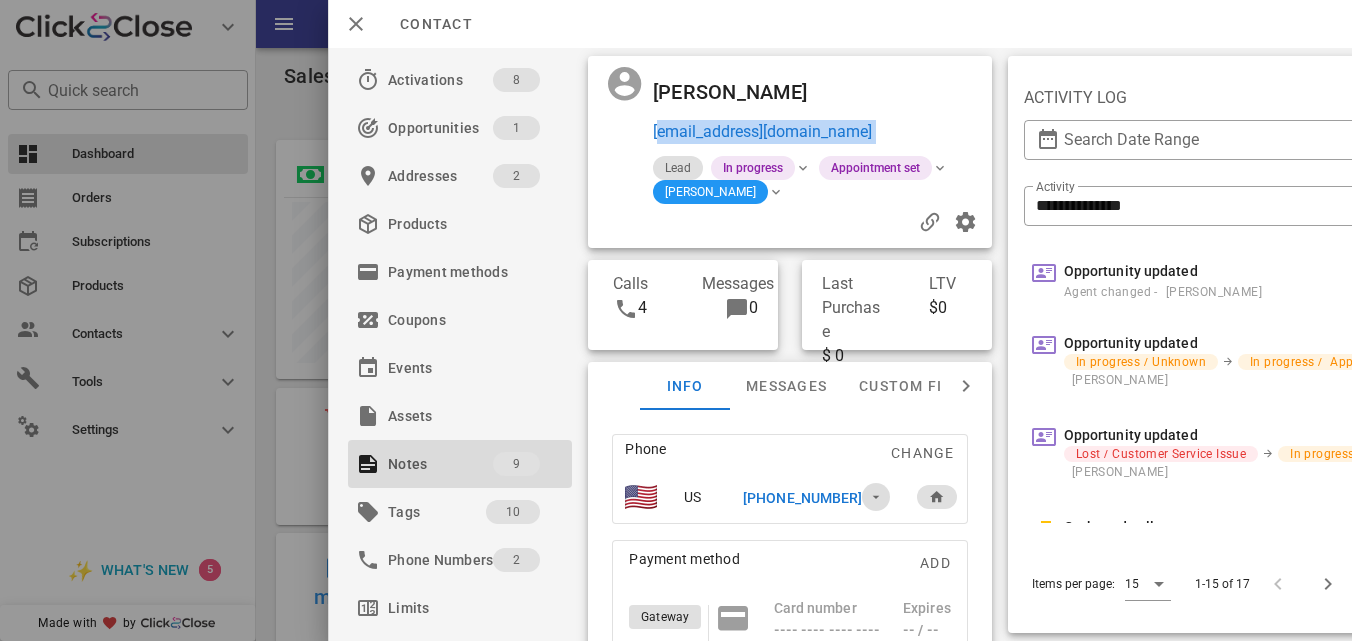 drag, startPoint x: 852, startPoint y: 505, endPoint x: 746, endPoint y: 492, distance: 106.7942 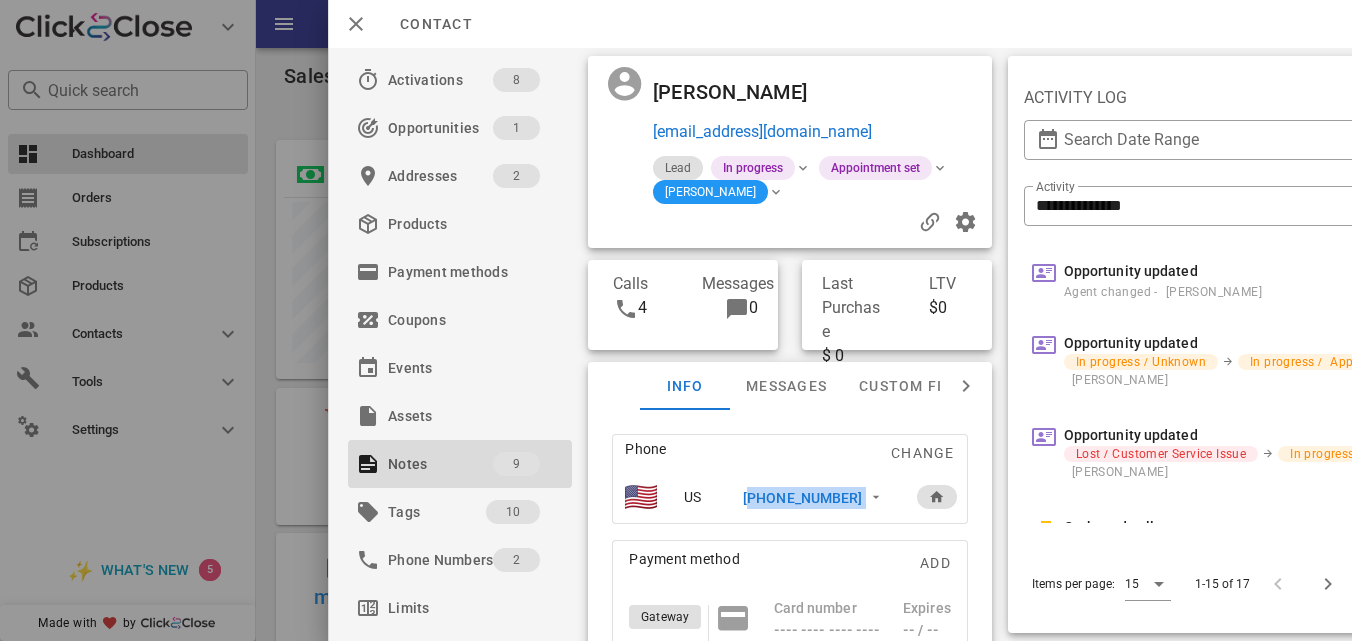 drag, startPoint x: 735, startPoint y: 501, endPoint x: 879, endPoint y: 494, distance: 144.17004 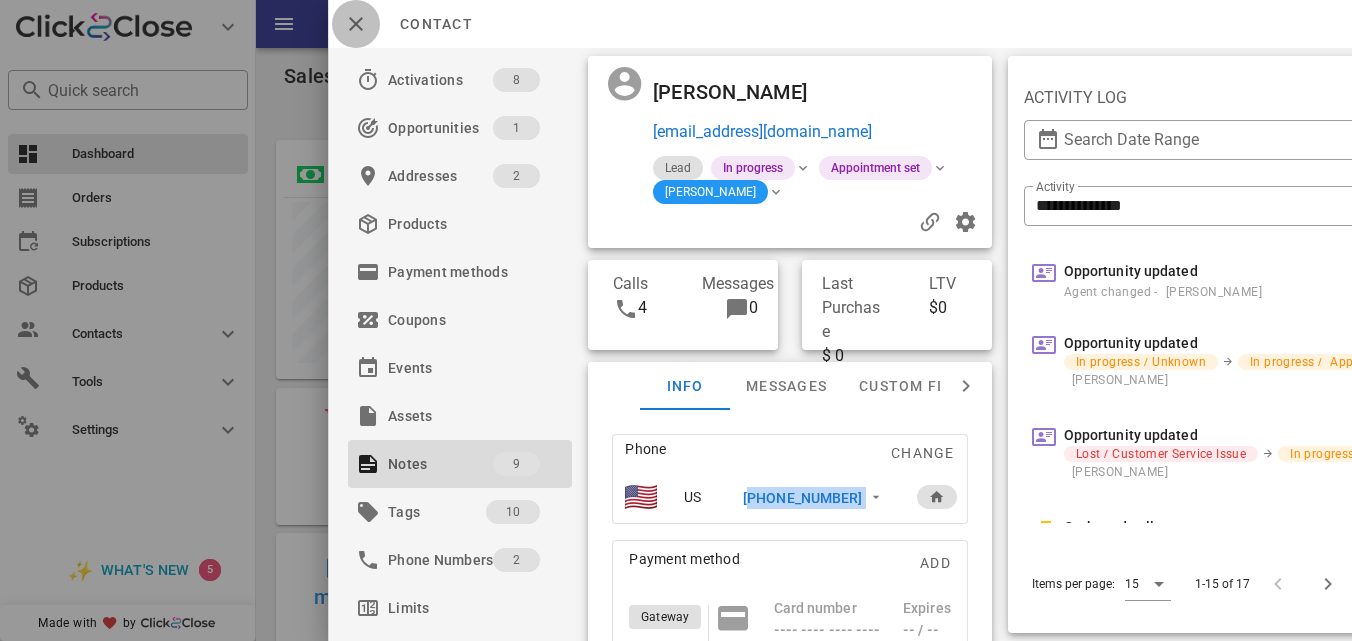 click at bounding box center [356, 24] 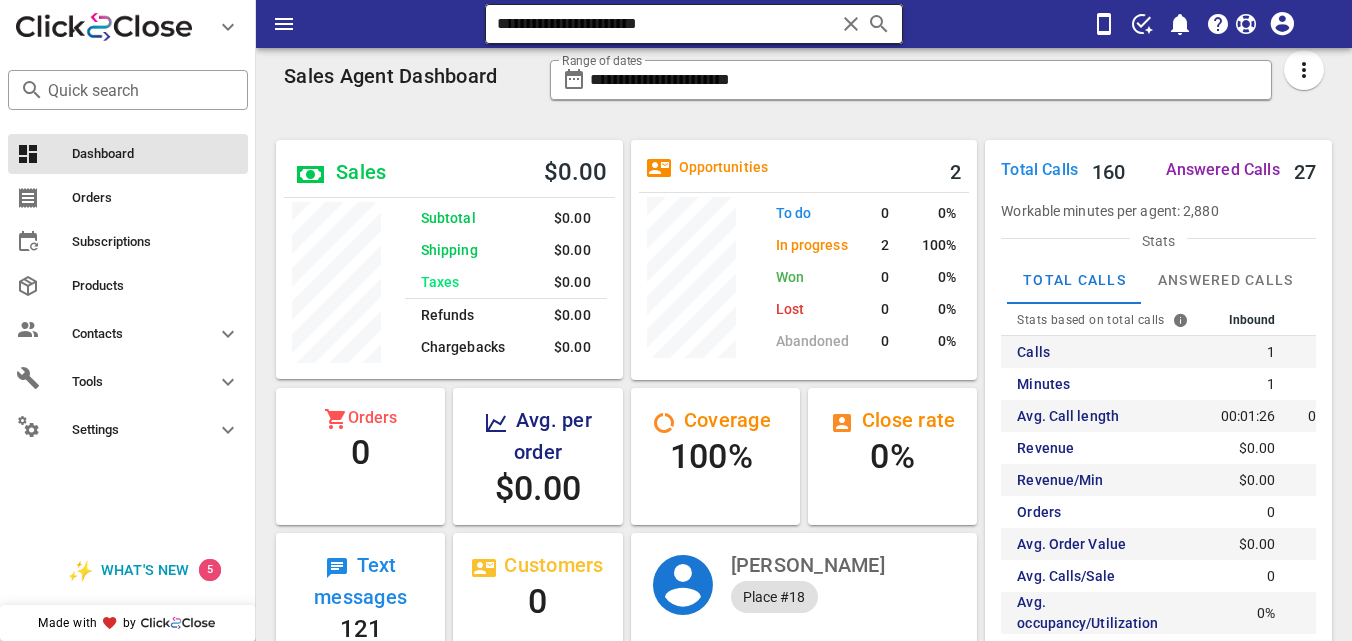 click at bounding box center [851, 24] 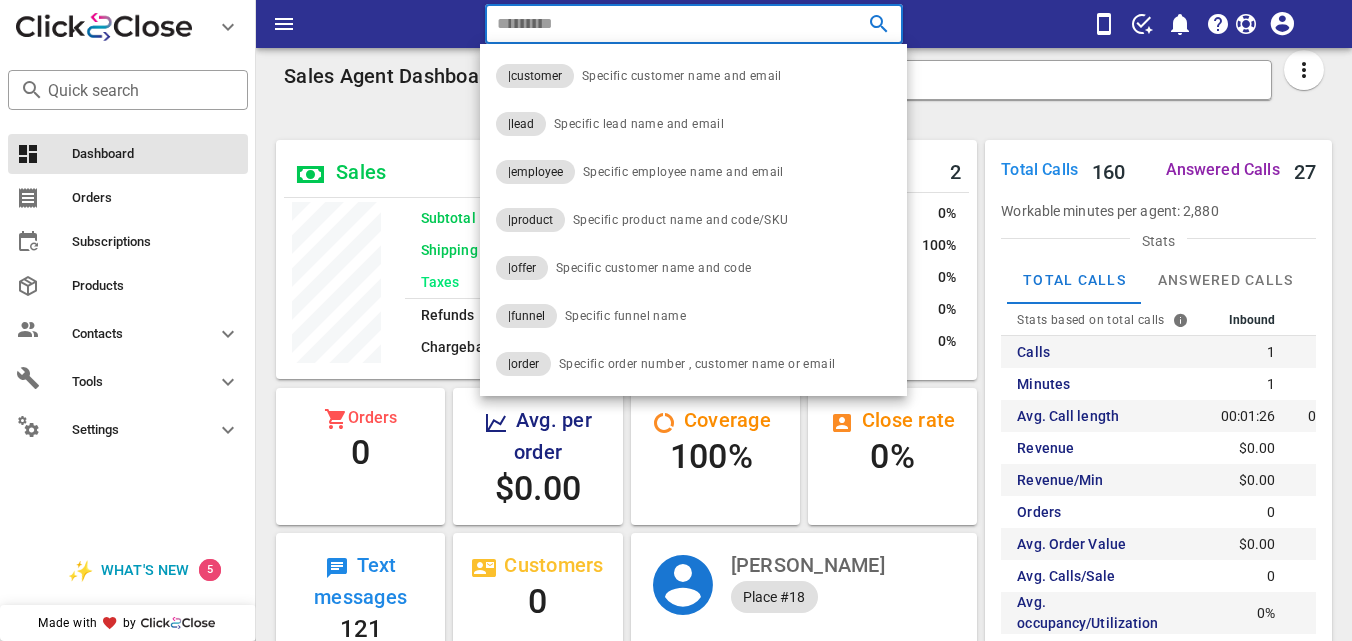 click at bounding box center (665, 24) 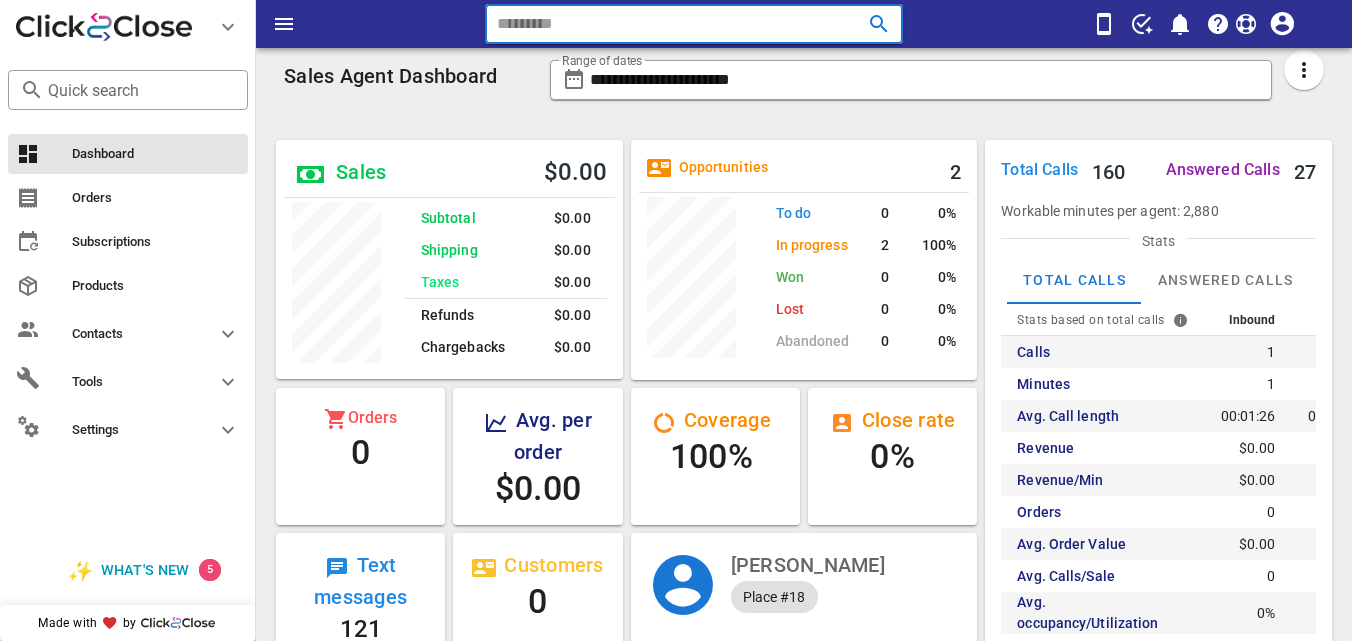 paste on "**********" 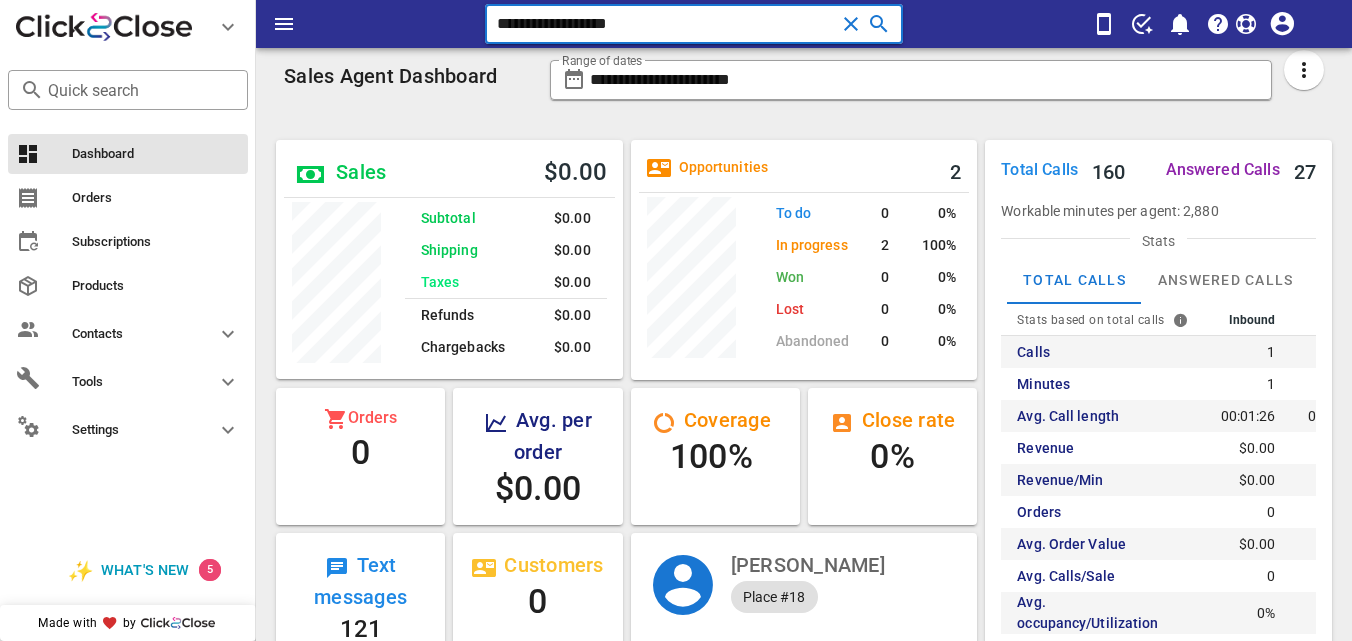 type on "**********" 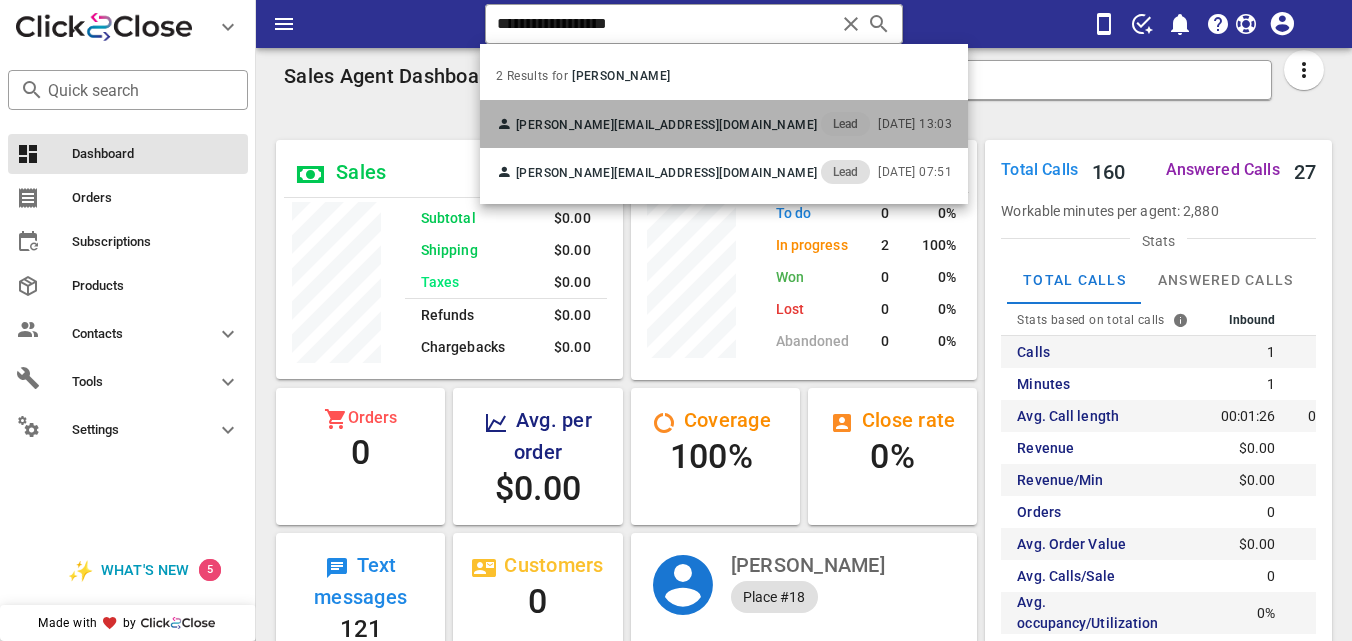 click on "[PERSON_NAME]   [EMAIL_ADDRESS][DOMAIN_NAME]   Lead" at bounding box center (683, 124) 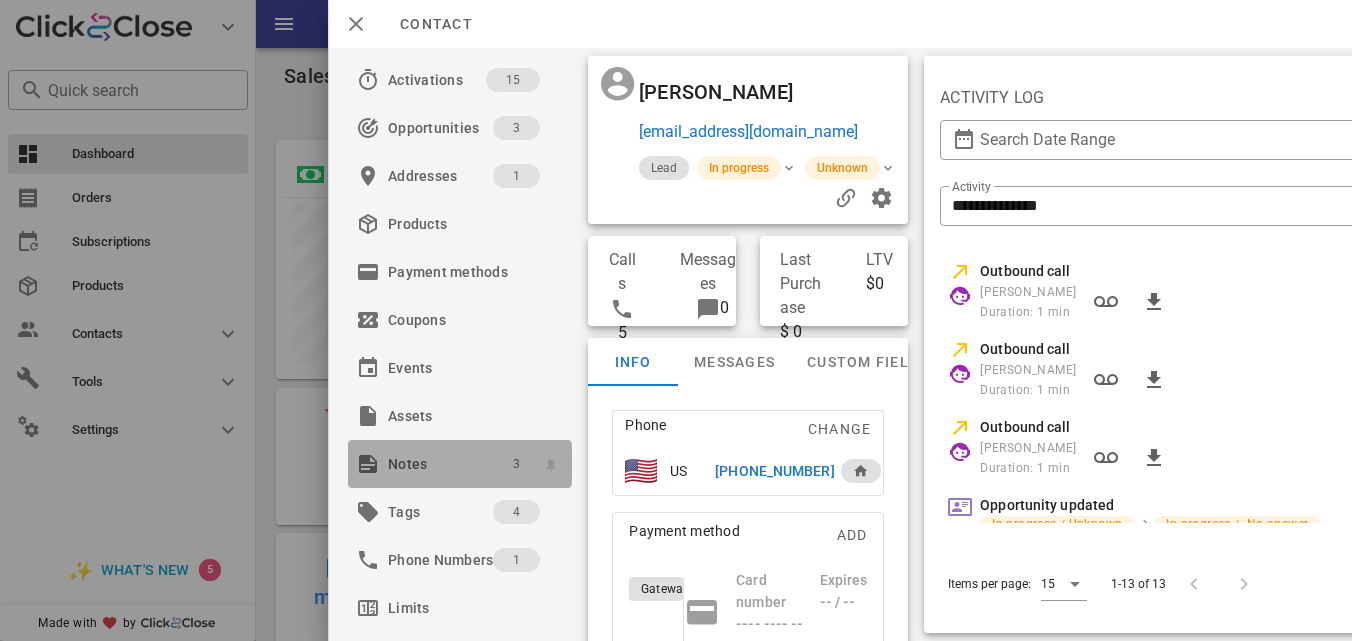 click on "3" at bounding box center (516, 464) 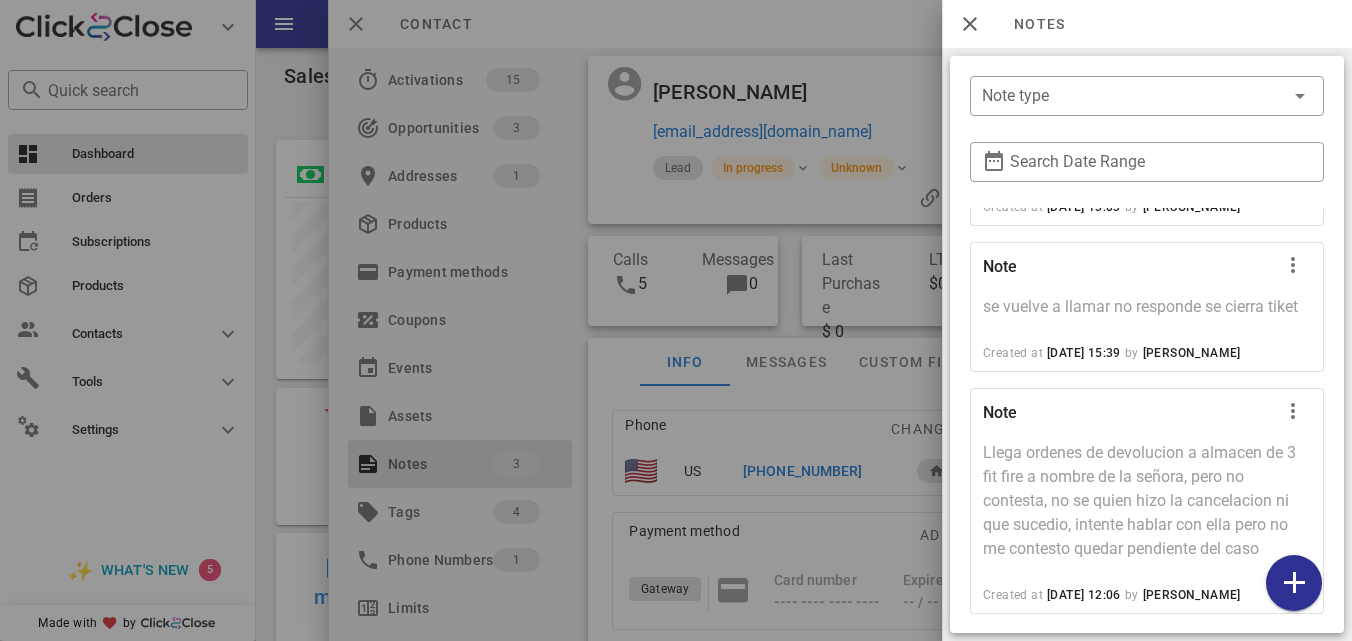 scroll, scrollTop: 226, scrollLeft: 0, axis: vertical 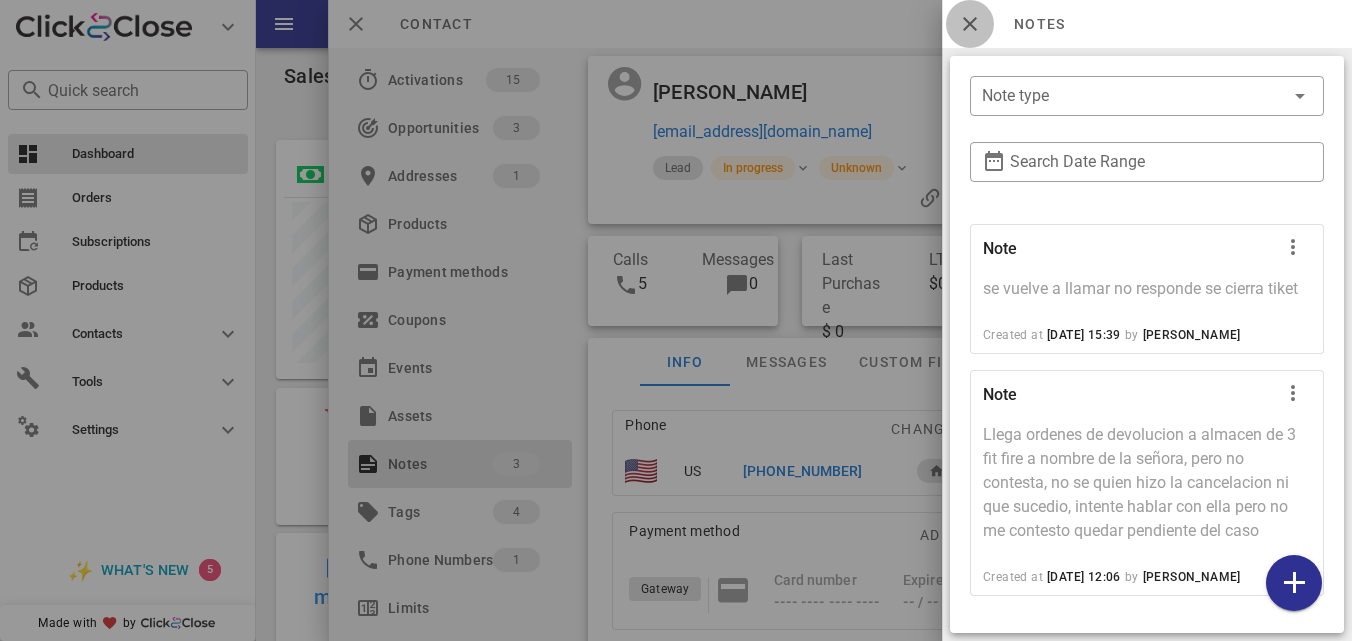 click at bounding box center [970, 24] 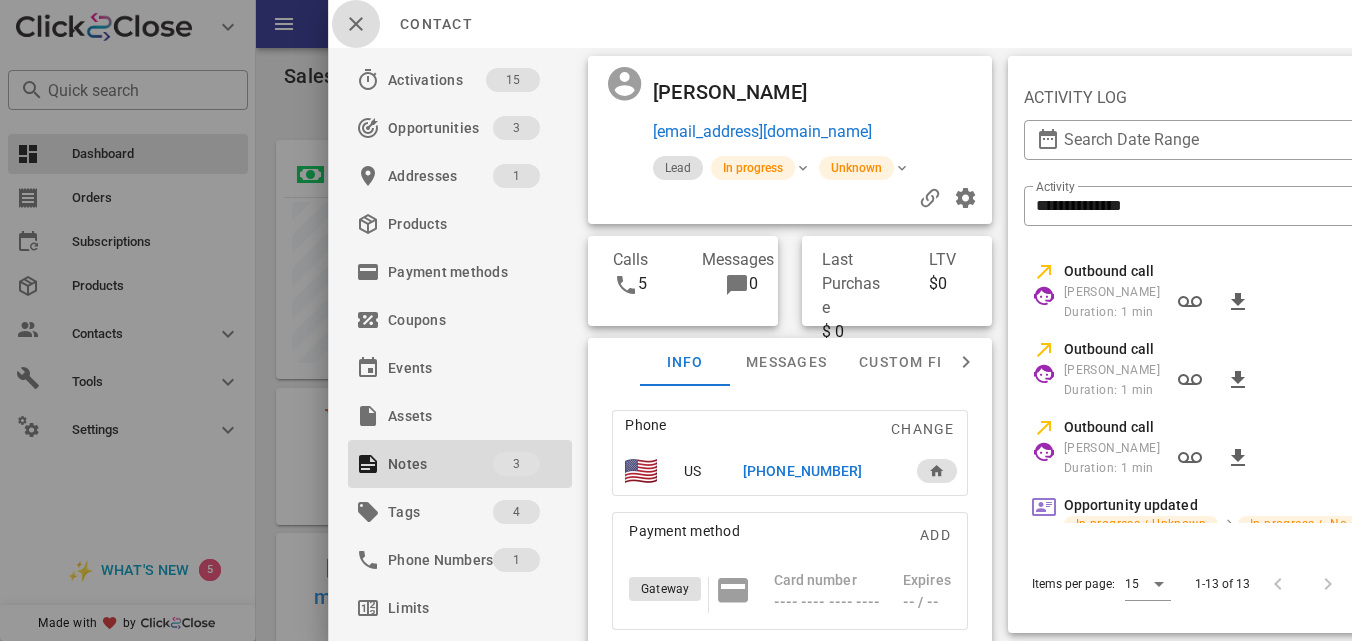 click at bounding box center (356, 24) 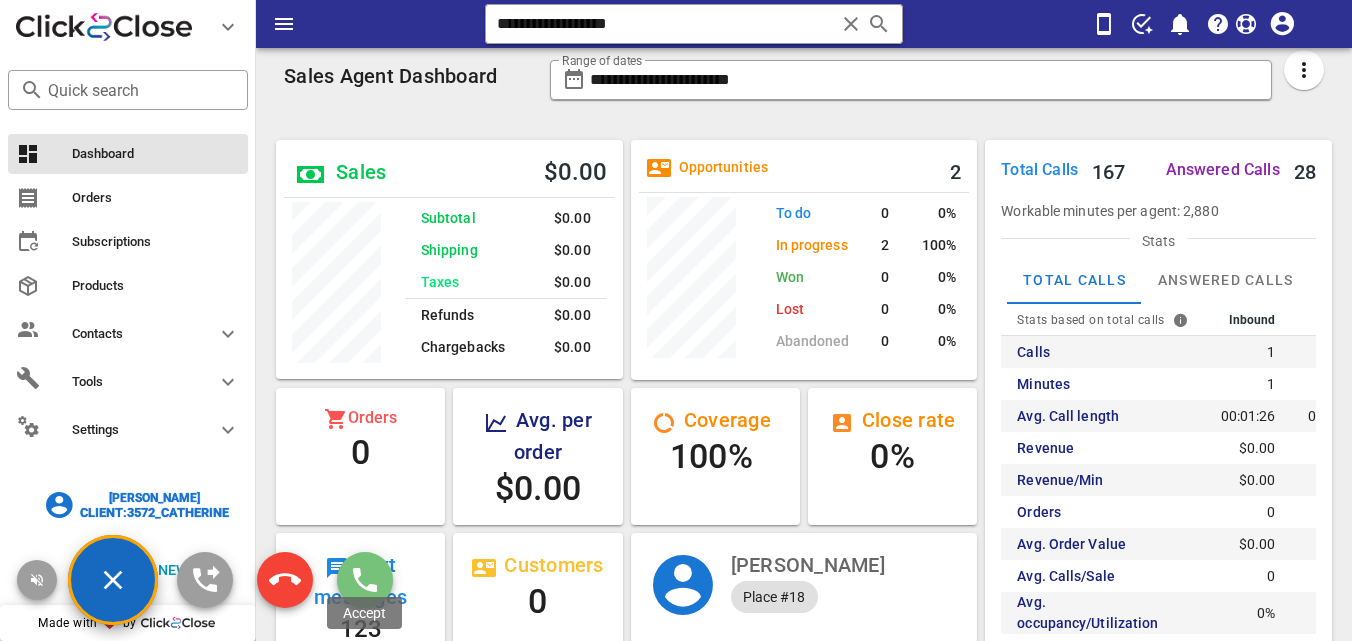 click at bounding box center (365, 580) 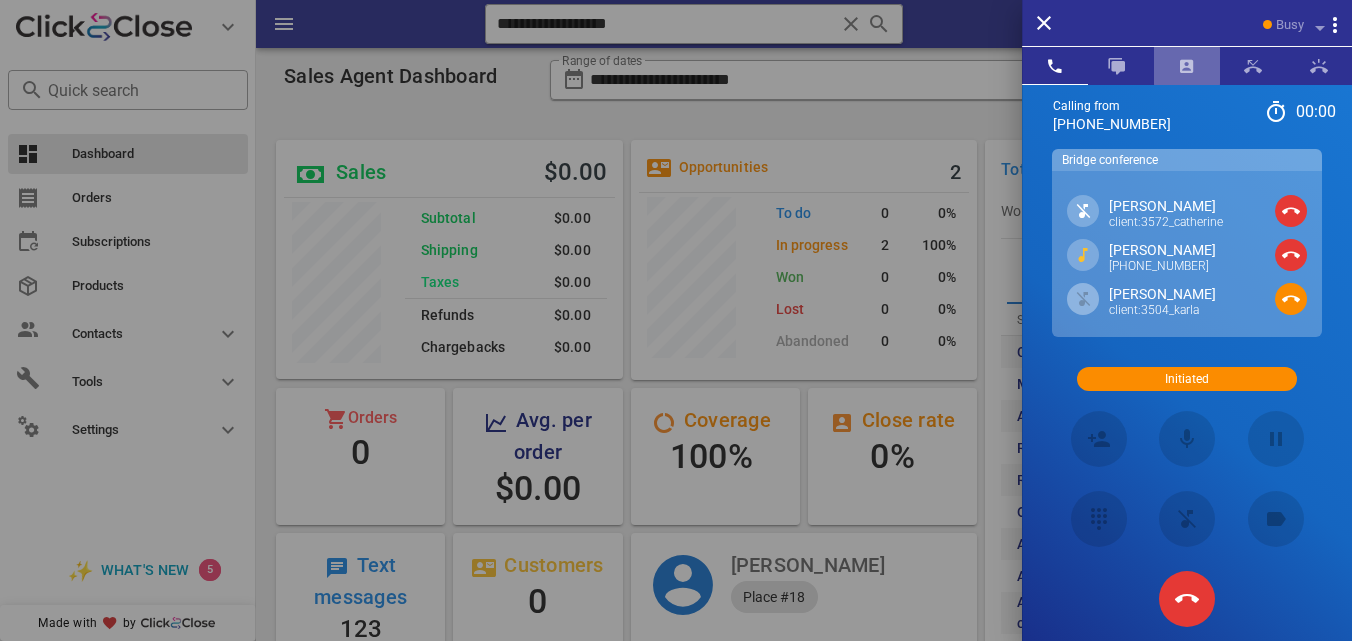 click at bounding box center [1187, 66] 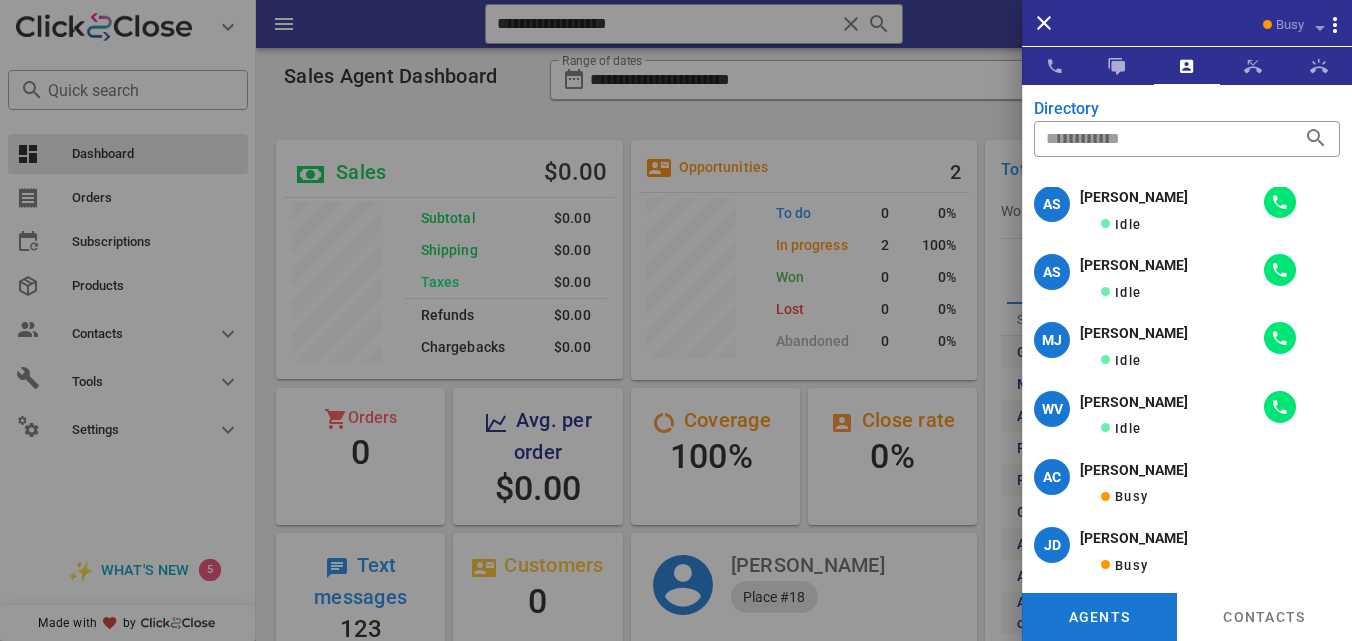 scroll, scrollTop: 0, scrollLeft: 0, axis: both 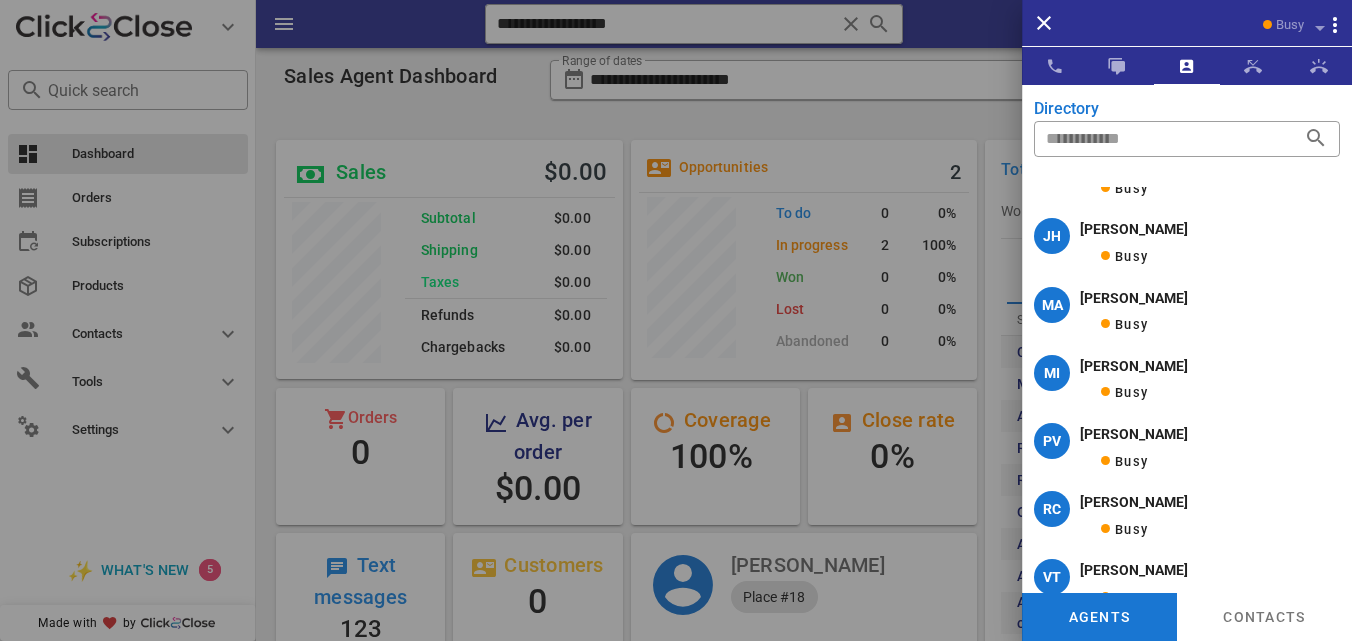 click on "[PERSON_NAME]" at bounding box center [1187, 178] 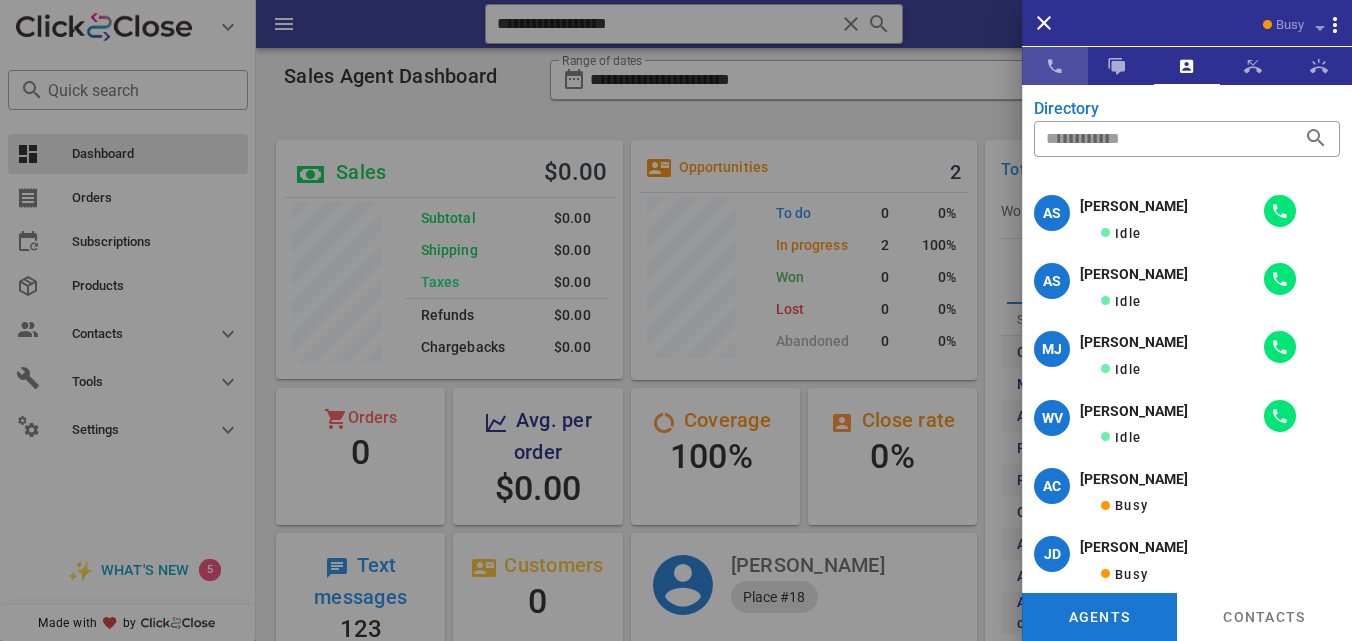 click at bounding box center (1055, 66) 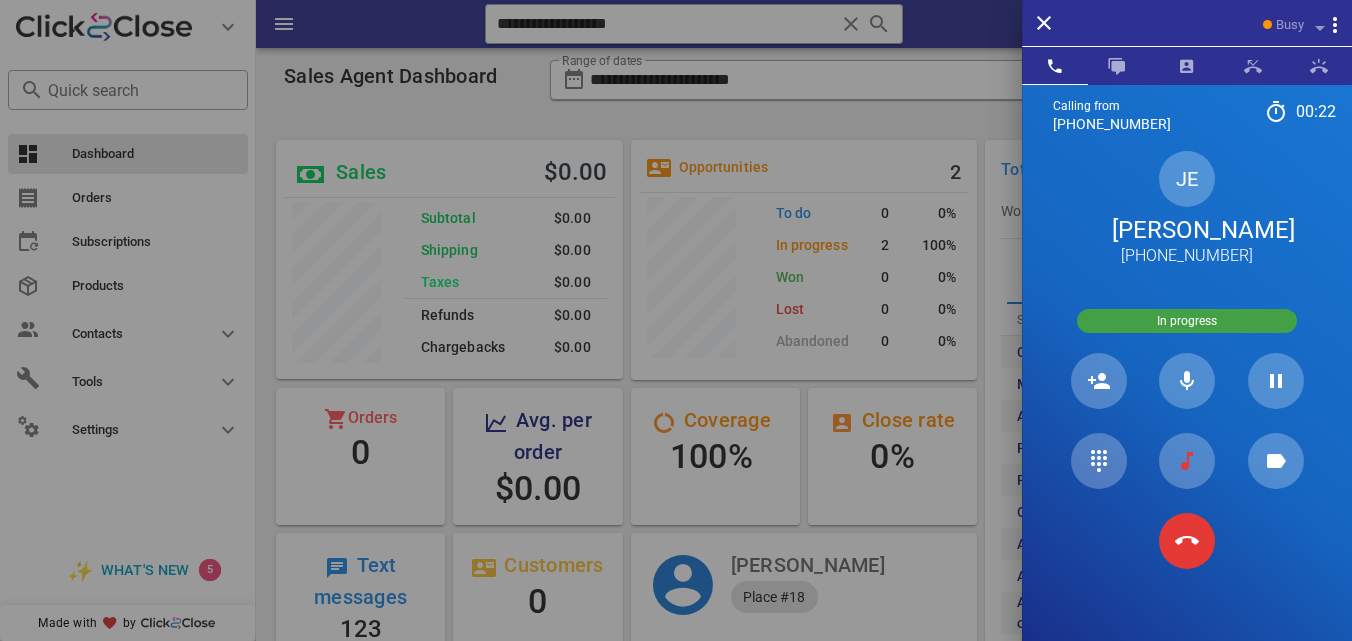 click on "[PERSON_NAME]" at bounding box center (1187, 230) 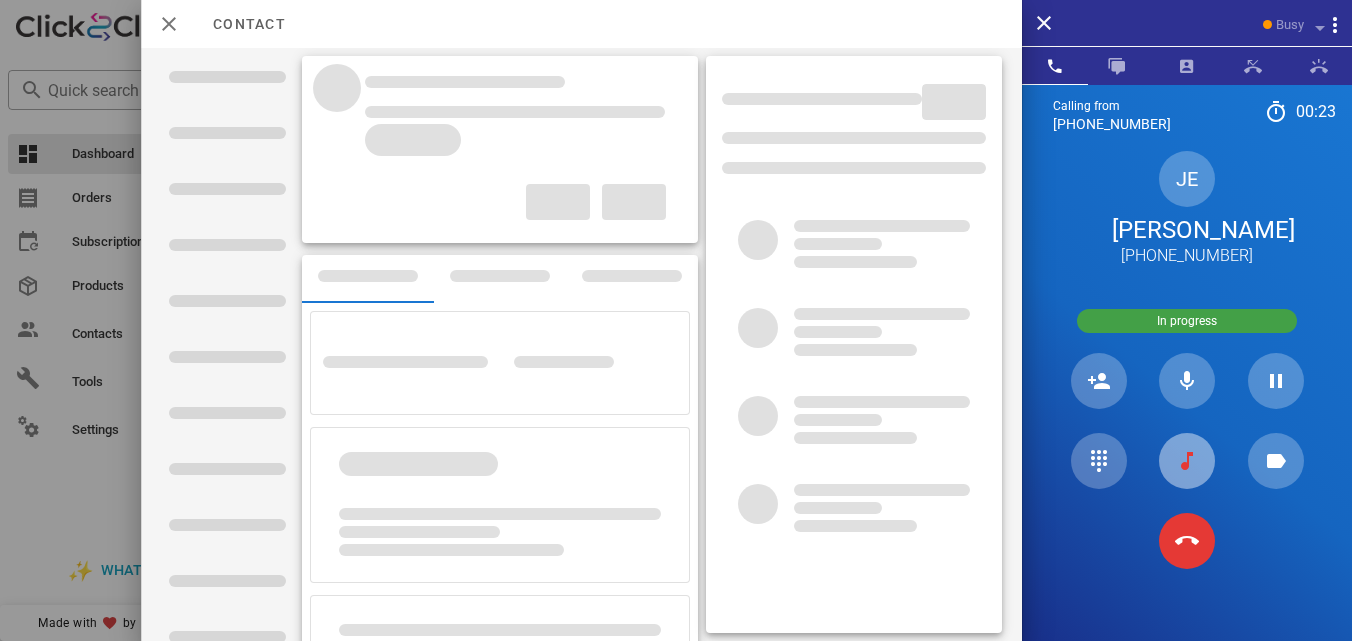 click at bounding box center (1187, 461) 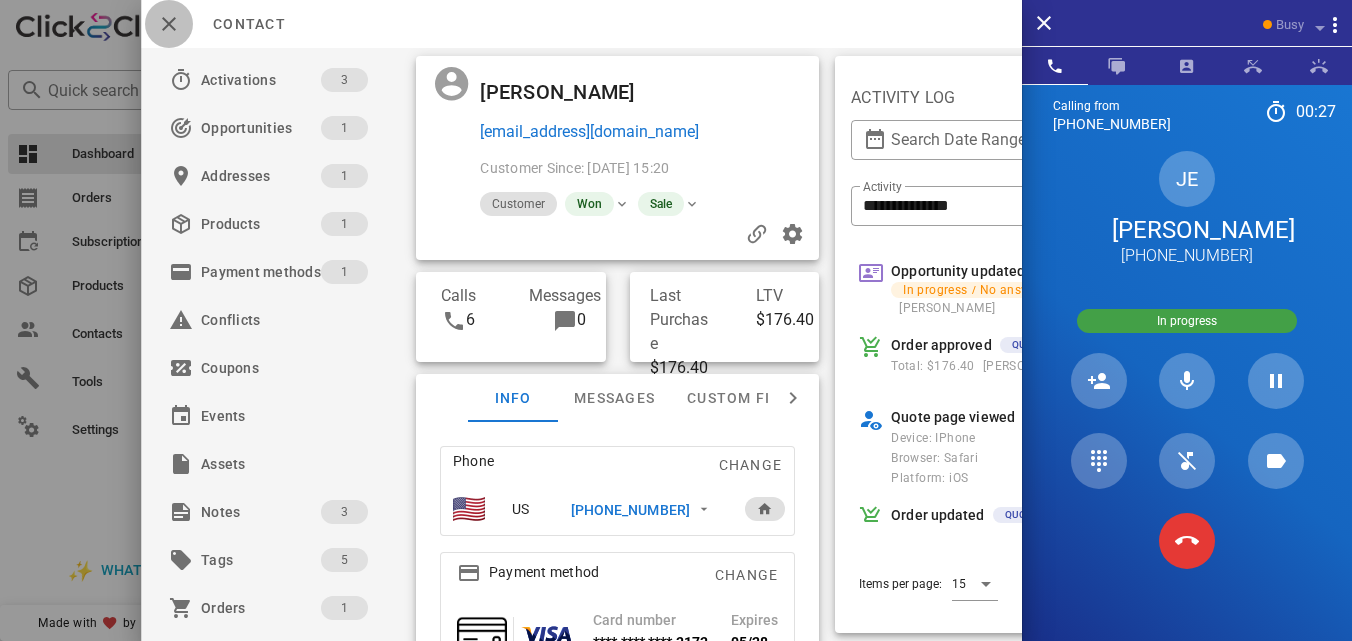 click at bounding box center (169, 24) 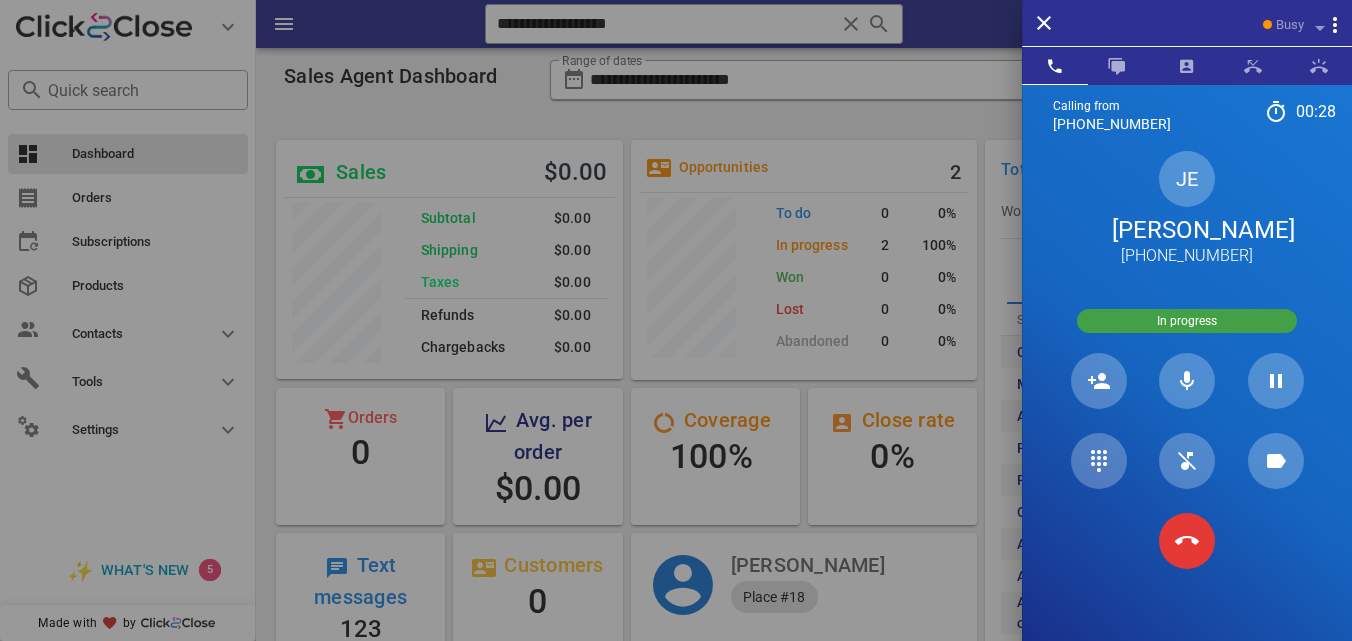 click on "[PERSON_NAME]" at bounding box center (1187, 230) 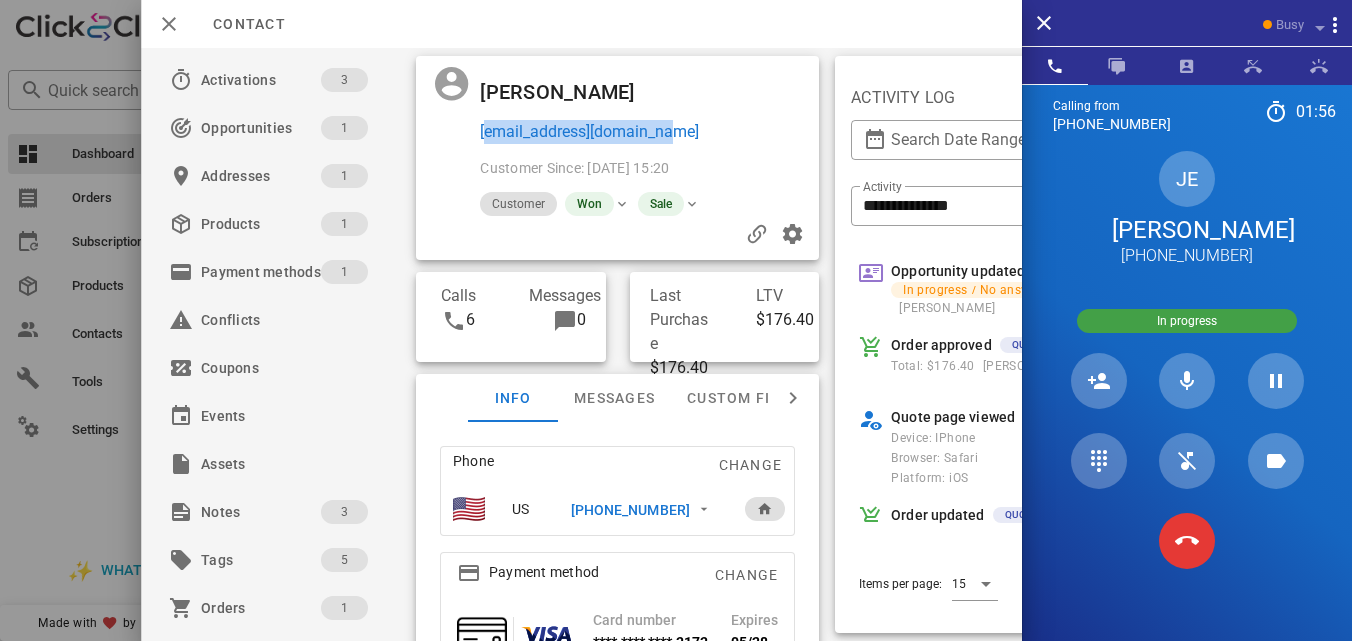 drag, startPoint x: 677, startPoint y: 133, endPoint x: 479, endPoint y: 146, distance: 198.42632 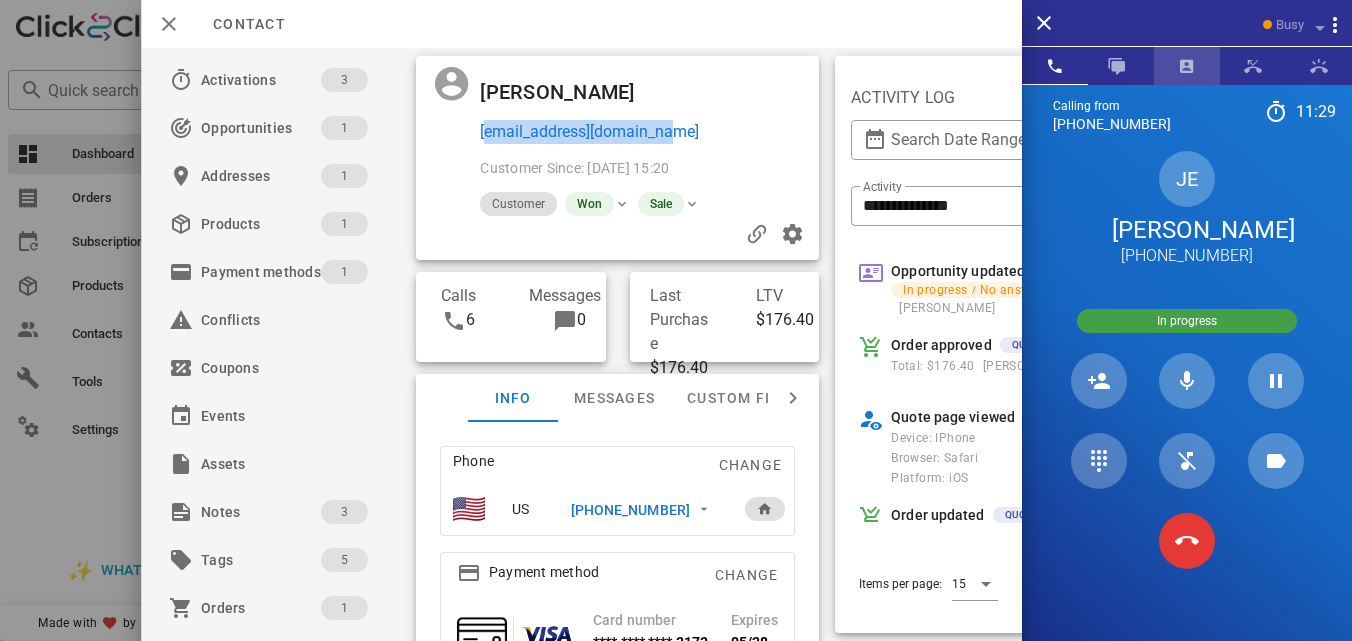 click at bounding box center [1187, 66] 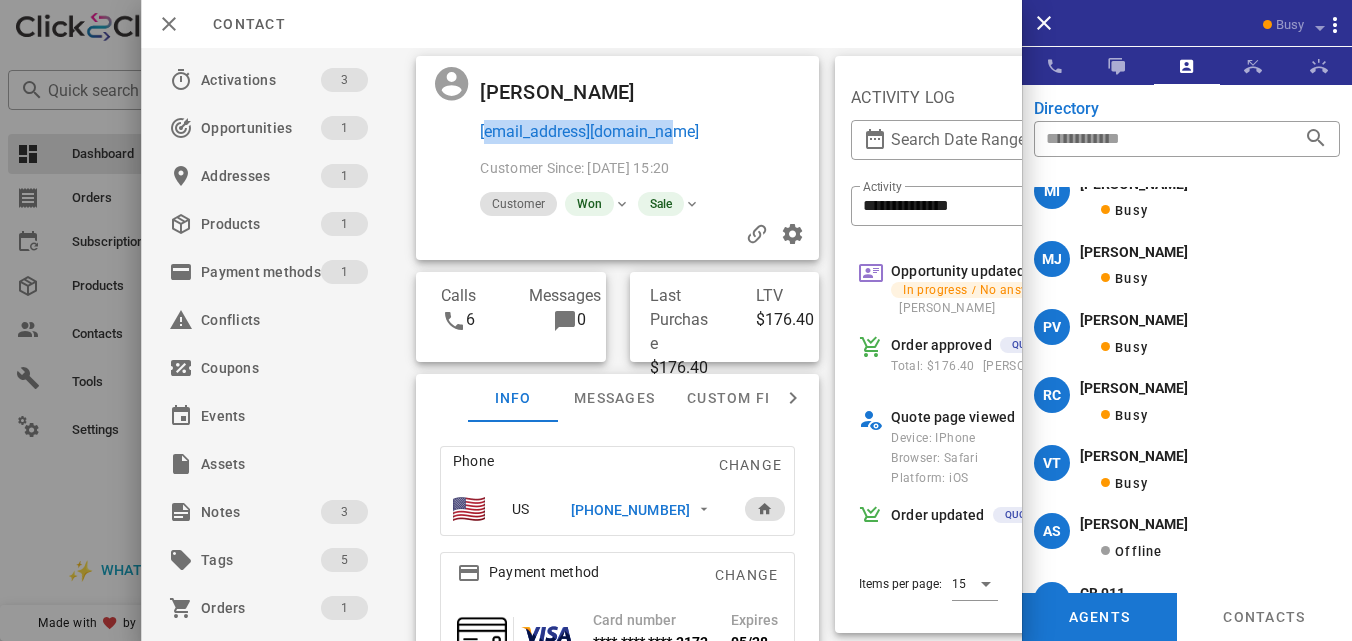 scroll, scrollTop: 377, scrollLeft: 0, axis: vertical 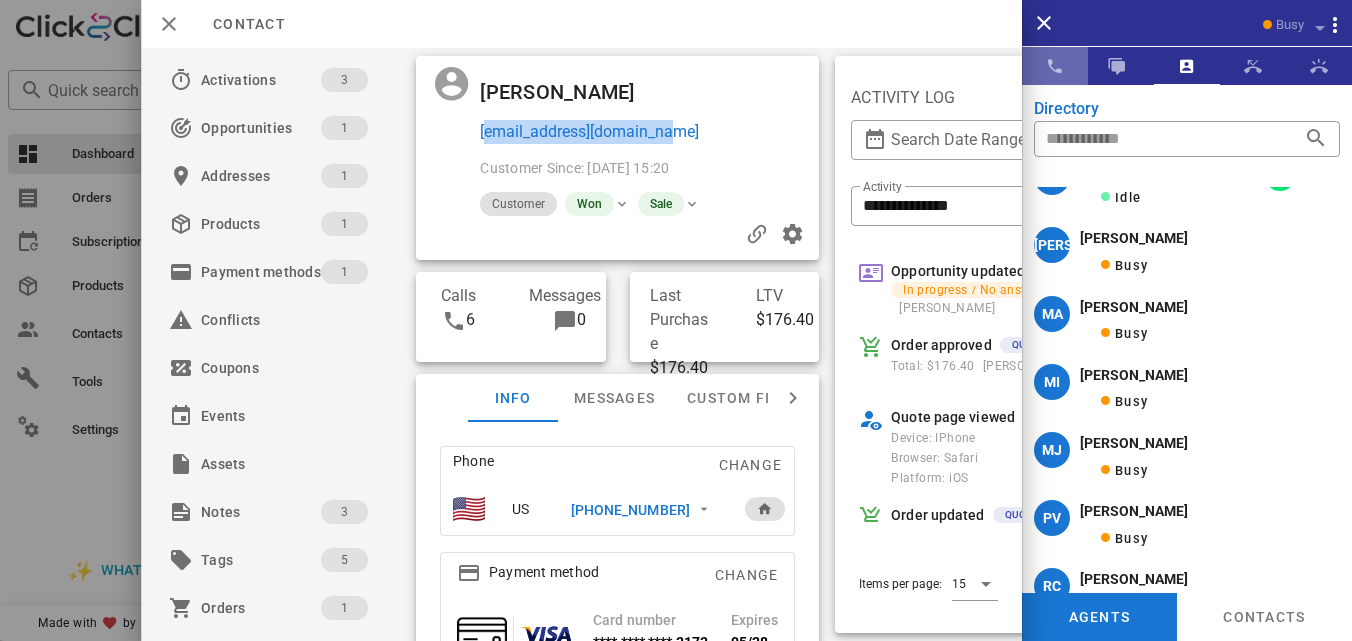click at bounding box center (1055, 66) 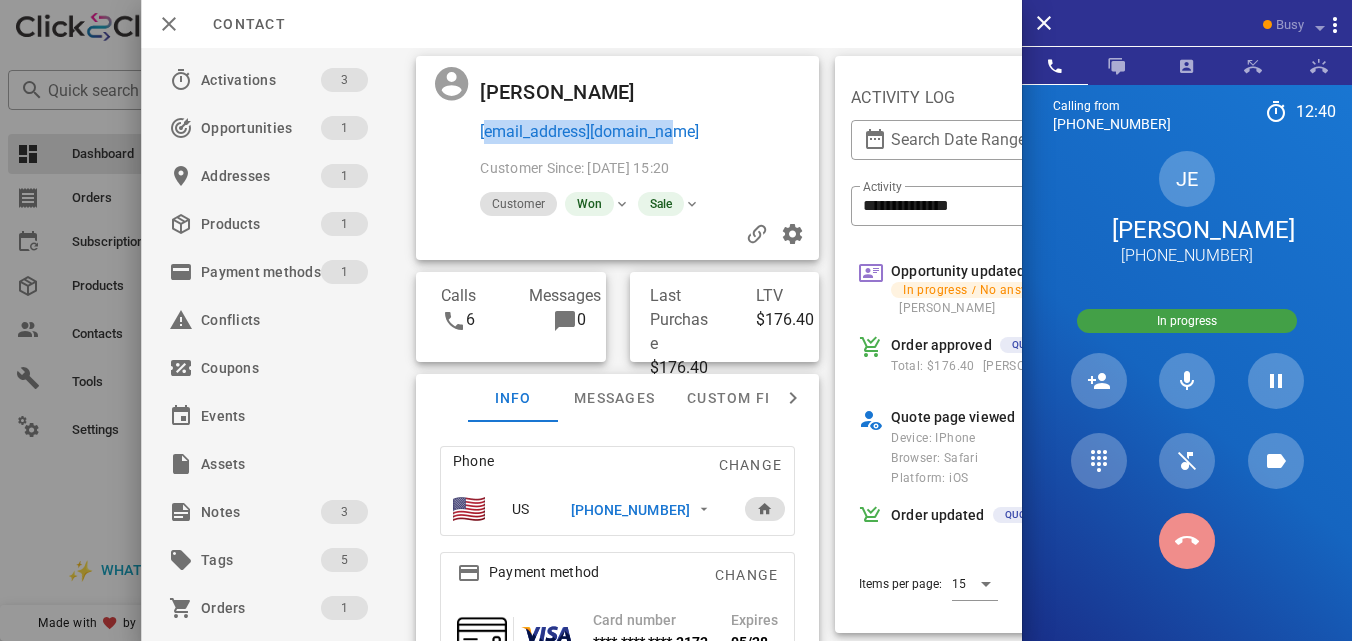 click at bounding box center (1187, 541) 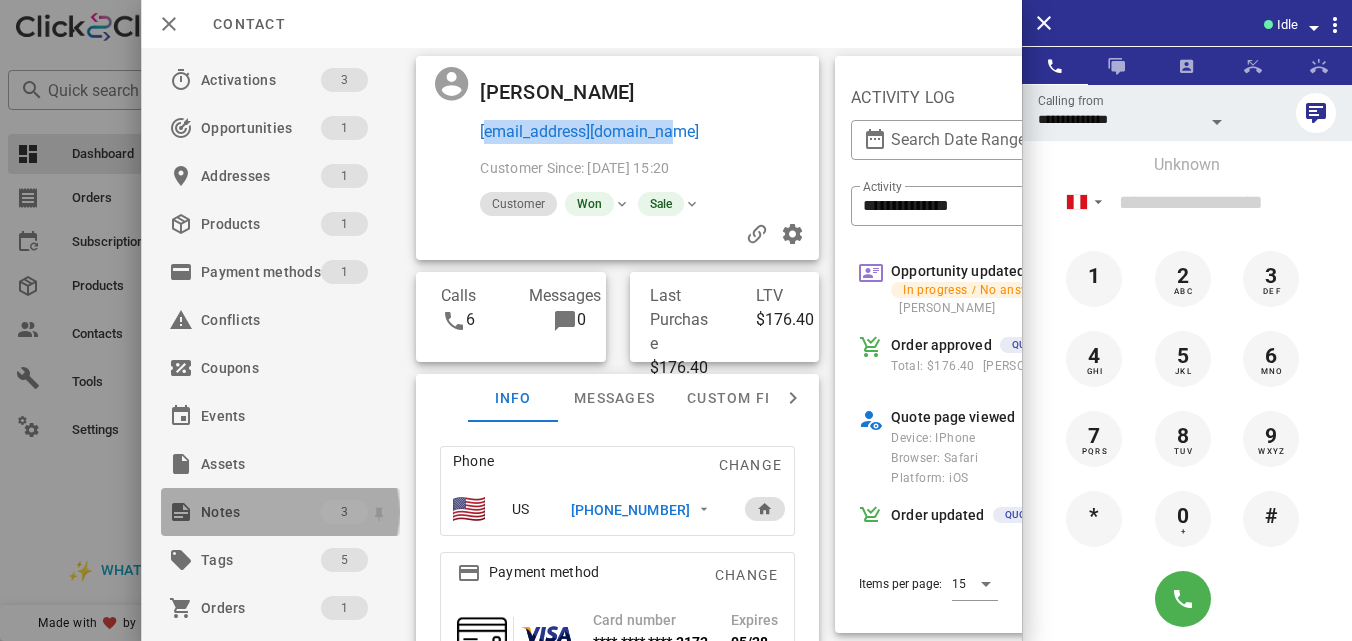 click on "Notes" at bounding box center [261, 512] 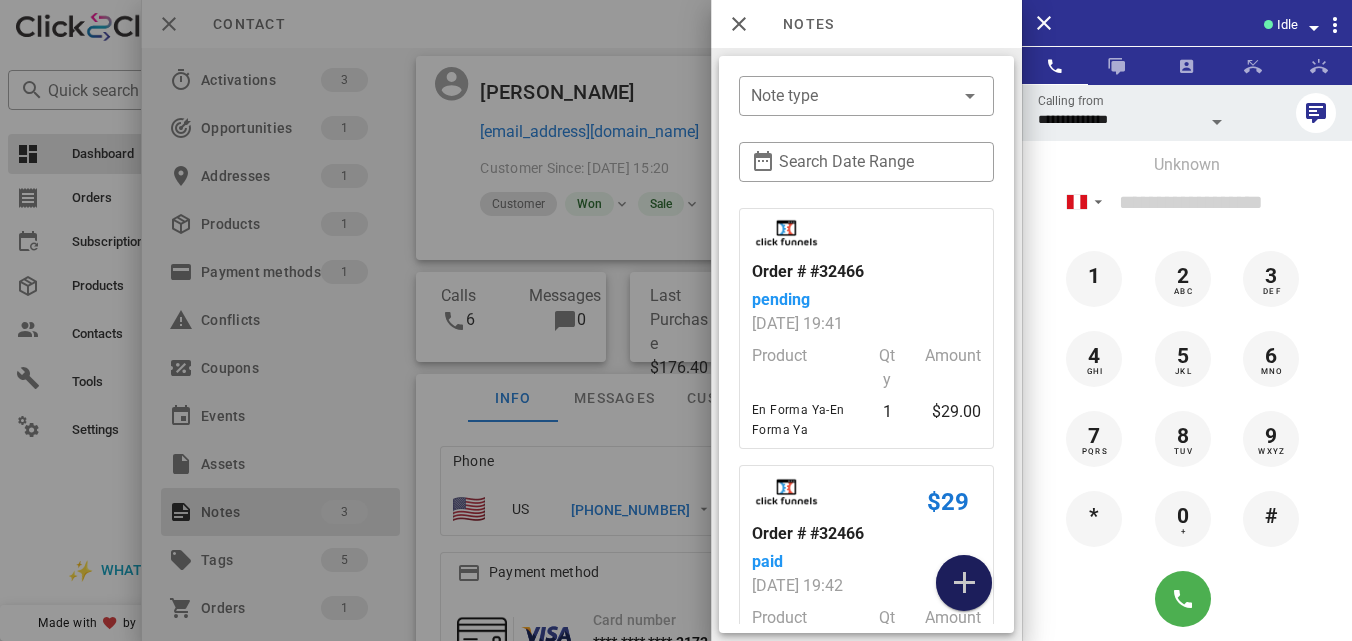 click at bounding box center [964, 583] 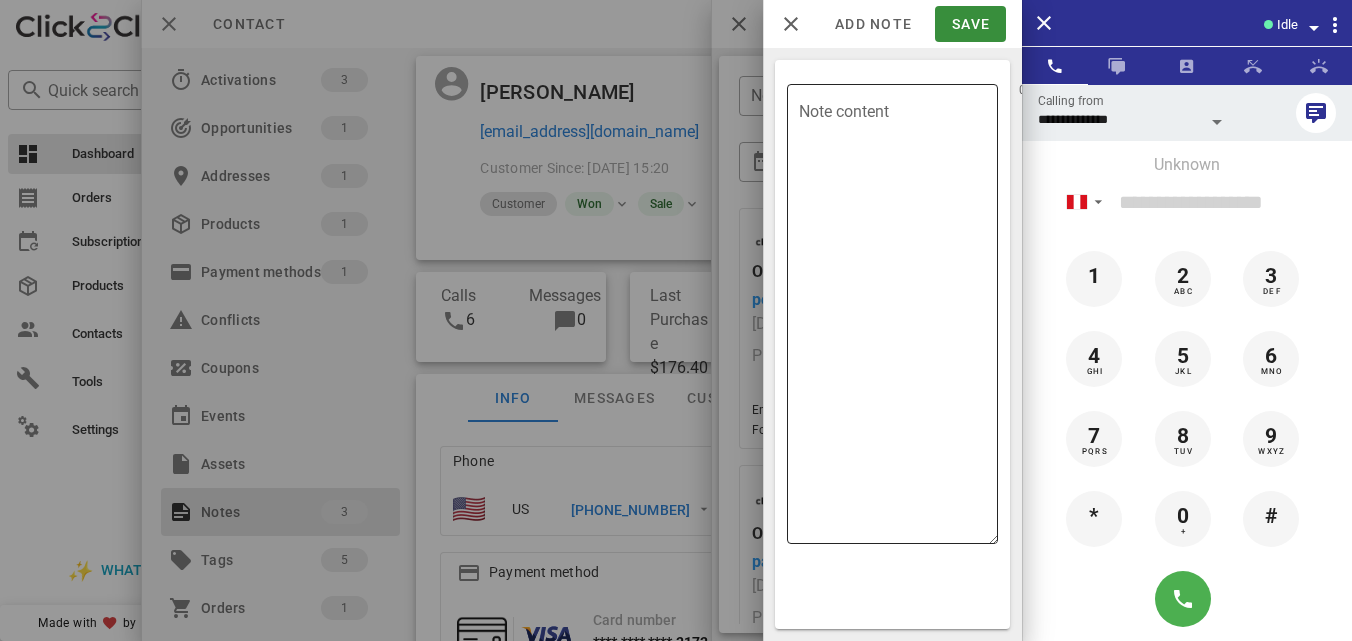 click on "Note content" at bounding box center (898, 319) 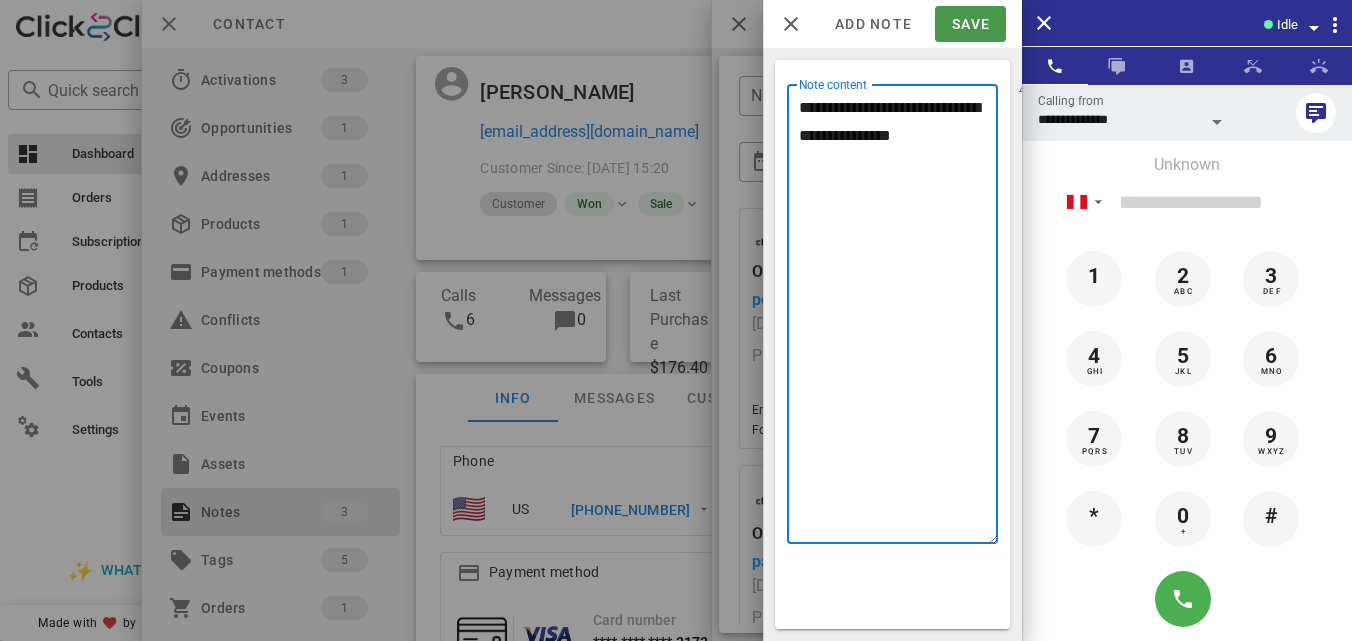 type on "**********" 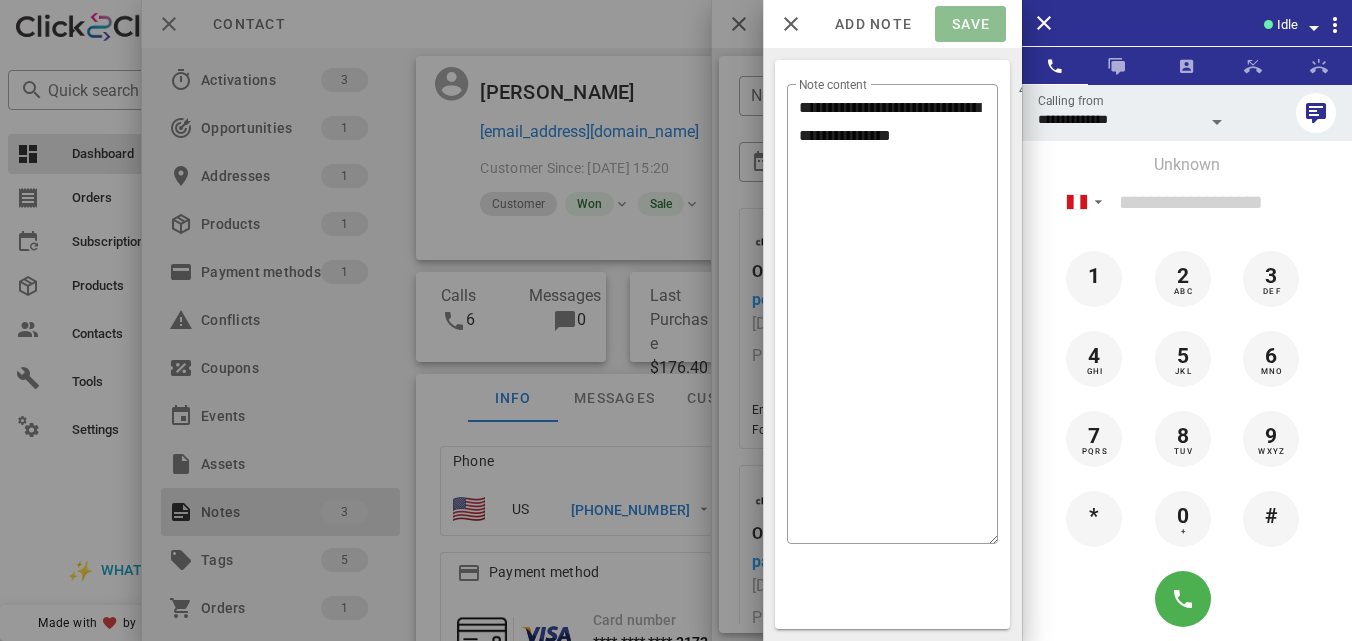 click on "Save" at bounding box center [970, 24] 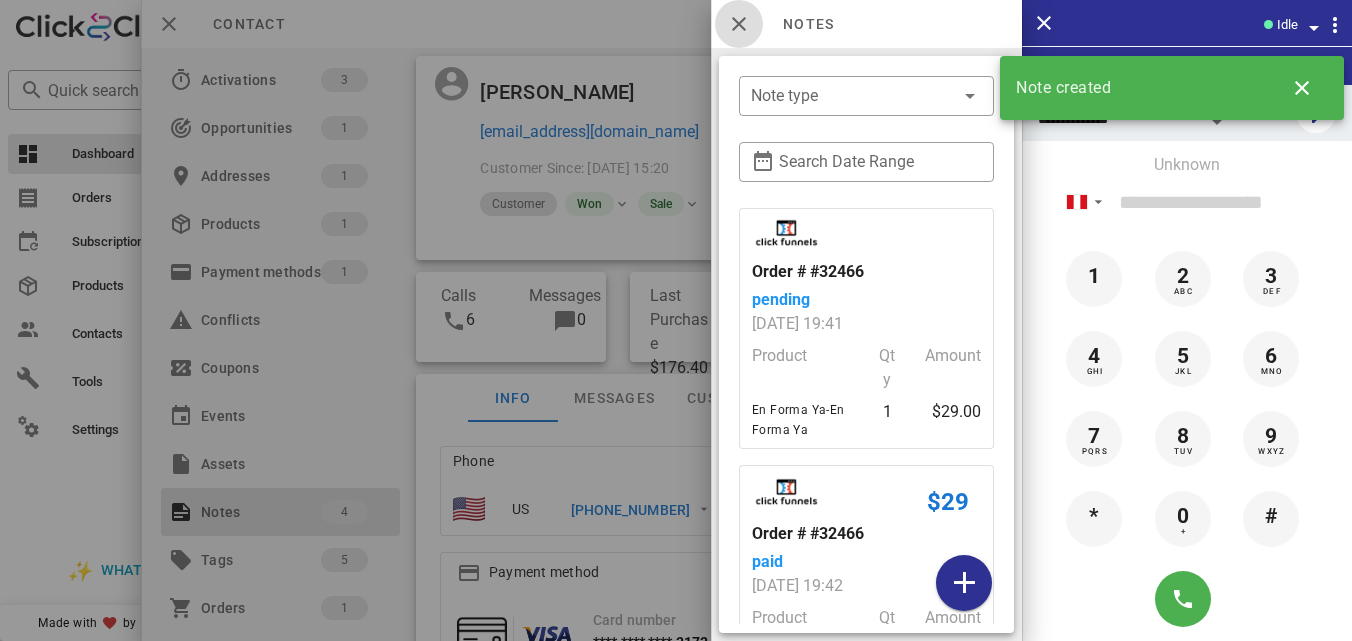 drag, startPoint x: 740, startPoint y: 20, endPoint x: 686, endPoint y: 145, distance: 136.16534 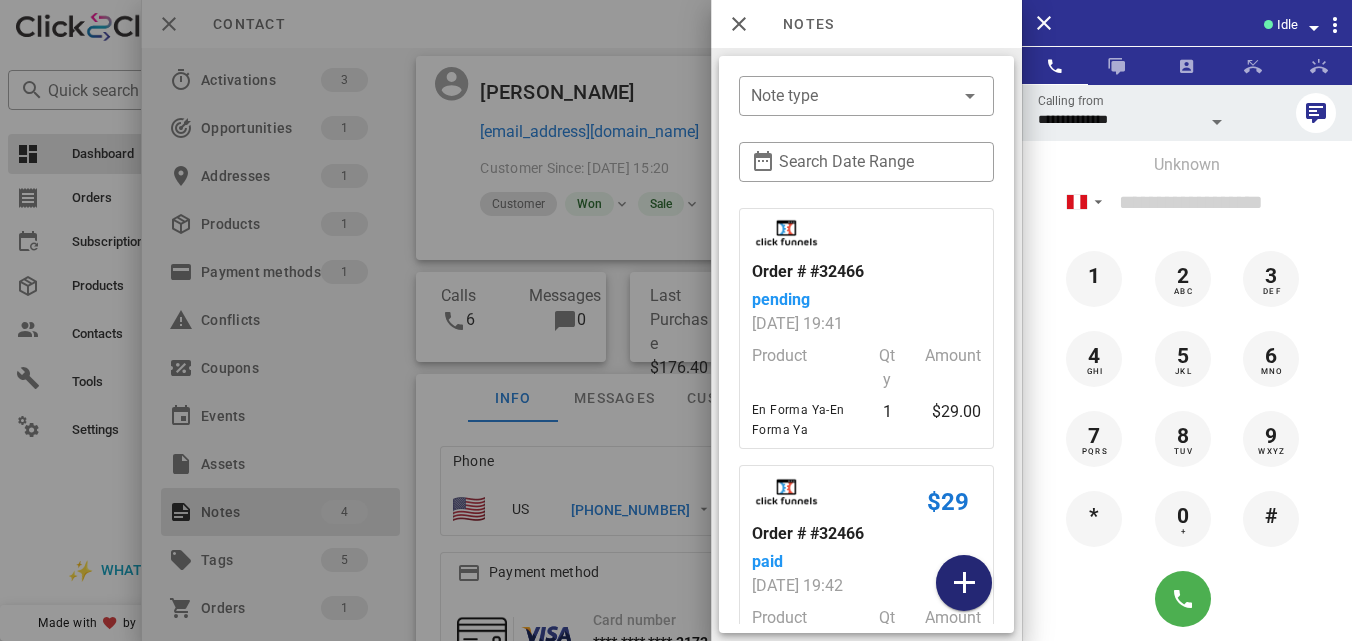 click at bounding box center (964, 583) 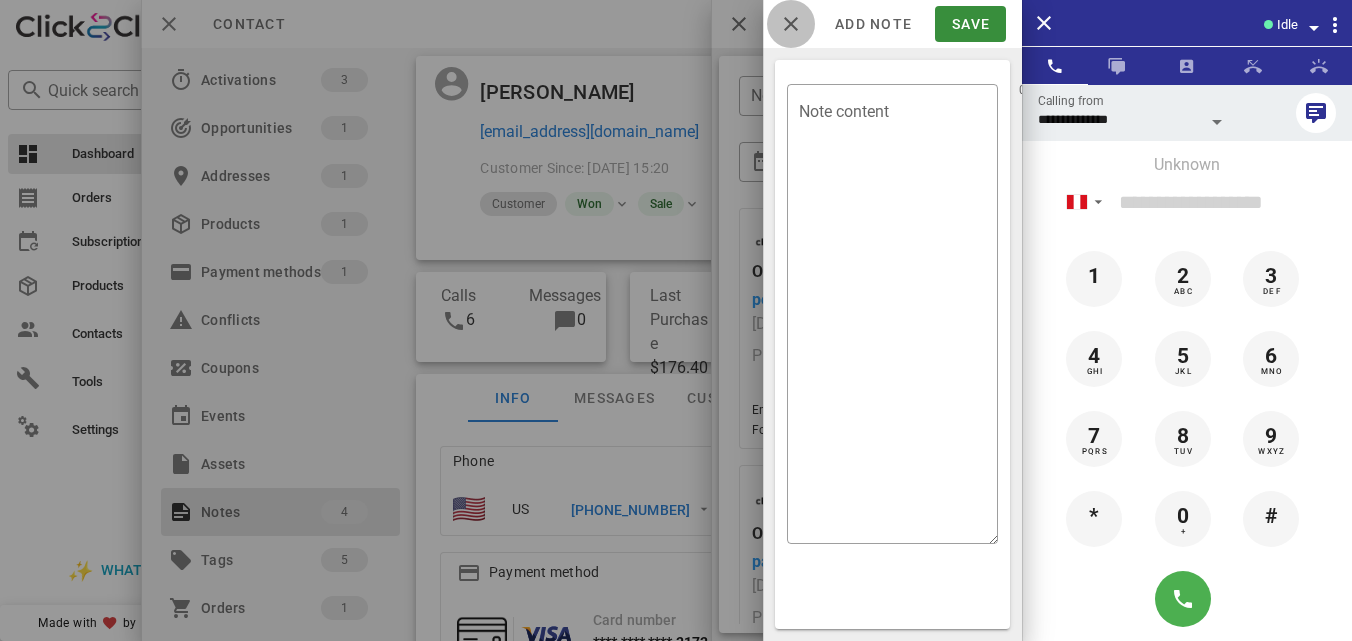 click at bounding box center [791, 24] 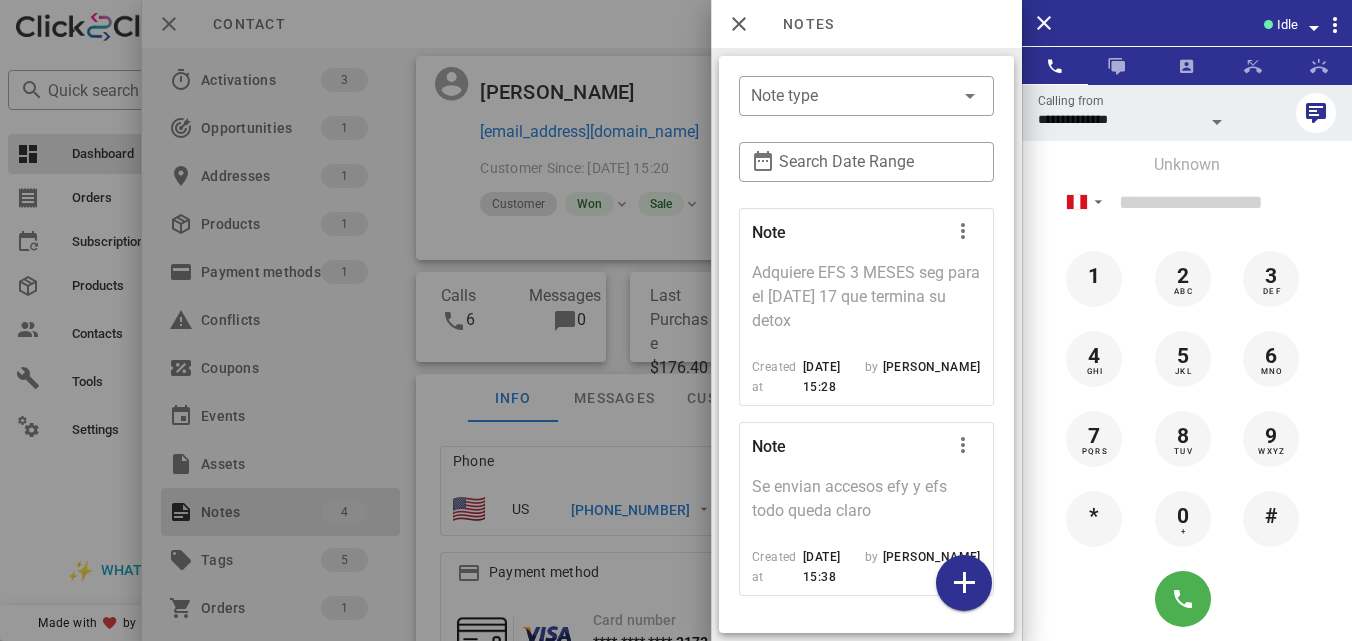 scroll, scrollTop: 727, scrollLeft: 0, axis: vertical 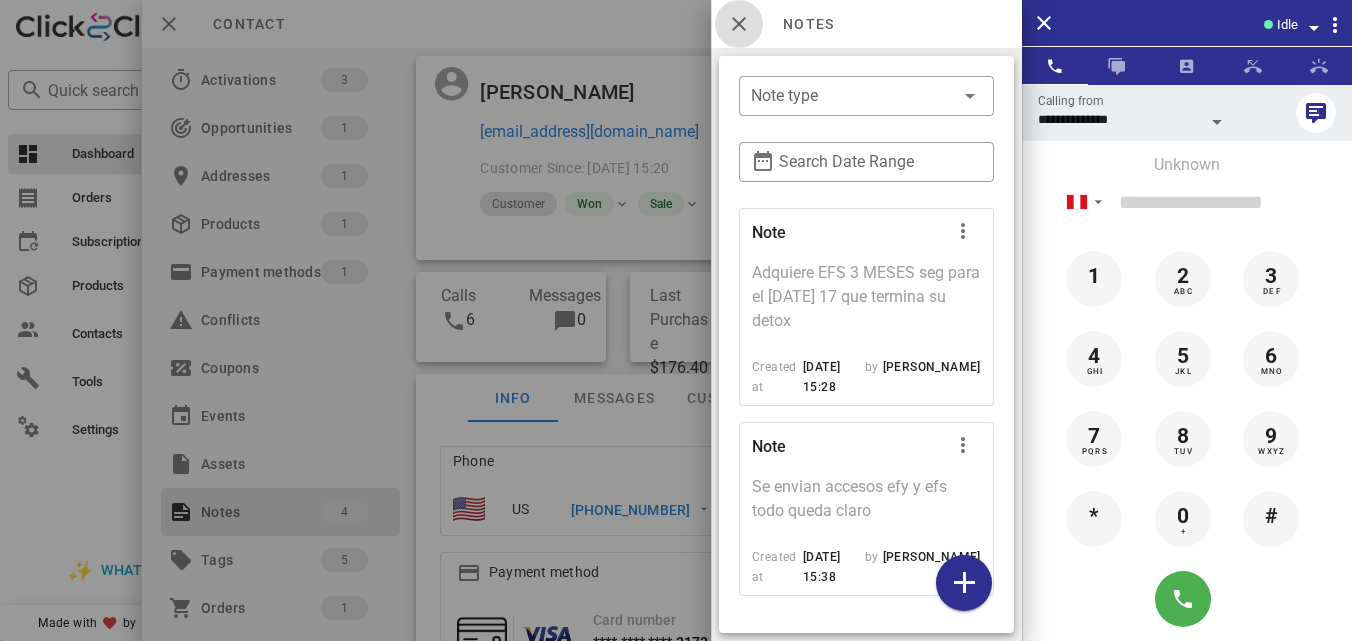 click at bounding box center (739, 24) 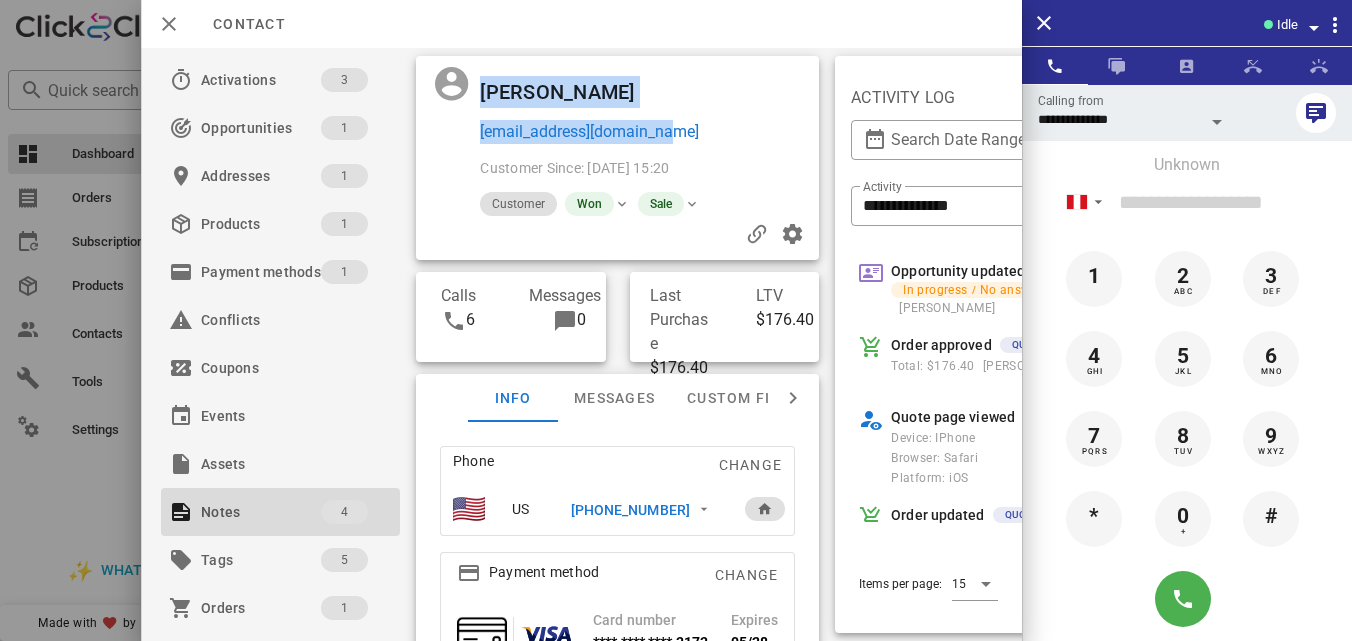 drag, startPoint x: 706, startPoint y: 134, endPoint x: 477, endPoint y: 146, distance: 229.3142 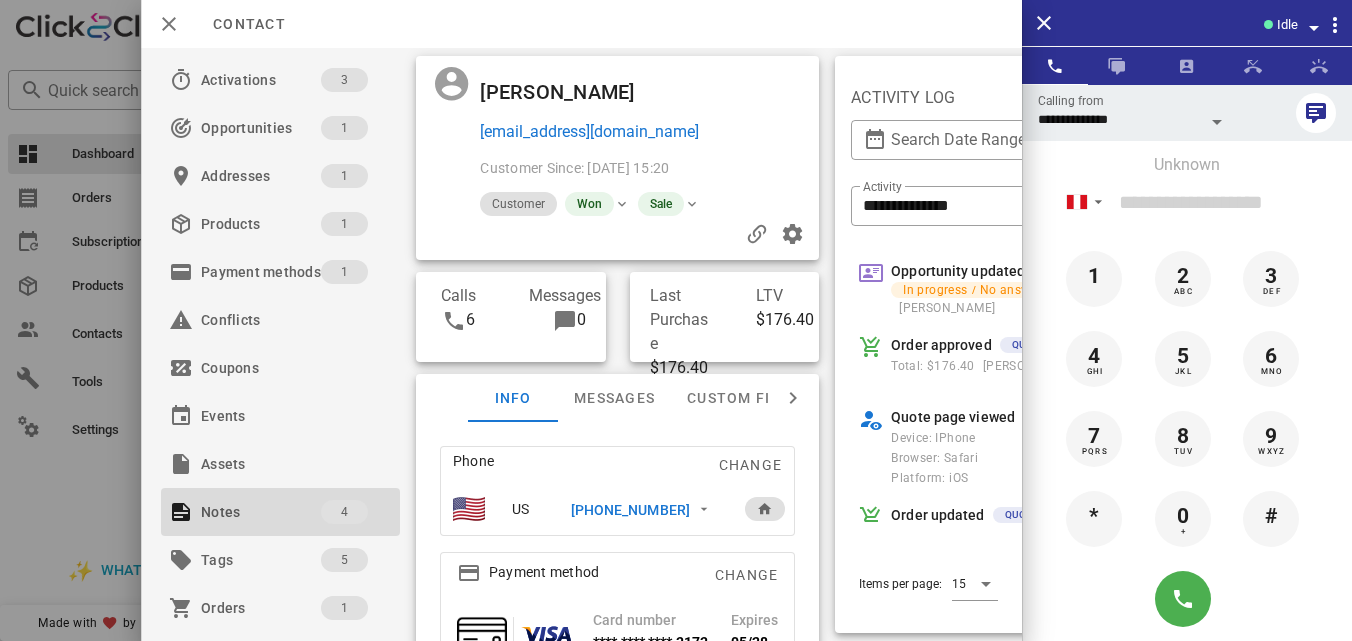 click at bounding box center (446, 110) 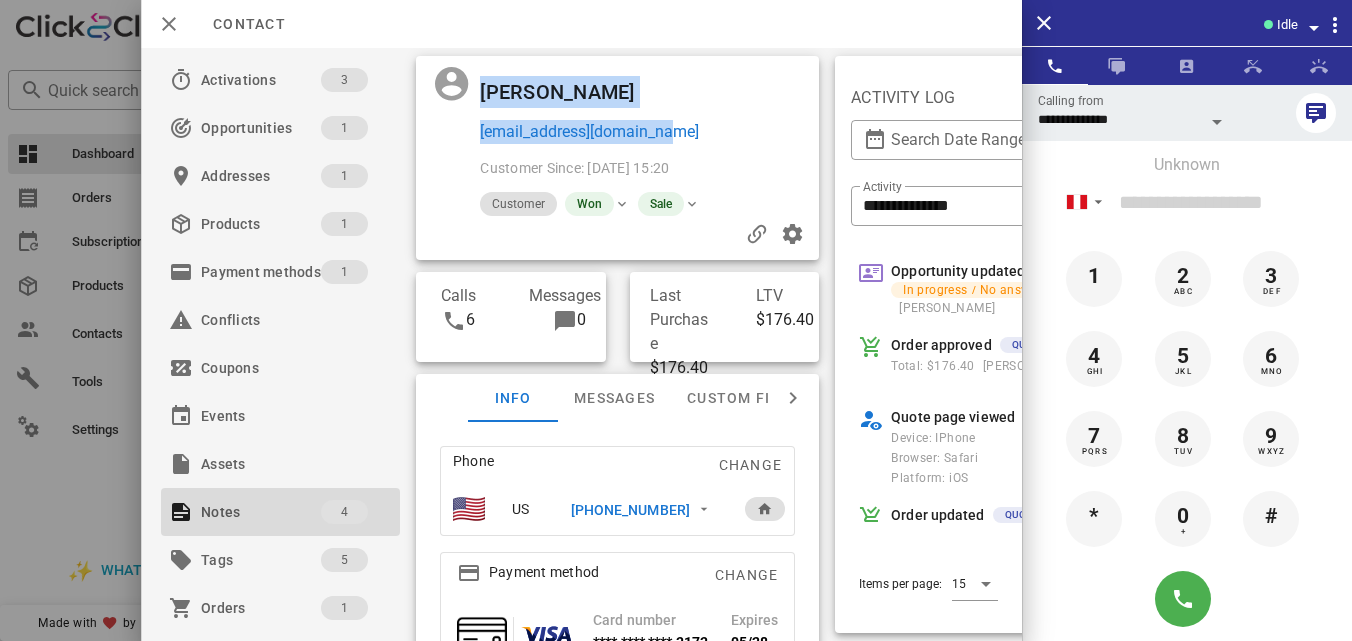 drag, startPoint x: 475, startPoint y: 132, endPoint x: 697, endPoint y: 153, distance: 222.99103 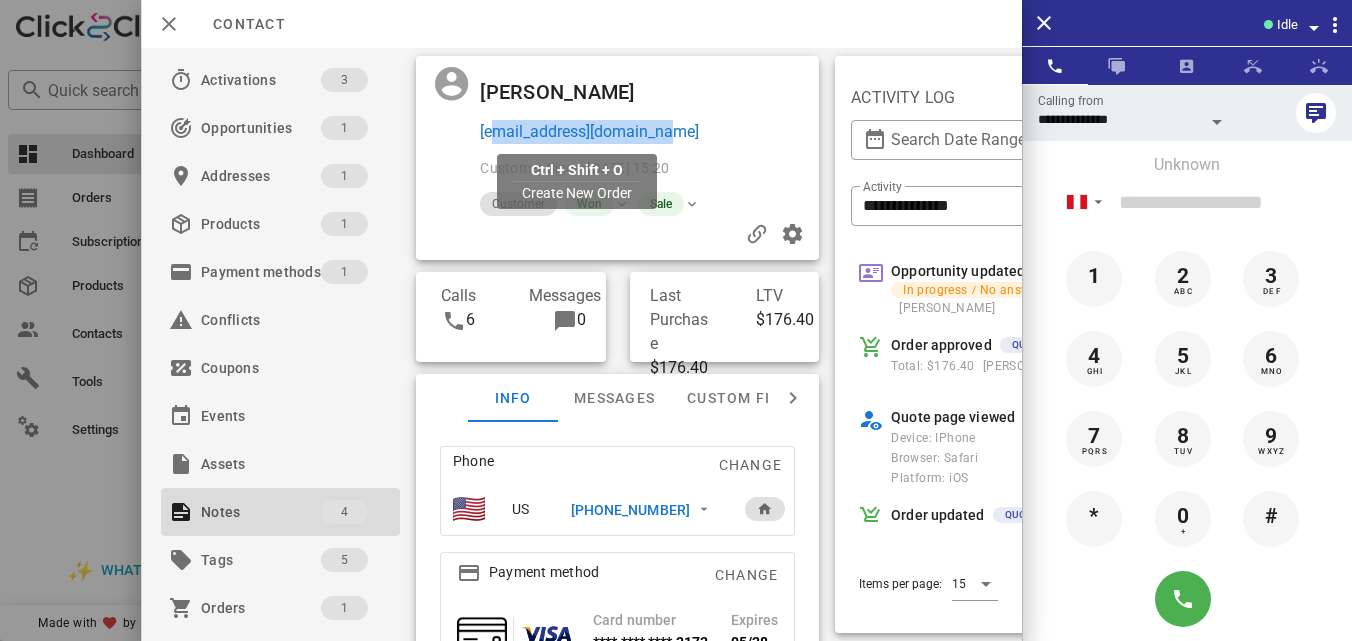 drag, startPoint x: 682, startPoint y: 129, endPoint x: 482, endPoint y: 136, distance: 200.12247 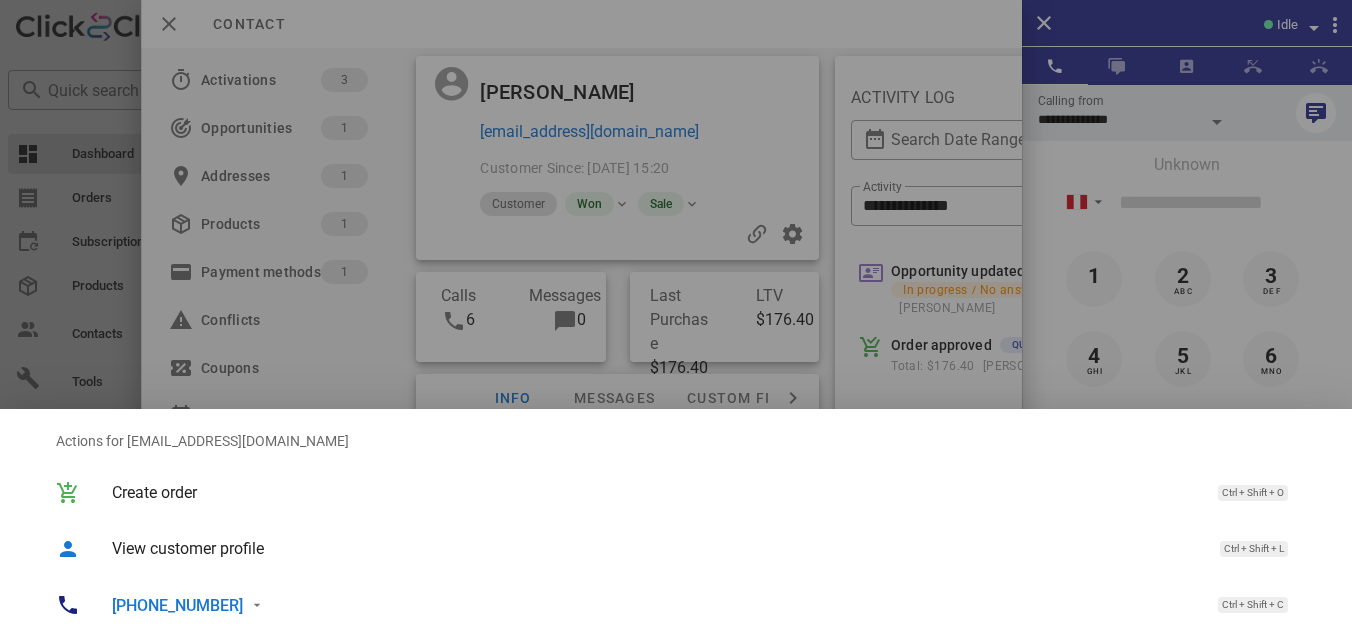 click at bounding box center [676, 320] 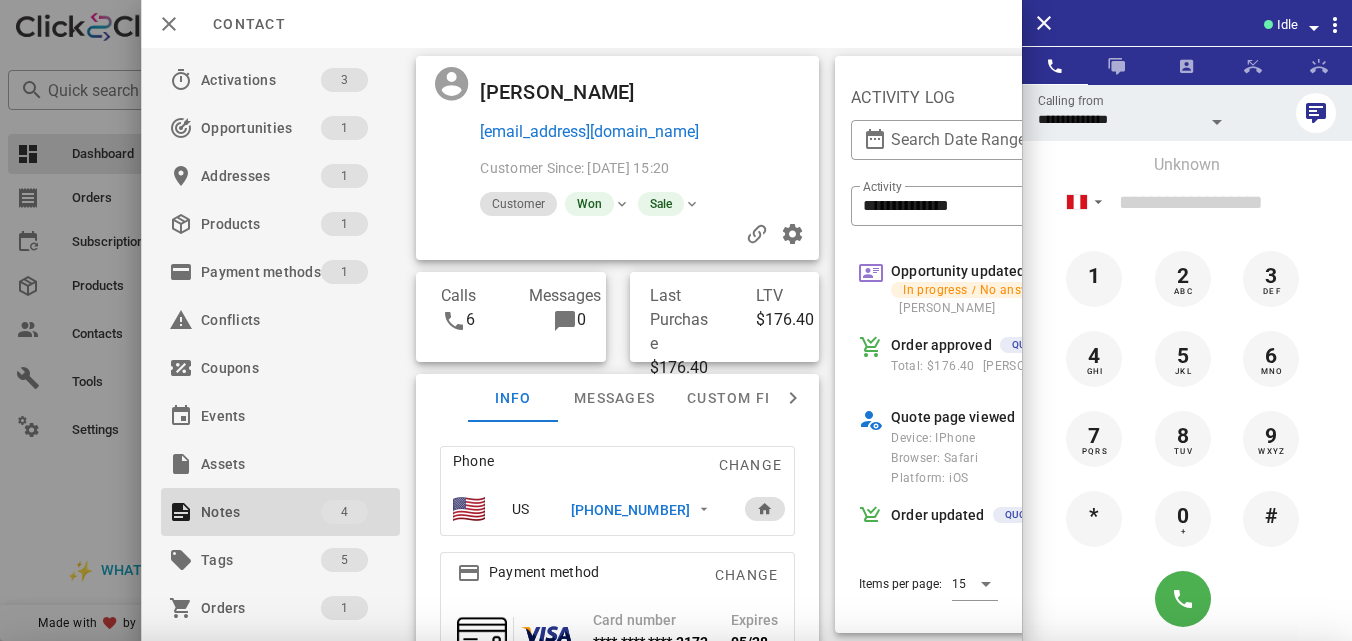 click at bounding box center [446, 110] 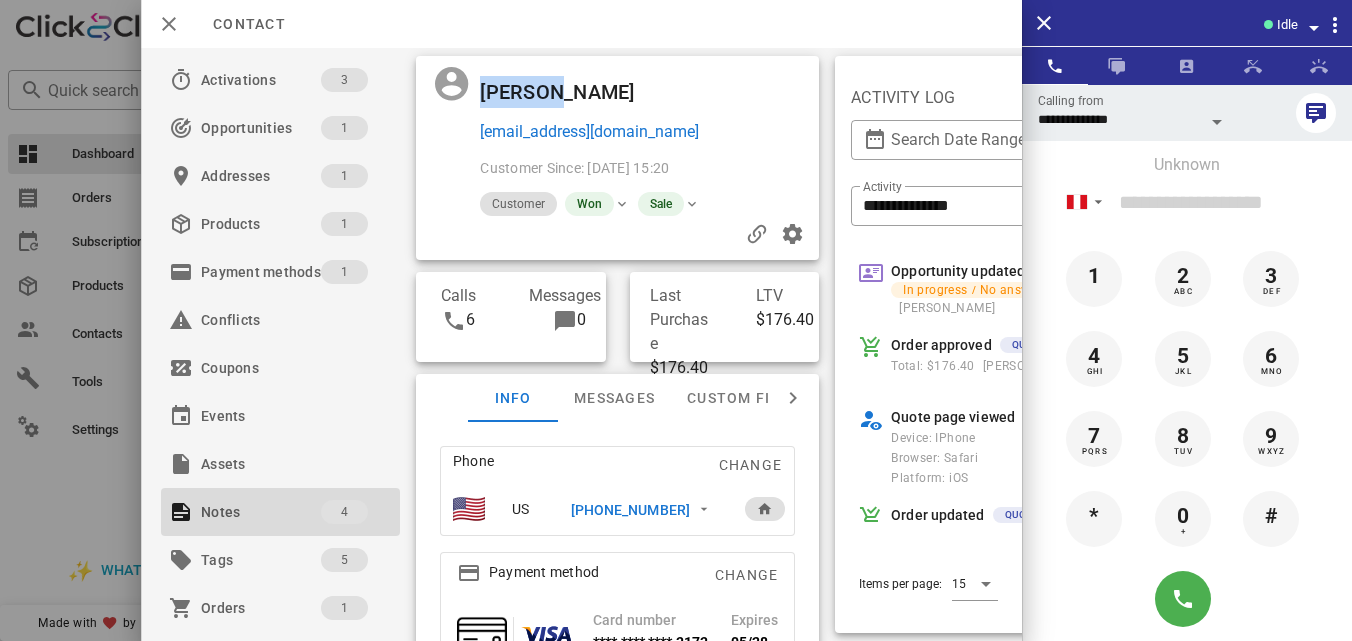 click at bounding box center (446, 110) 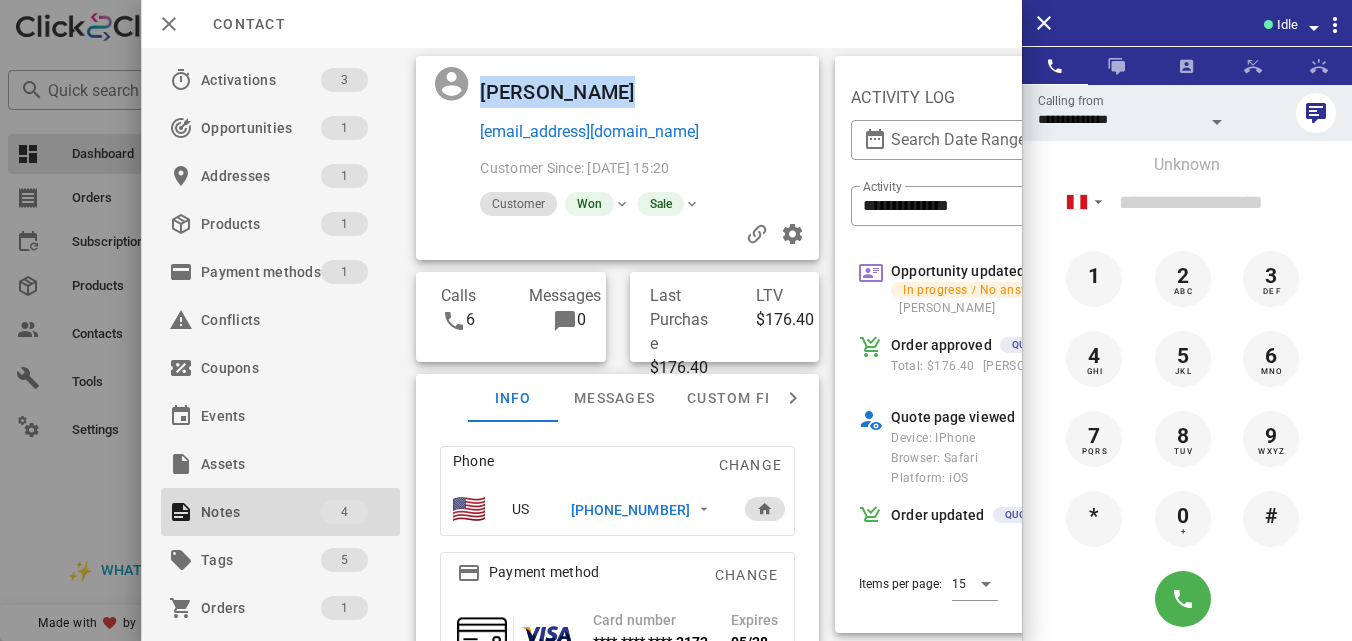 click at bounding box center (446, 110) 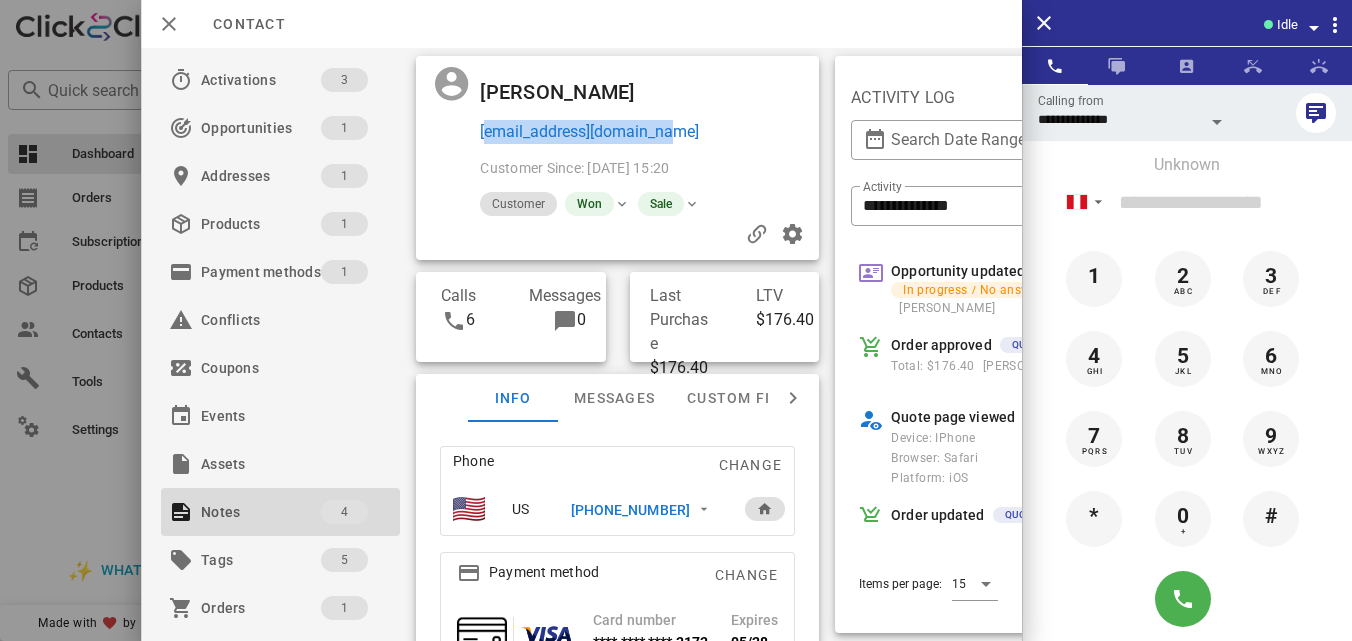 drag, startPoint x: 688, startPoint y: 128, endPoint x: 480, endPoint y: 146, distance: 208.77739 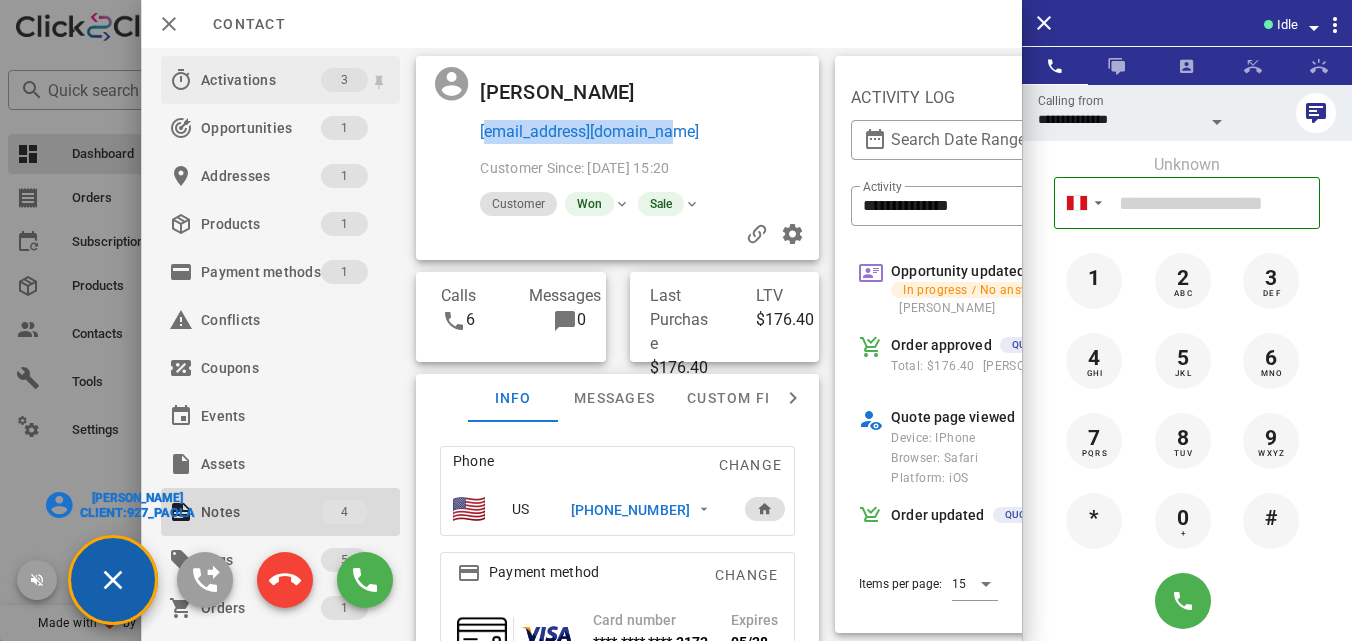 scroll, scrollTop: 999761, scrollLeft: 999653, axis: both 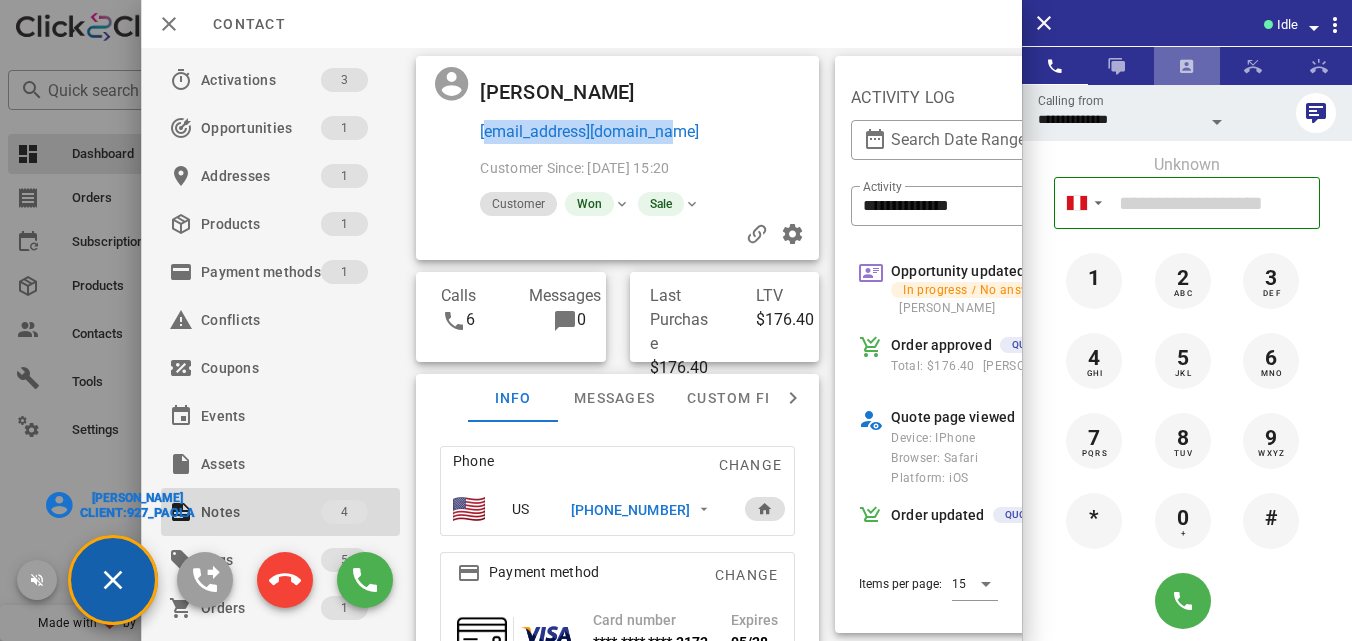 click at bounding box center [1187, 66] 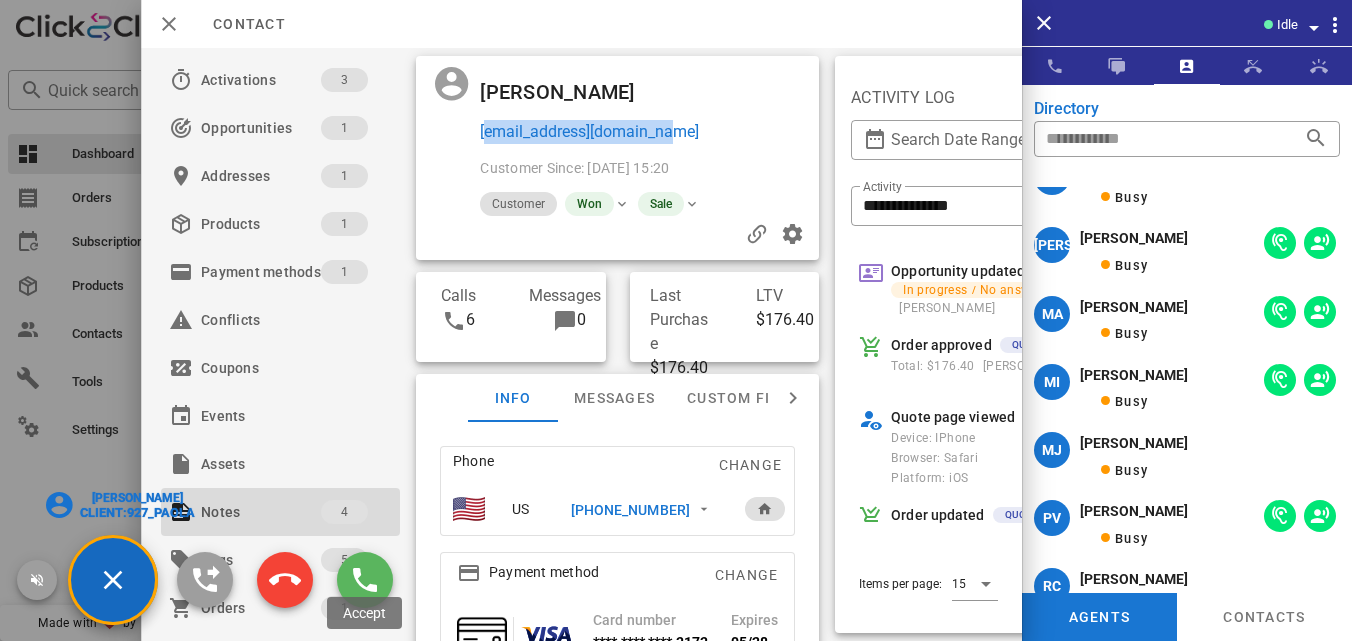 scroll, scrollTop: 377, scrollLeft: 0, axis: vertical 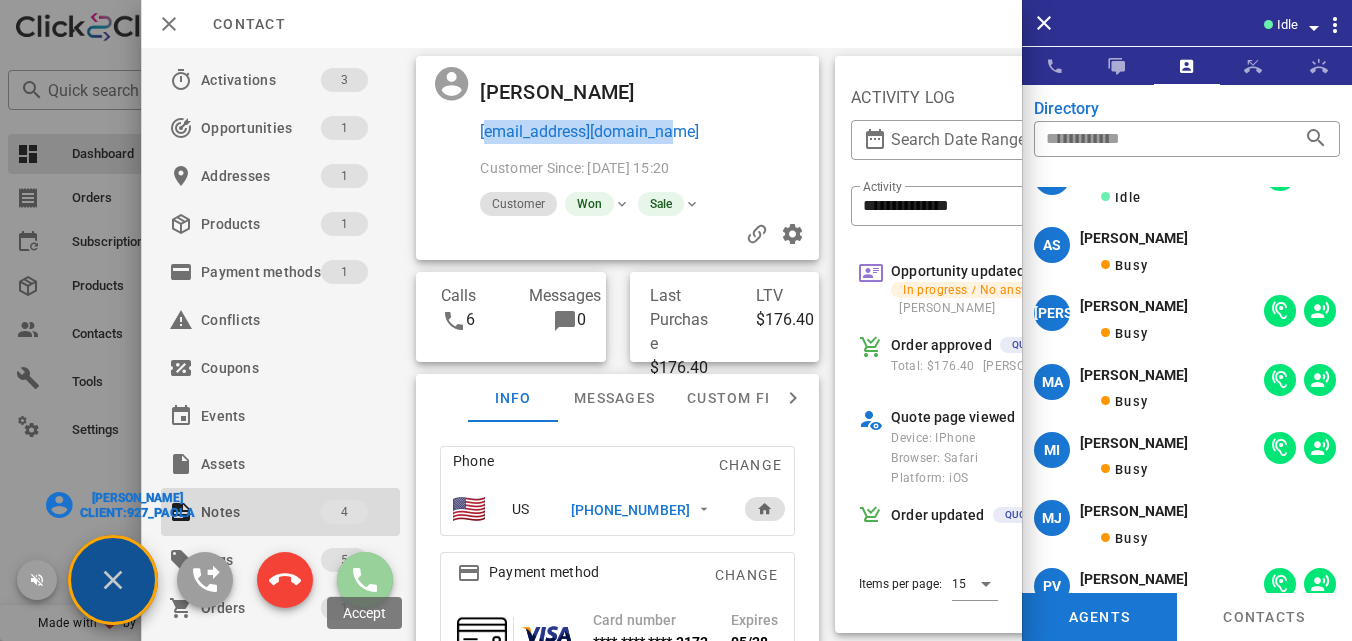 click at bounding box center [365, 580] 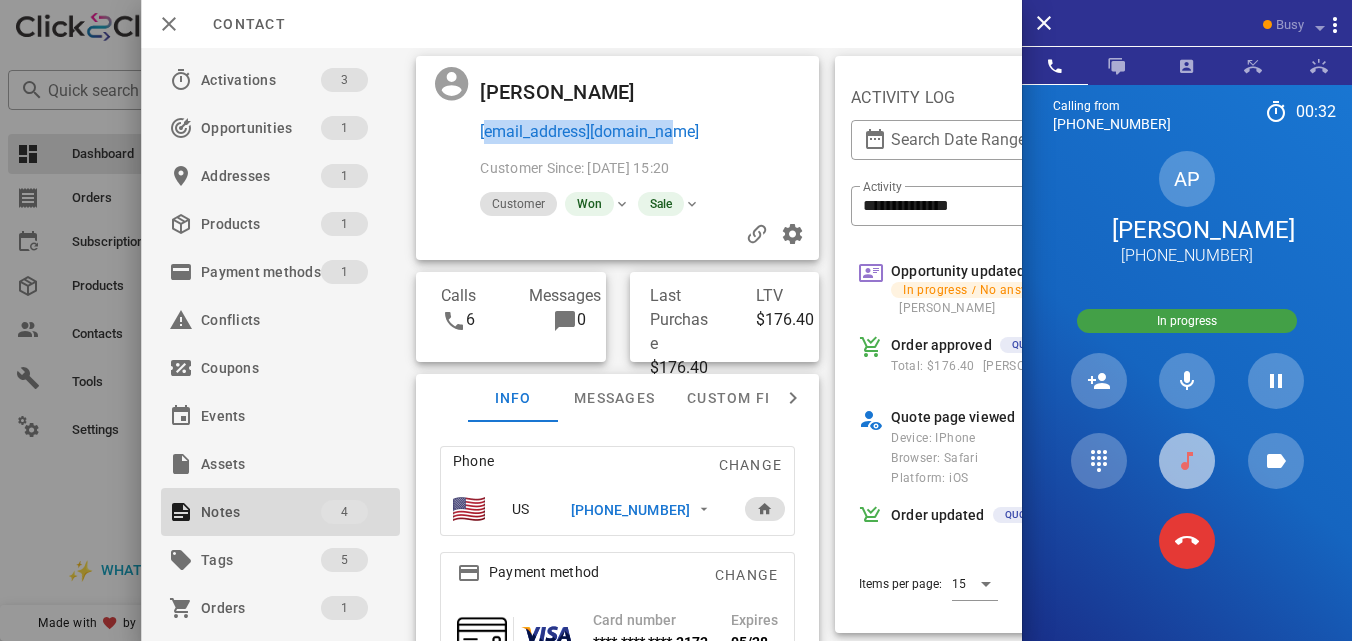click at bounding box center [1187, 461] 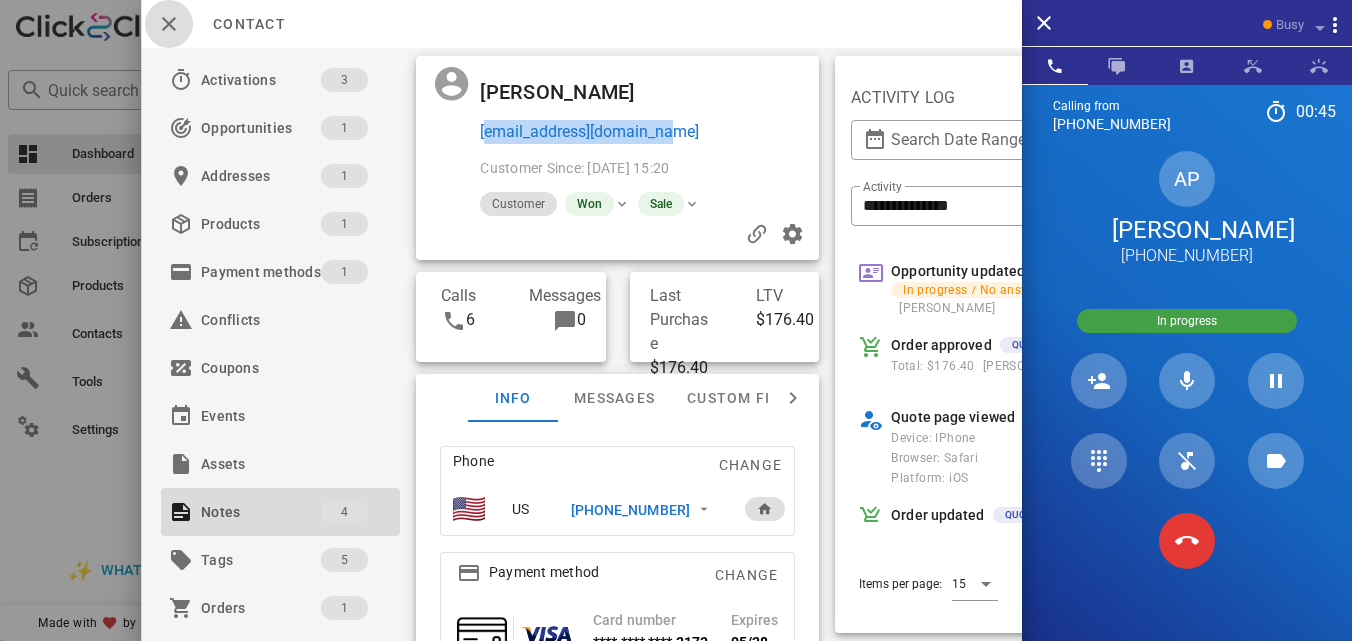 click at bounding box center (169, 24) 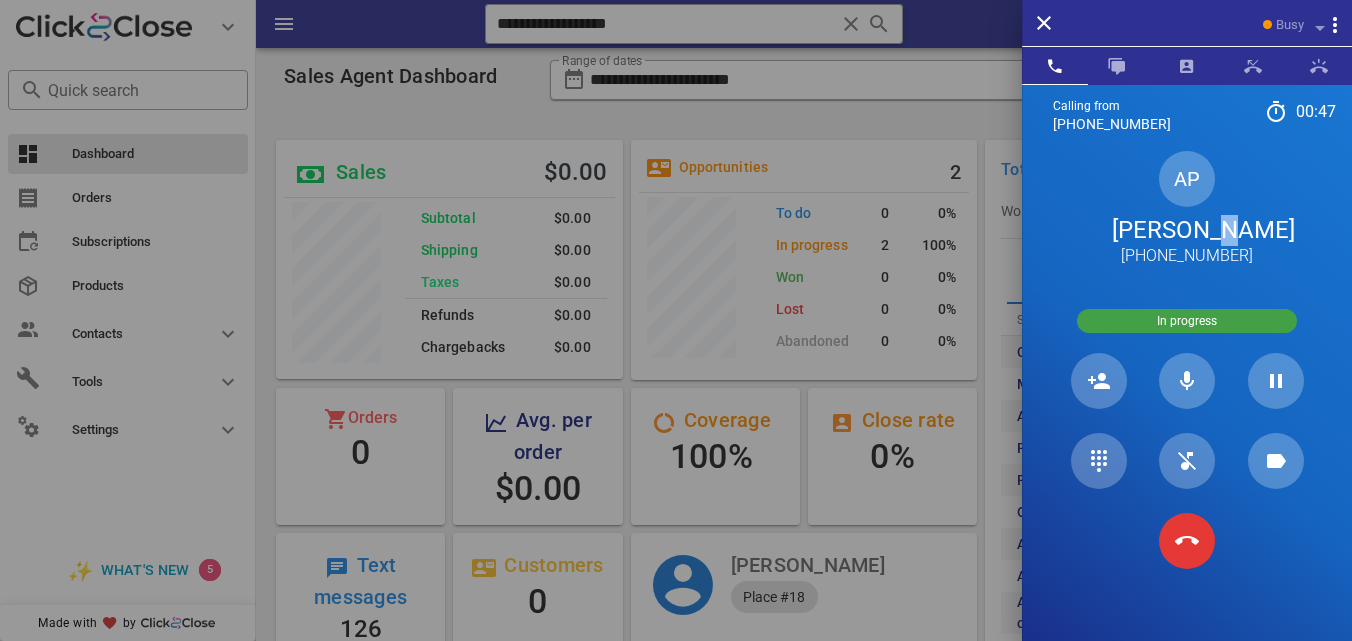 click on "[PERSON_NAME]" at bounding box center (1187, 230) 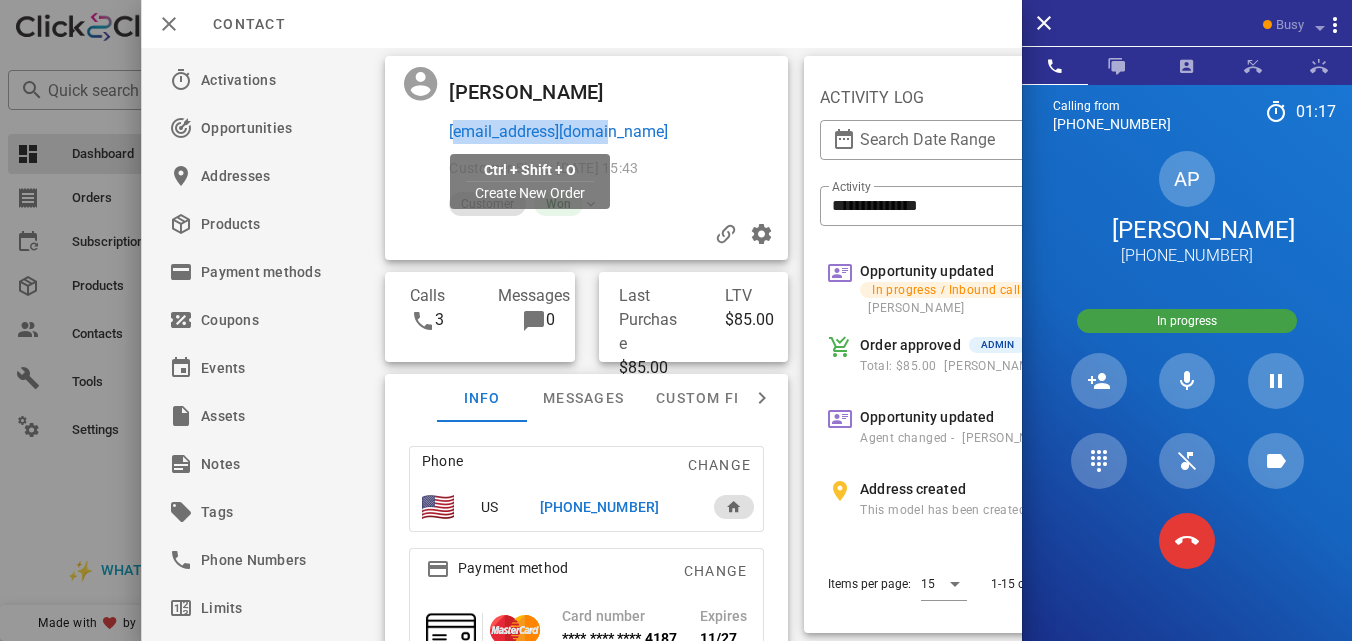 drag, startPoint x: 628, startPoint y: 143, endPoint x: 448, endPoint y: 138, distance: 180.06943 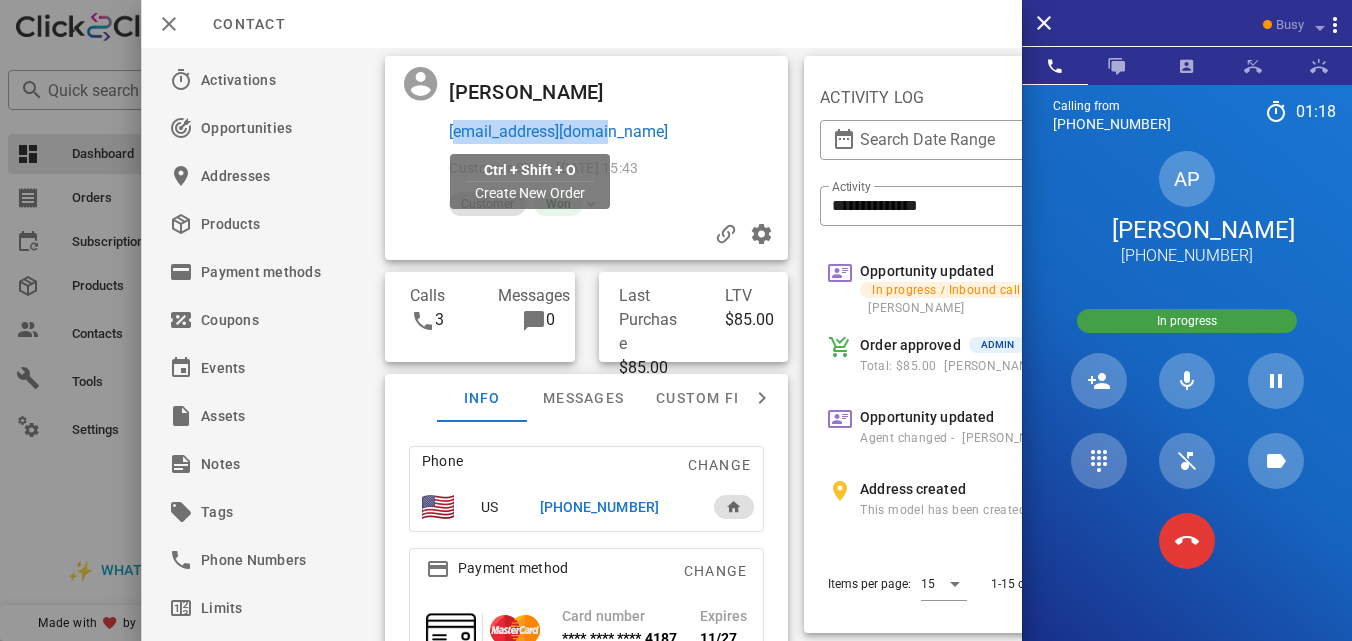 copy on "[EMAIL_ADDRESS][DOMAIN_NAME]" 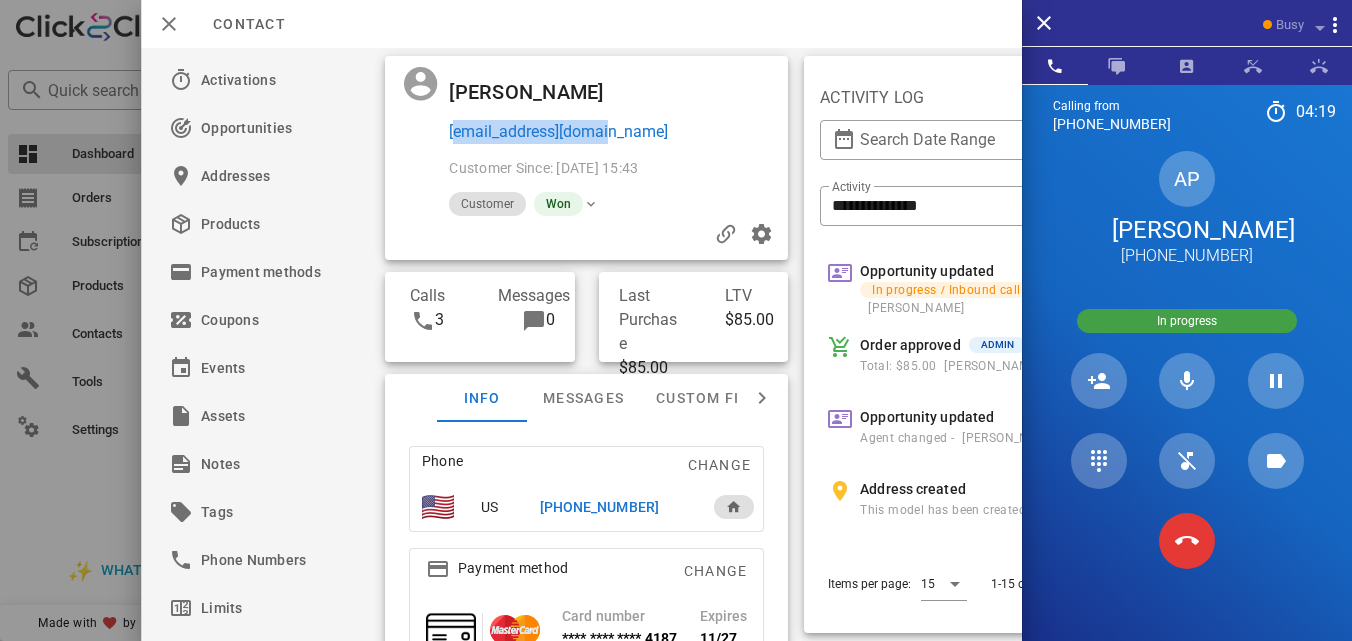 scroll, scrollTop: 999761, scrollLeft: 999653, axis: both 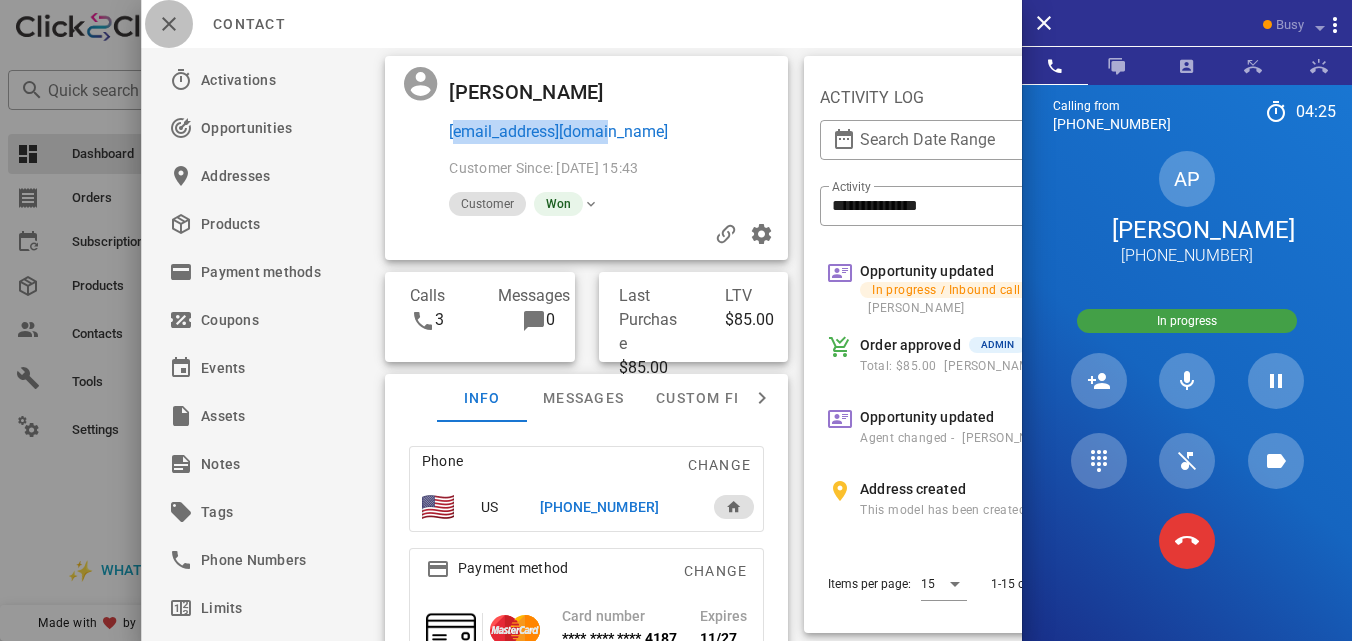 click at bounding box center [169, 24] 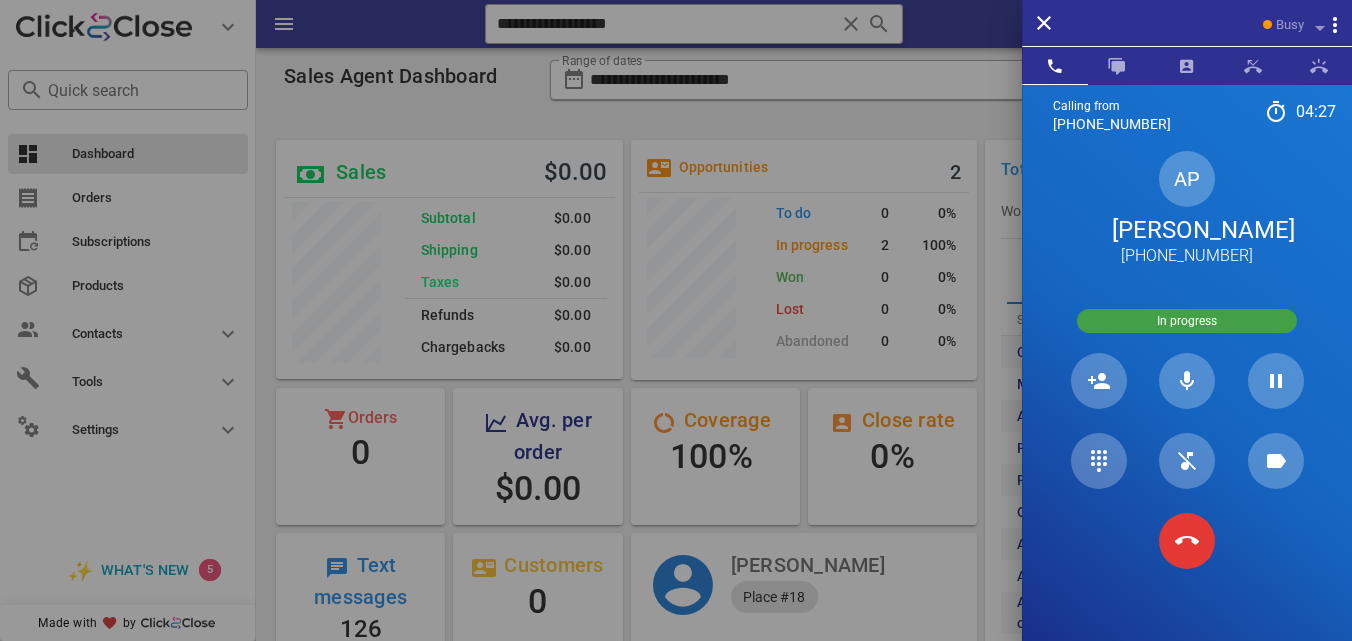 click at bounding box center (676, 320) 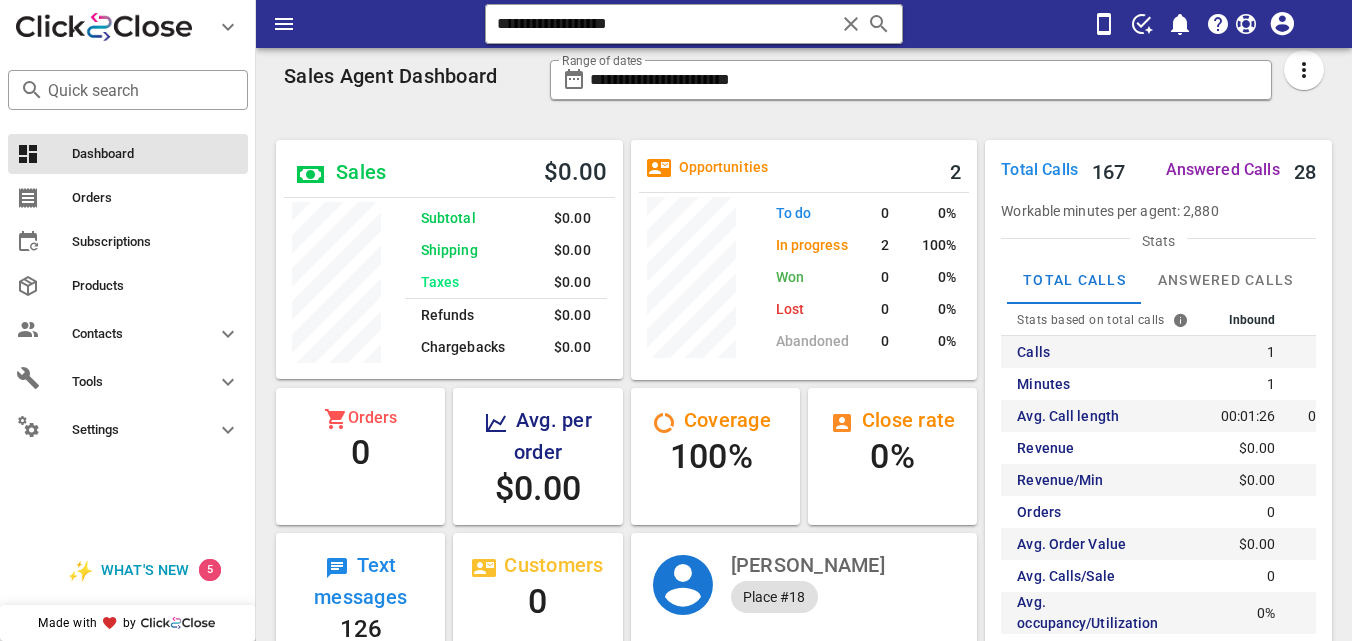 click at bounding box center (851, 24) 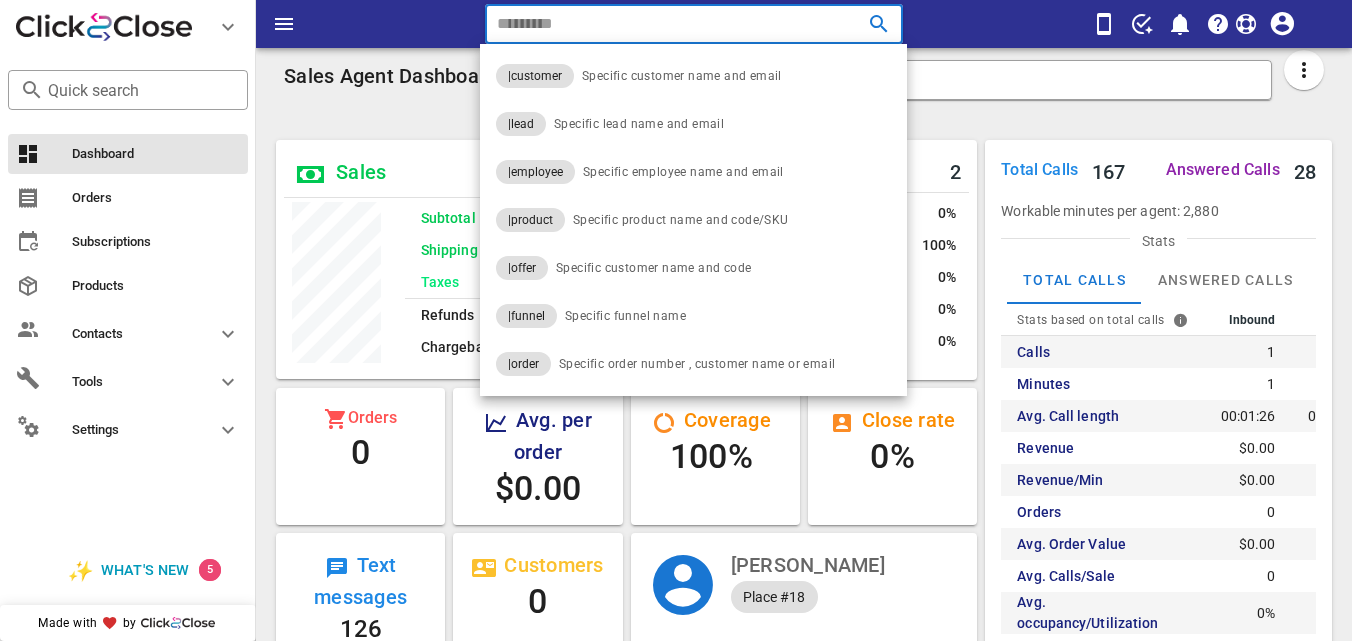 paste on "**********" 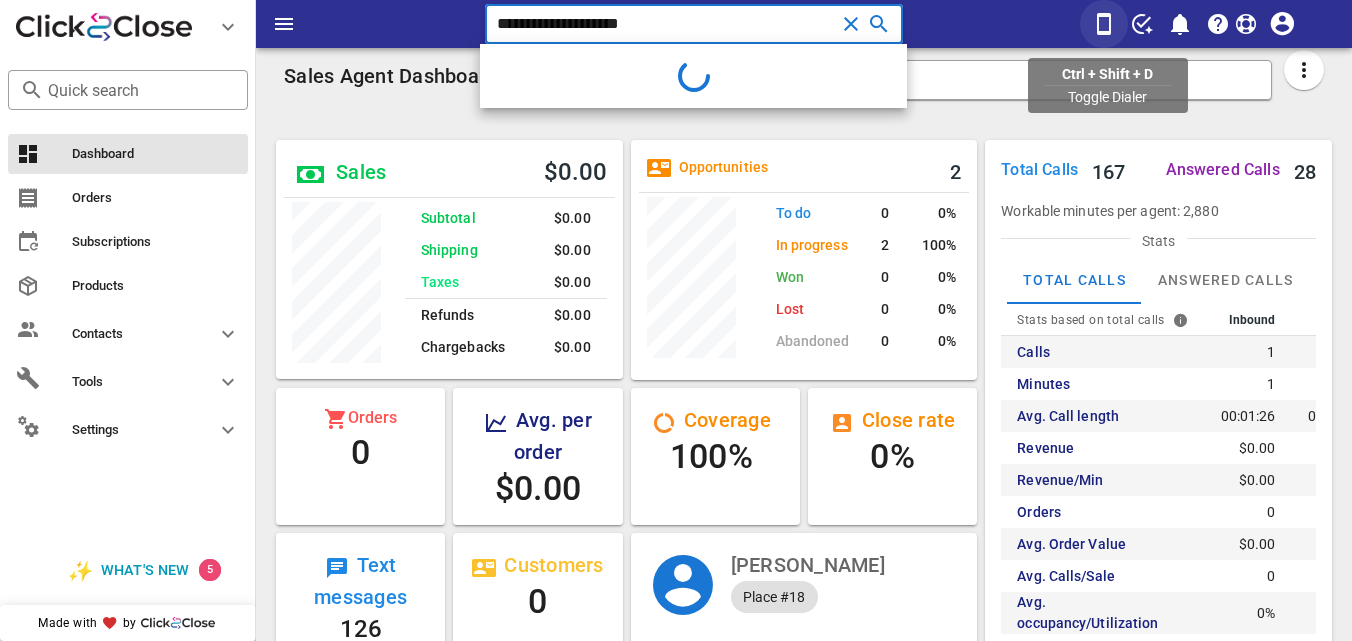 type on "**********" 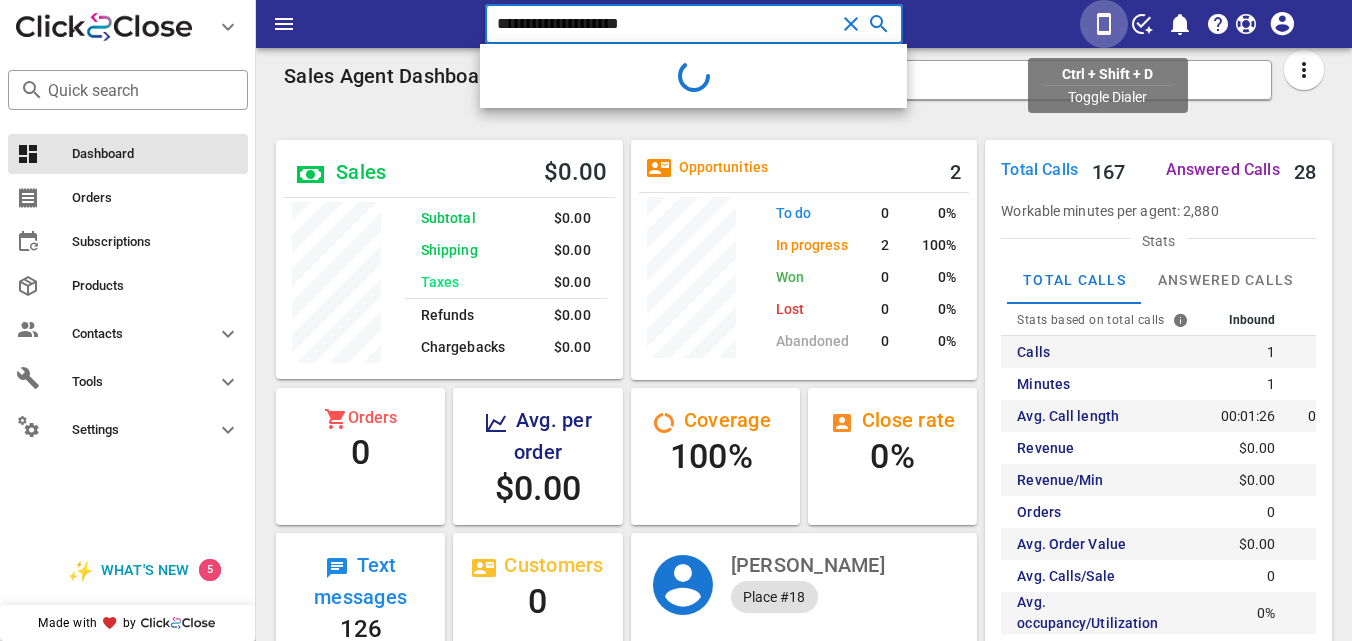 click at bounding box center (1104, 24) 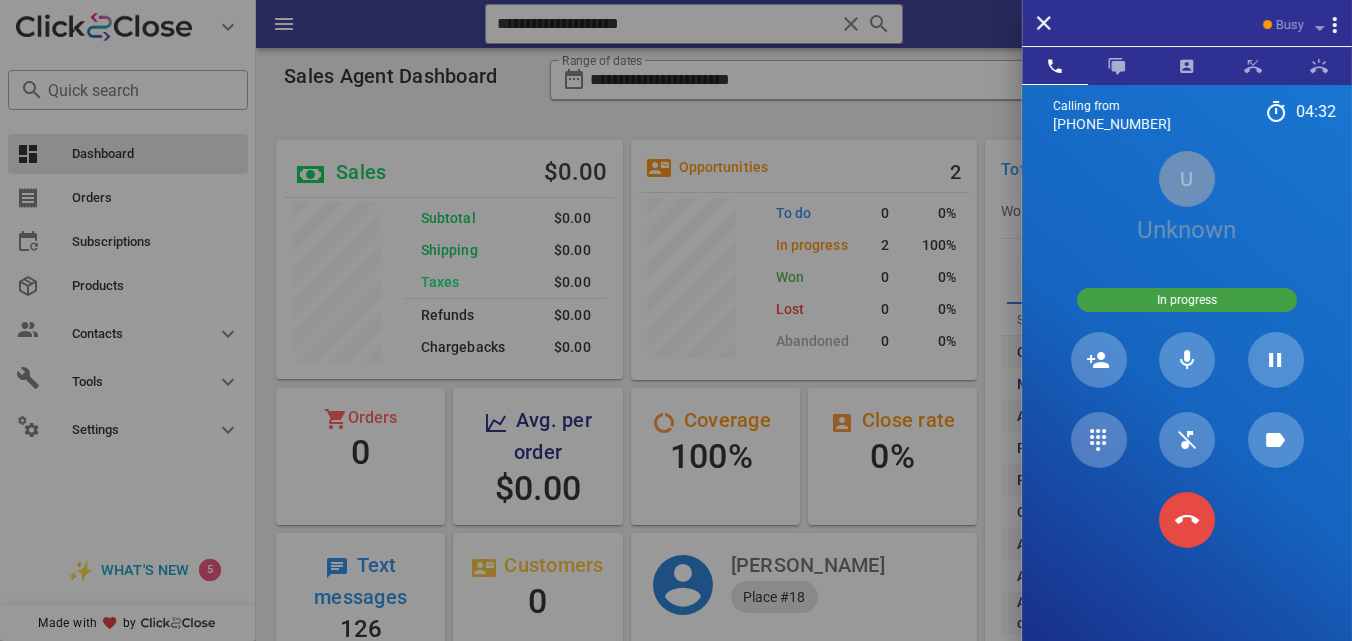 click at bounding box center [1187, 520] 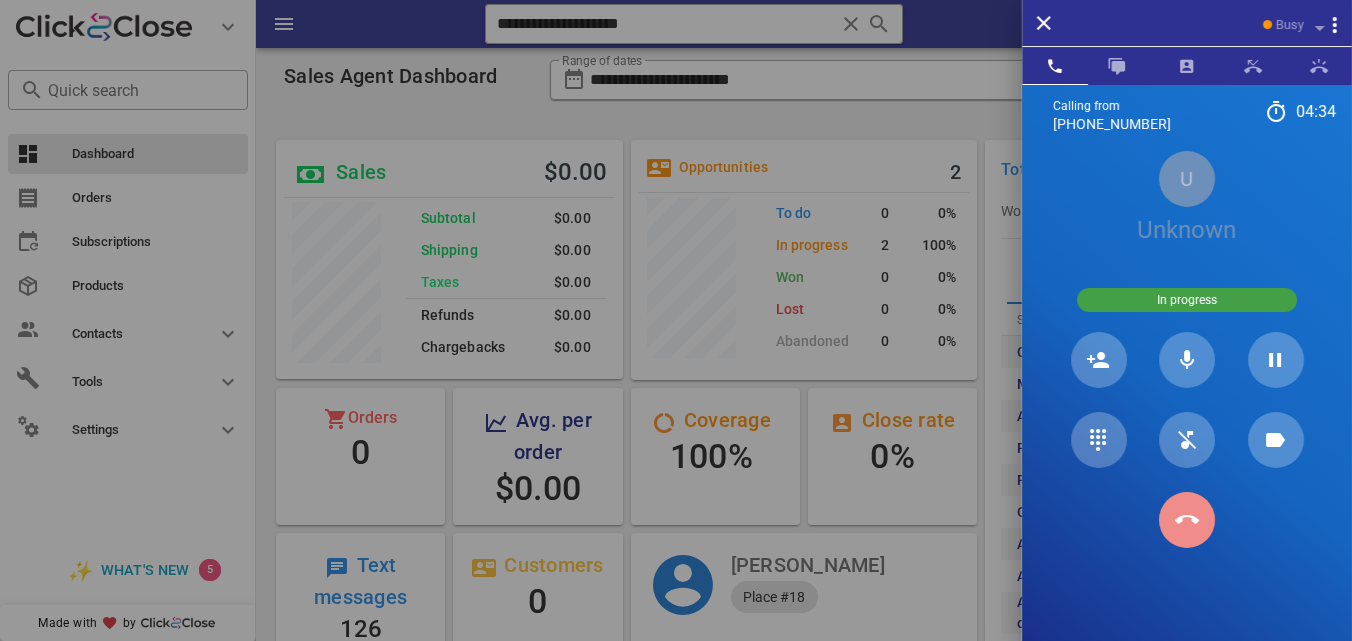 click at bounding box center [1187, 520] 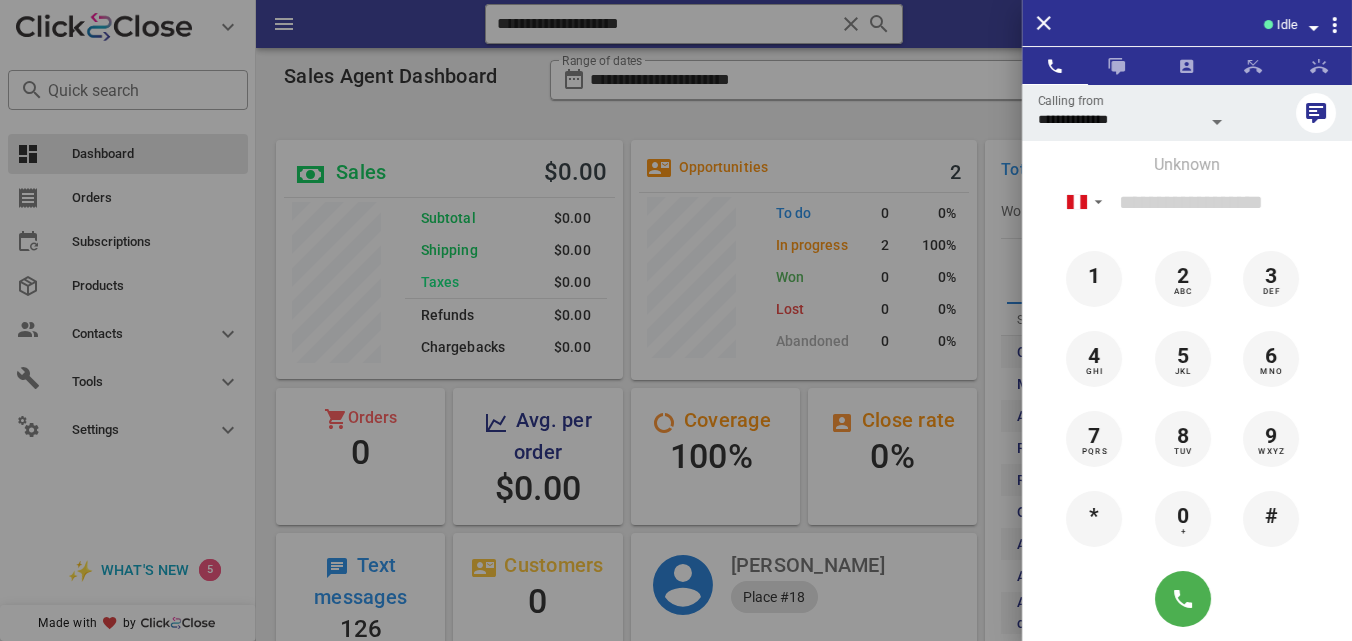 click at bounding box center (676, 320) 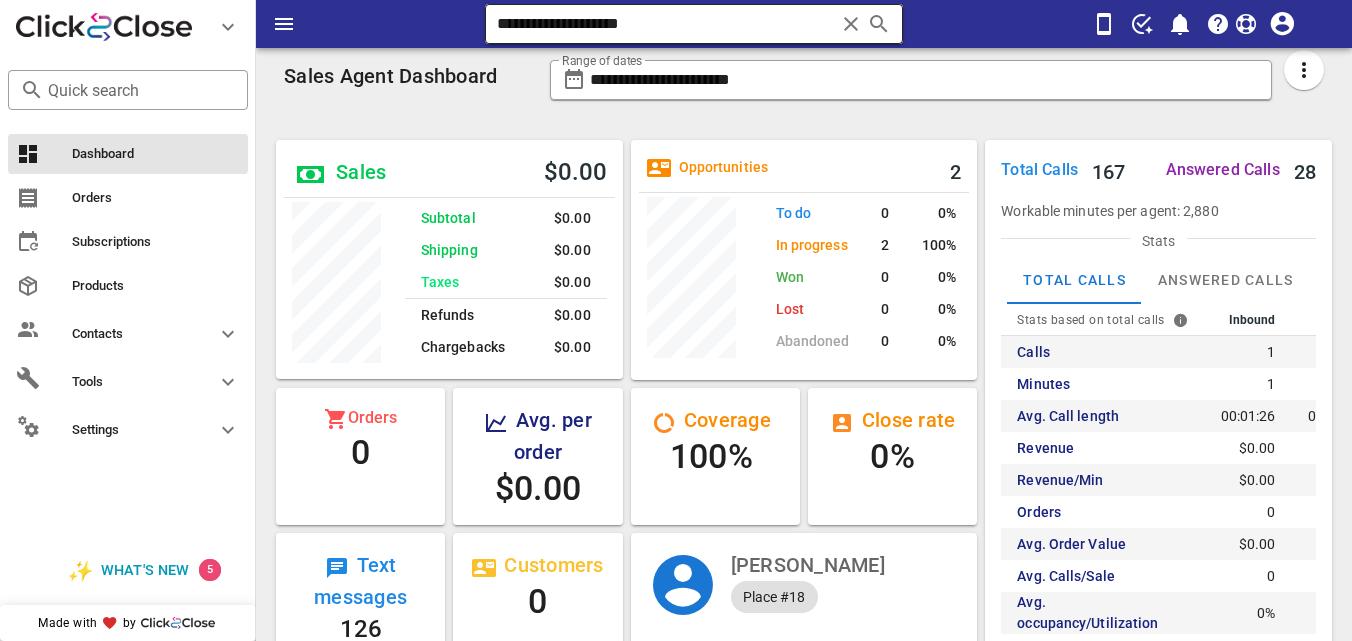 click at bounding box center [851, 24] 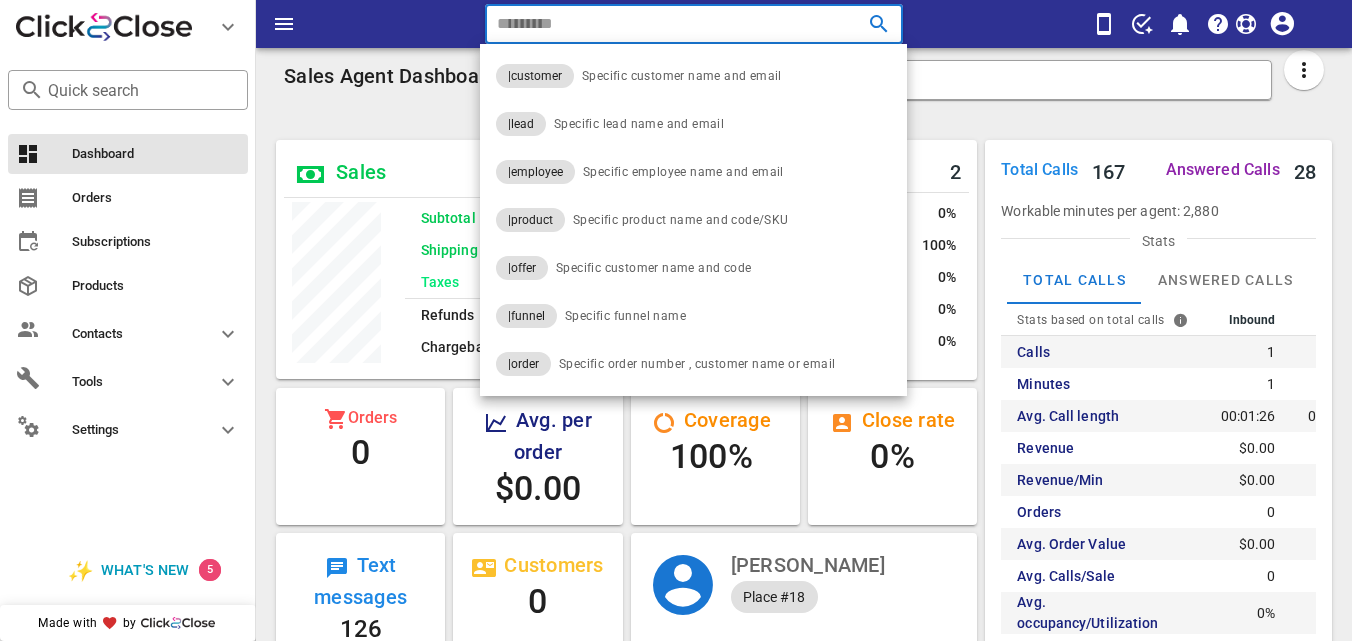 paste on "**********" 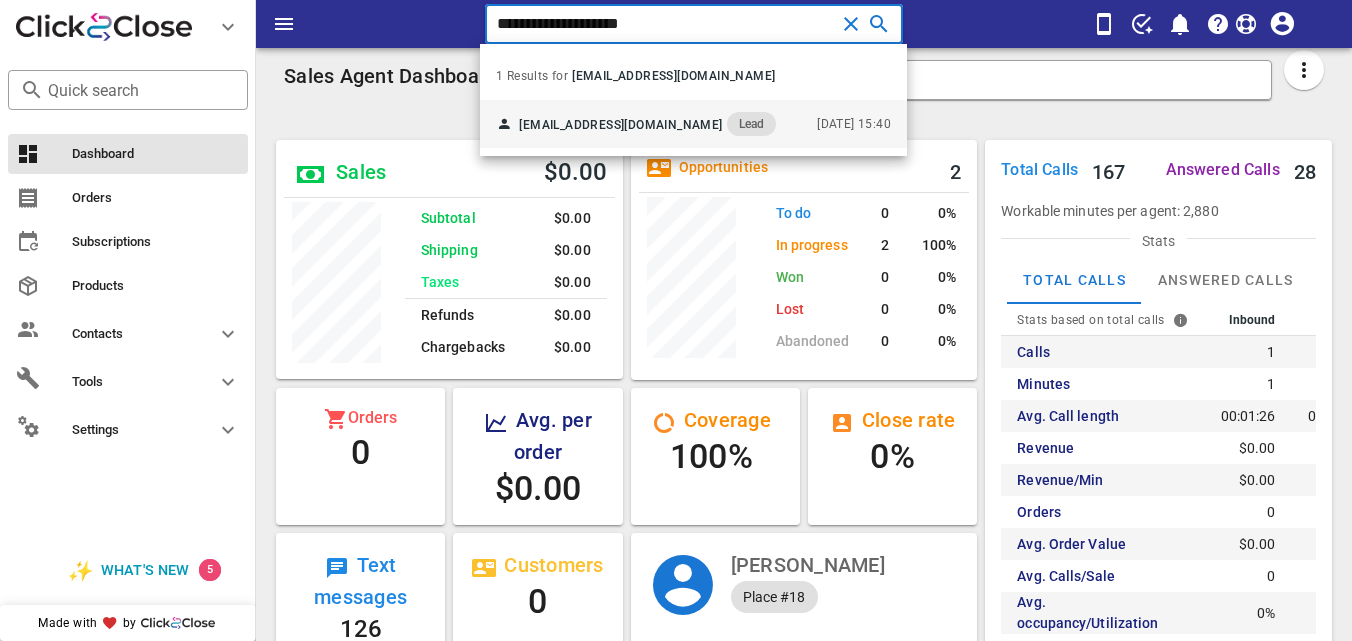 type on "**********" 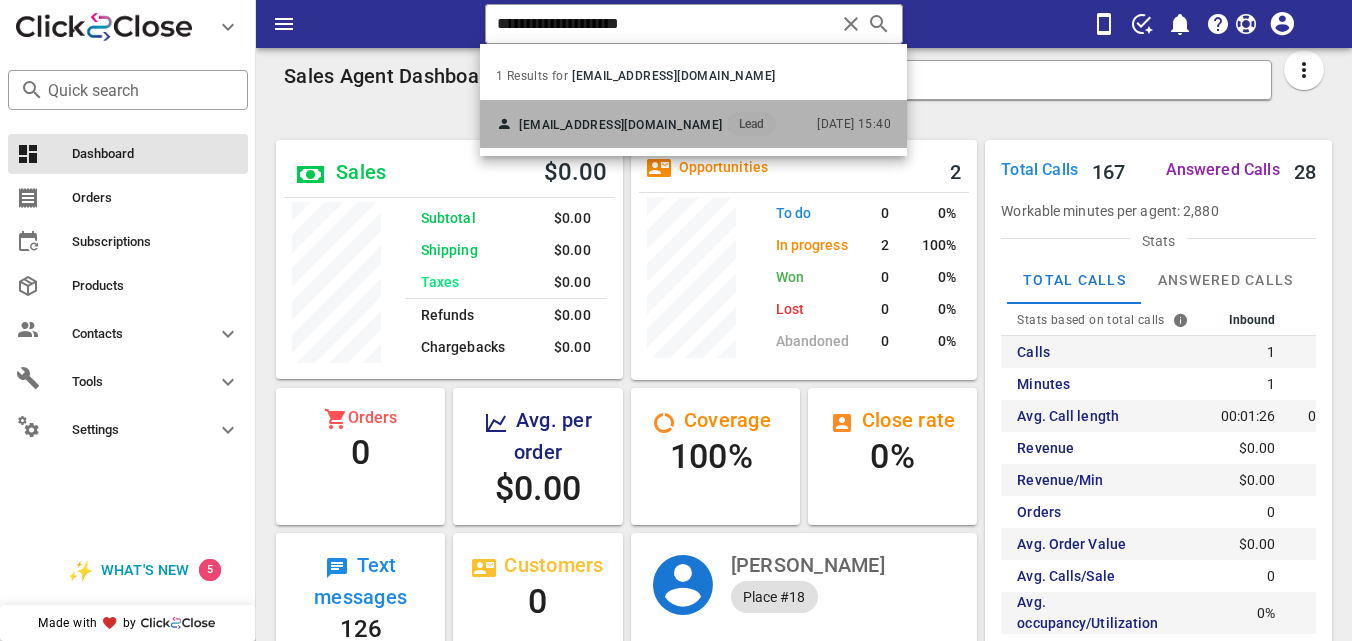 click on "[DATE] 15:40" at bounding box center [854, 124] 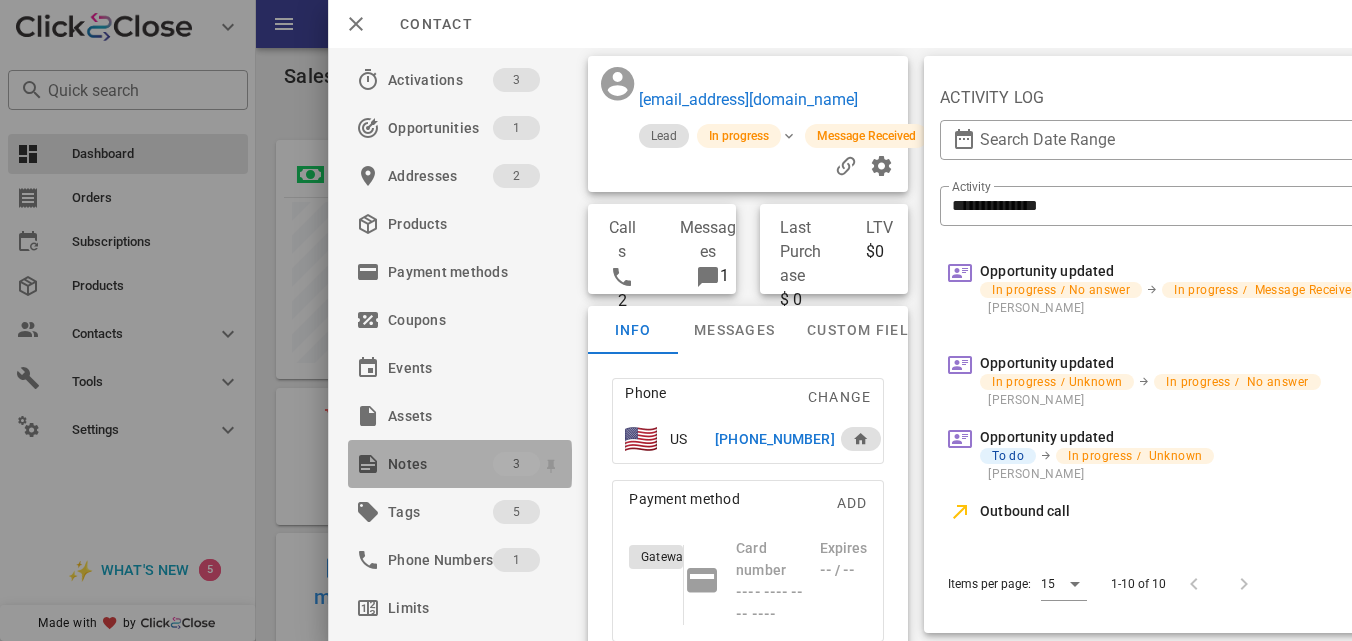 click on "Notes" at bounding box center (440, 464) 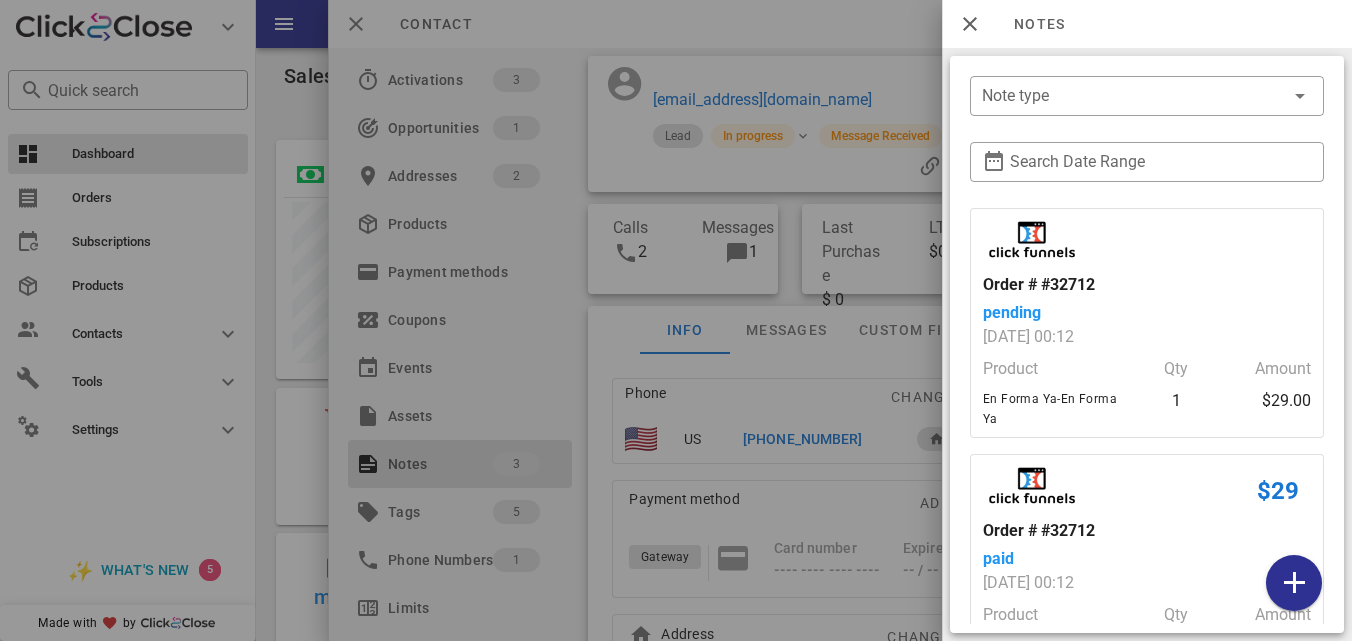 scroll, scrollTop: 231, scrollLeft: 0, axis: vertical 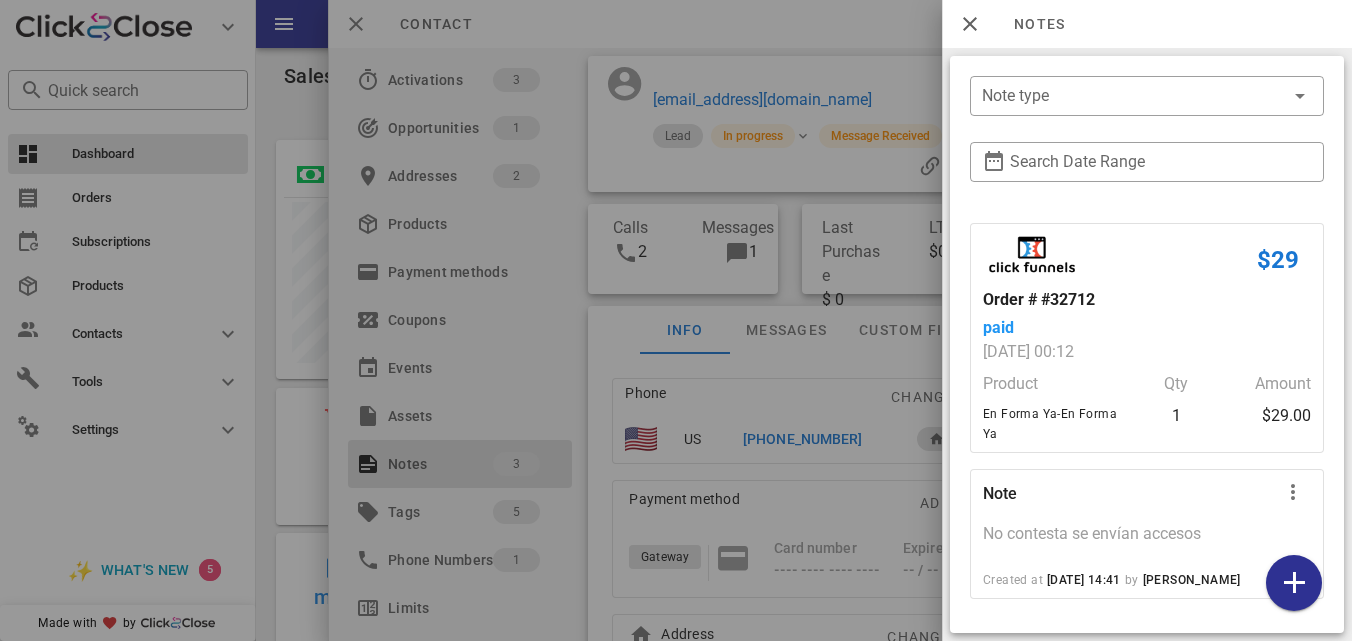 click at bounding box center (676, 320) 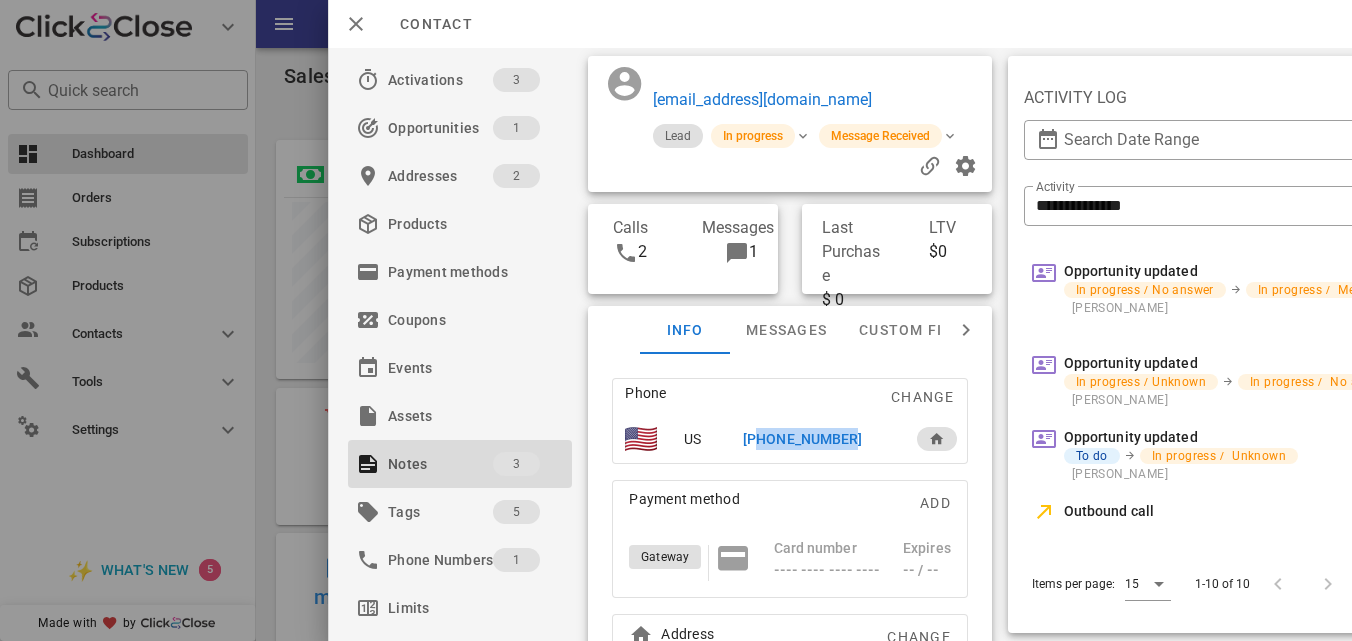 click on "[PHONE_NUMBER]" at bounding box center (802, 439) 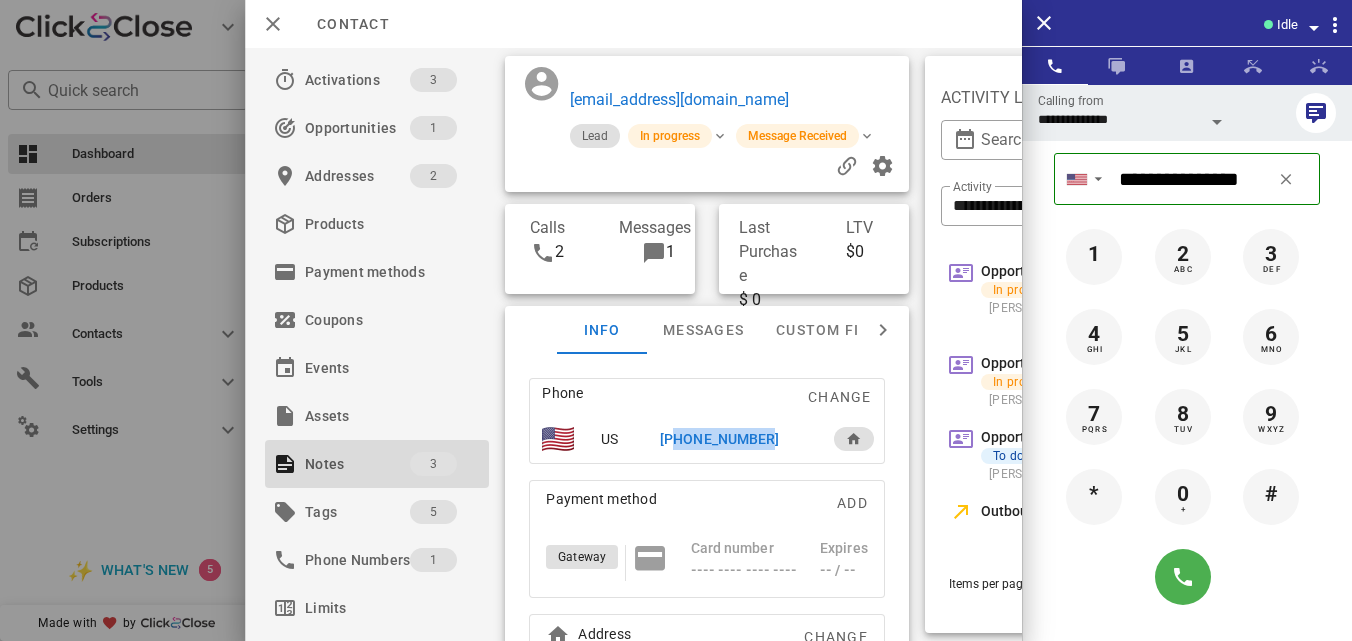 click on "[PHONE_NUMBER]" at bounding box center [719, 439] 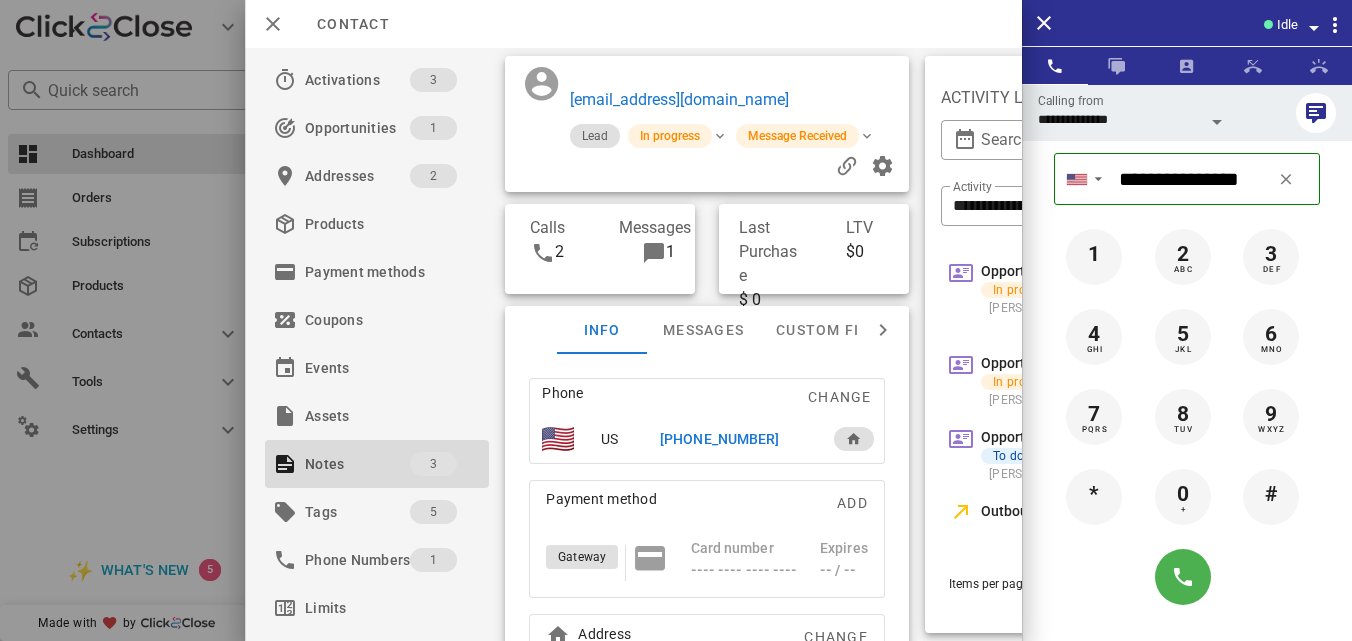 click on "[PHONE_NUMBER]" at bounding box center (719, 439) 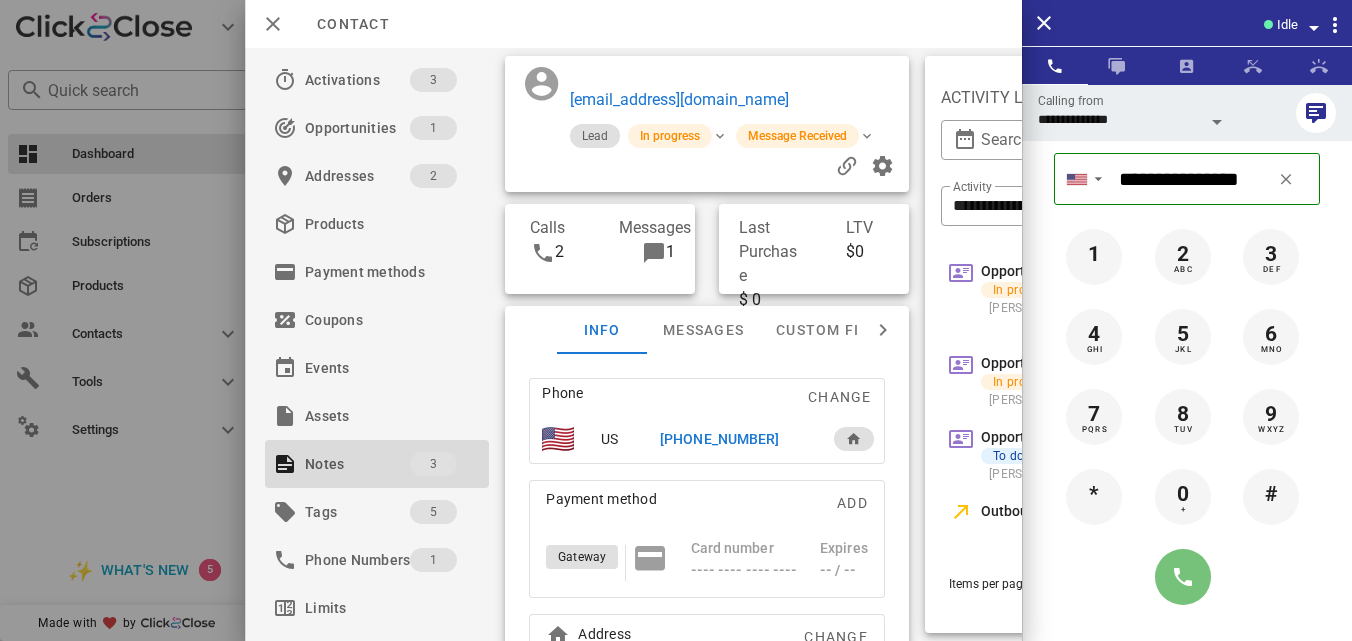 click at bounding box center (1183, 577) 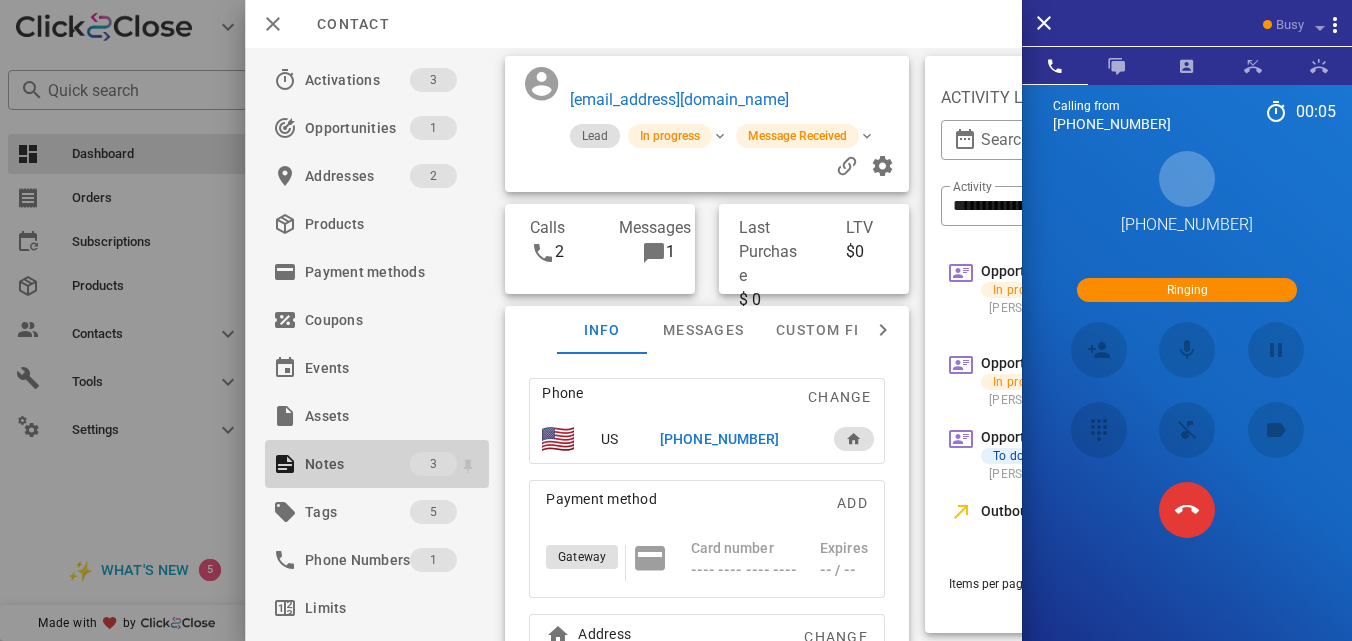click on "3" at bounding box center [433, 464] 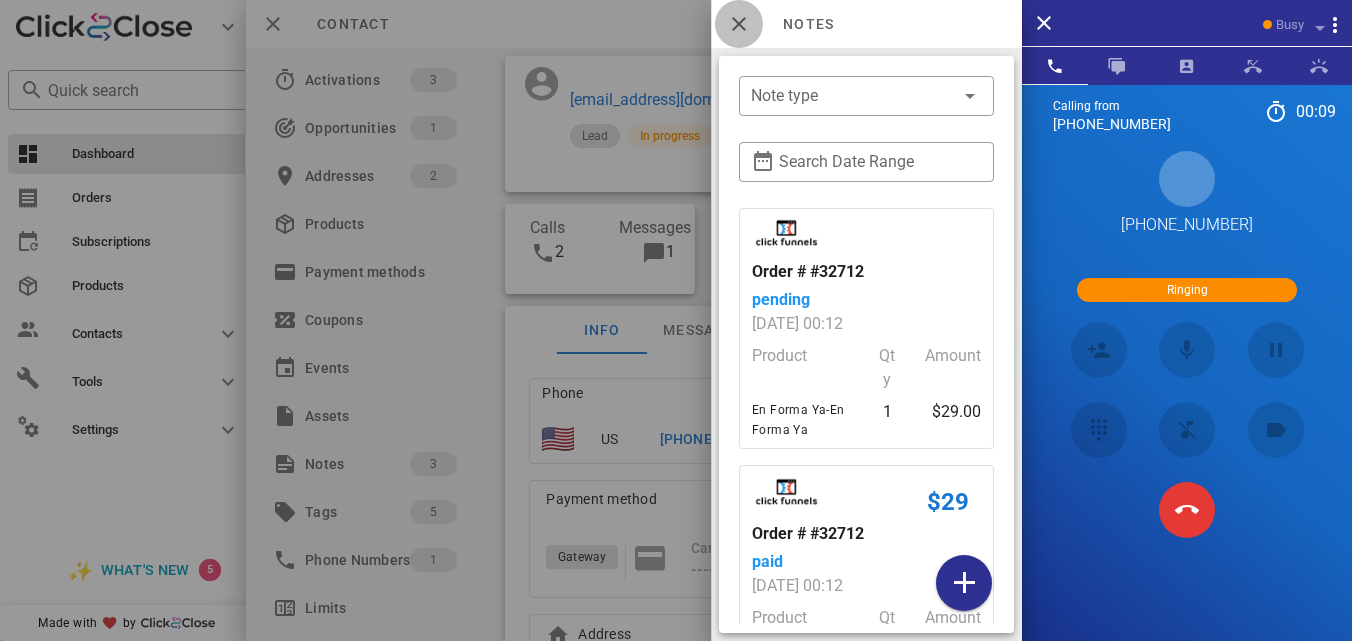 click at bounding box center (739, 24) 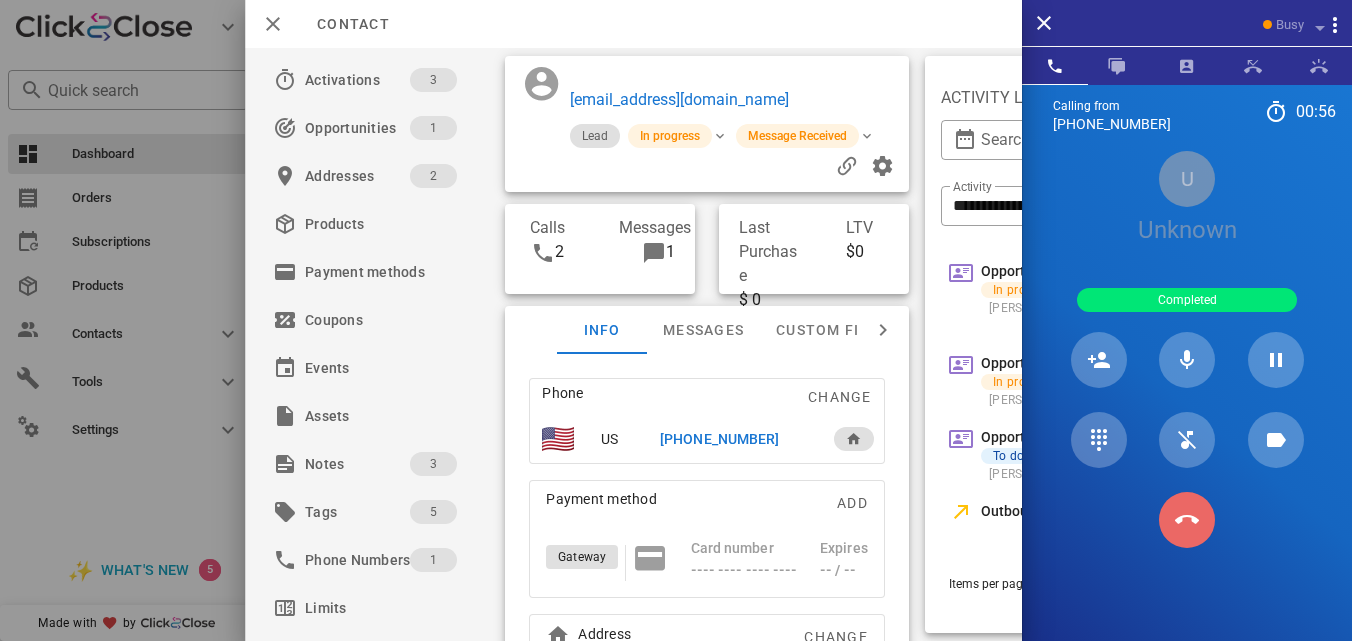 click at bounding box center (1187, 520) 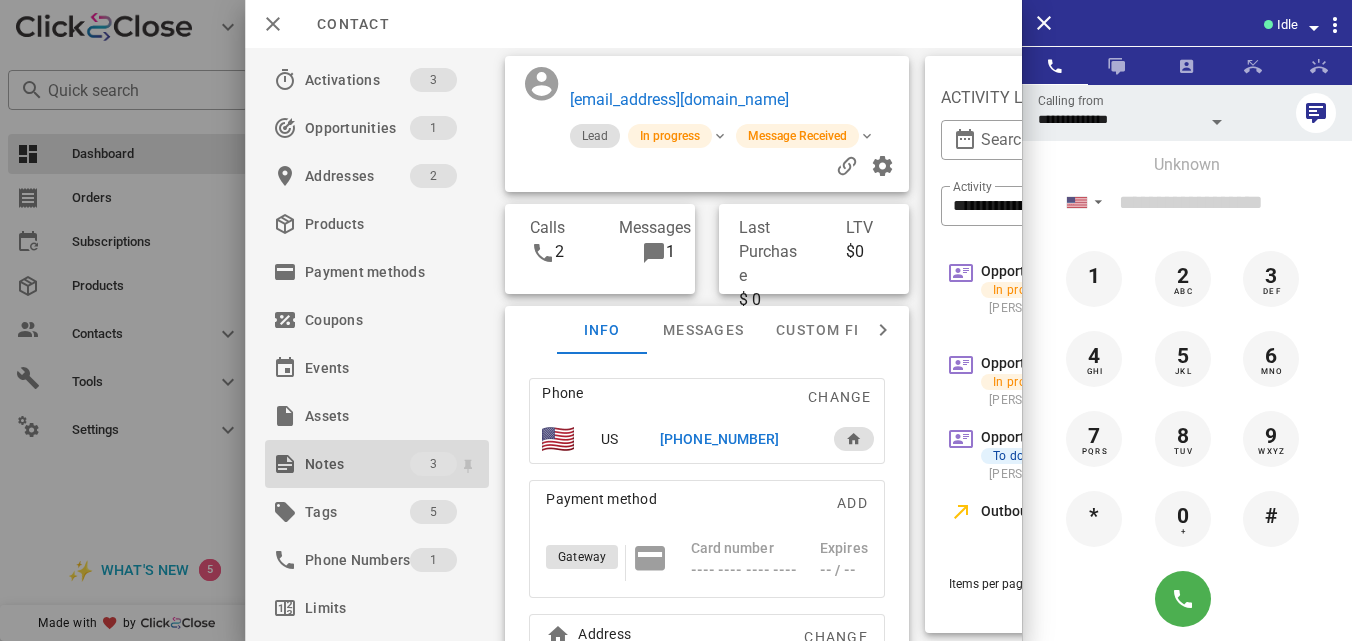click on "Notes" at bounding box center (357, 464) 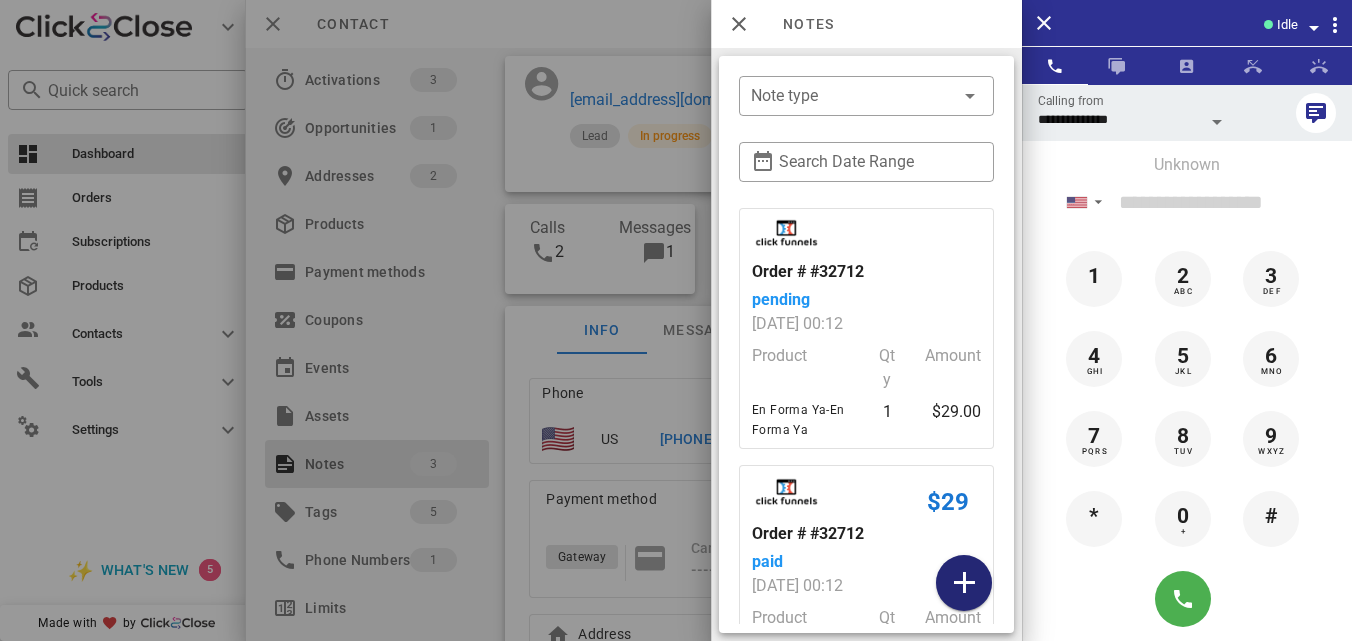 click at bounding box center (964, 583) 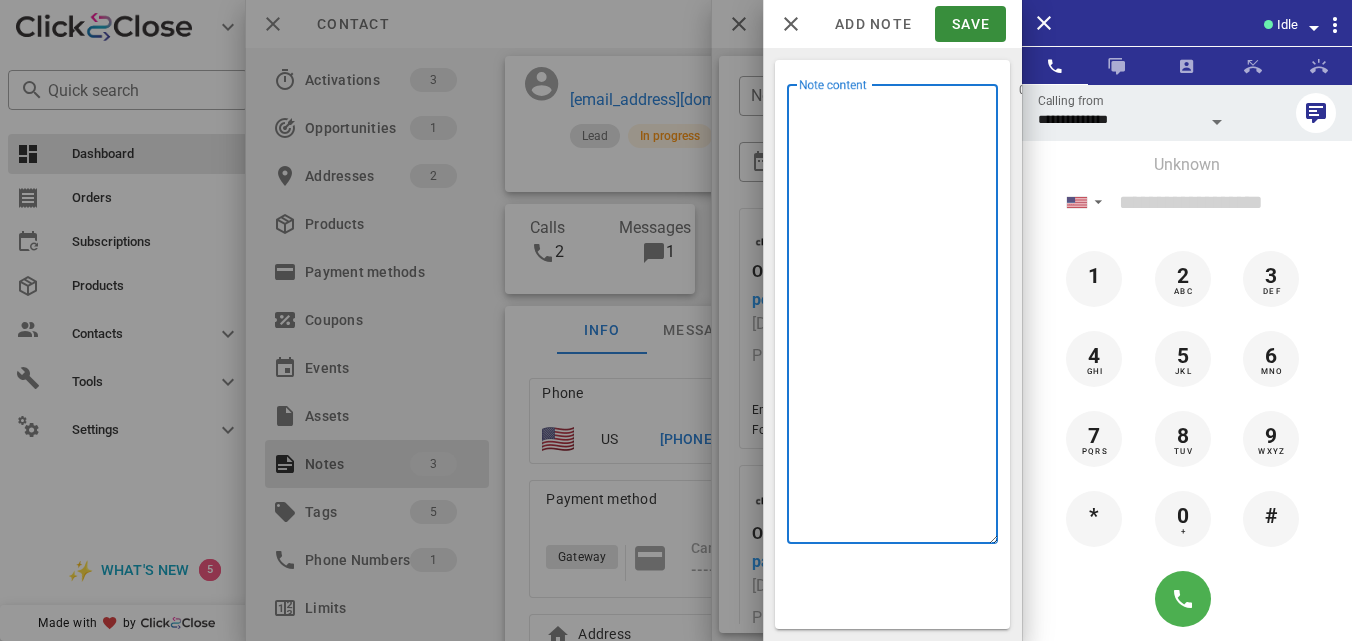 click on "Note content" at bounding box center (898, 319) 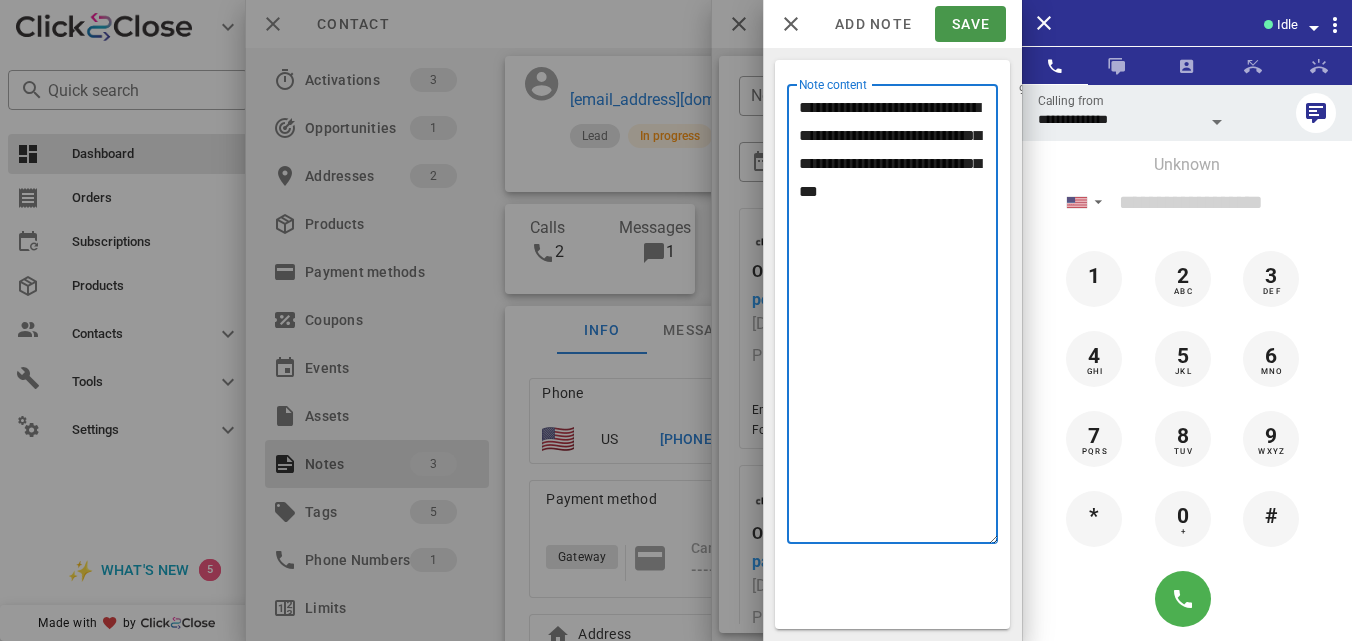 type on "**********" 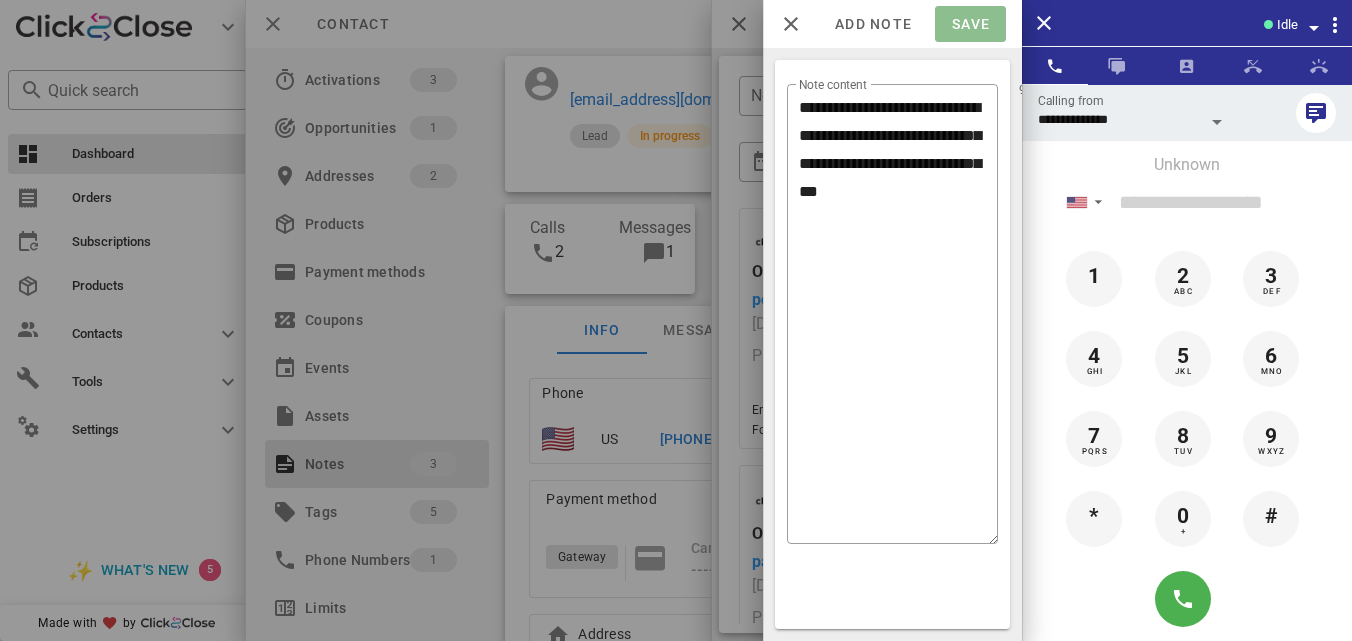 click on "Save" at bounding box center [970, 24] 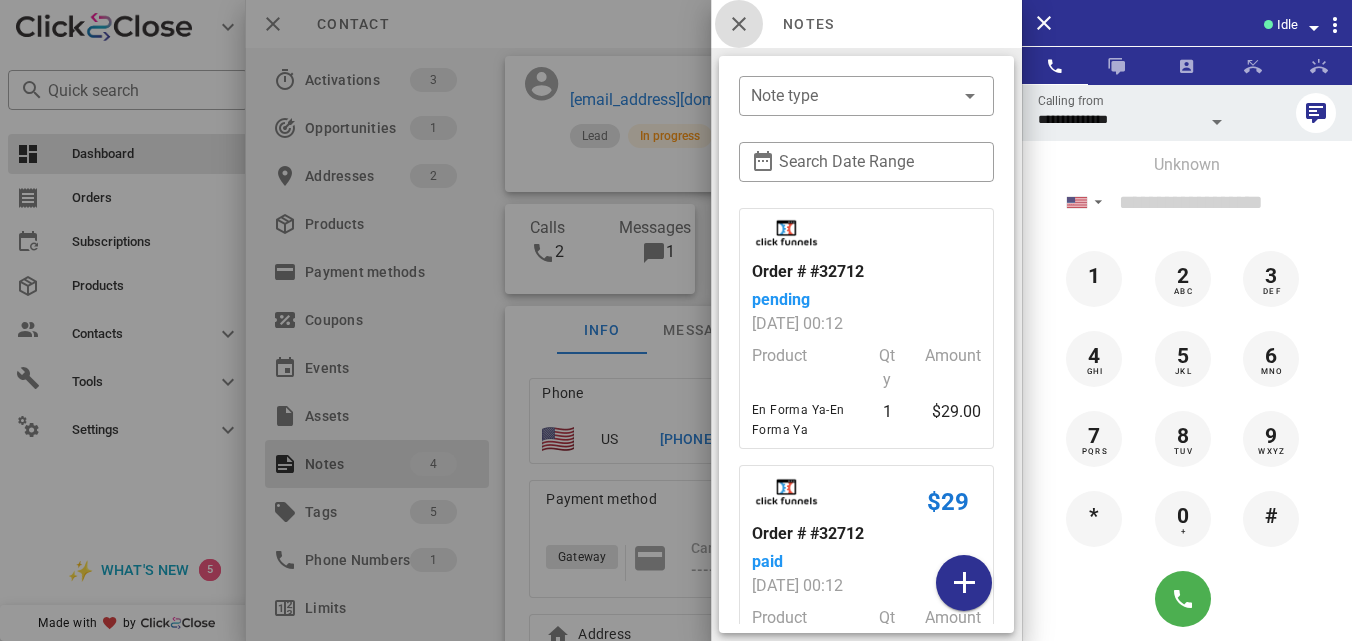 click at bounding box center [739, 24] 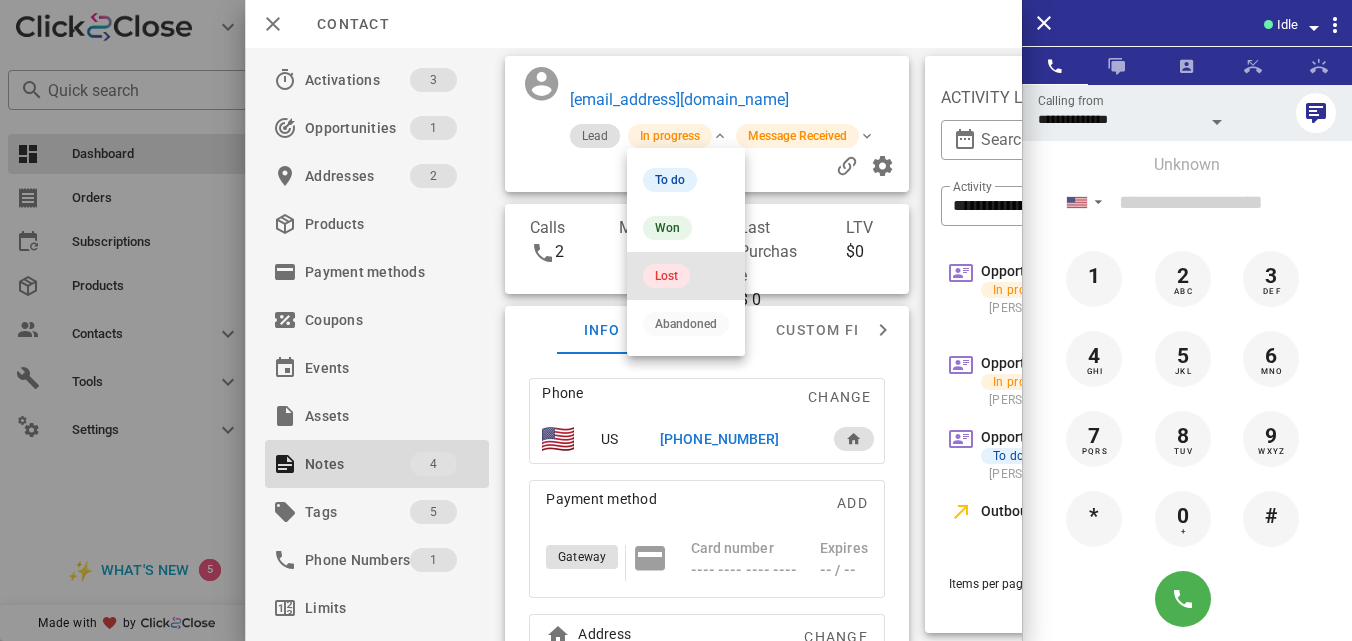 click on "Lost" at bounding box center (666, 276) 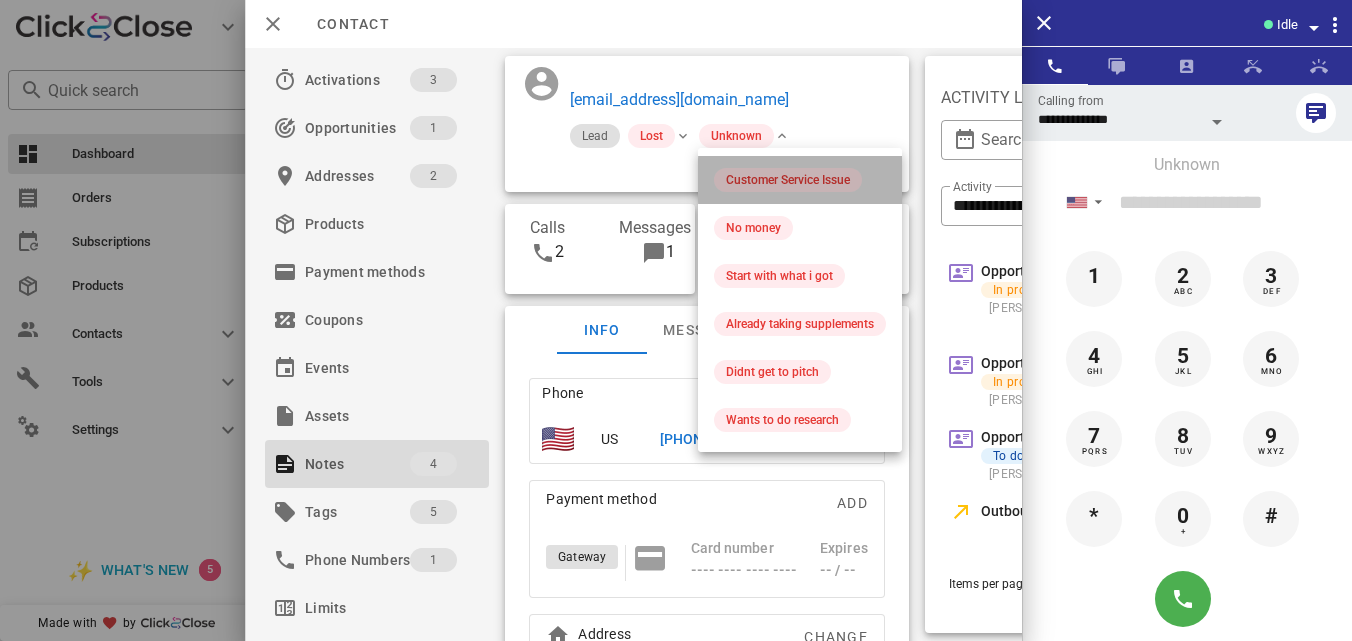 click on "Customer Service Issue" at bounding box center [788, 180] 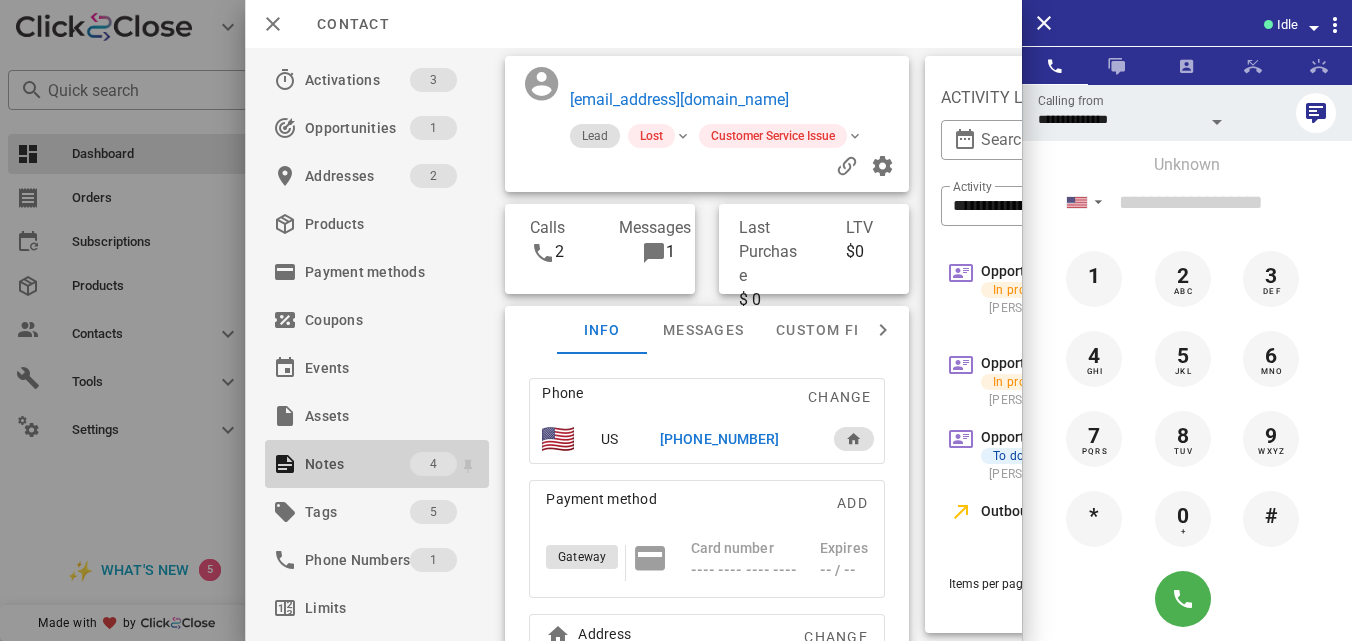 click on "Notes" at bounding box center [357, 464] 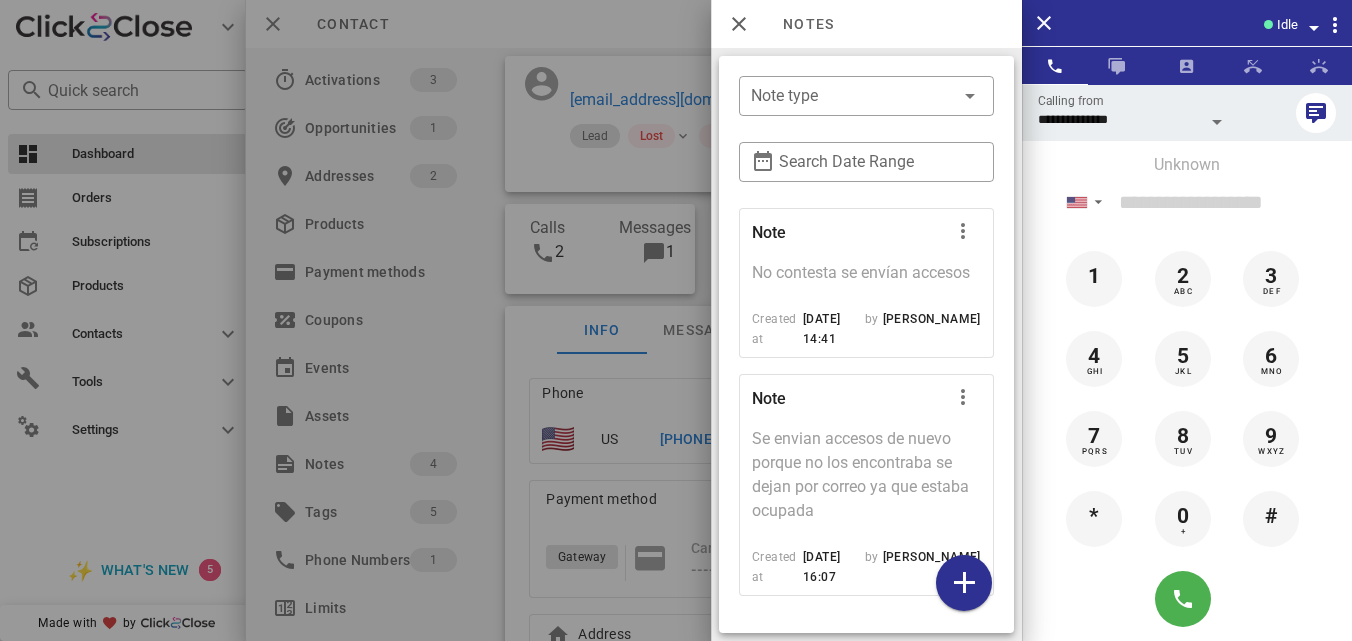 scroll, scrollTop: 532, scrollLeft: 0, axis: vertical 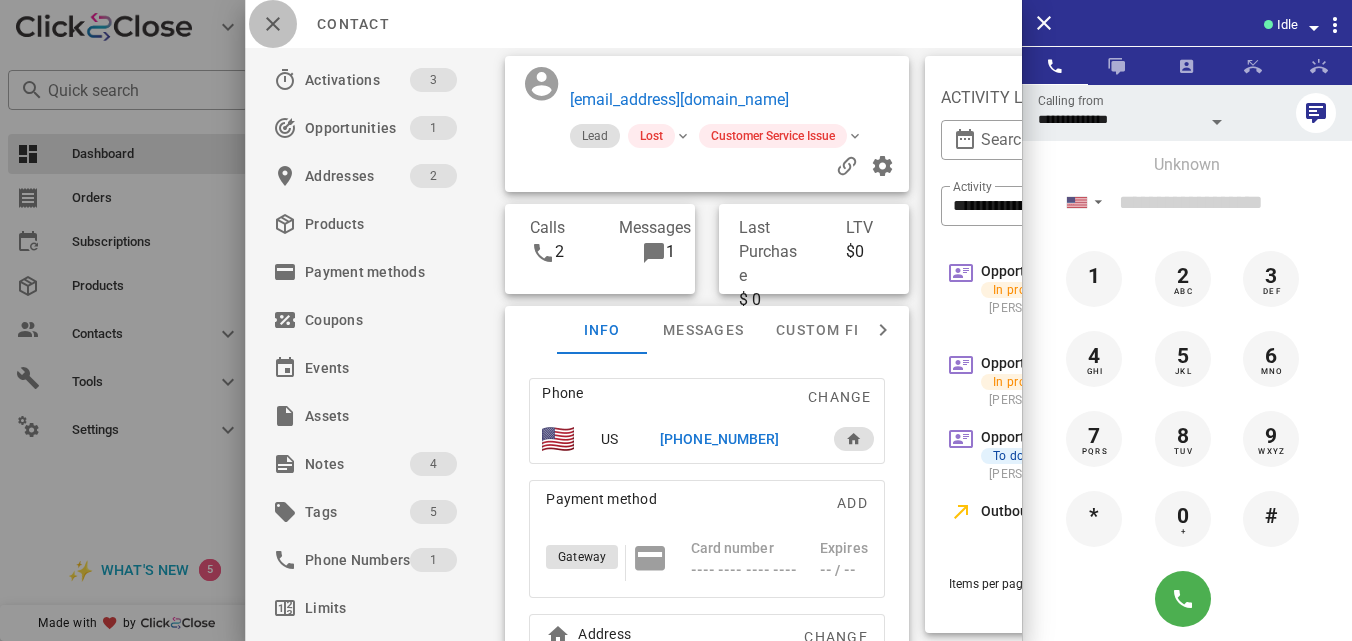 click at bounding box center (273, 24) 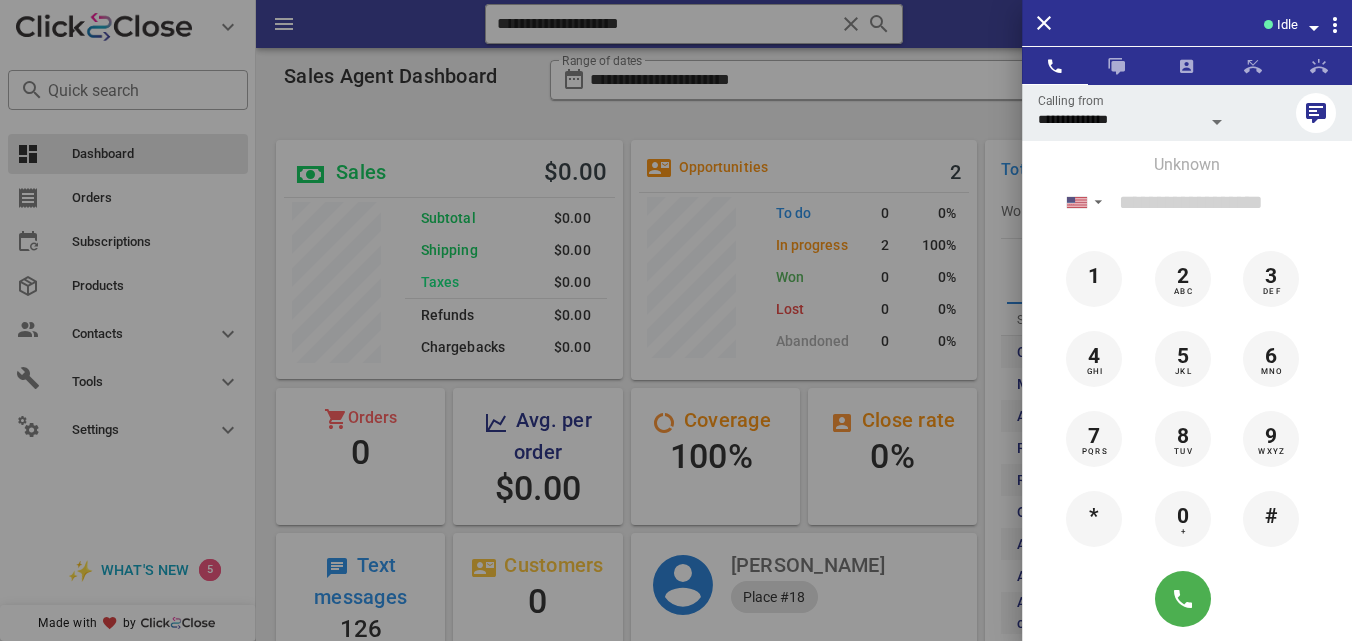 click at bounding box center [676, 320] 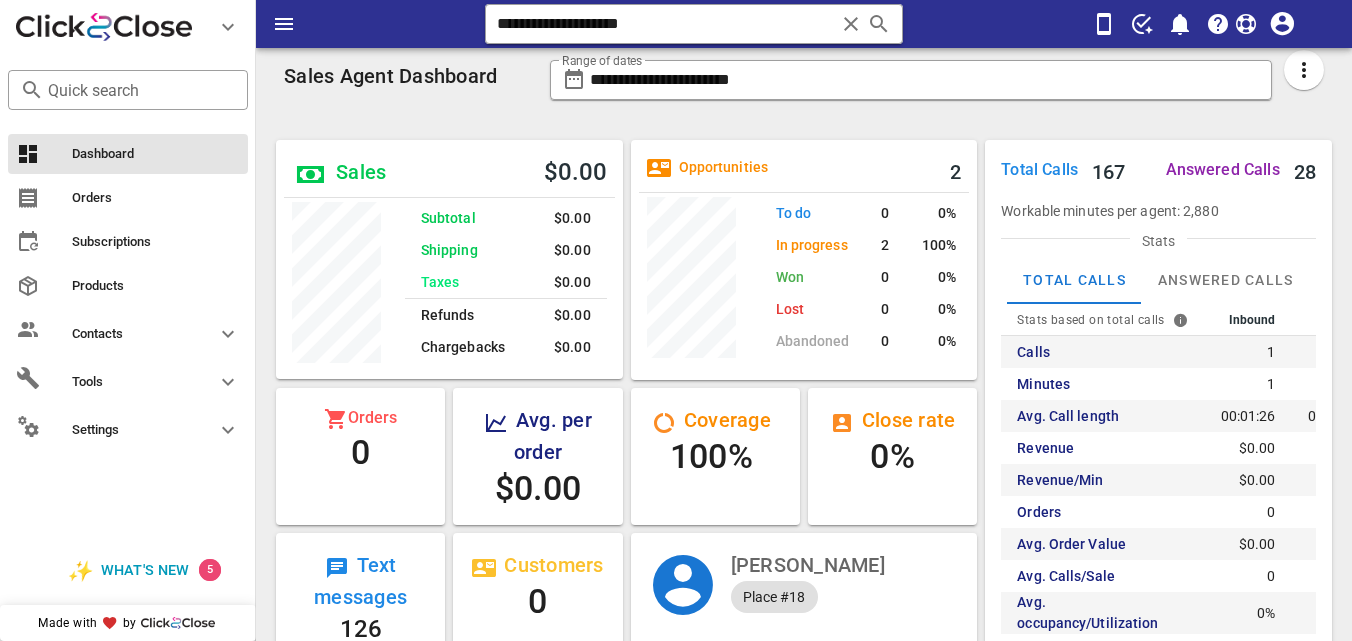 click at bounding box center (851, 24) 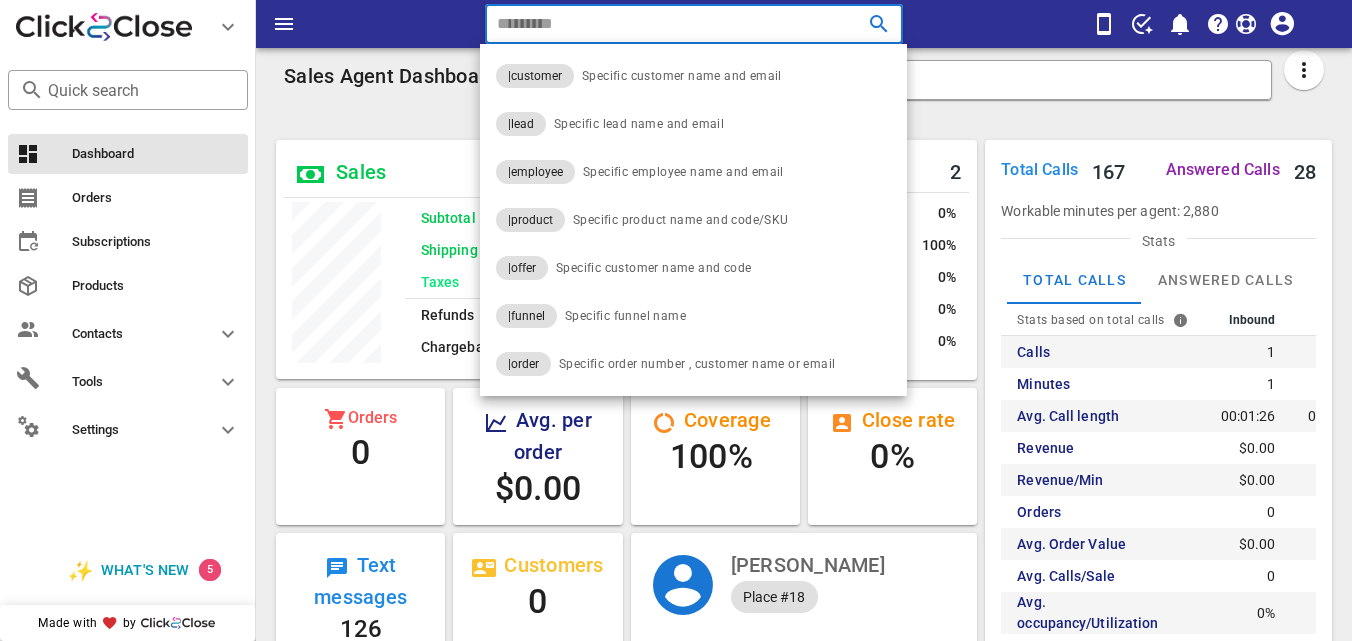 paste on "**********" 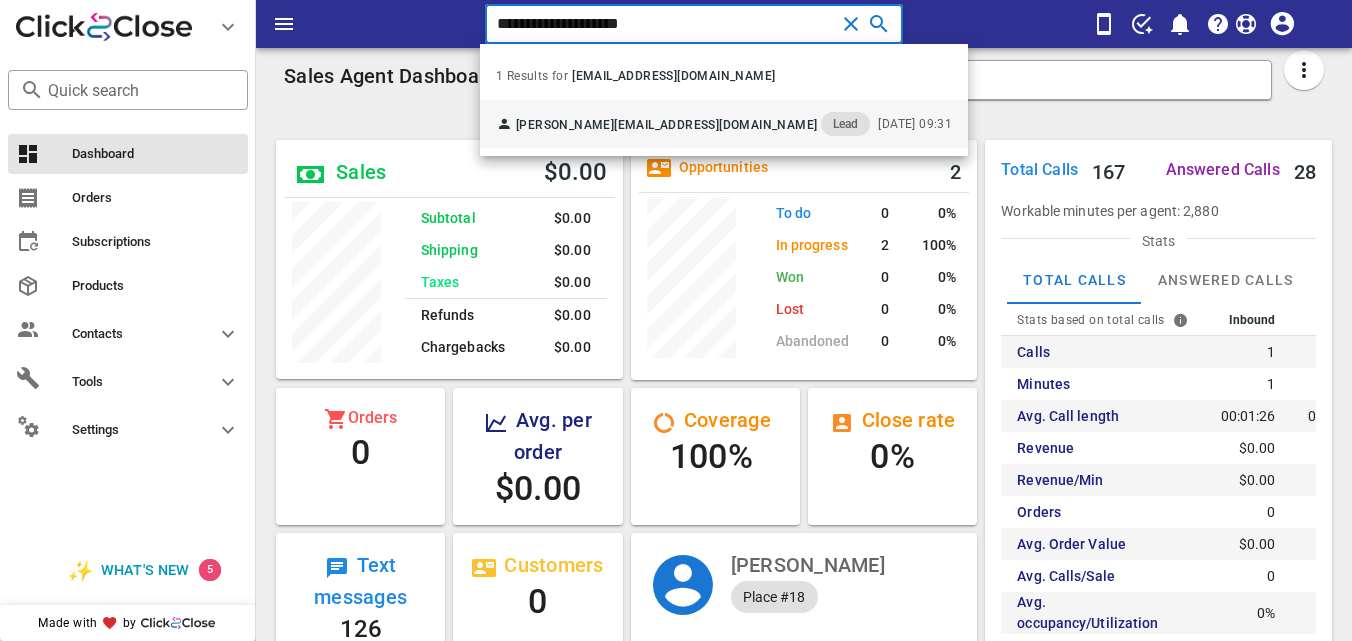 type on "**********" 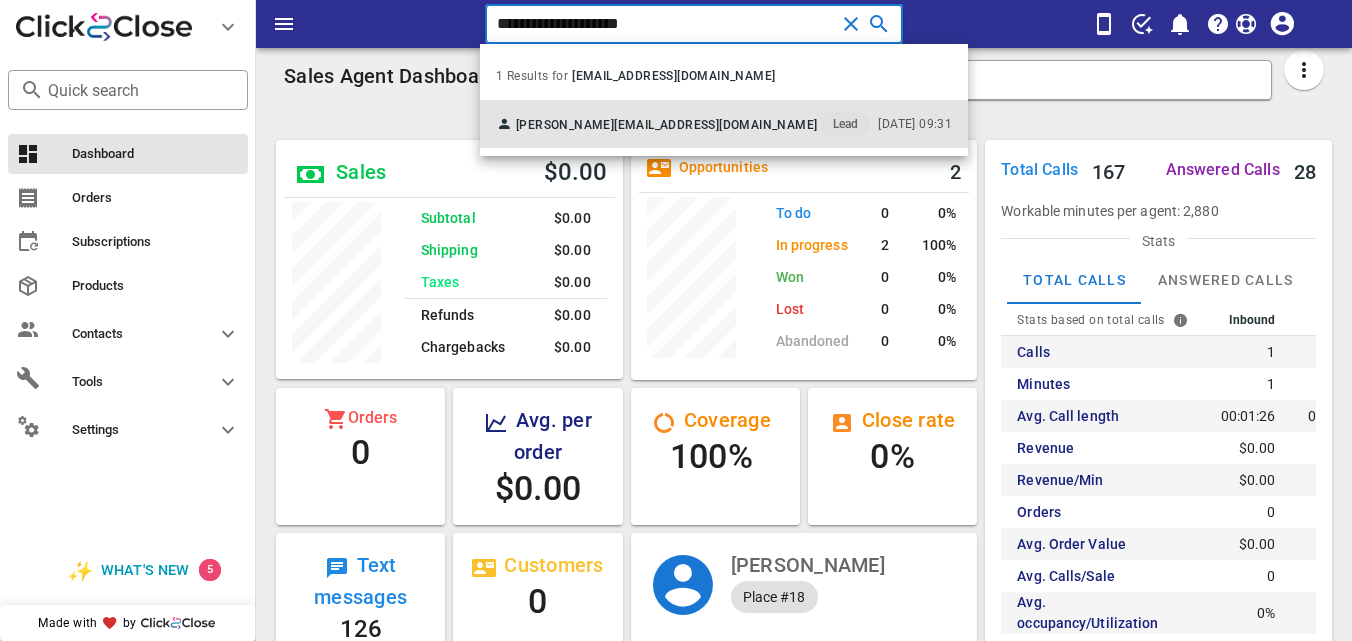 click on "[PERSON_NAME]   [EMAIL_ADDRESS][DOMAIN_NAME]   Lead" at bounding box center (683, 124) 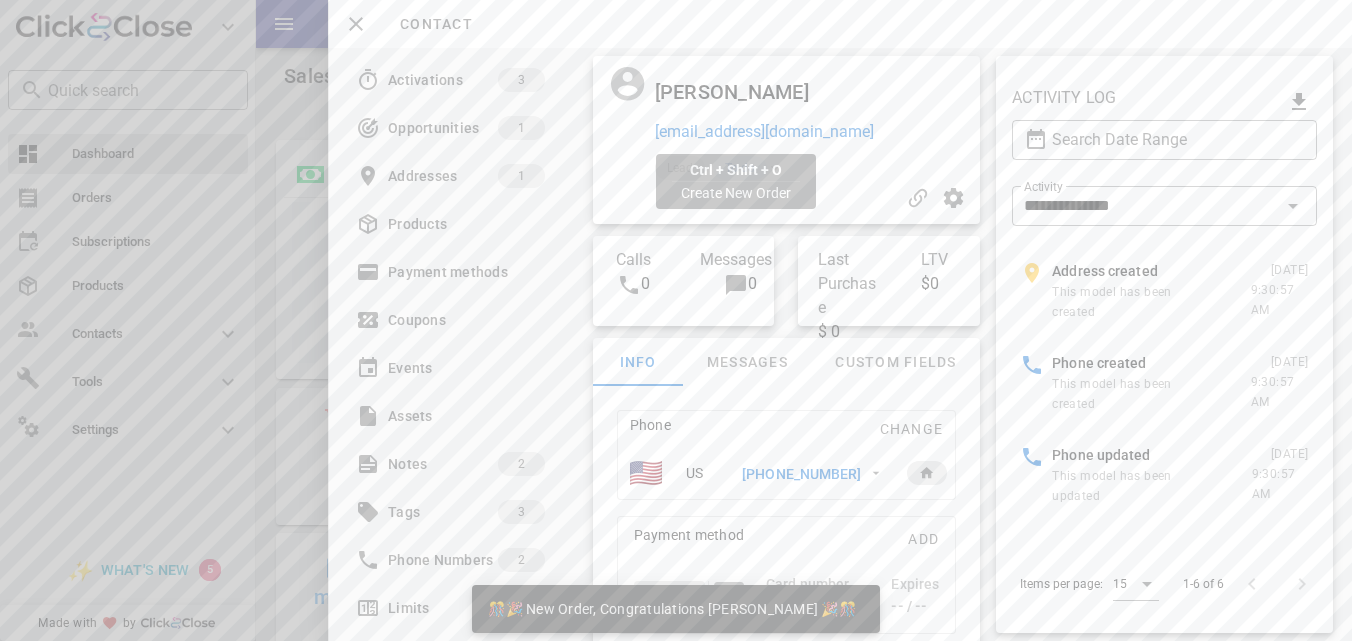 scroll, scrollTop: 999752, scrollLeft: 999653, axis: both 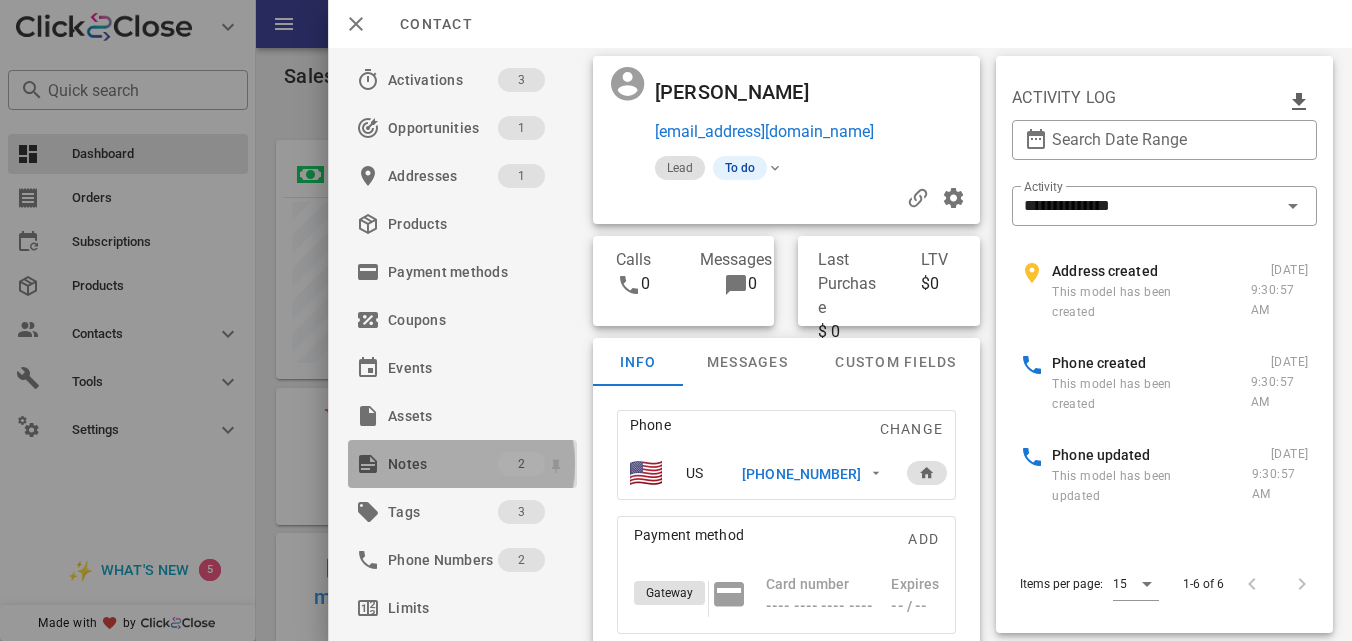 click on "Notes" at bounding box center [443, 464] 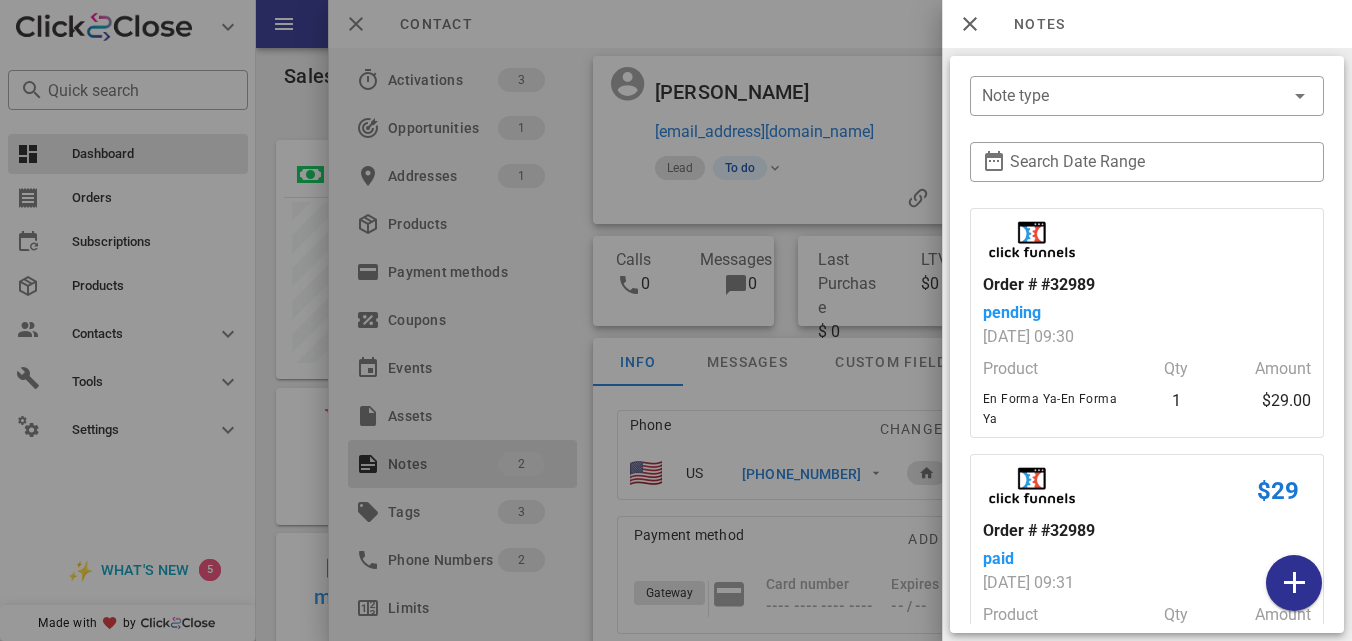 click at bounding box center (676, 320) 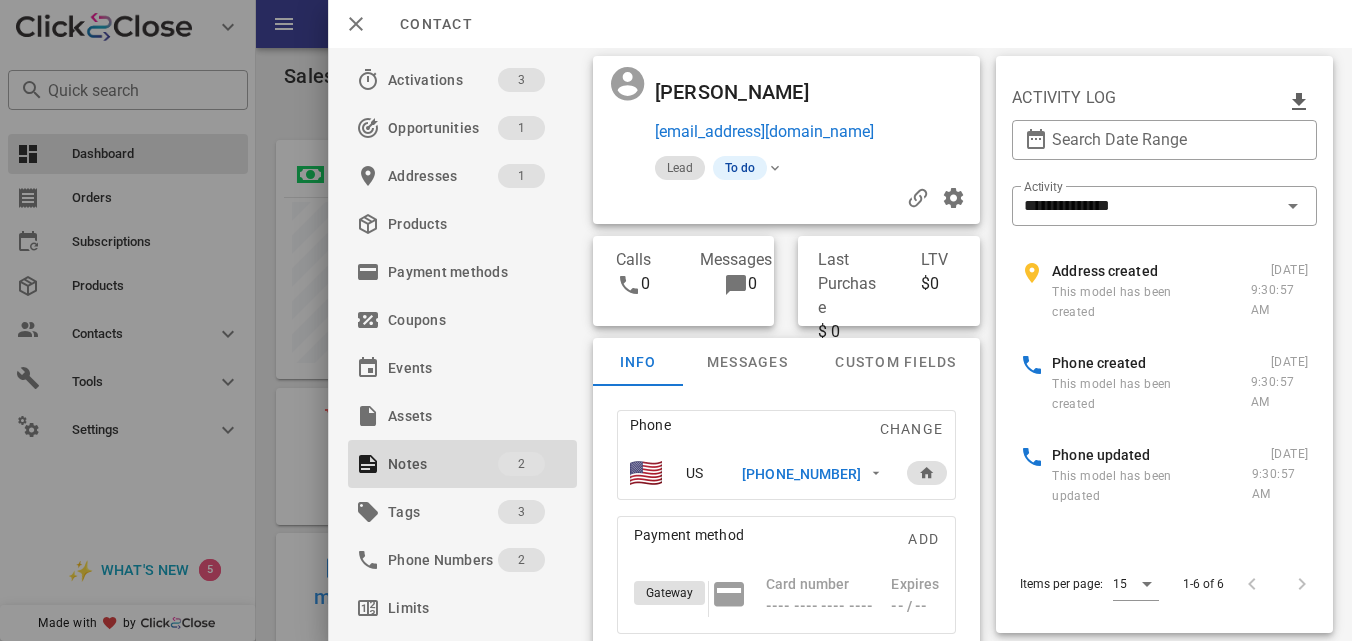 click on "[PHONE_NUMBER]" at bounding box center [801, 474] 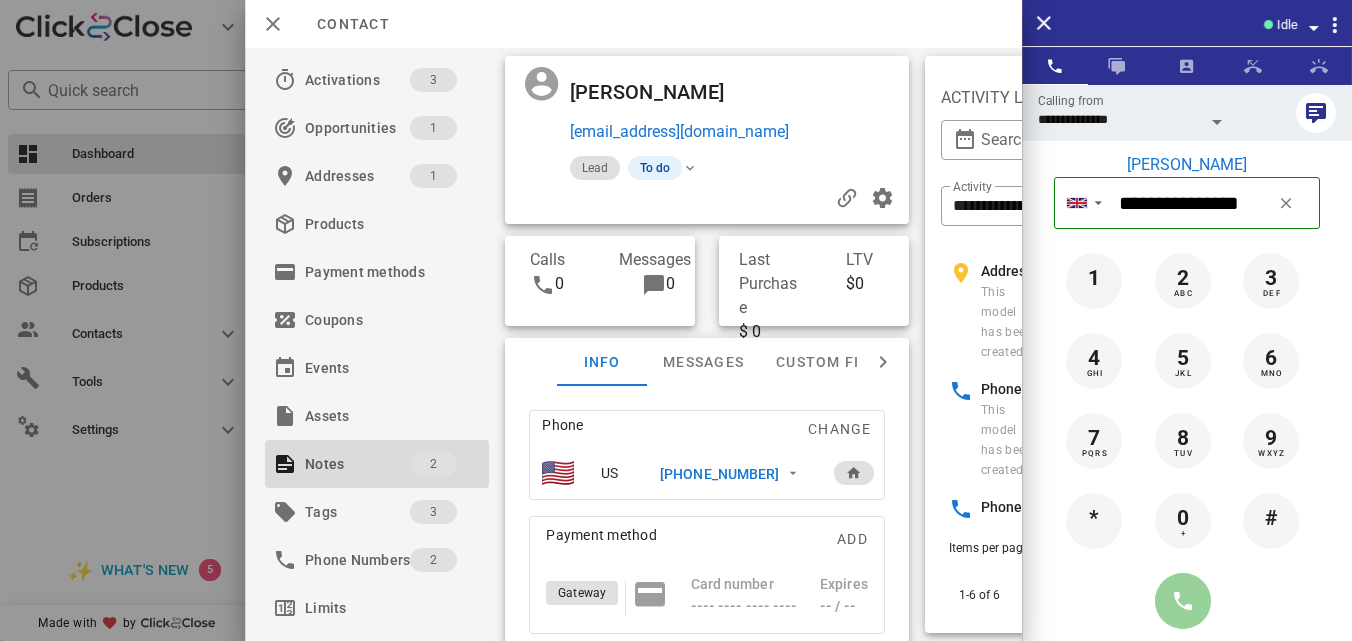 click at bounding box center (1183, 601) 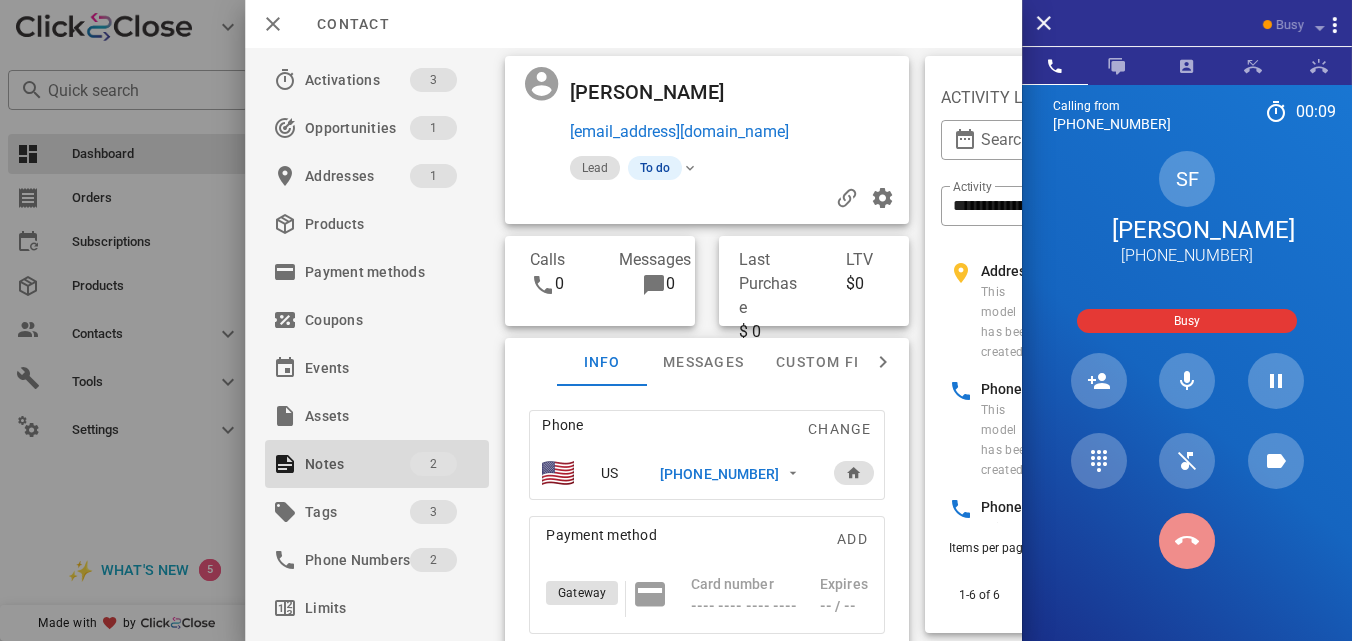 click at bounding box center [1187, 541] 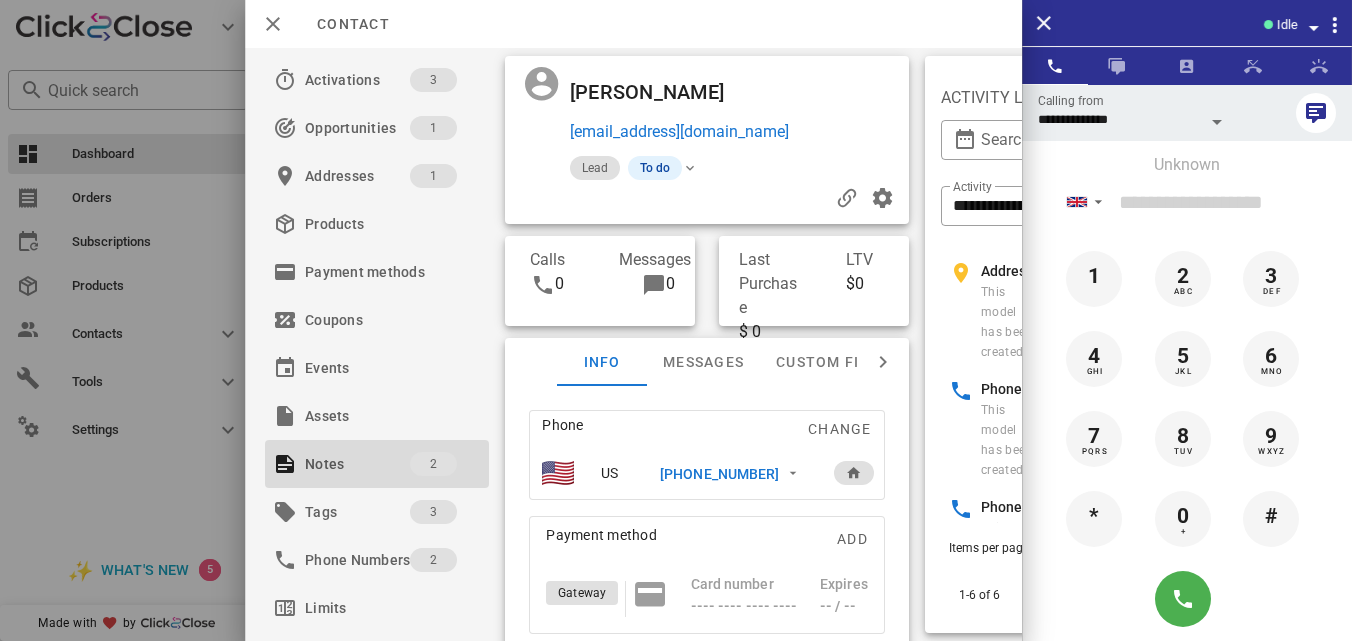 click on "[PHONE_NUMBER]" at bounding box center [719, 474] 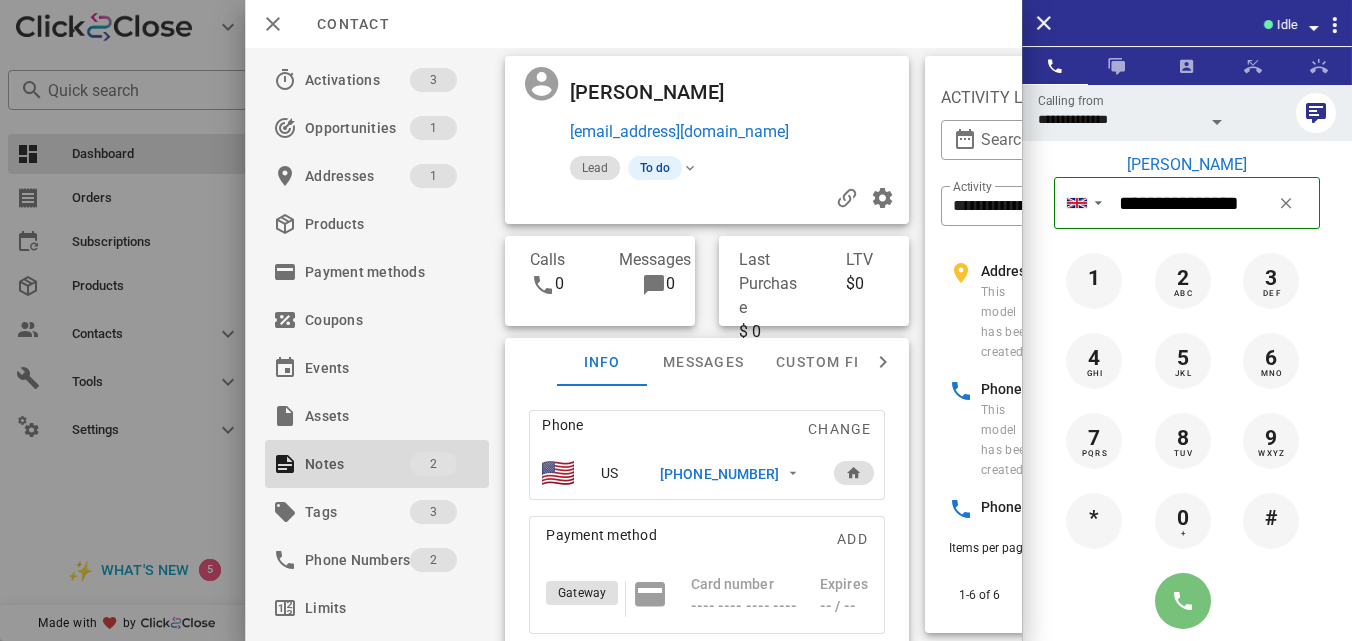 click at bounding box center (1183, 601) 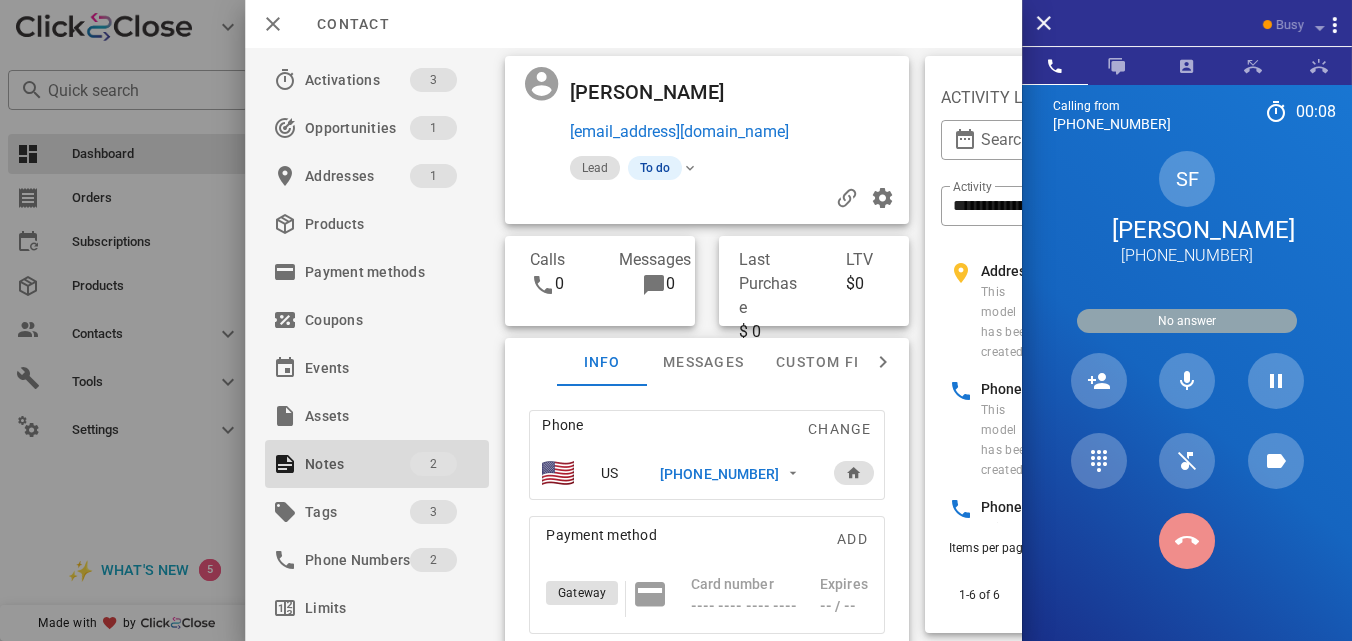 click at bounding box center (1187, 541) 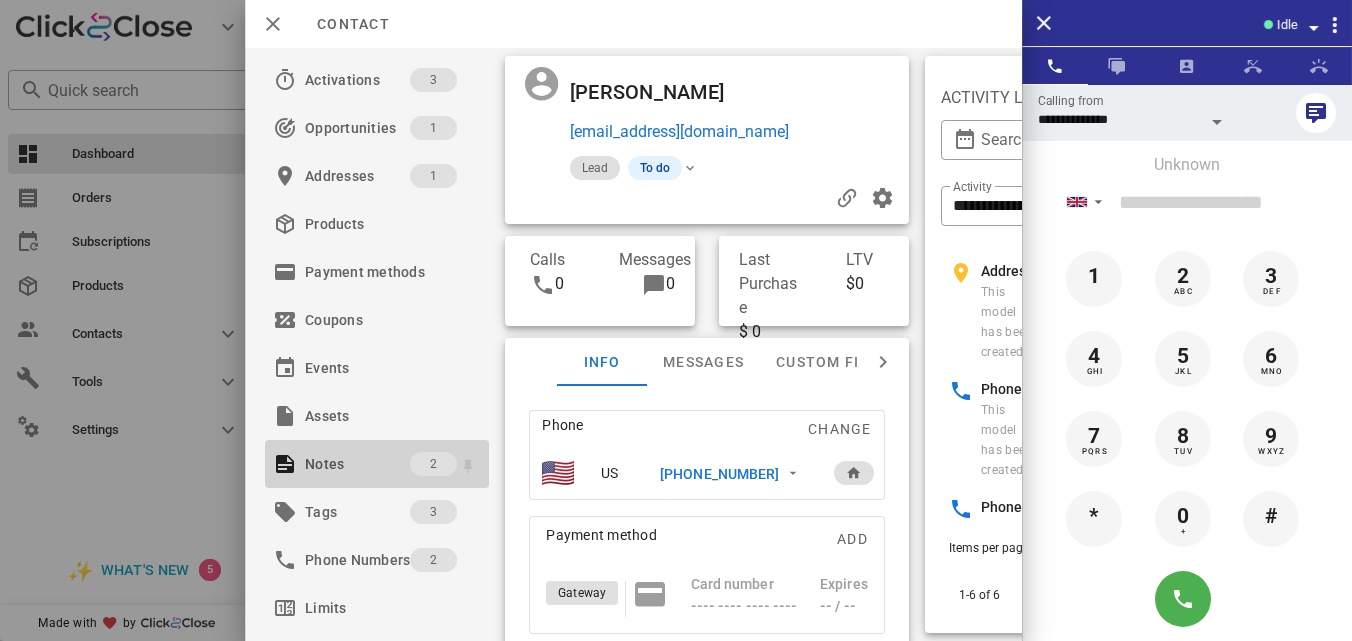 click on "2" at bounding box center [445, 464] 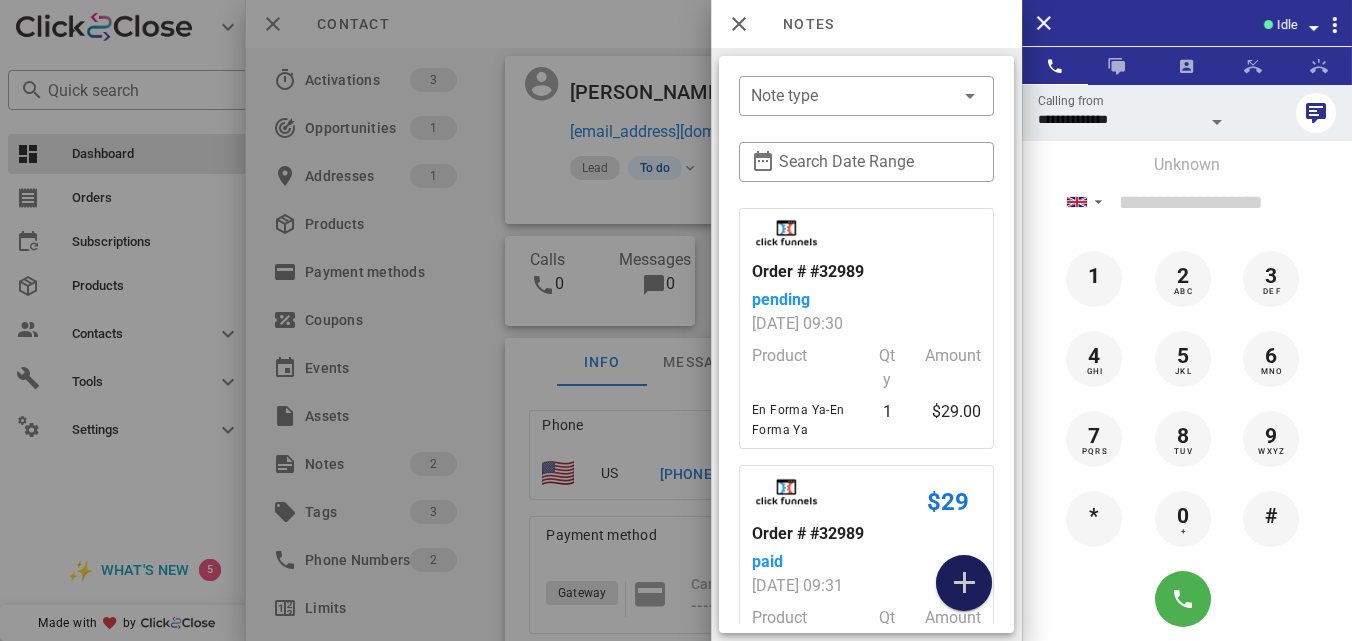 click at bounding box center (964, 583) 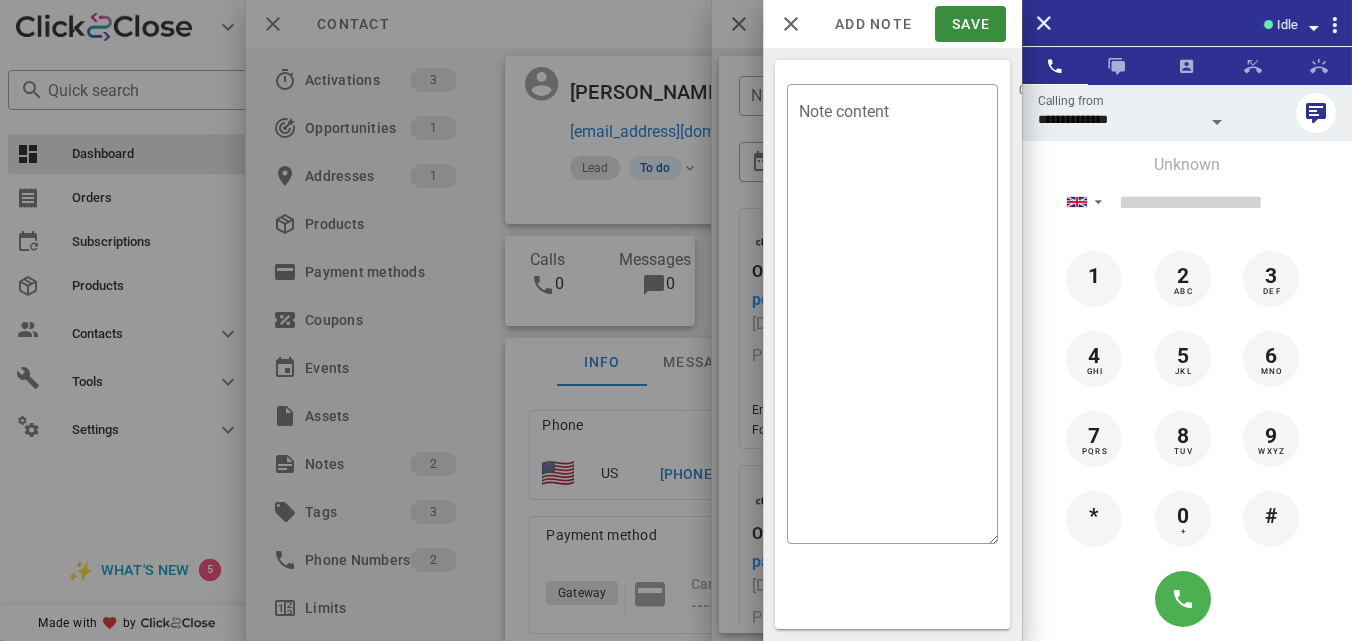 scroll, scrollTop: 231, scrollLeft: 0, axis: vertical 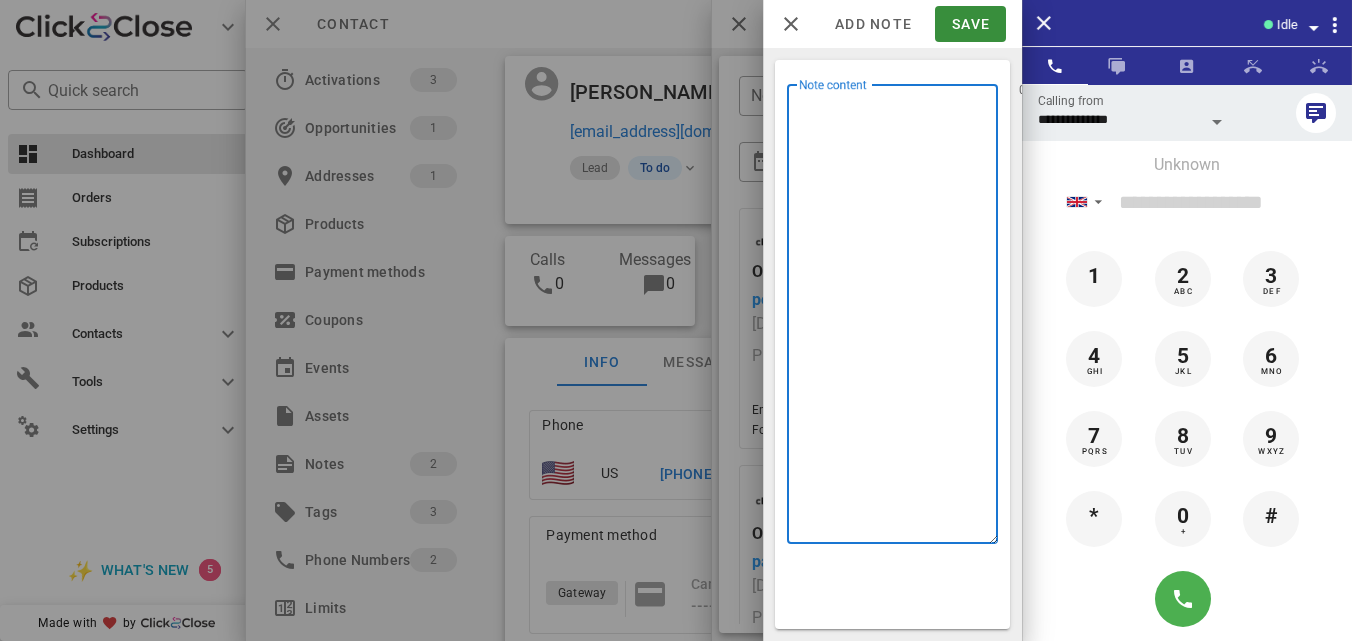 click on "Note content" at bounding box center (898, 319) 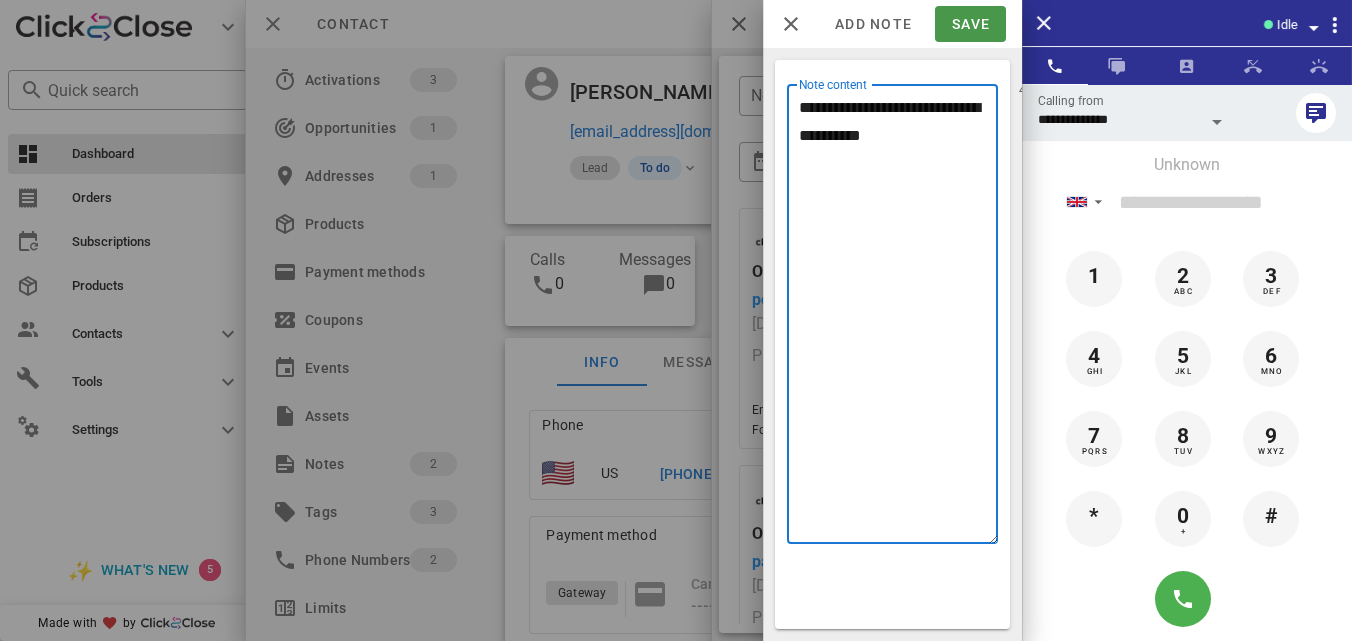 type on "**********" 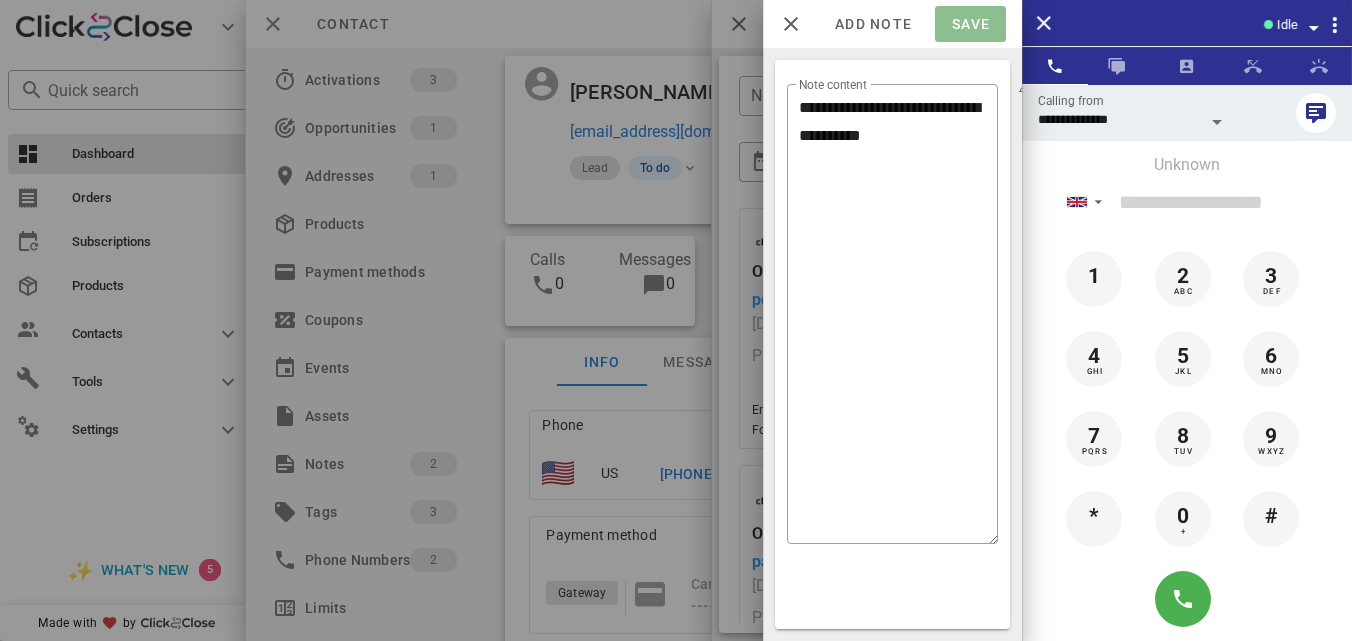 click on "Save" at bounding box center (970, 24) 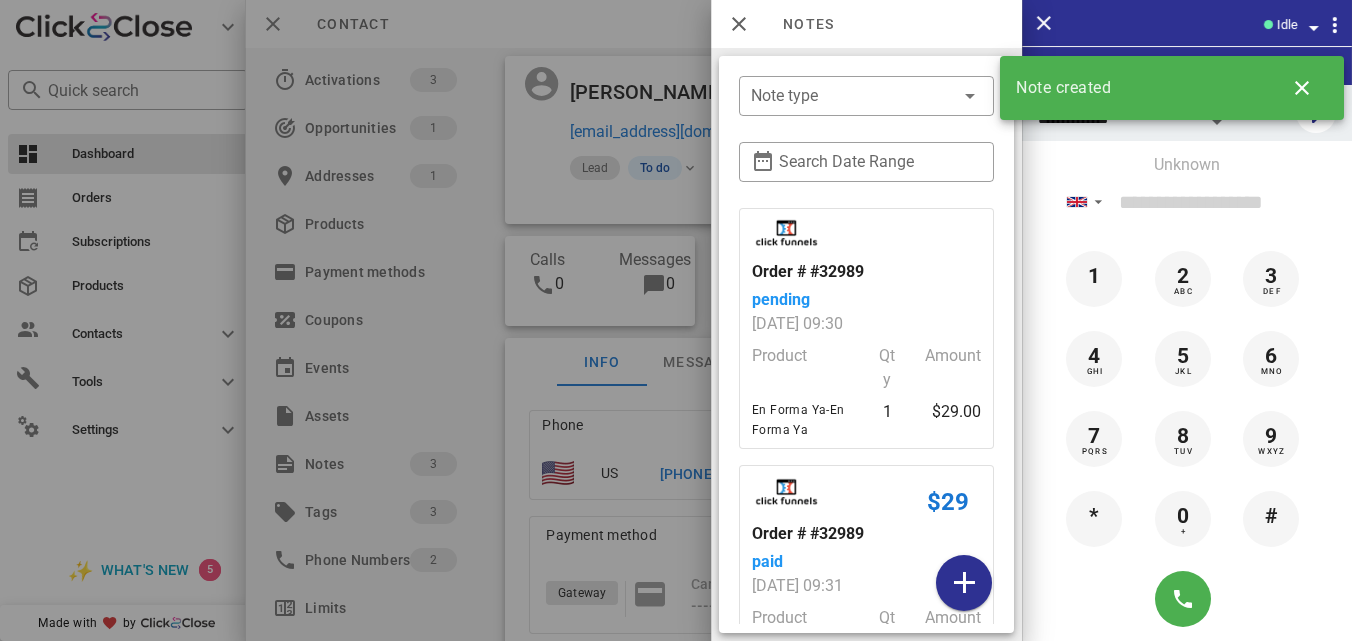 click at bounding box center (676, 320) 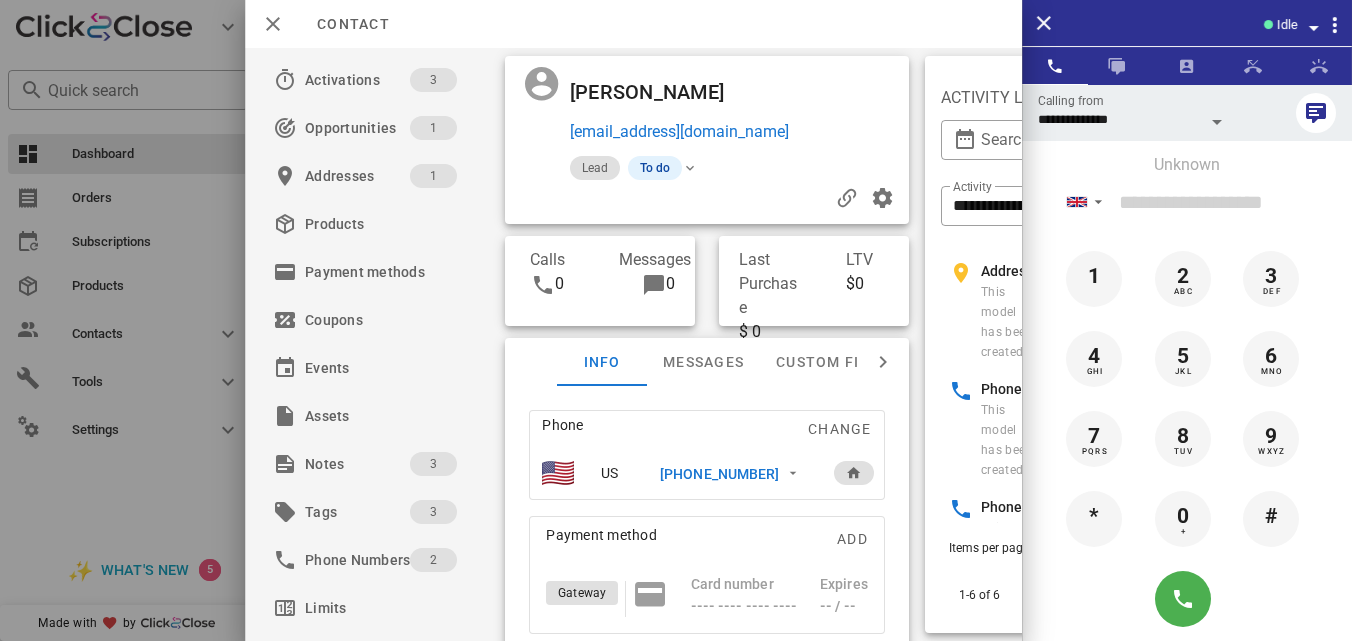 click on "[PHONE_NUMBER]" at bounding box center [719, 474] 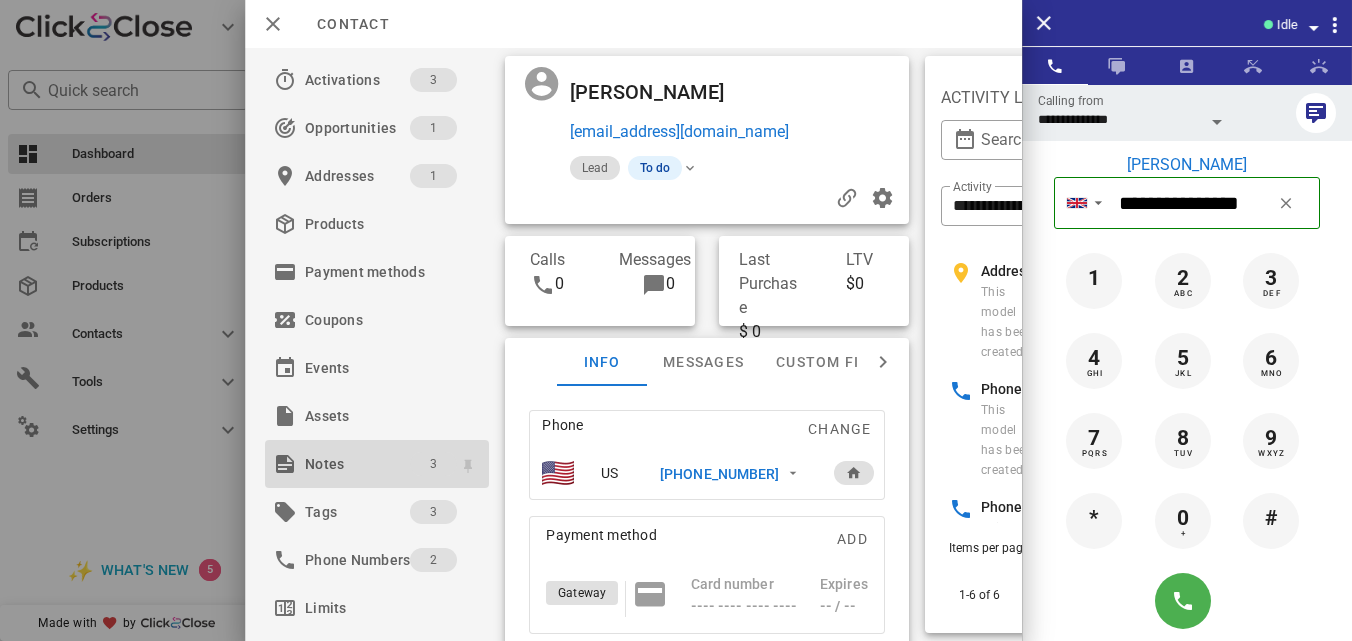 click on "3" at bounding box center [433, 464] 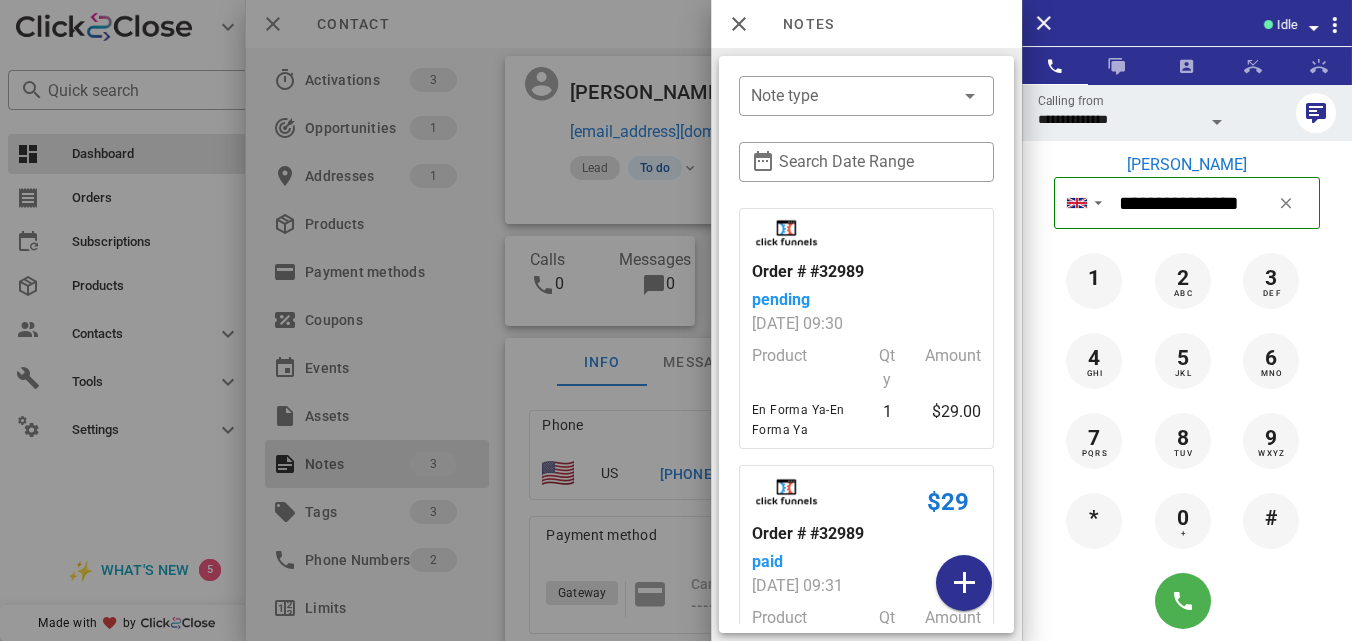 scroll, scrollTop: 303, scrollLeft: 0, axis: vertical 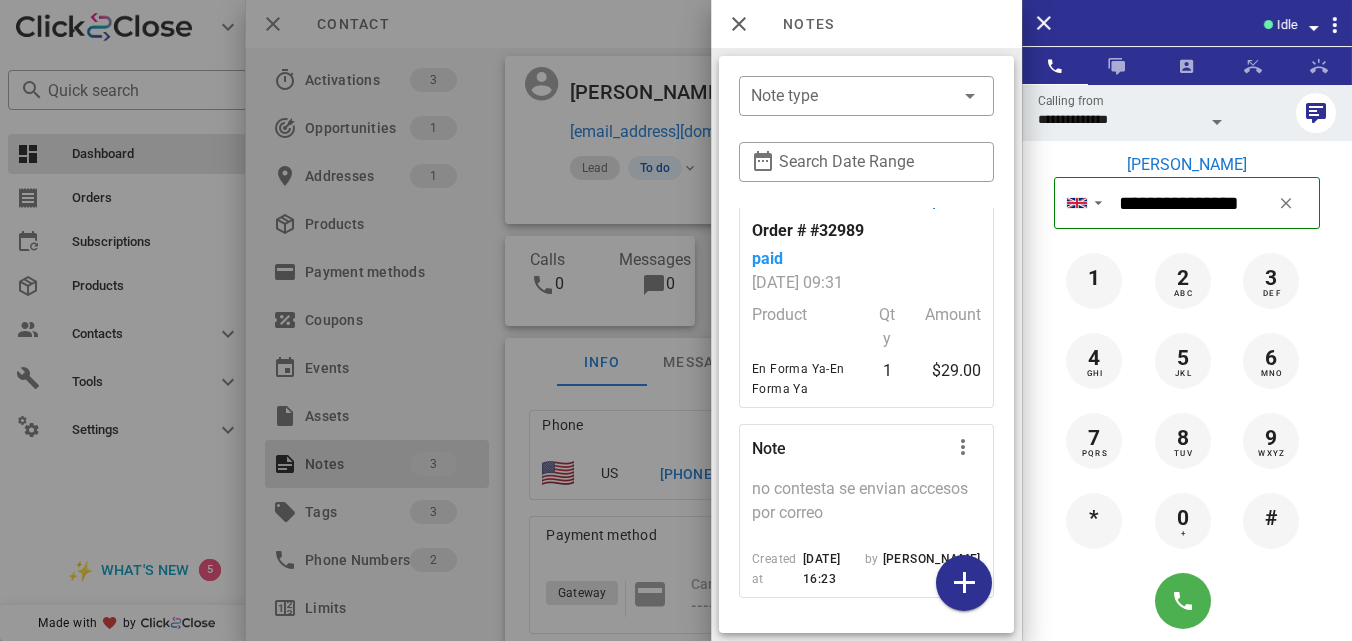 click at bounding box center (676, 320) 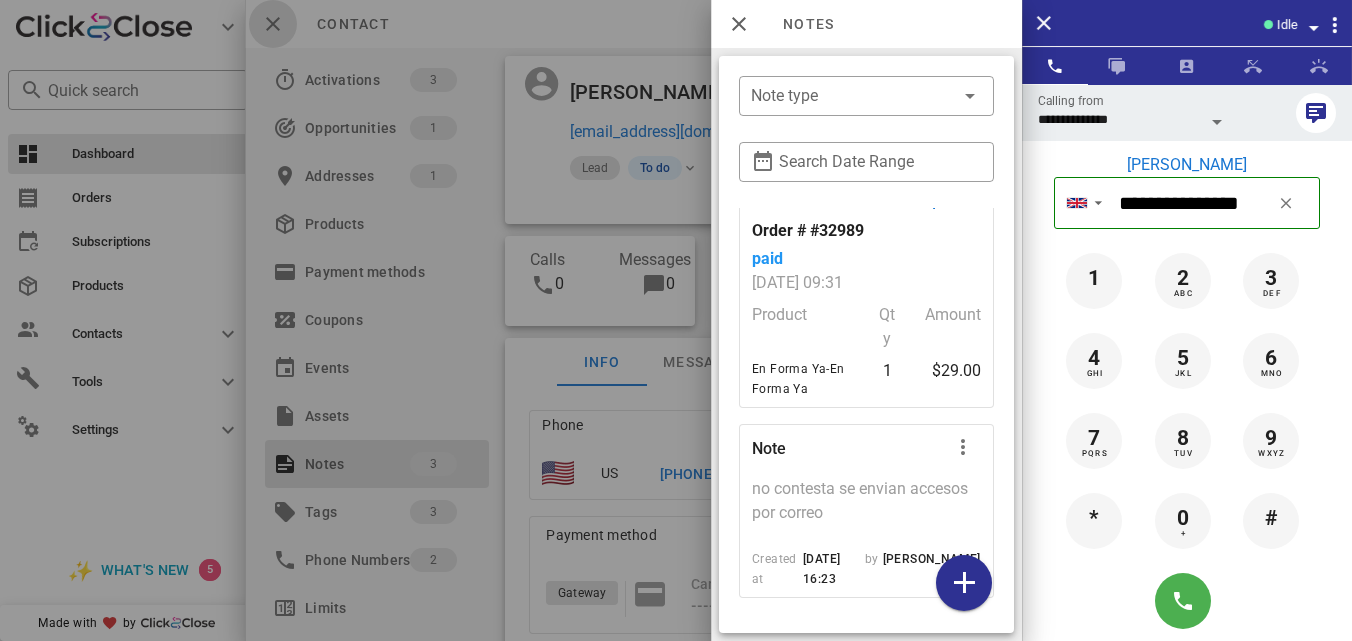 click at bounding box center [273, 24] 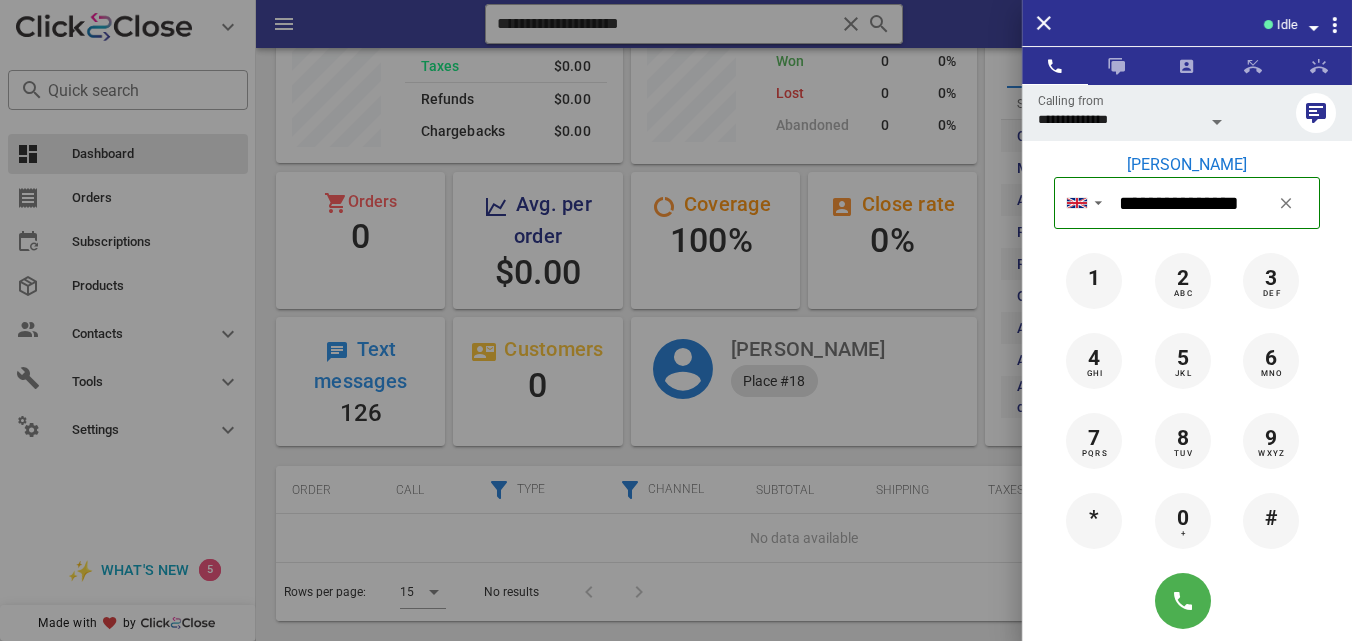 click at bounding box center [676, 320] 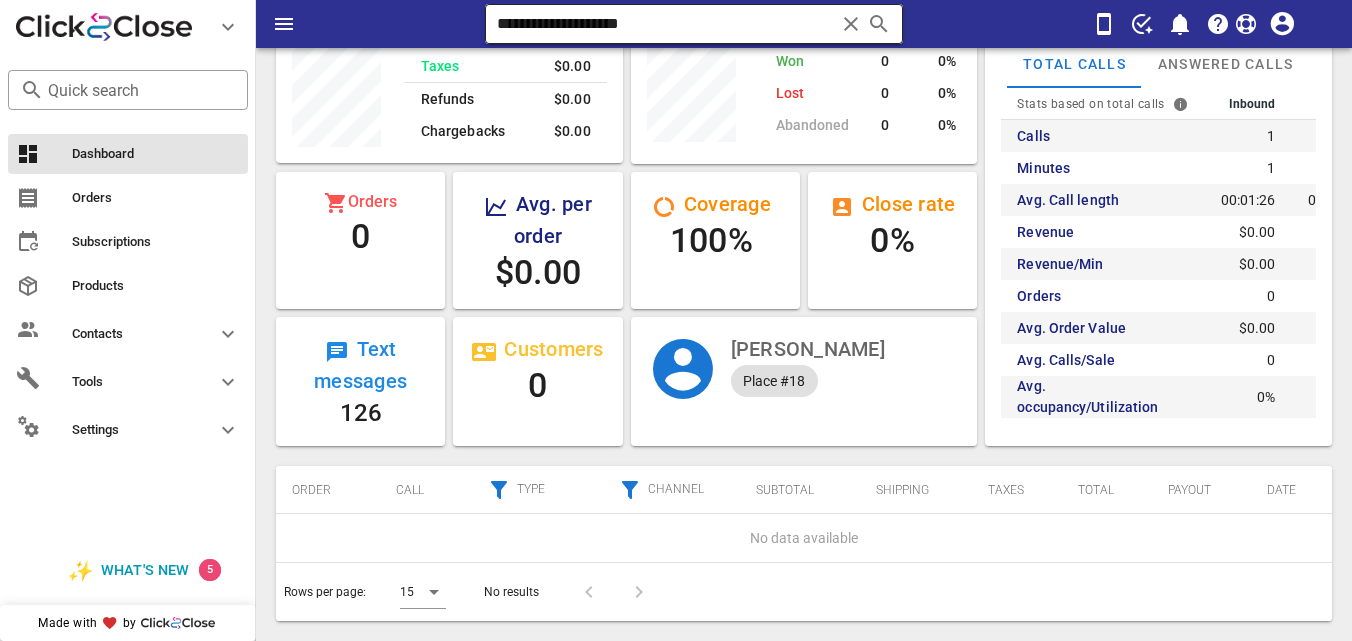 click at bounding box center (851, 24) 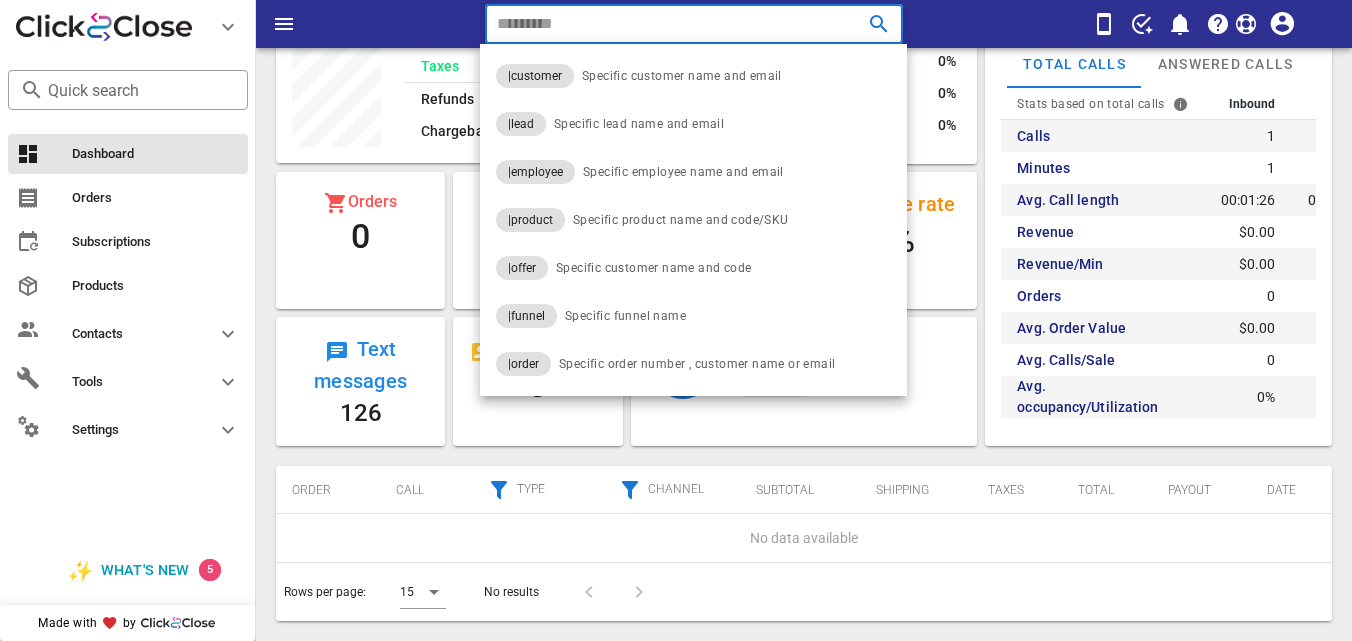 paste on "**********" 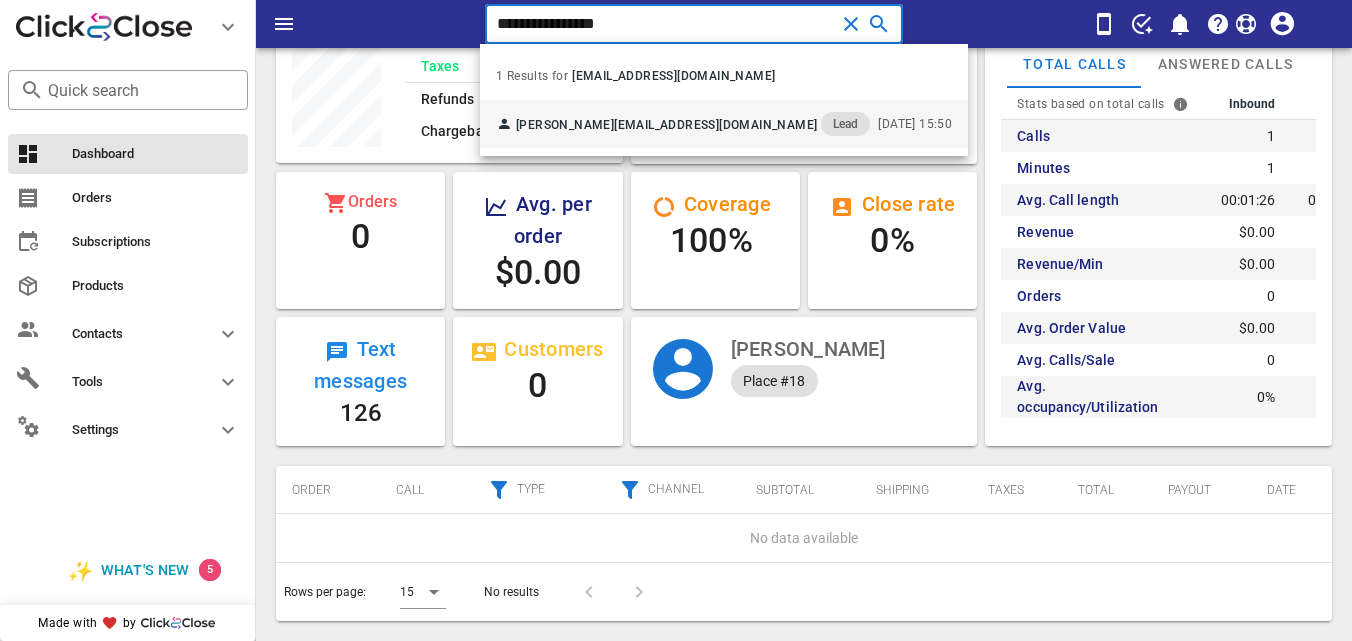 type on "**********" 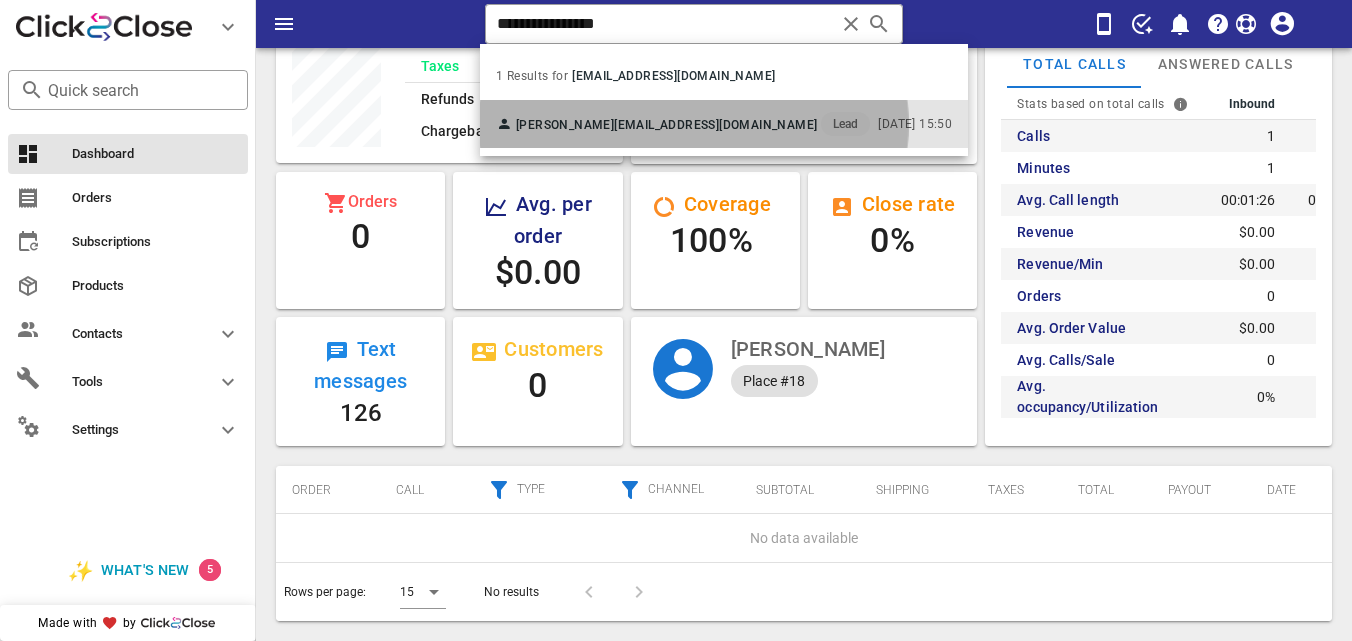 click on "[PERSON_NAME]" at bounding box center (565, 125) 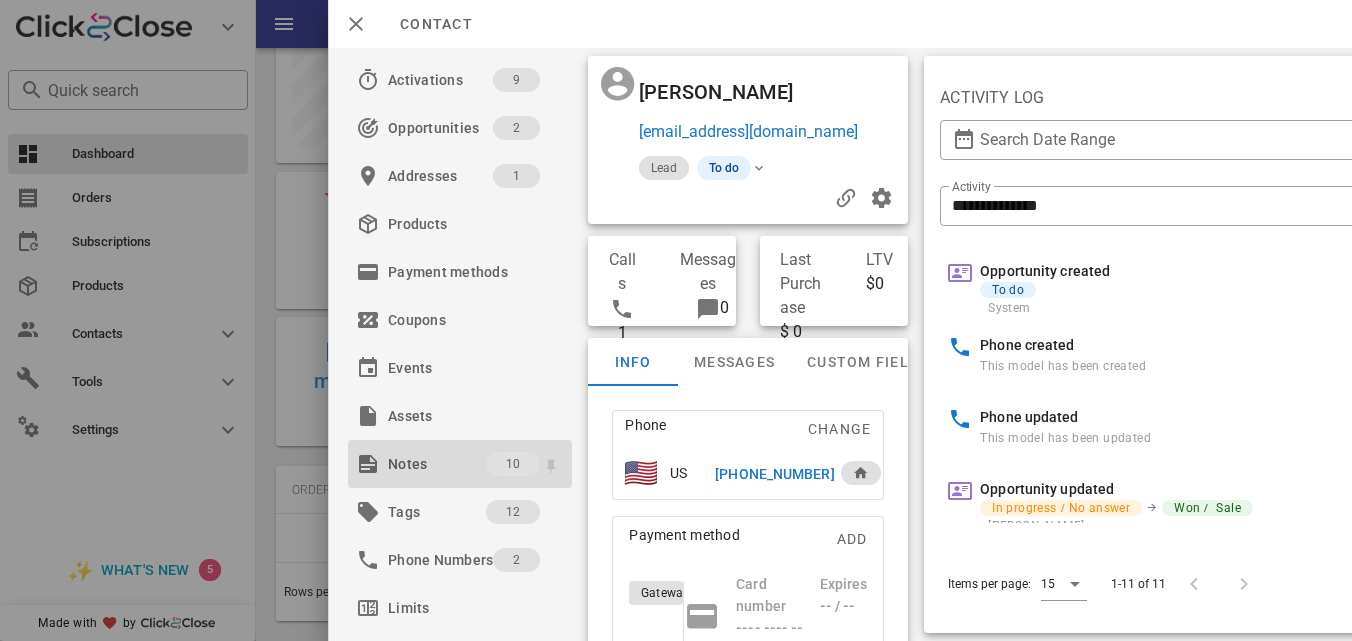 click on "Notes" at bounding box center (437, 464) 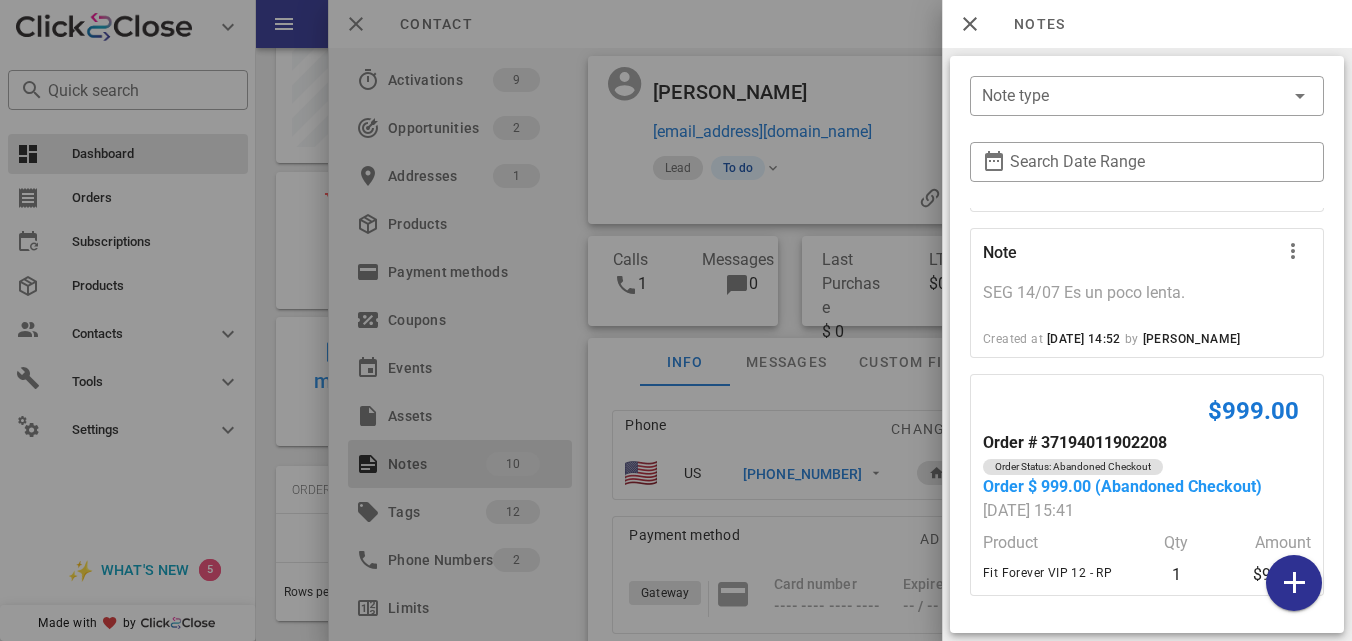scroll, scrollTop: 1996, scrollLeft: 0, axis: vertical 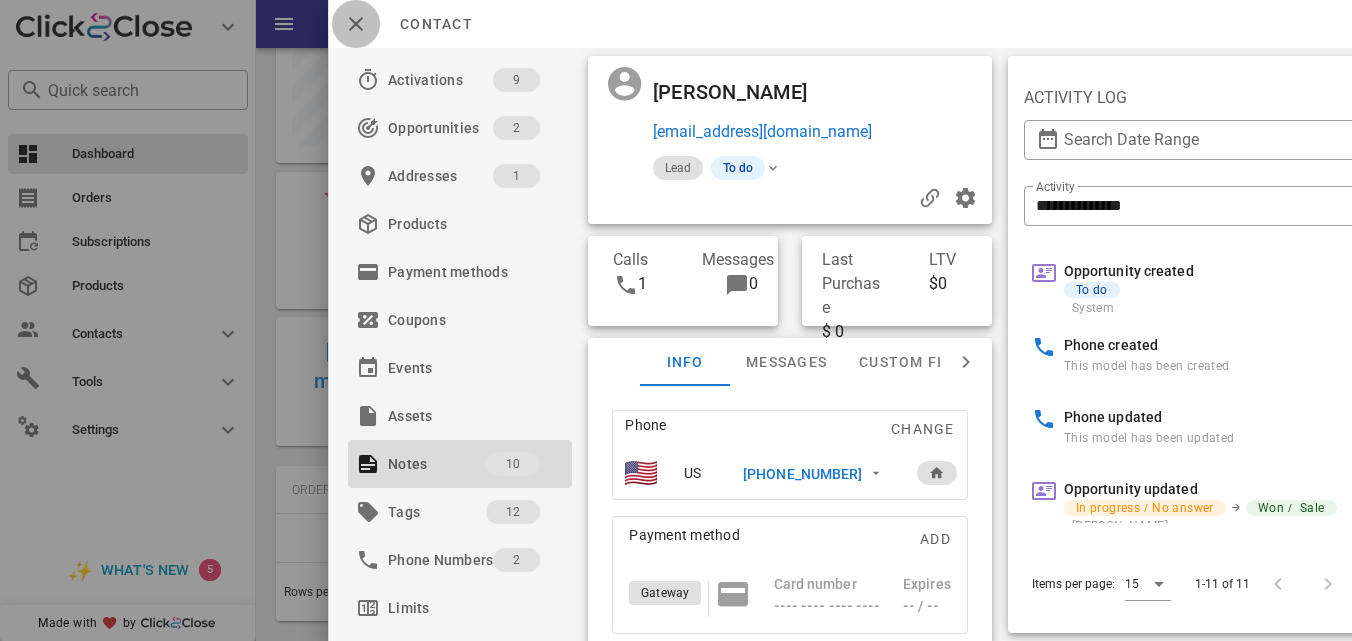 click at bounding box center [356, 24] 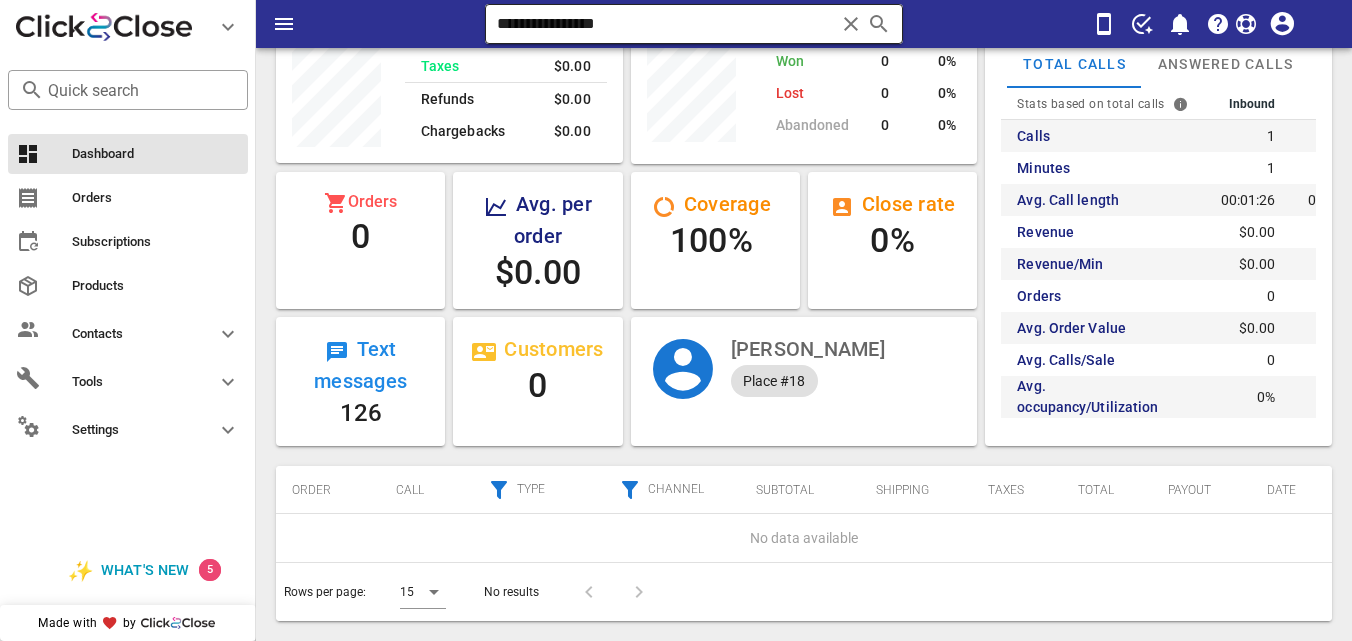 click at bounding box center (851, 24) 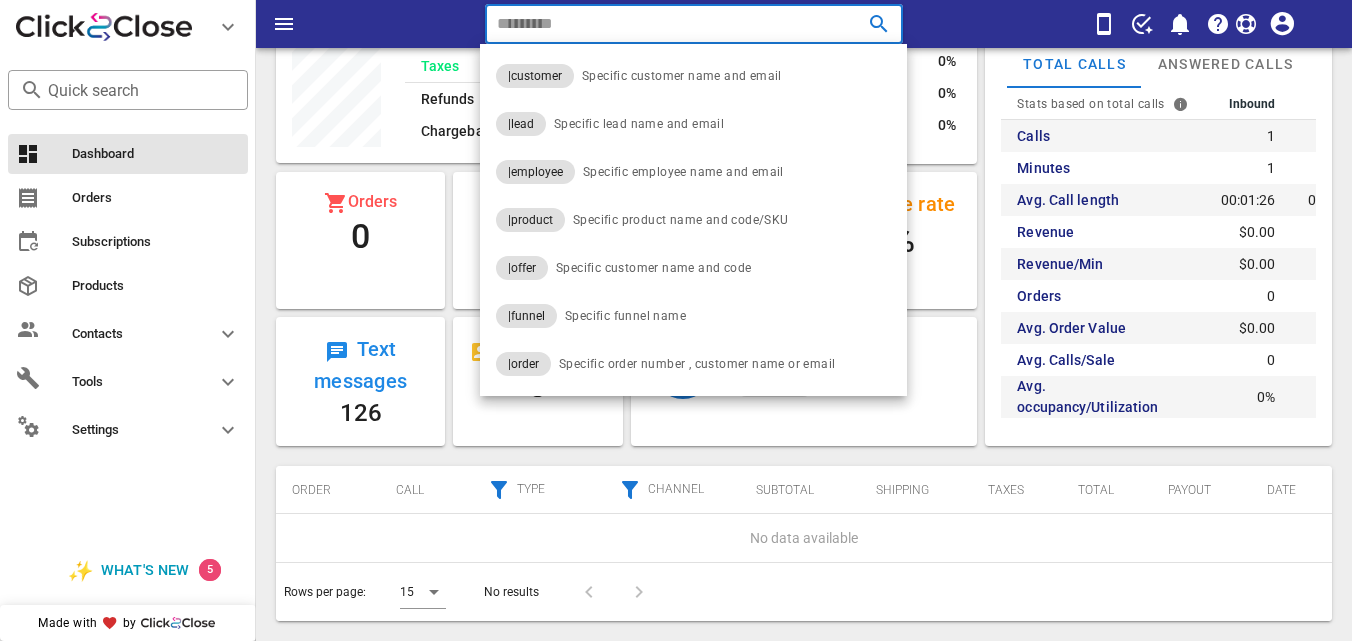 paste on "**********" 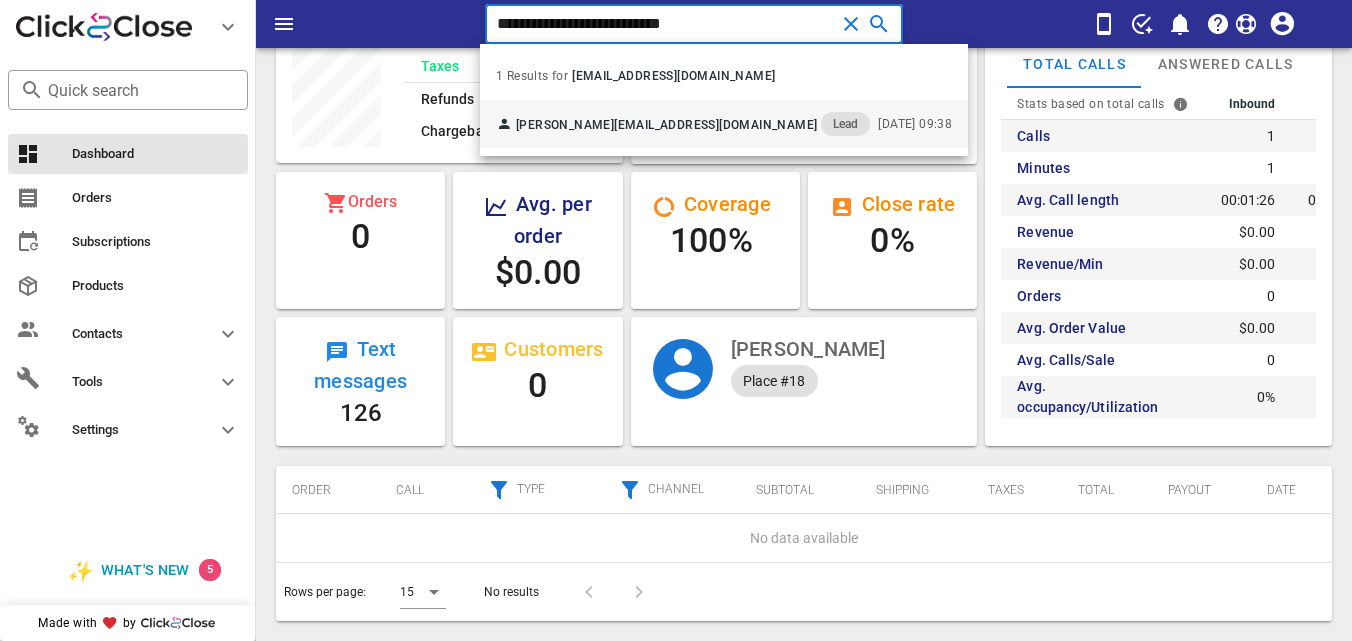 type on "**********" 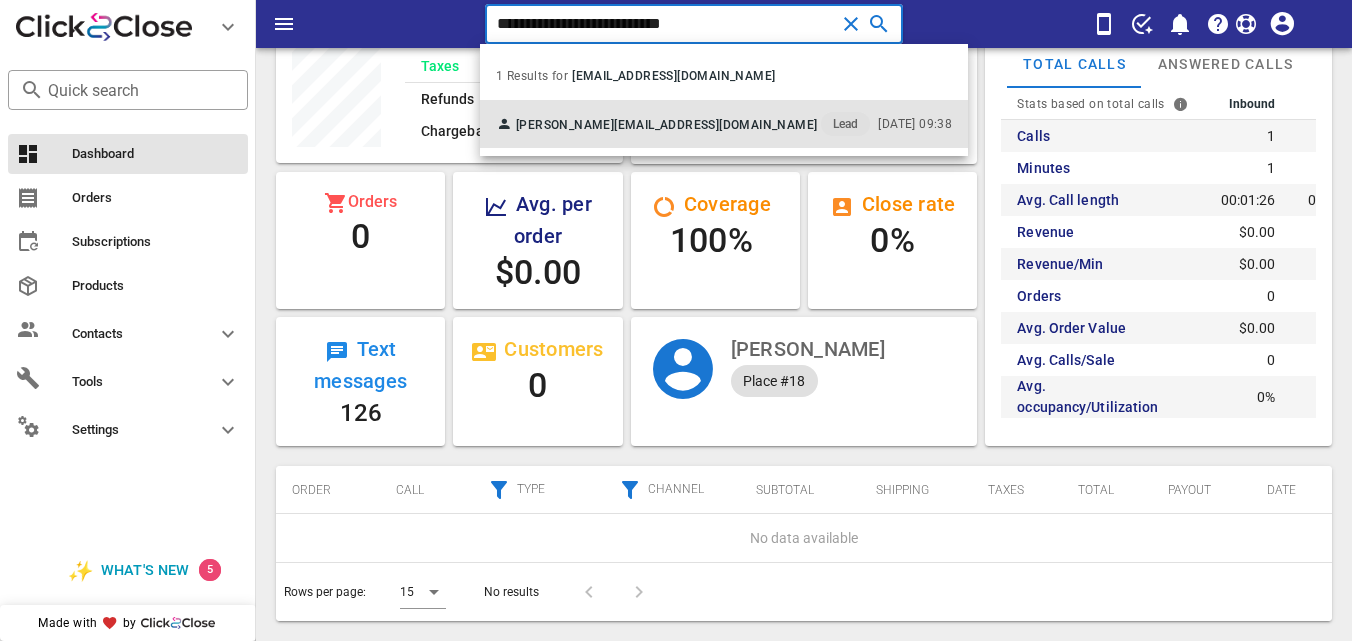 click on "[PERSON_NAME]   [EMAIL_ADDRESS][DOMAIN_NAME]   Lead   [DATE] 09:38" at bounding box center (724, 124) 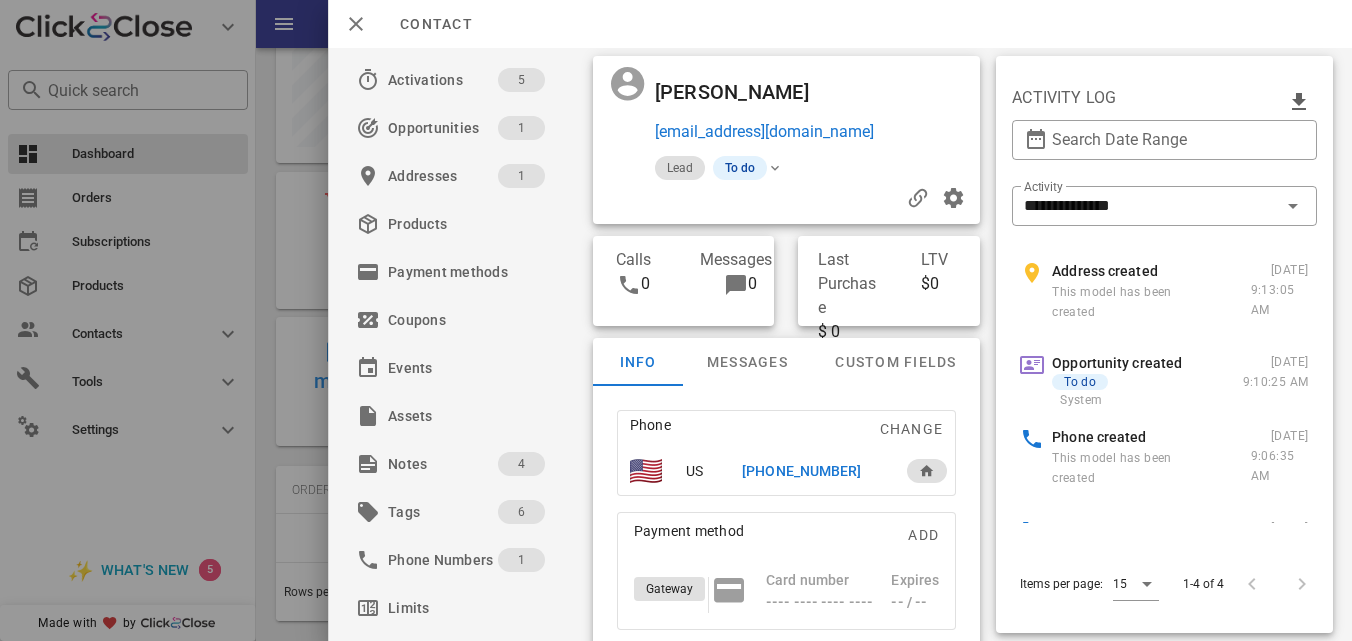 click on "[PHONE_NUMBER]" at bounding box center (801, 471) 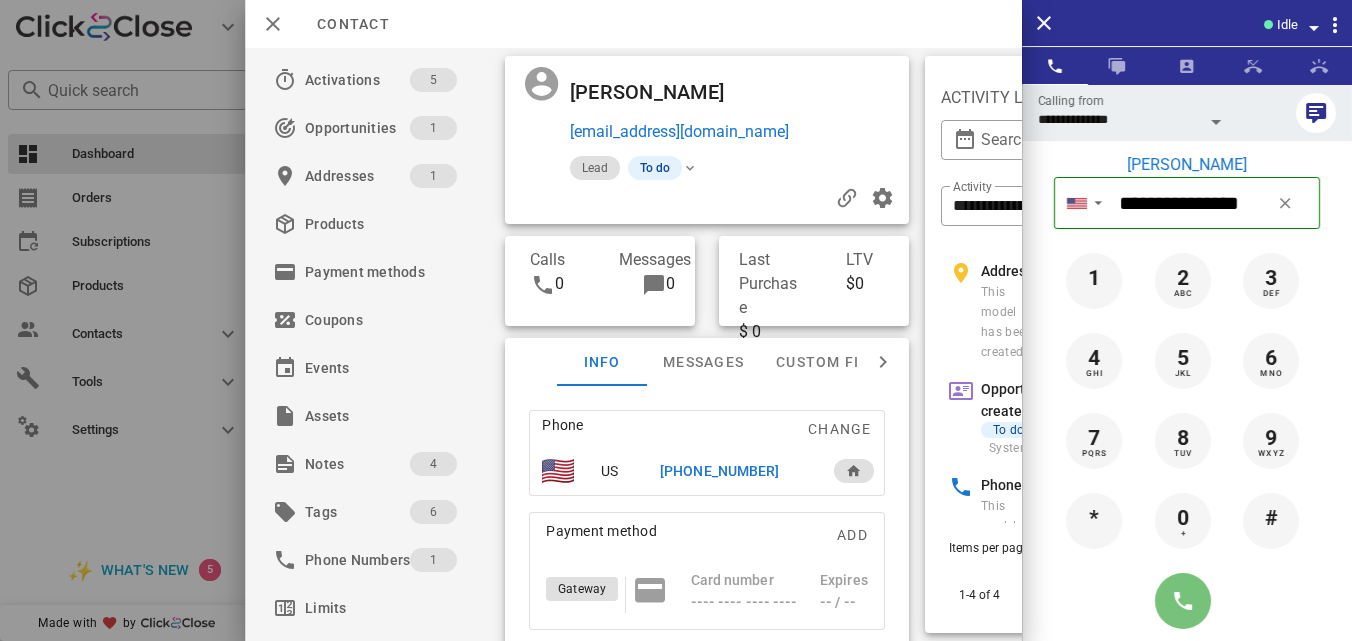 click at bounding box center [1183, 601] 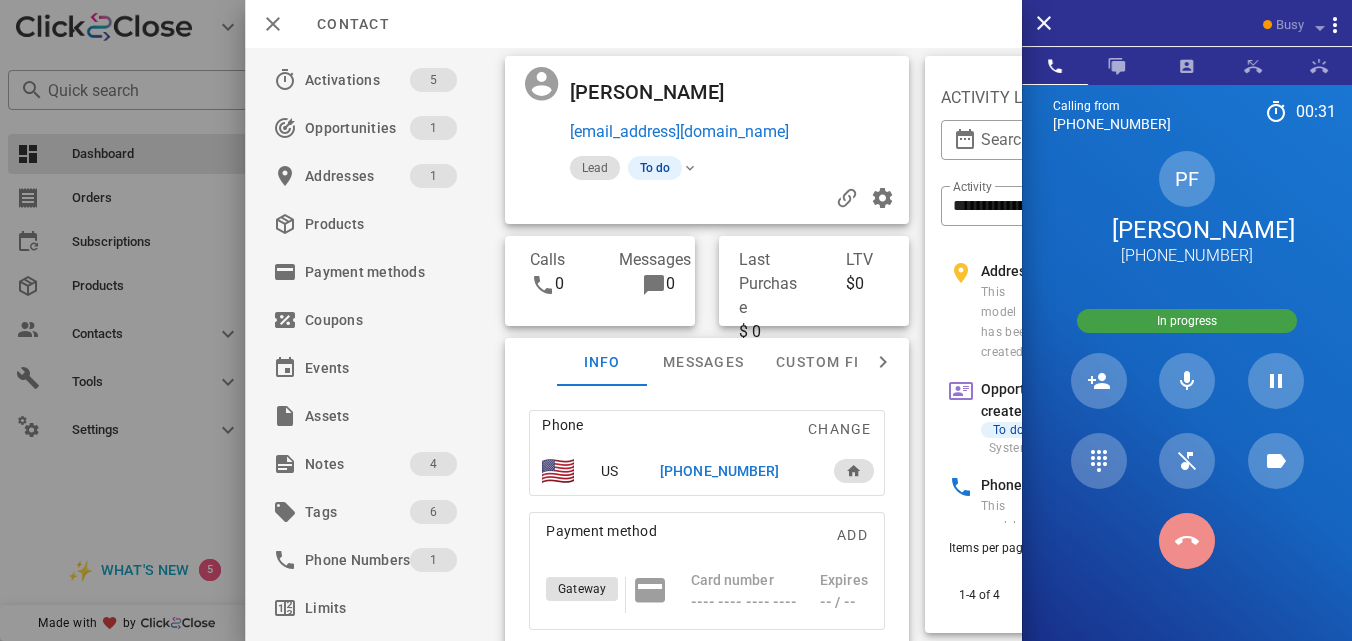 click at bounding box center (1187, 541) 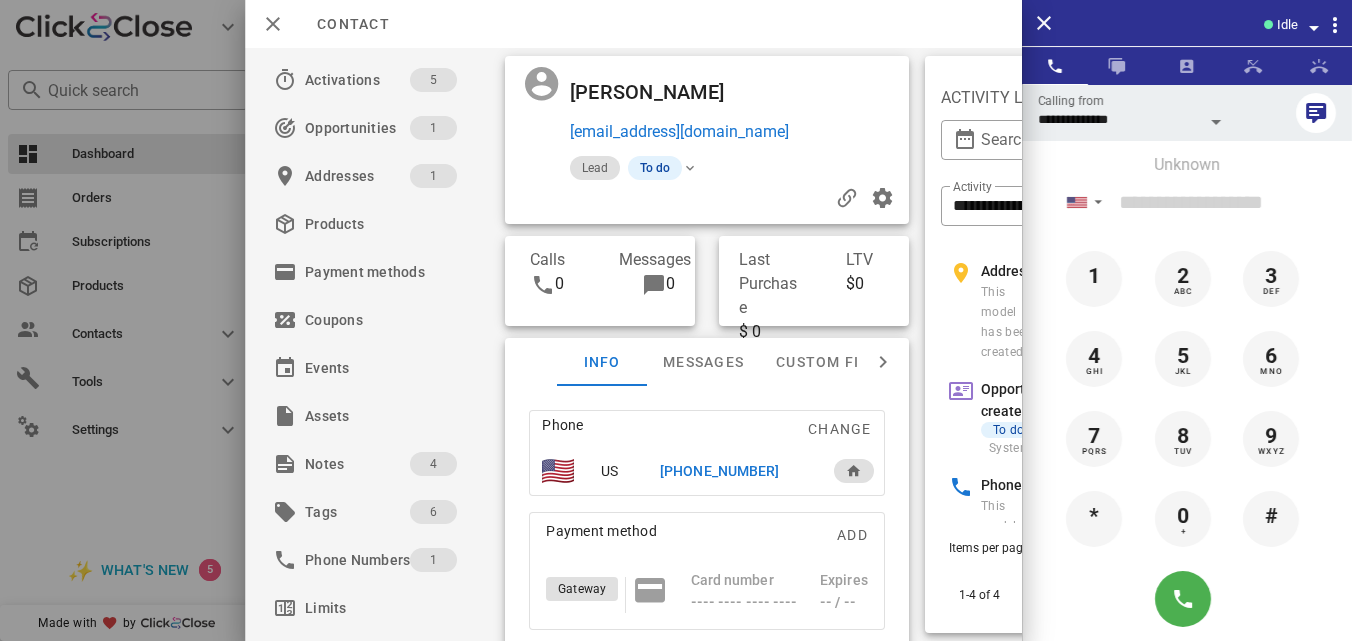 click on "[PHONE_NUMBER]" at bounding box center (719, 471) 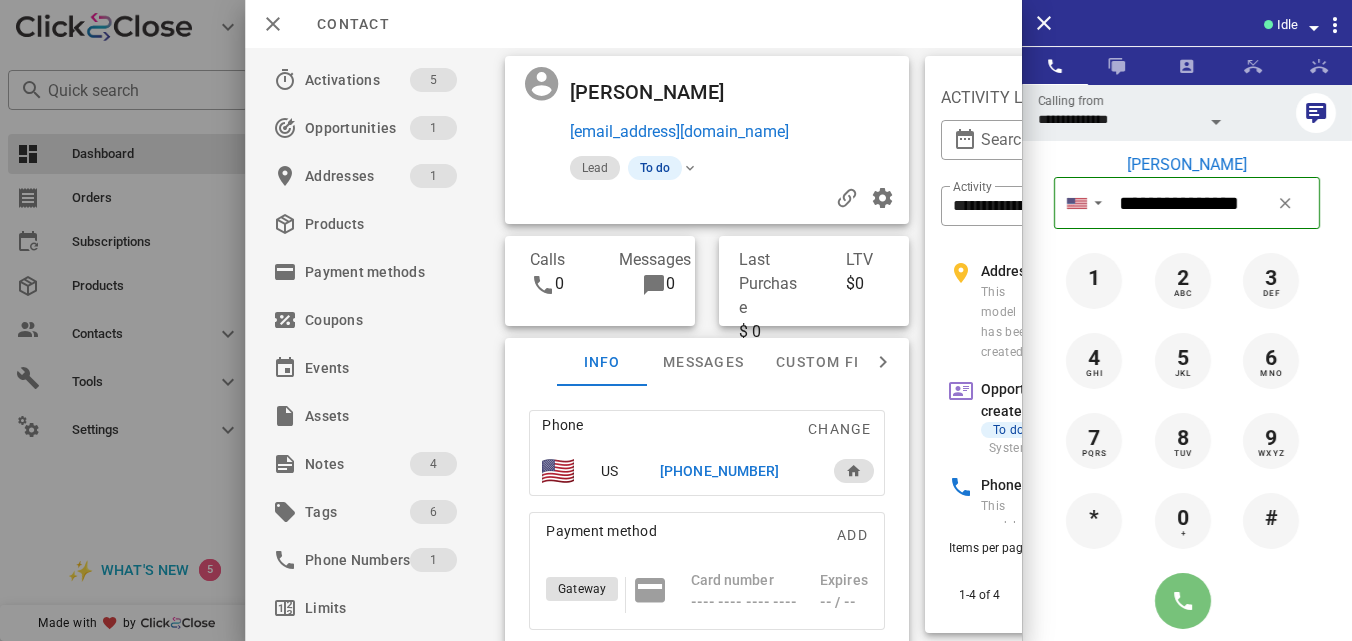 click at bounding box center (1183, 601) 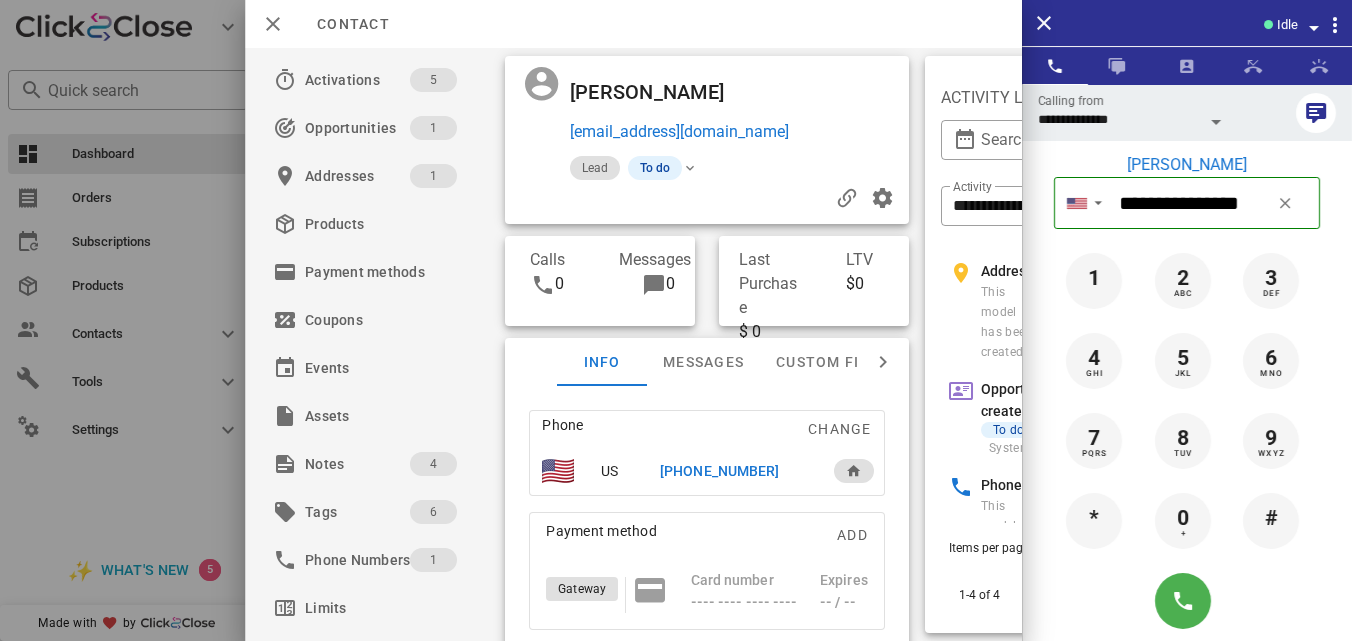 type 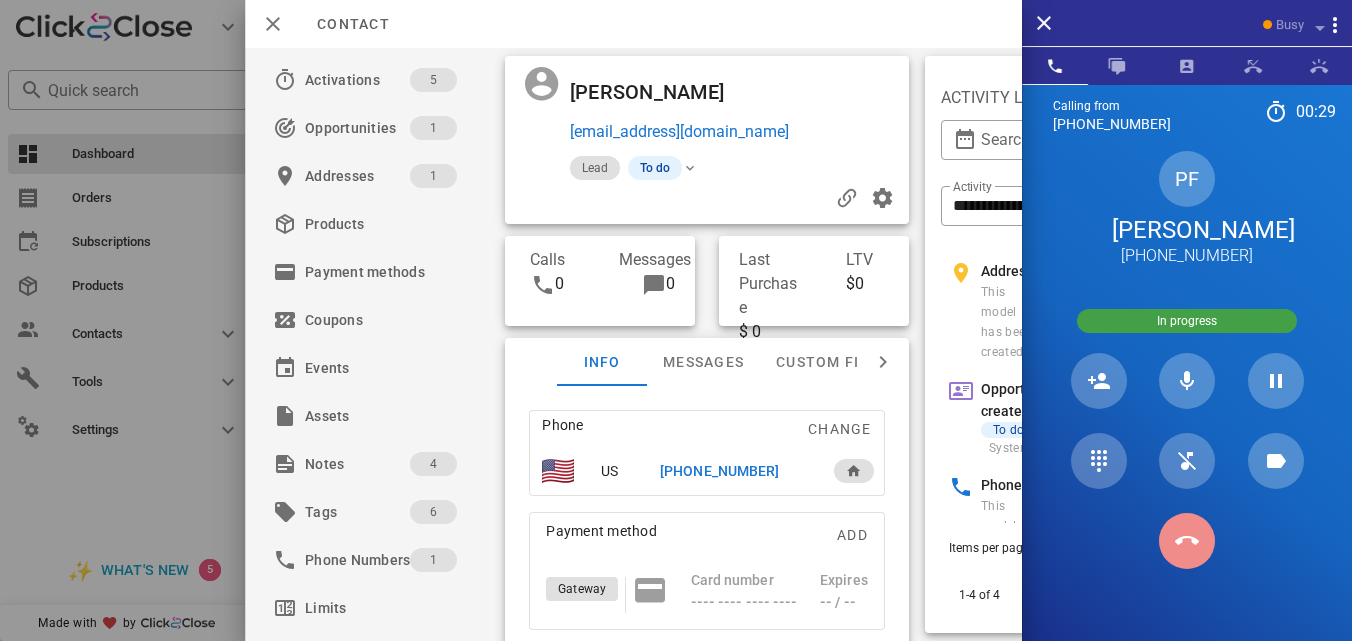 click at bounding box center (1187, 541) 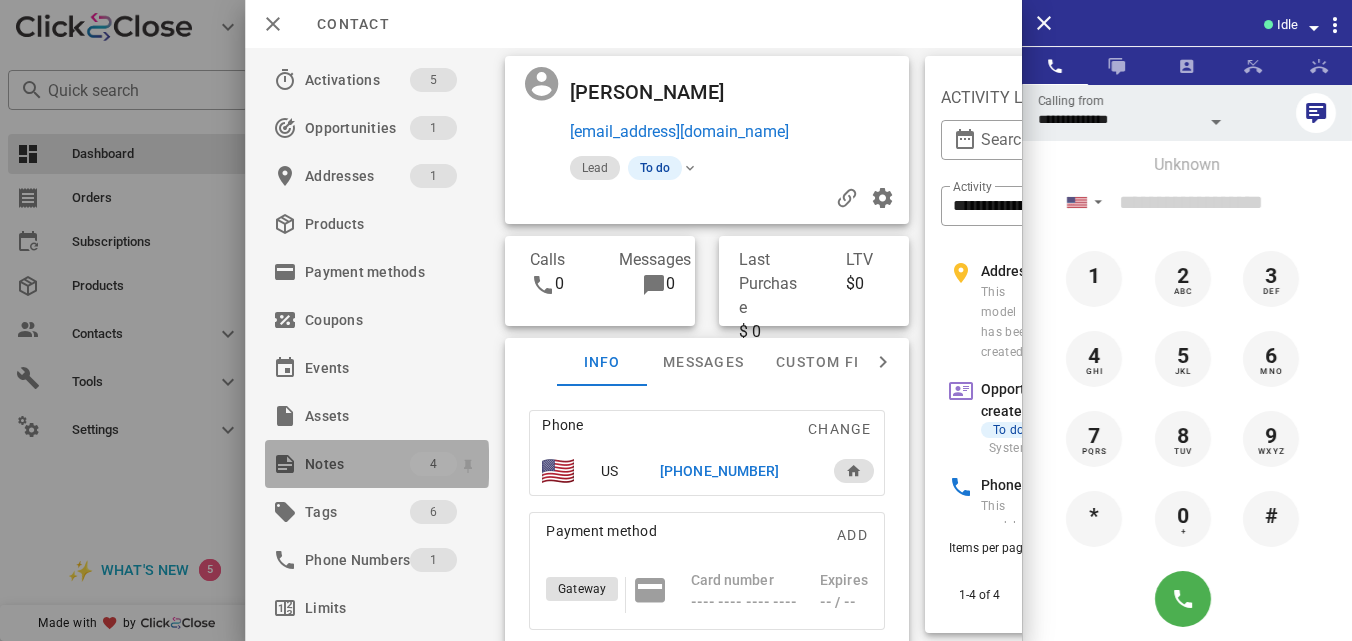 click on "Notes" at bounding box center [357, 464] 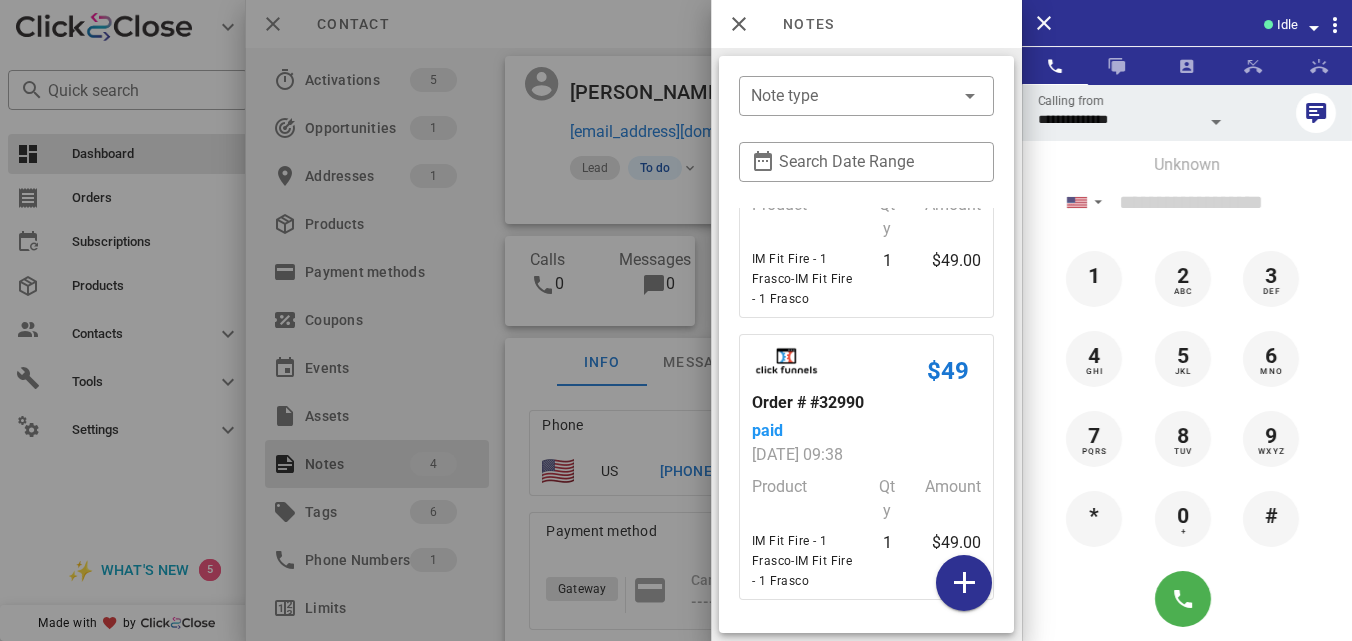 scroll, scrollTop: 615, scrollLeft: 0, axis: vertical 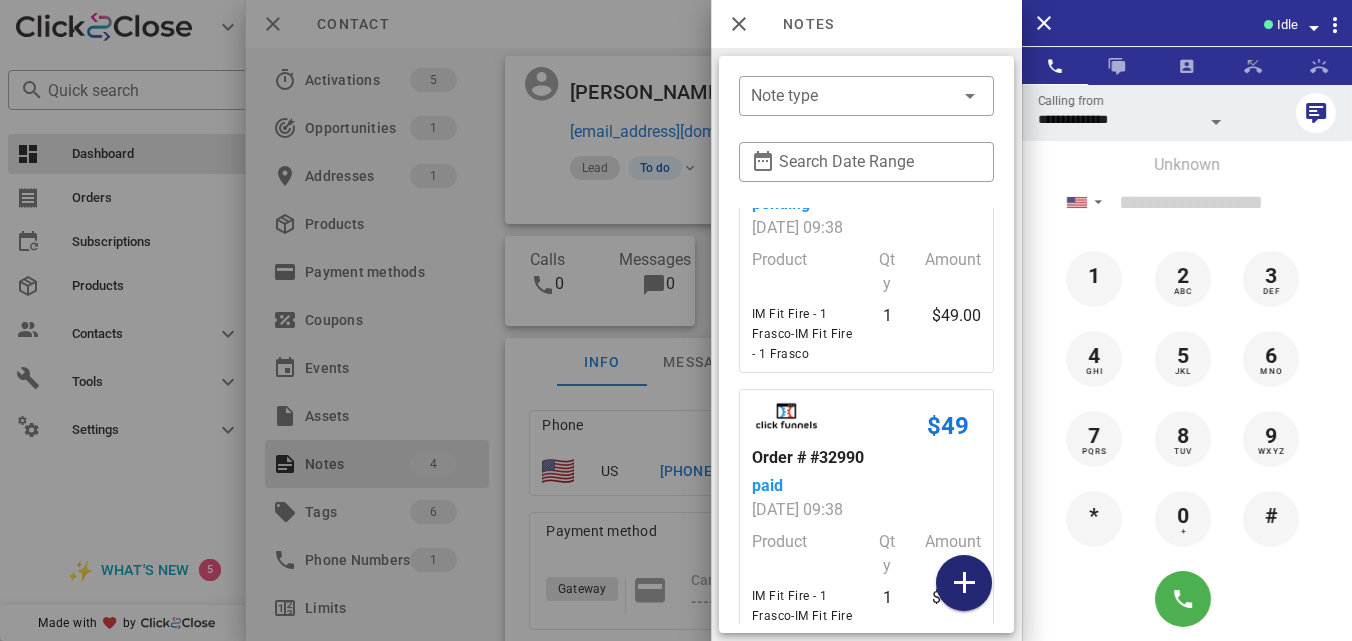 click at bounding box center [964, 583] 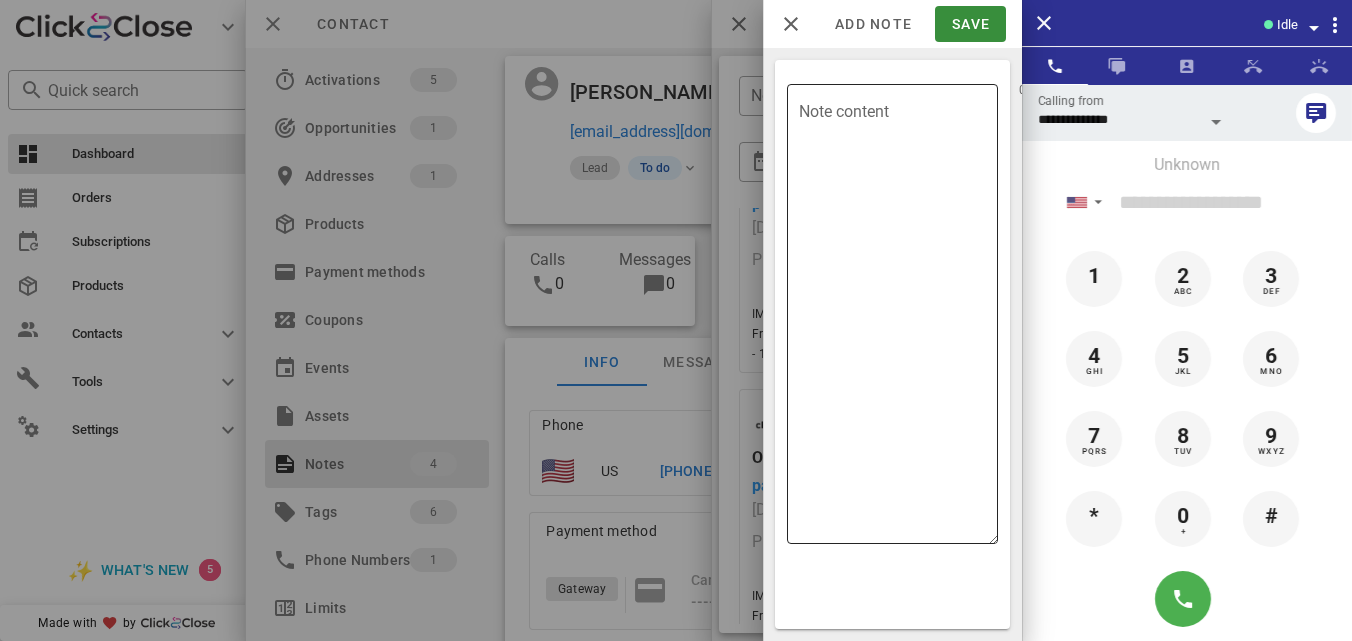 click on "Note content" at bounding box center [898, 319] 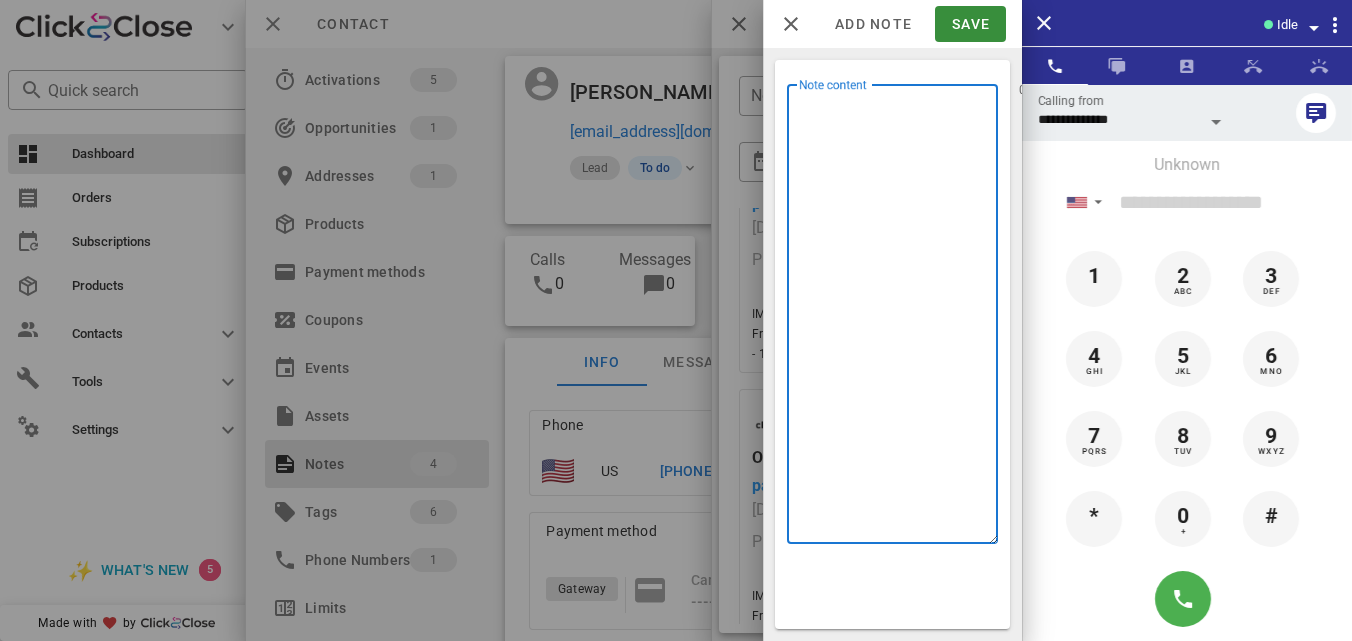 click on "Note content" at bounding box center [898, 319] 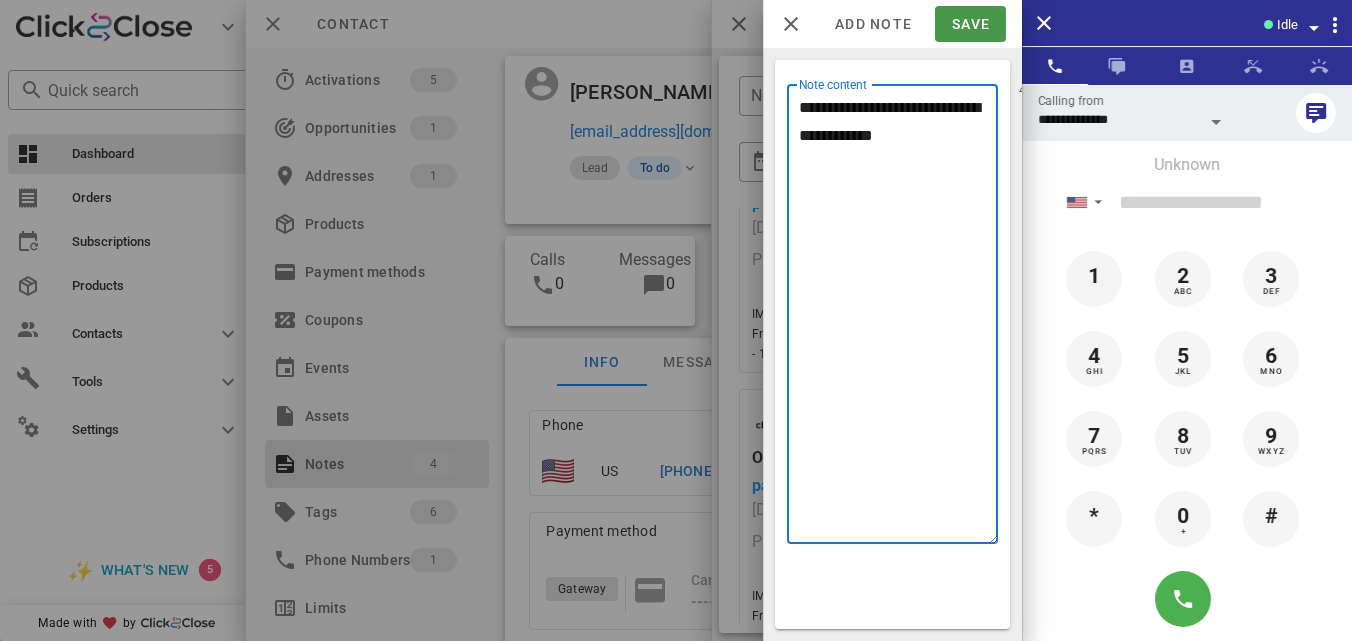 type on "**********" 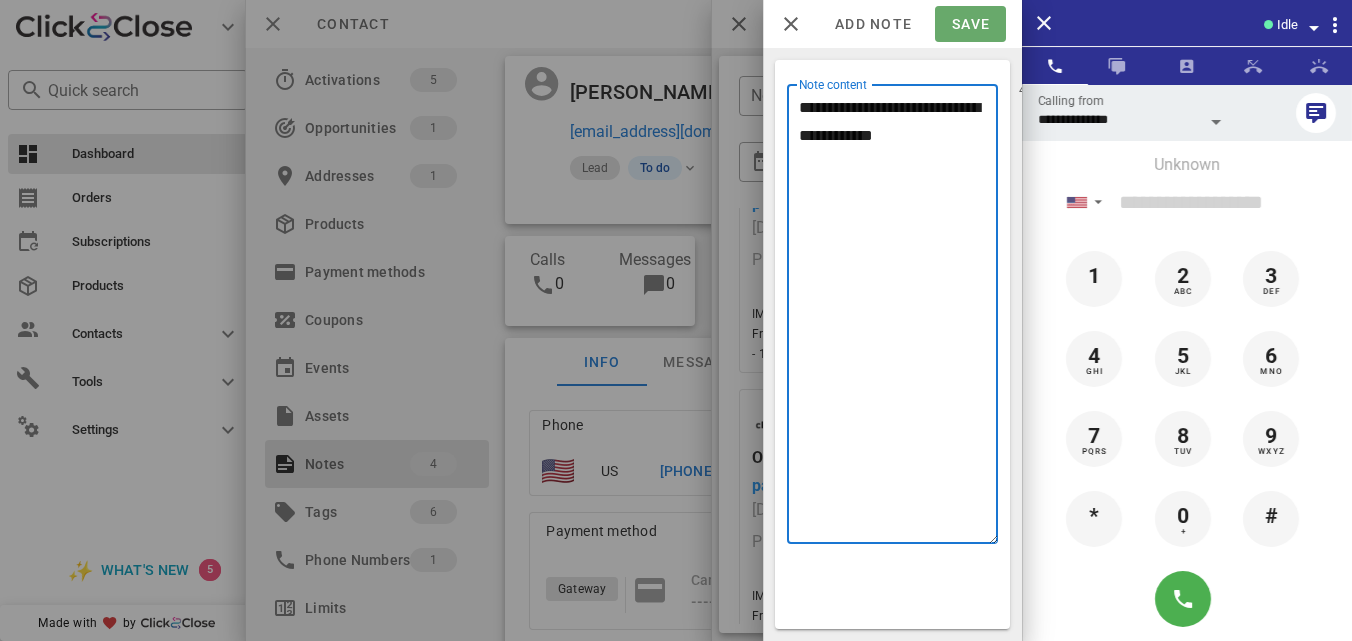 click on "Save" at bounding box center [970, 24] 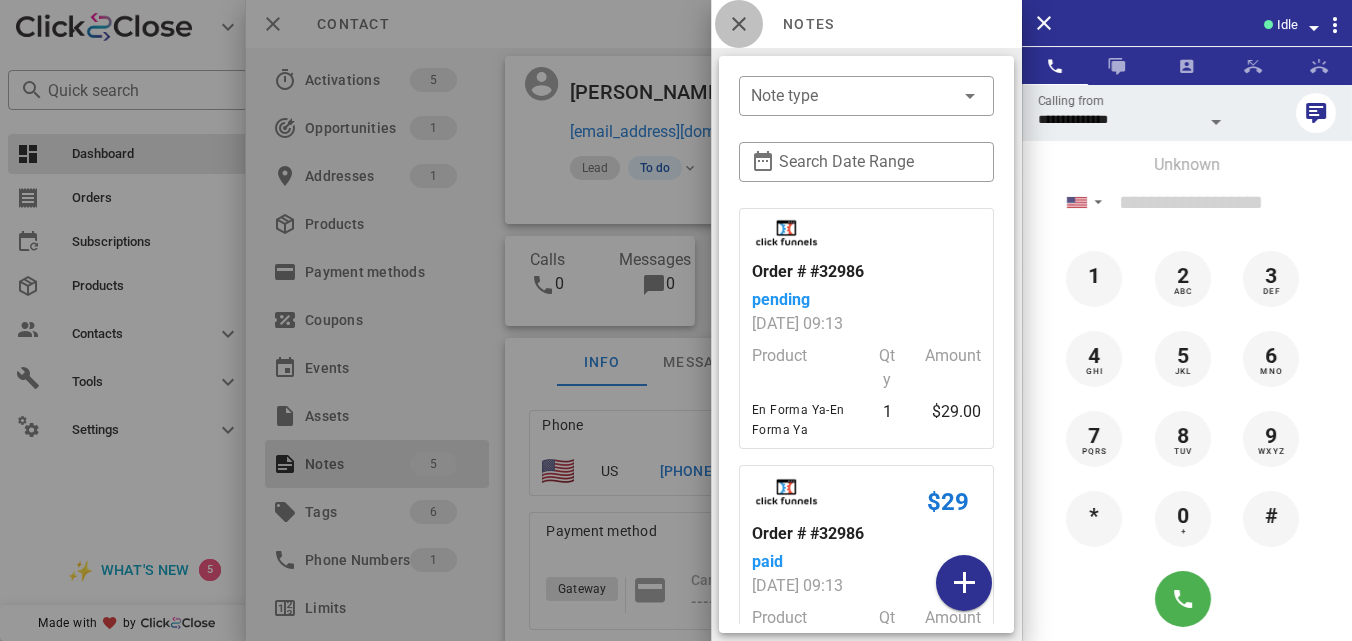 click at bounding box center [739, 24] 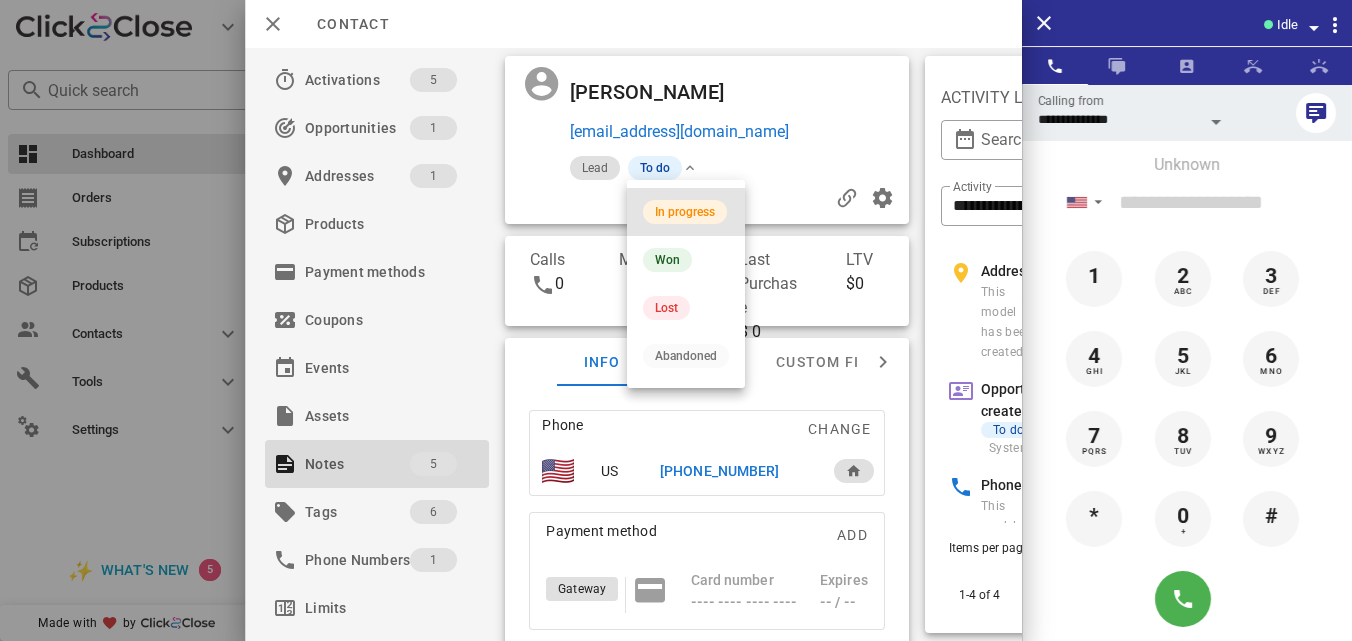 click on "In progress" at bounding box center [686, 212] 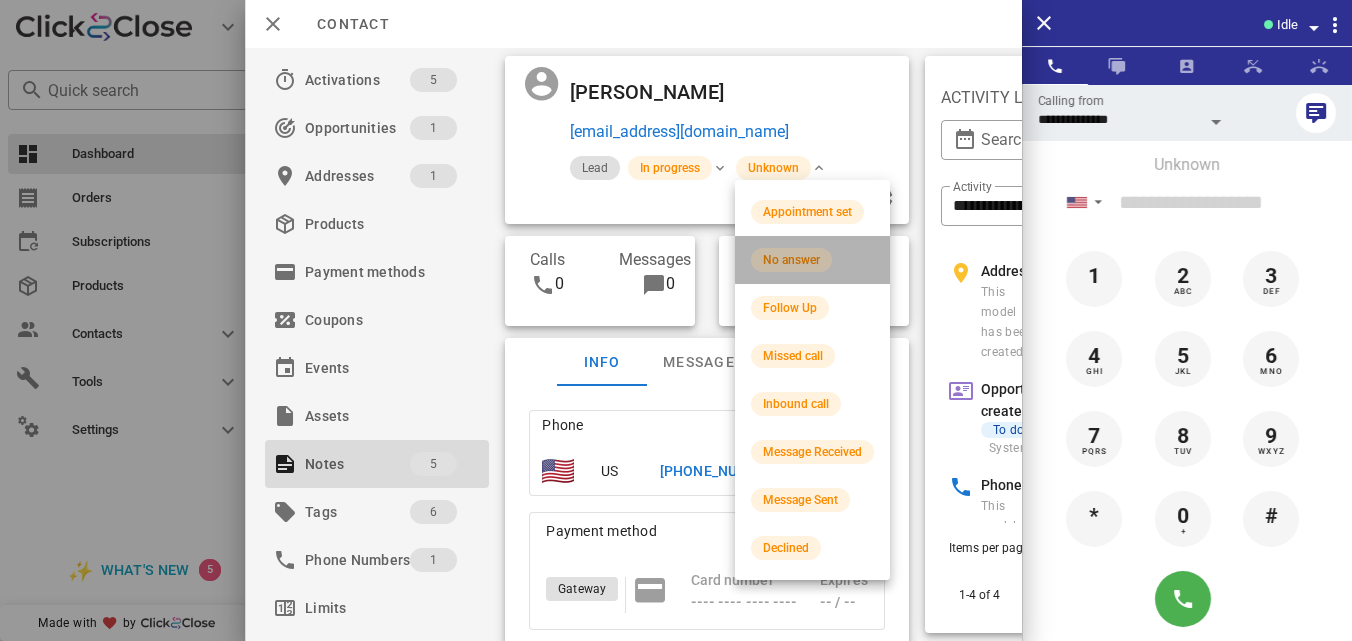 click on "No answer" at bounding box center [791, 260] 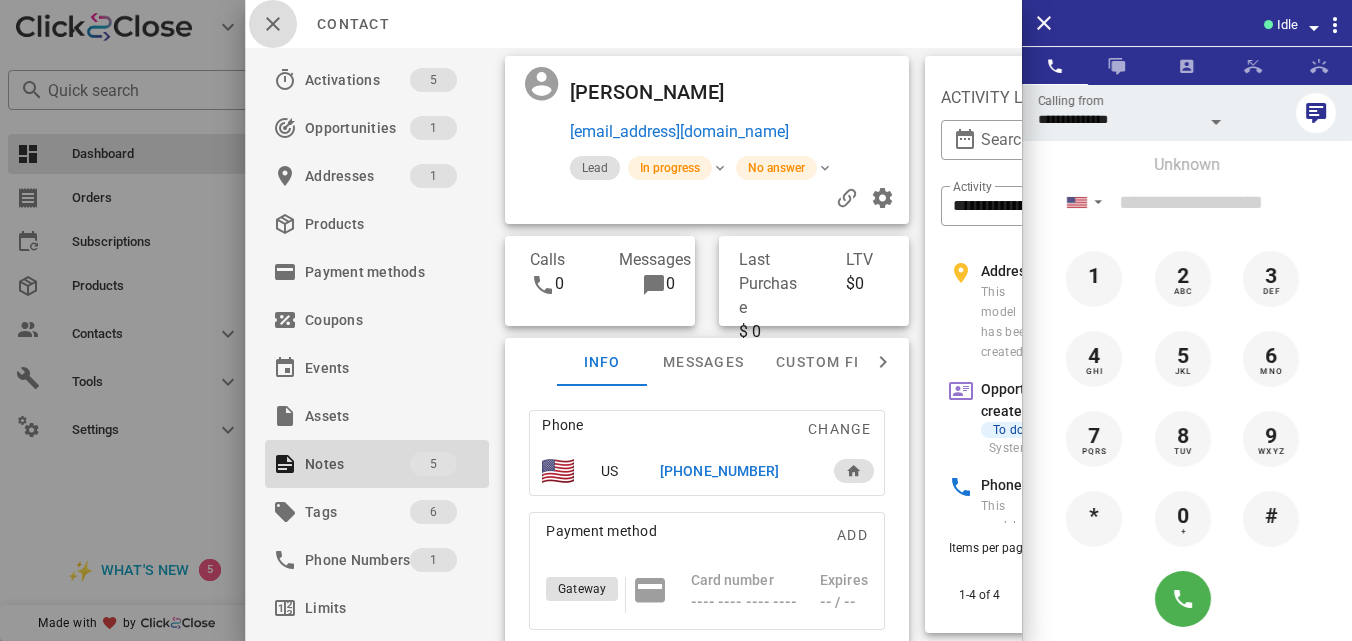 click at bounding box center [273, 24] 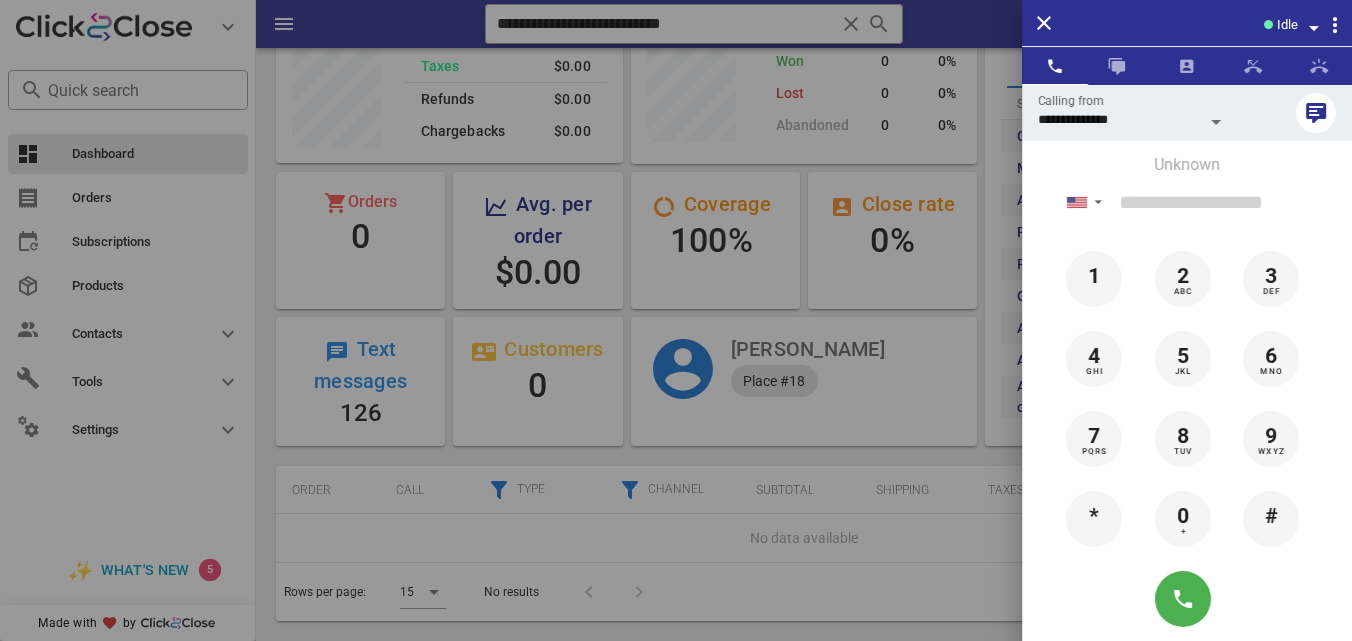 click at bounding box center (676, 320) 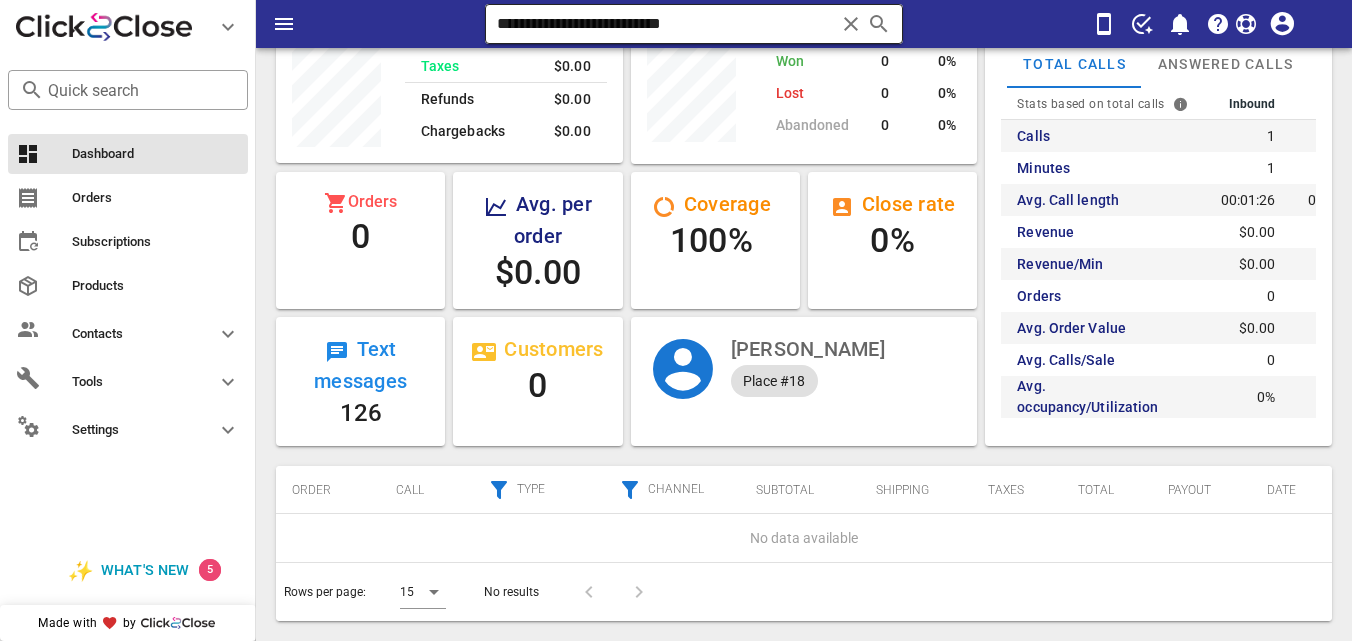 click at bounding box center (851, 24) 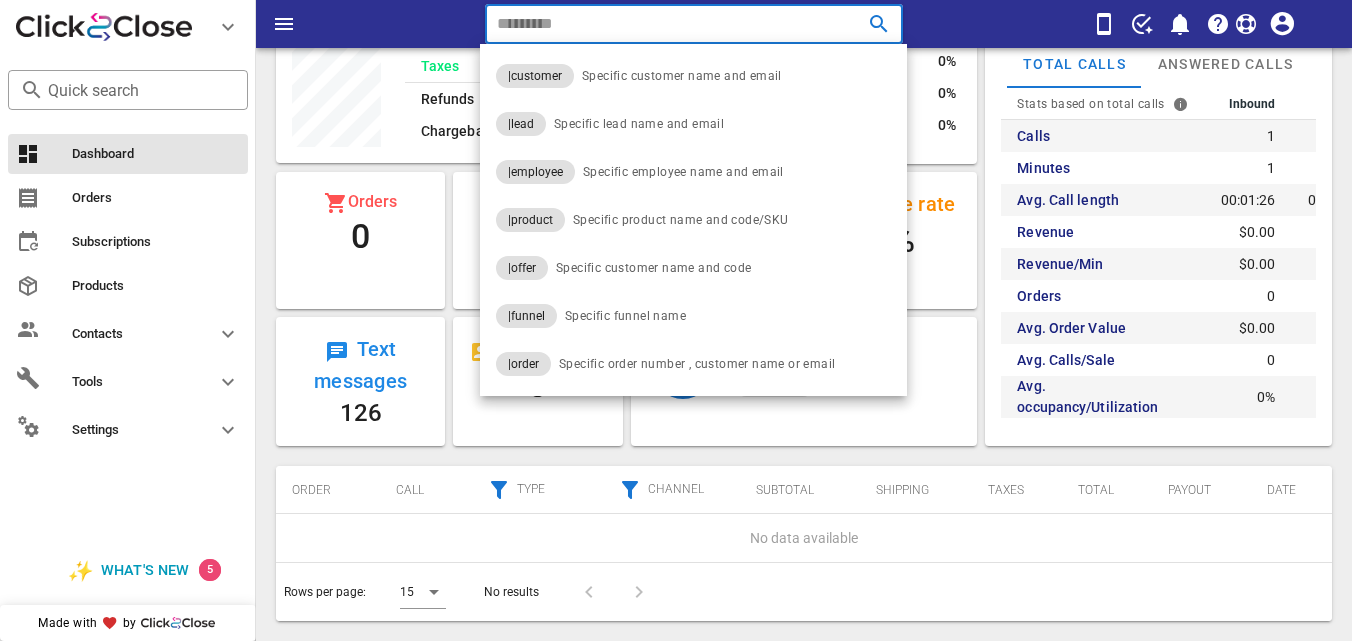 paste on "**********" 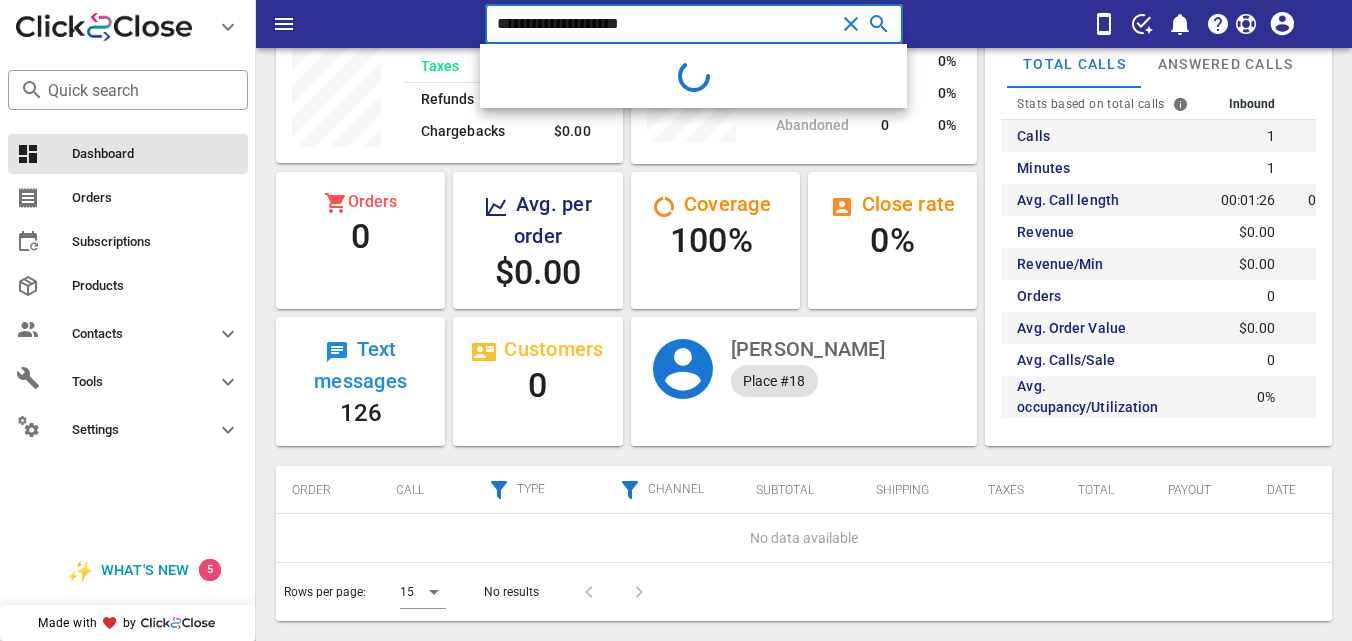 type on "**********" 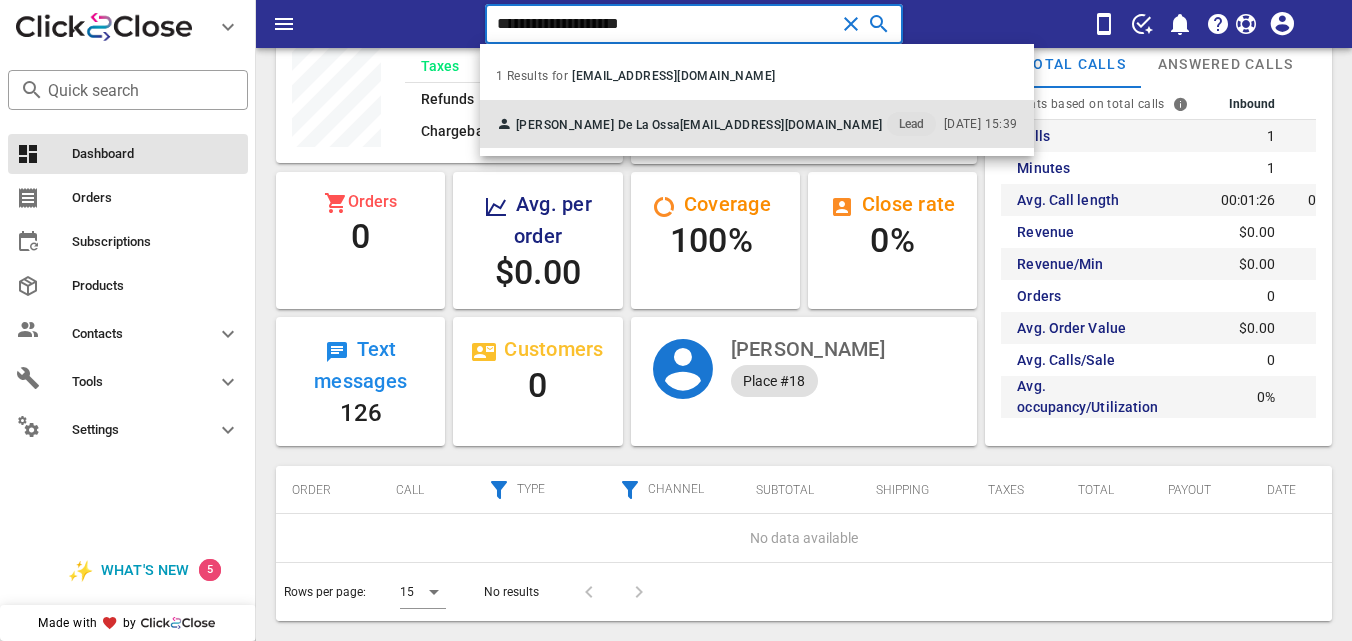 click on "[PERSON_NAME] De La Ossa   [EMAIL_ADDRESS][DOMAIN_NAME]   Lead" at bounding box center [716, 124] 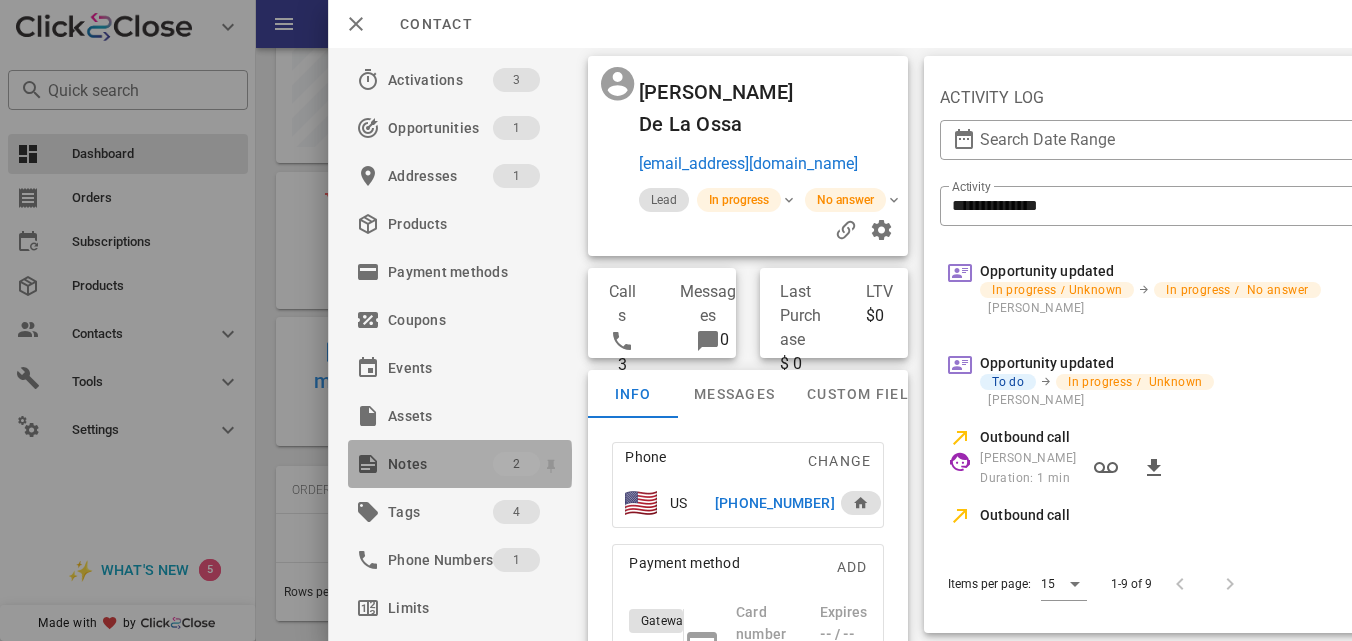 click on "Notes" at bounding box center (440, 464) 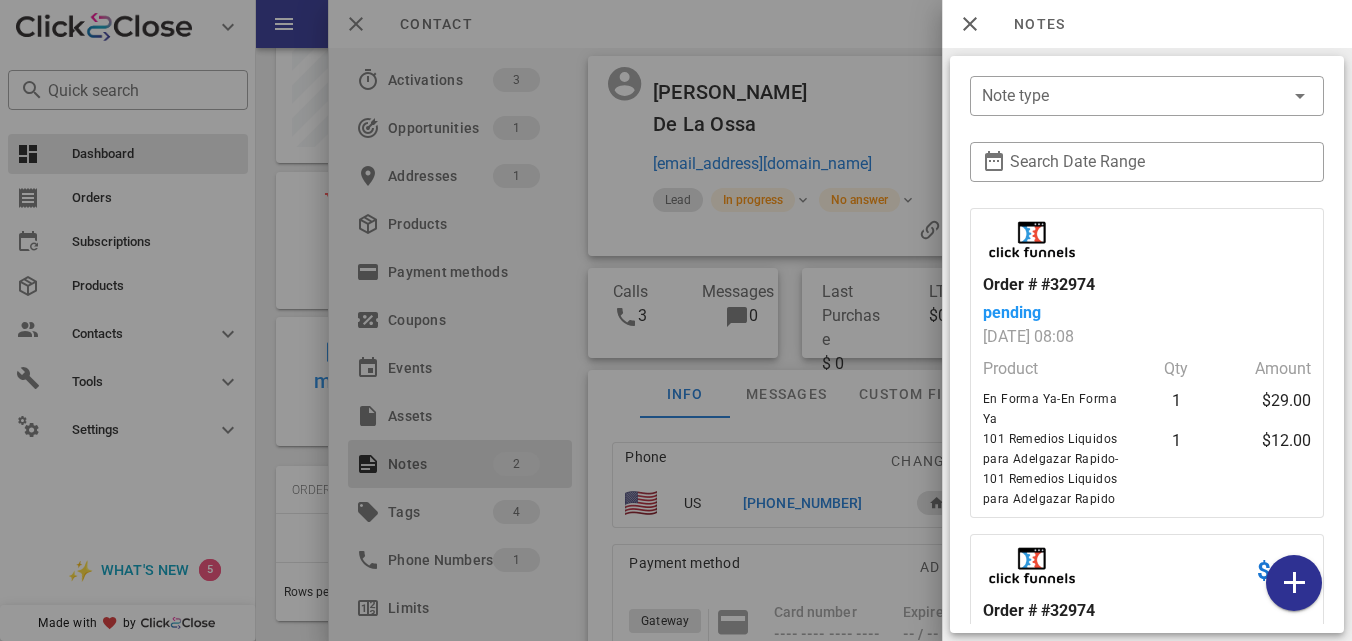 click at bounding box center [676, 320] 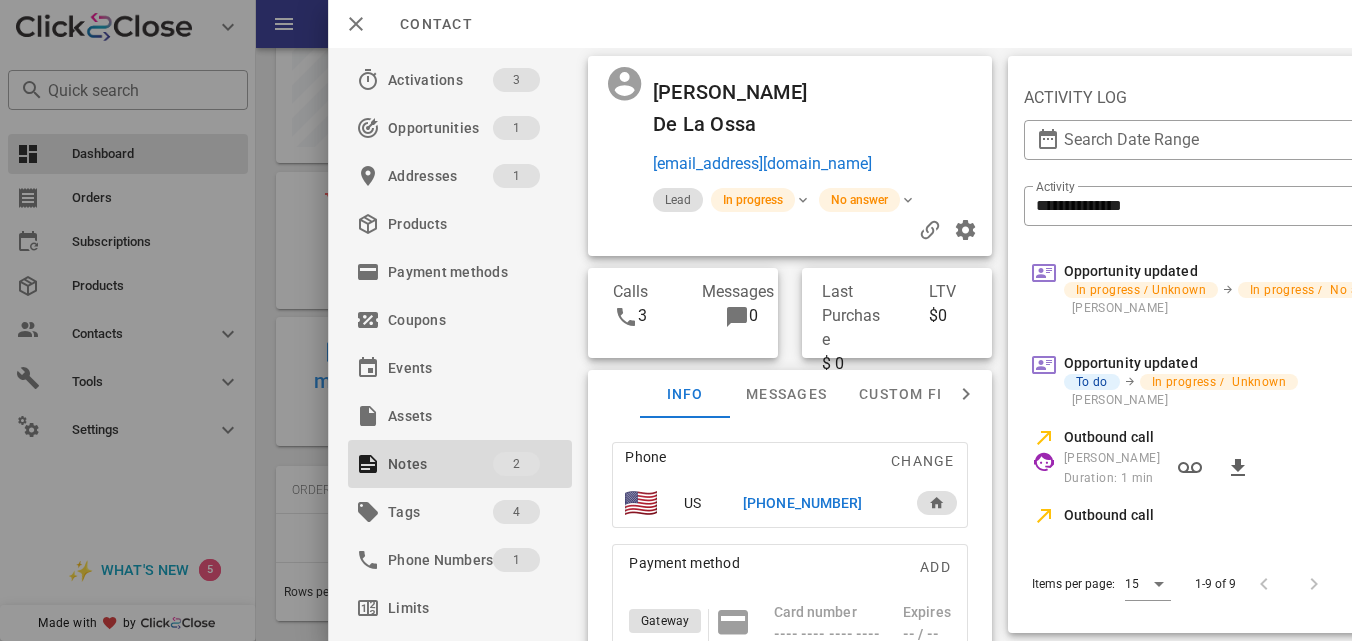 click on "[PHONE_NUMBER]" at bounding box center [802, 503] 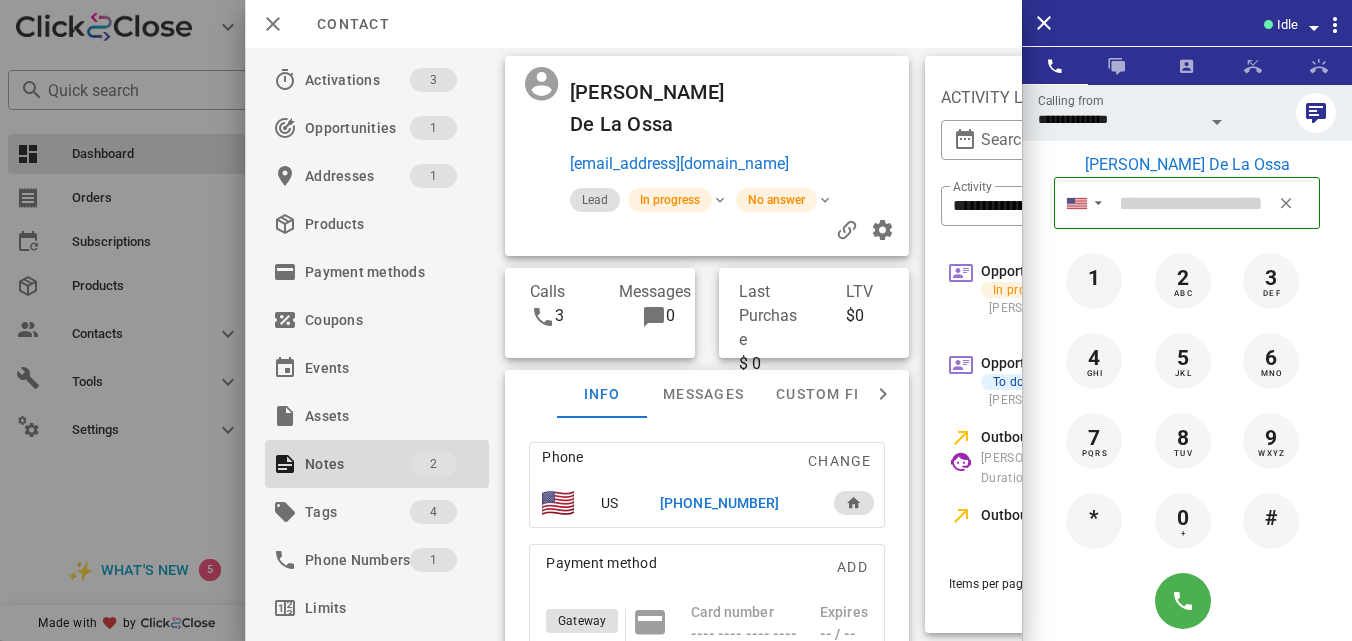 type on "**********" 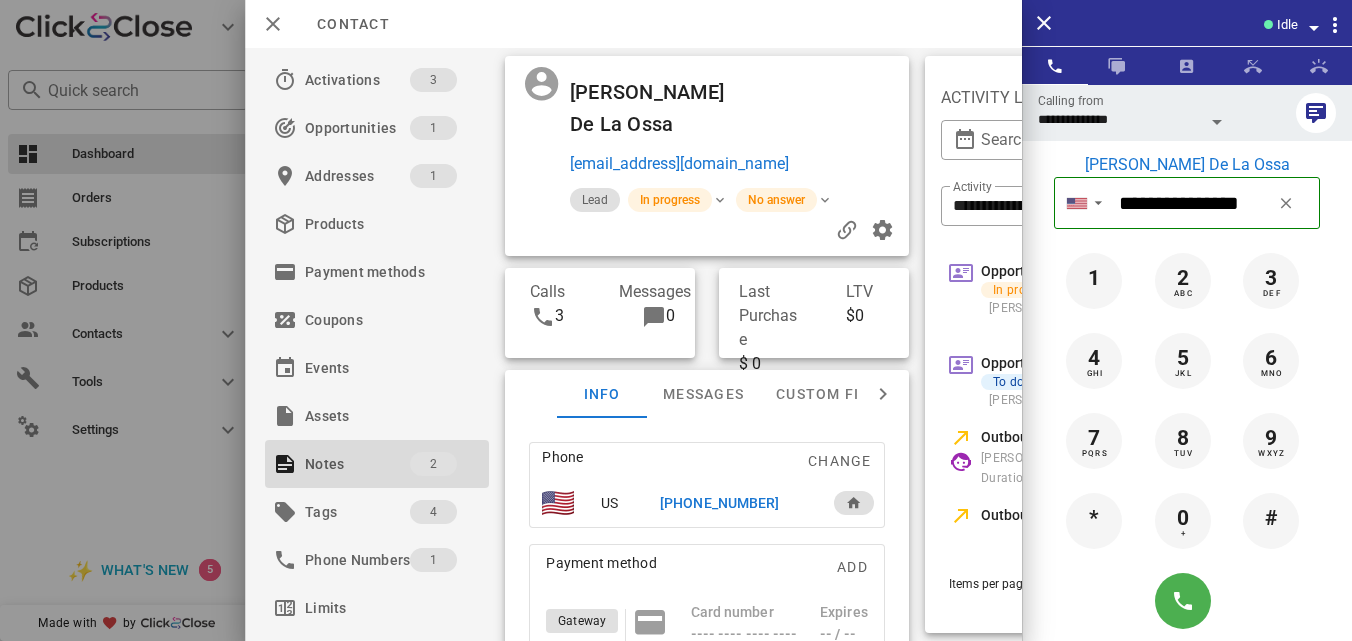 click on "[PHONE_NUMBER]" at bounding box center [719, 503] 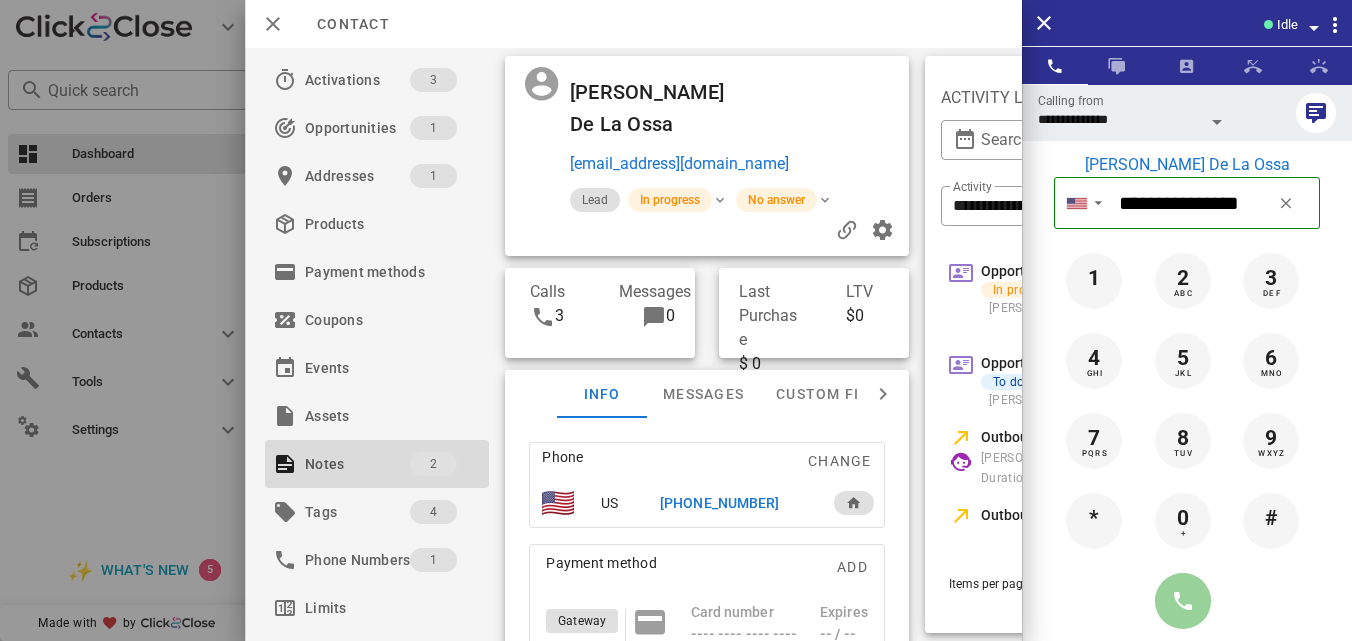 click at bounding box center (1183, 601) 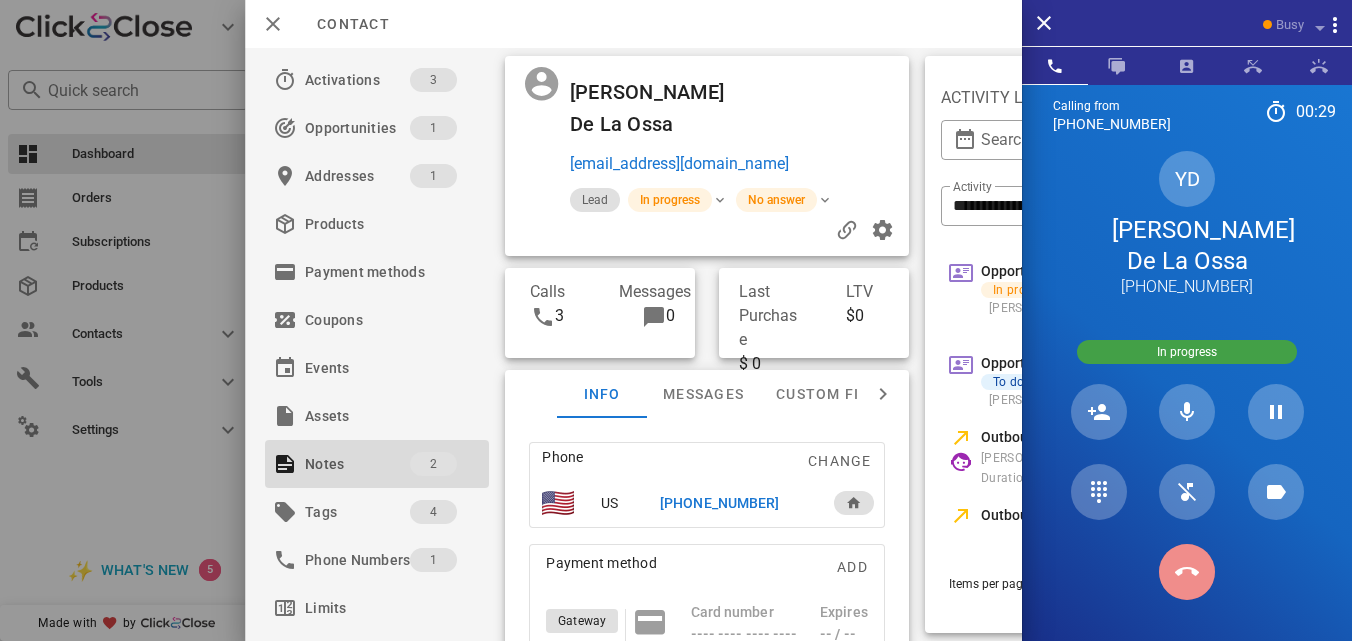 click at bounding box center [1187, 572] 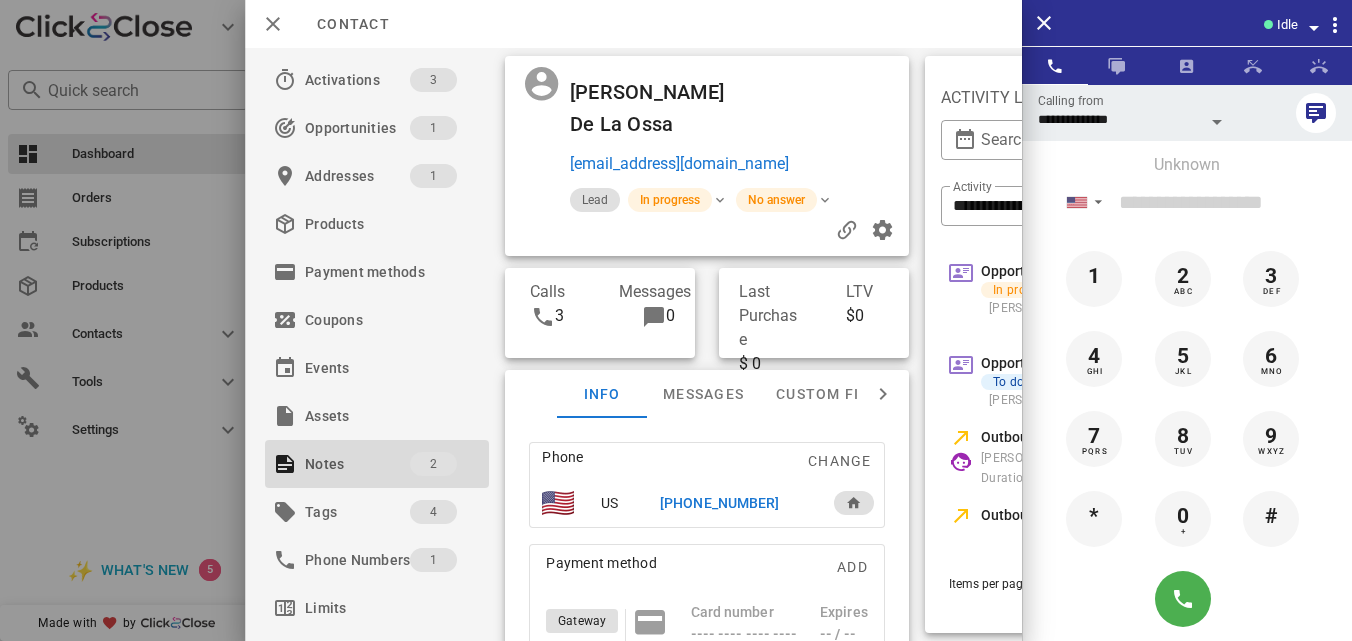 click on "[PHONE_NUMBER]" at bounding box center (719, 503) 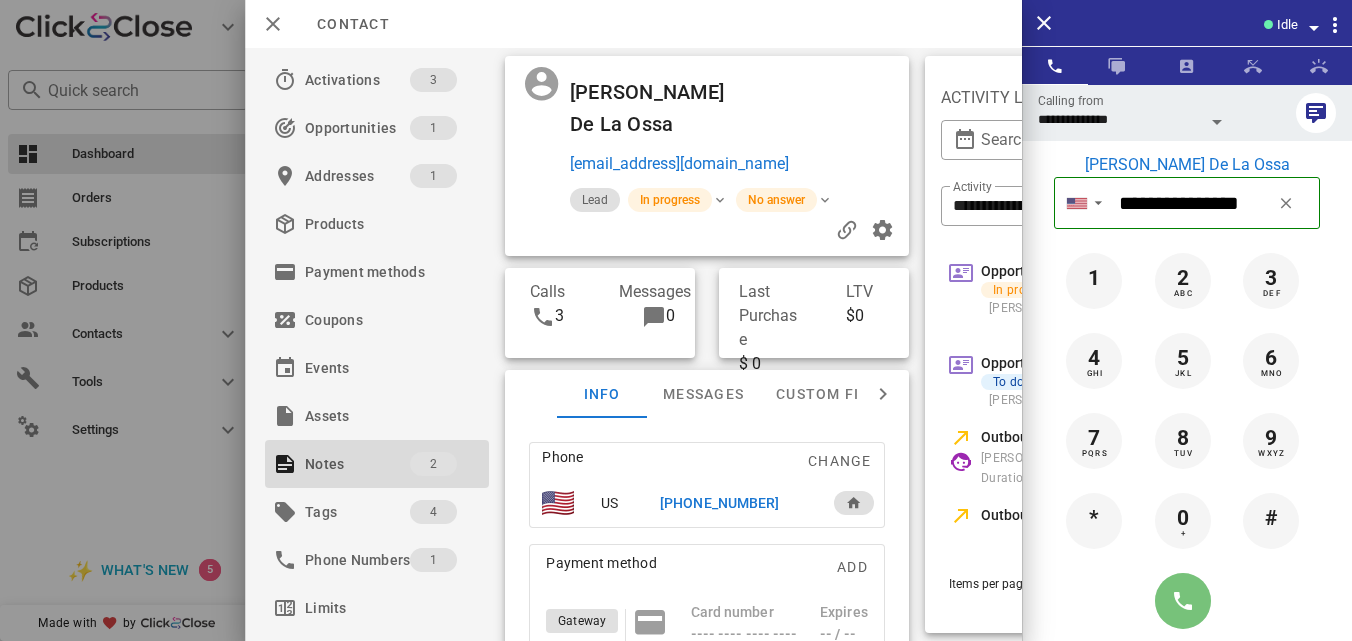 click at bounding box center (1183, 601) 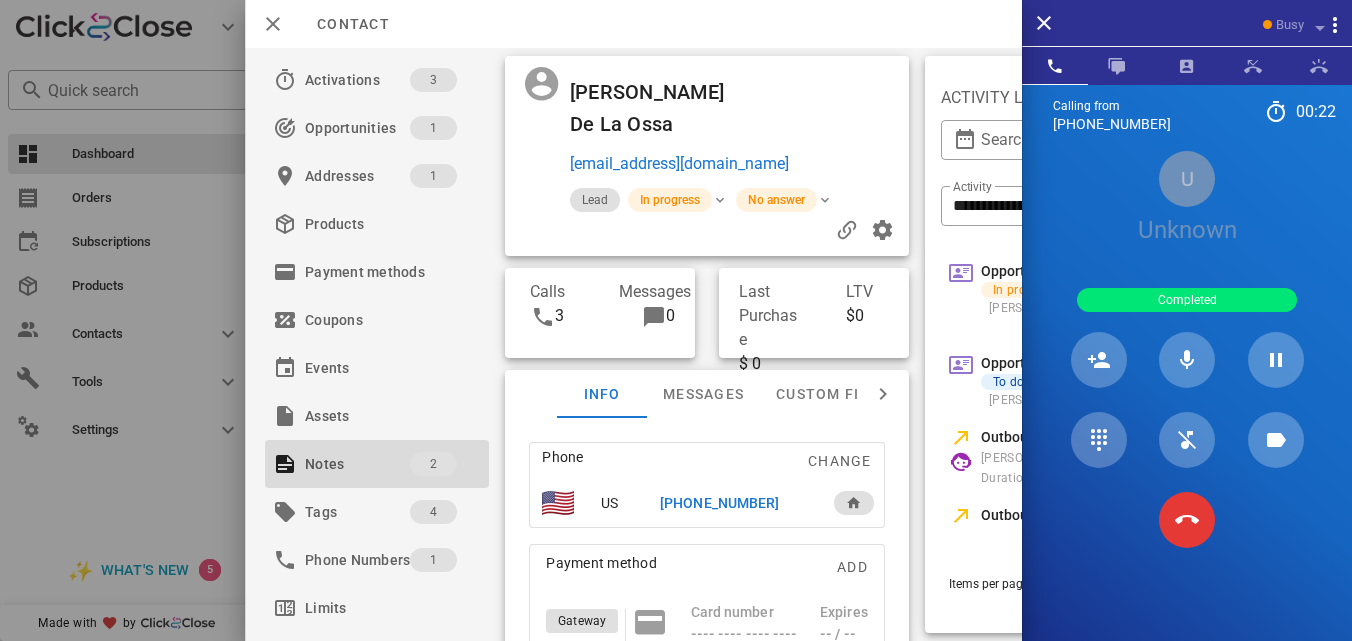 click at bounding box center (1187, 520) 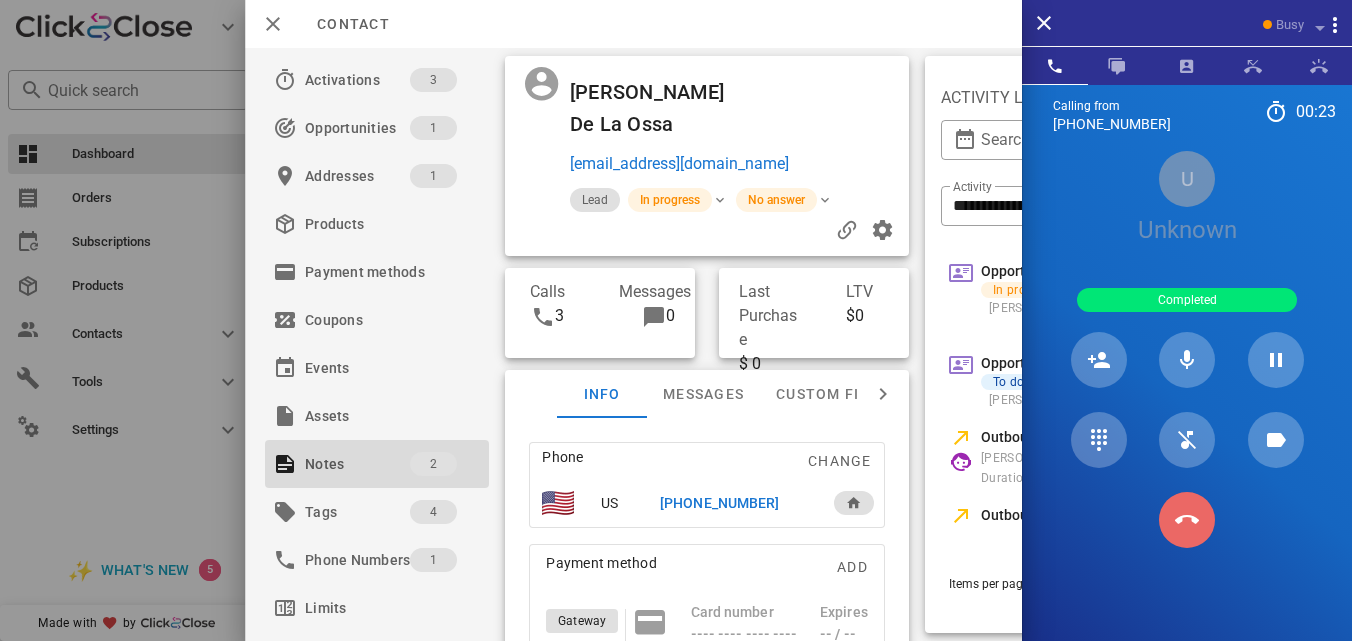 click at bounding box center (1187, 520) 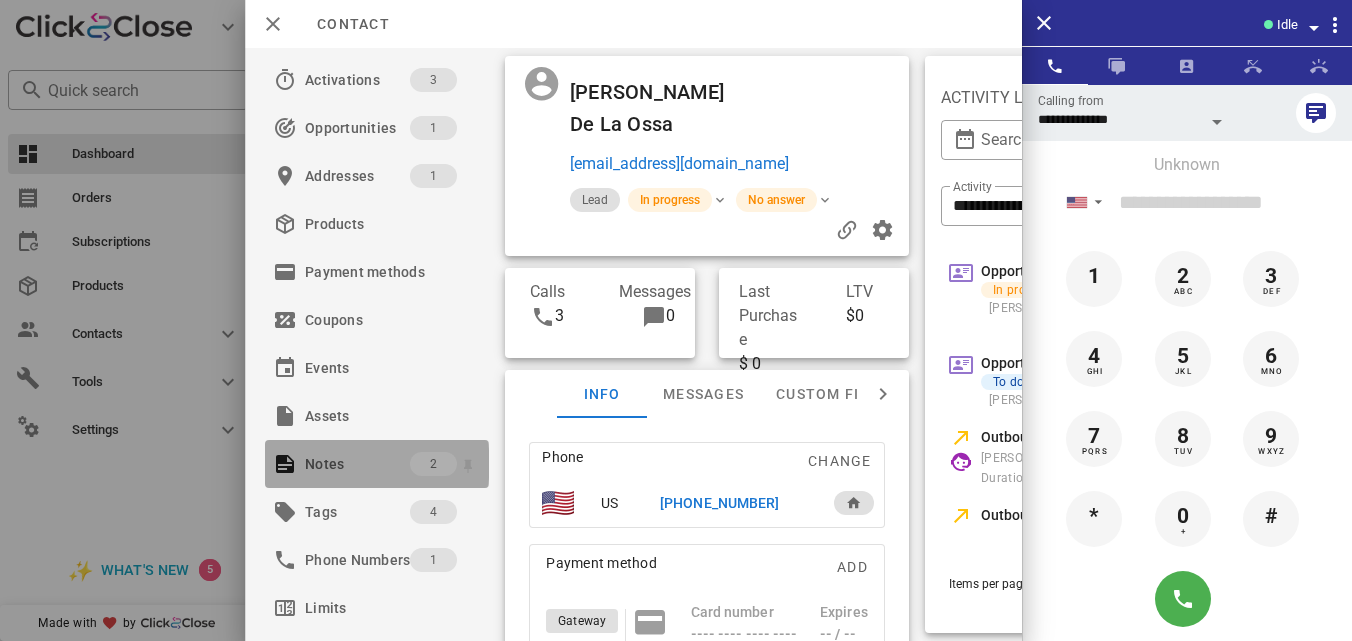 click on "Notes" at bounding box center [357, 464] 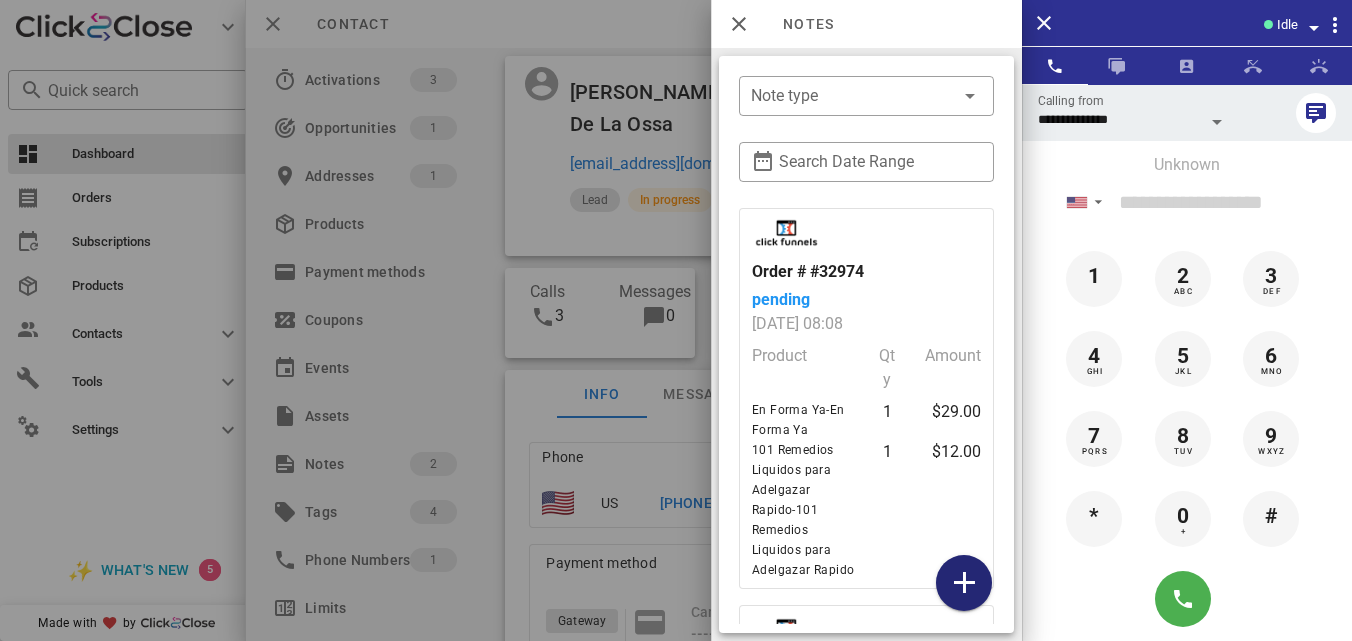 click at bounding box center [964, 583] 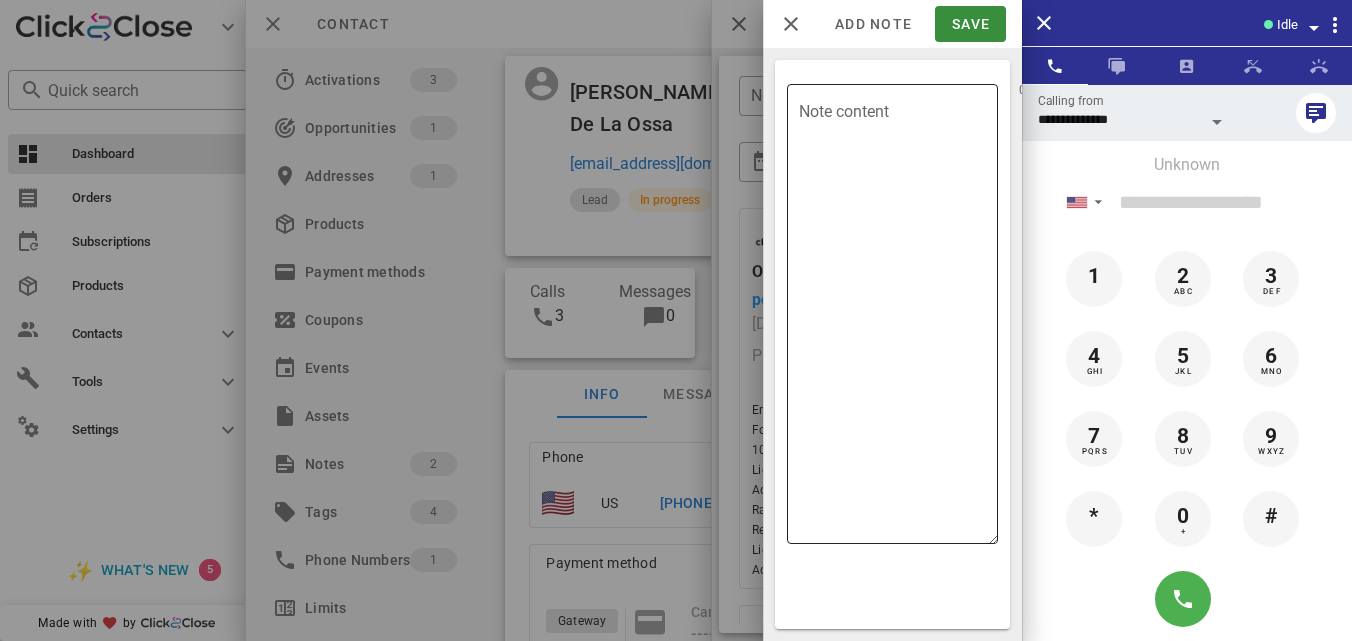 click on "Note content" at bounding box center [898, 319] 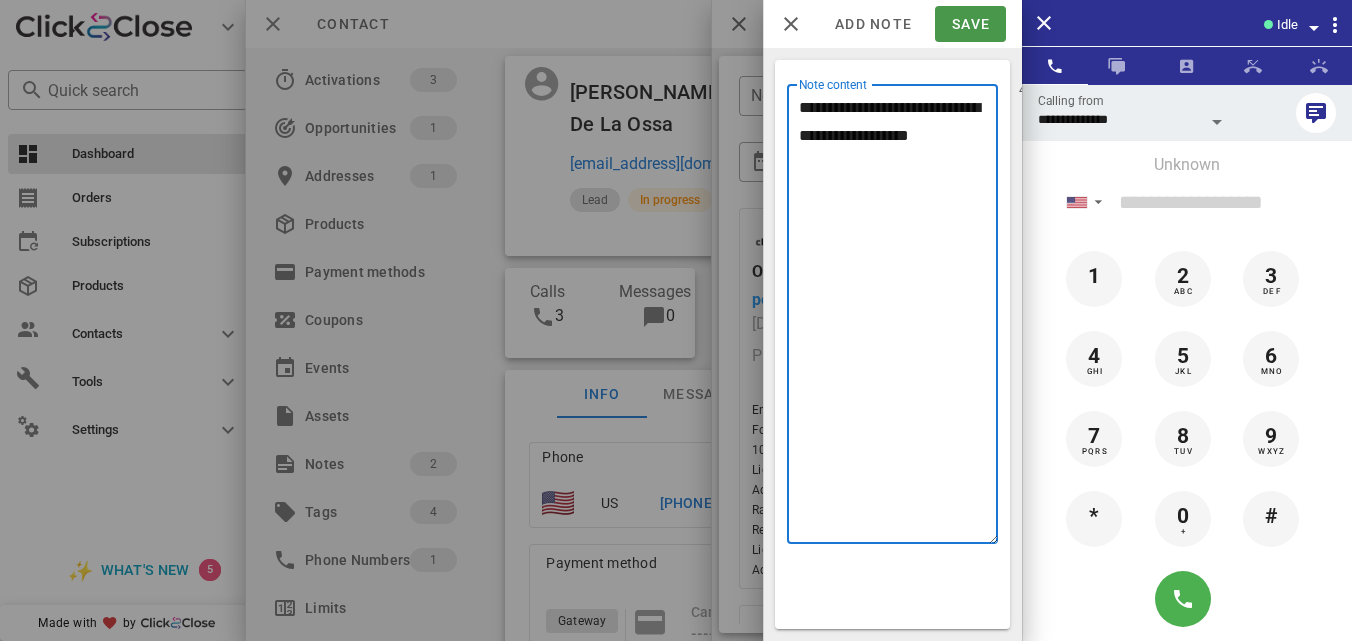 type on "**********" 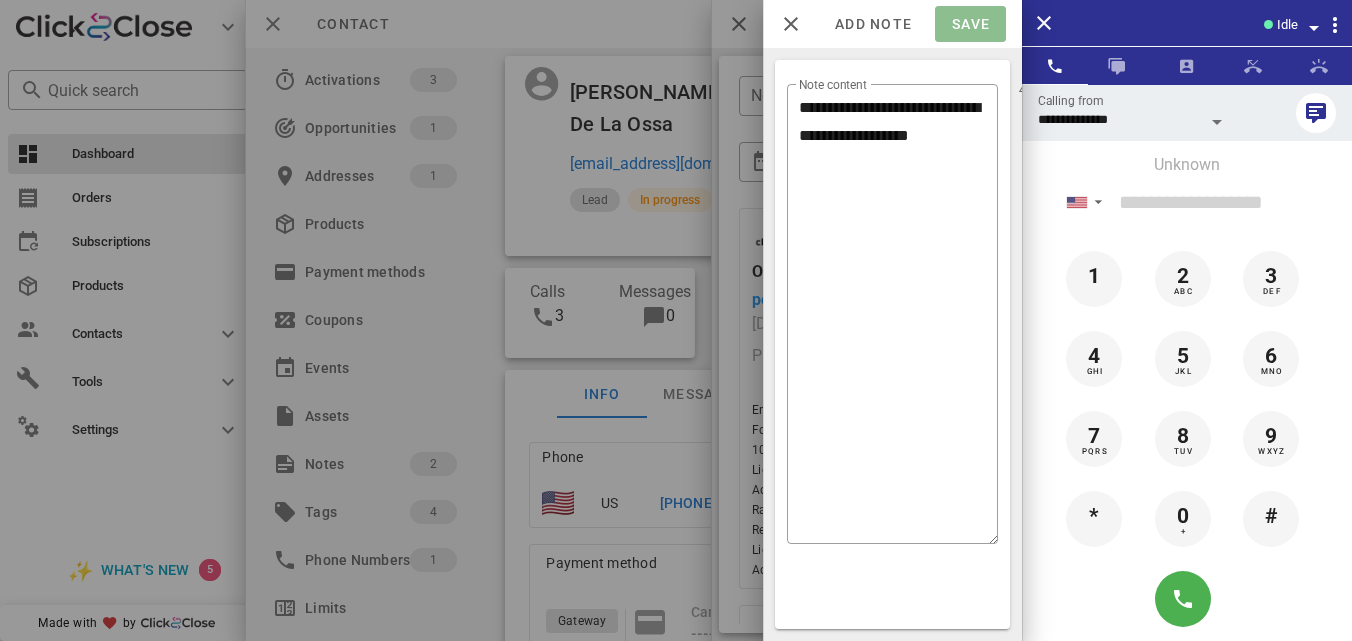 click on "Save" at bounding box center (970, 24) 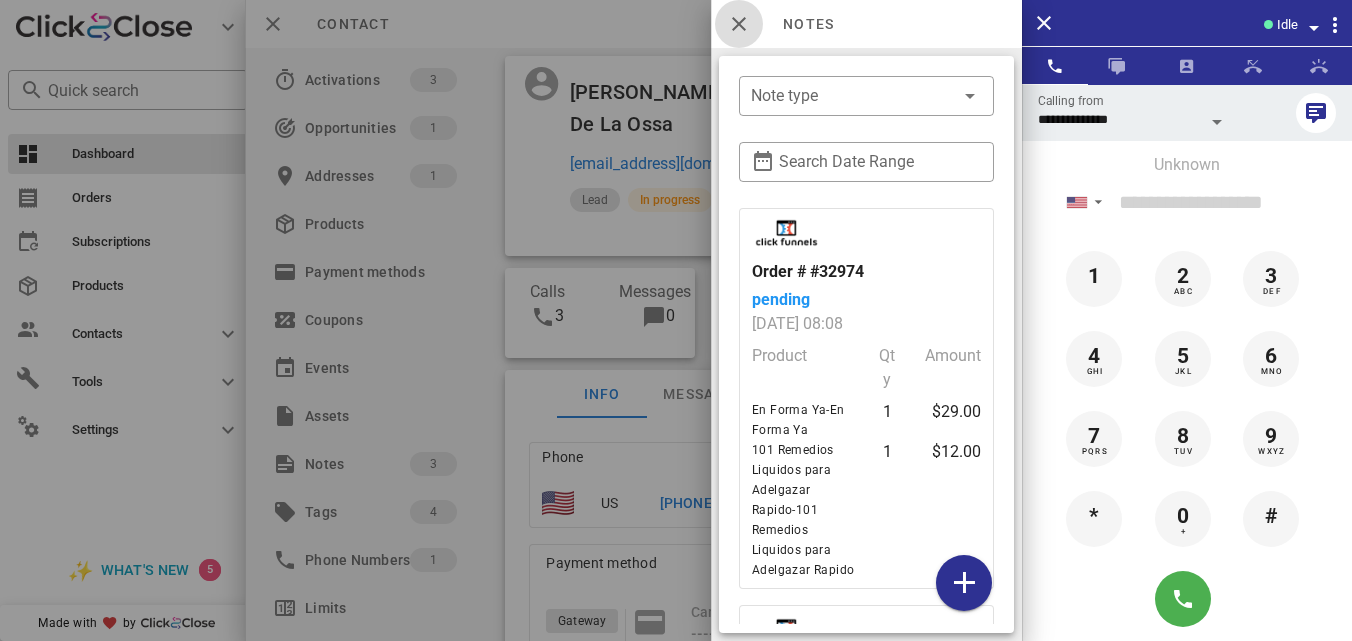 click at bounding box center (739, 24) 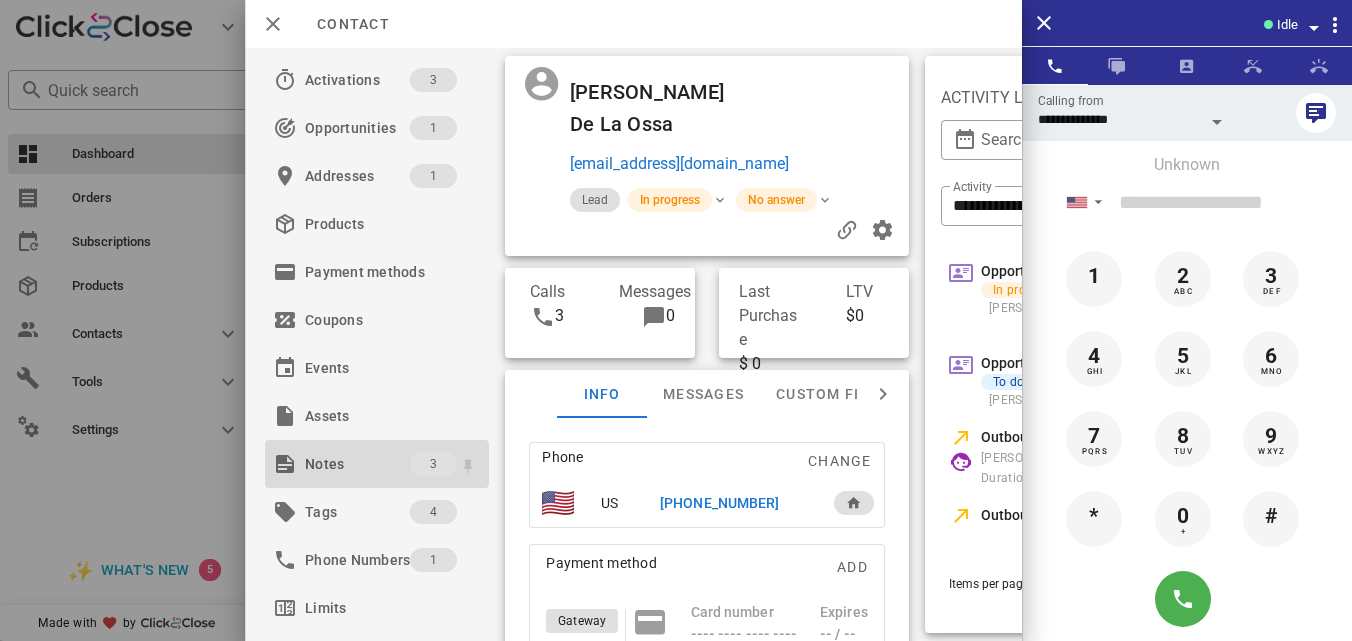 click on "Notes" at bounding box center (357, 464) 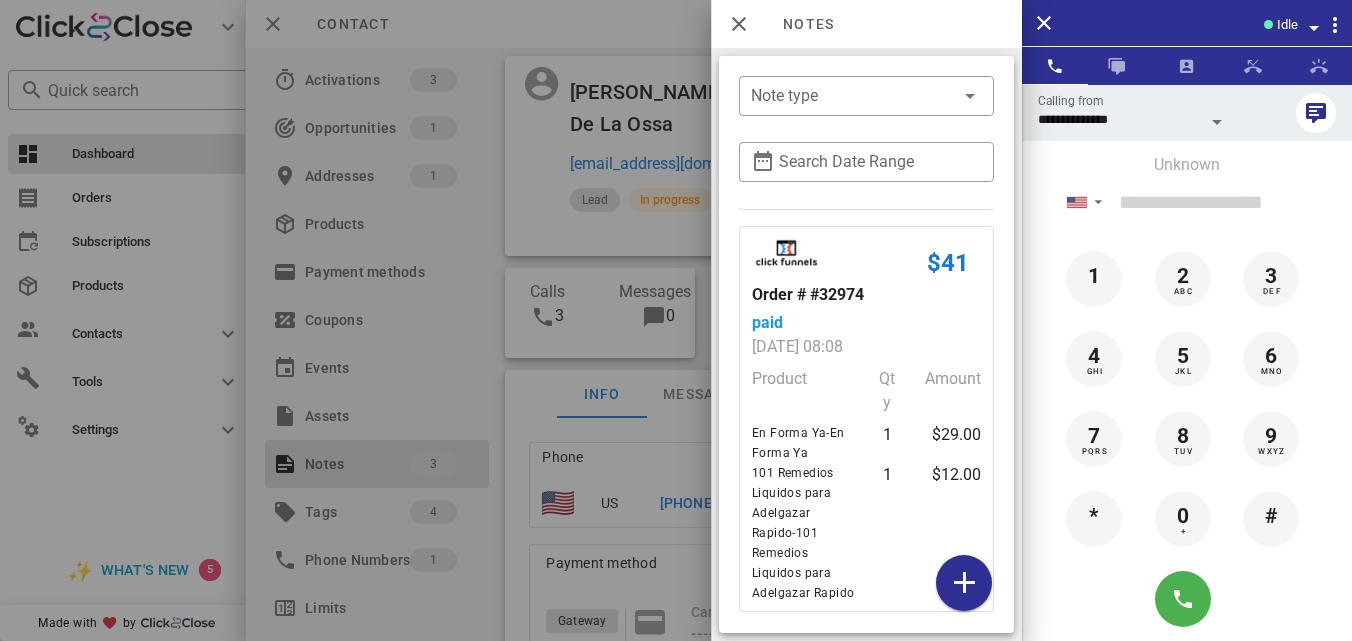 scroll, scrollTop: 623, scrollLeft: 0, axis: vertical 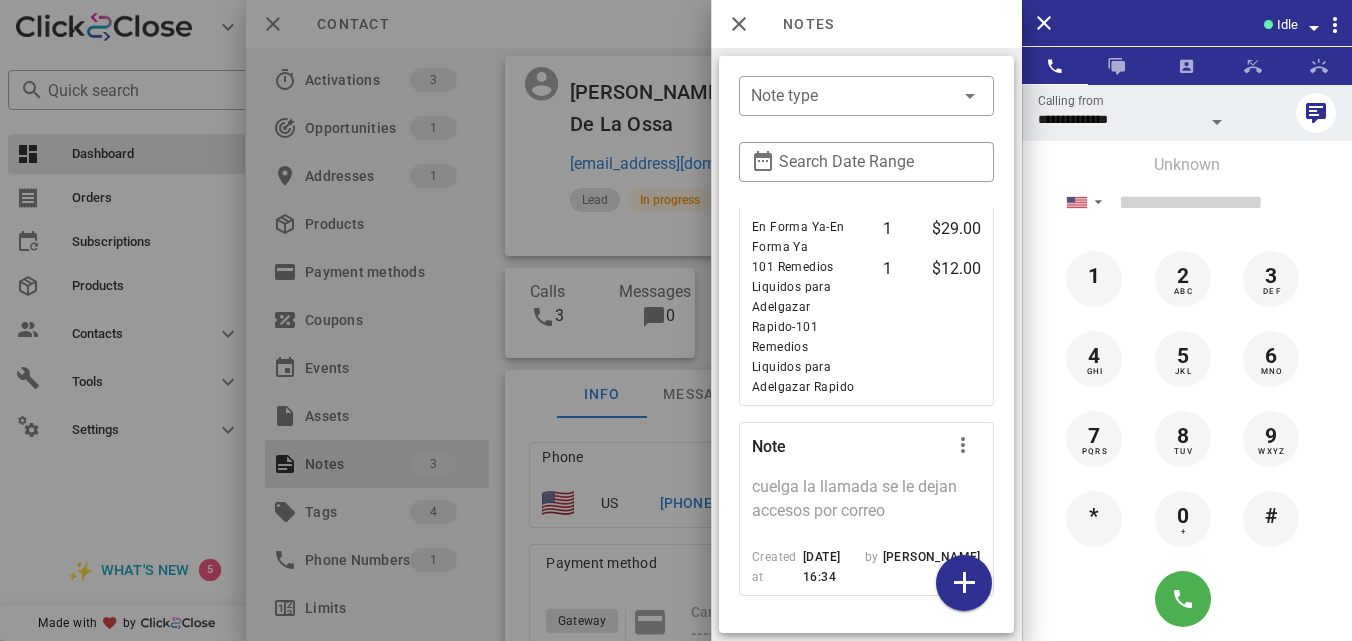 click at bounding box center (676, 320) 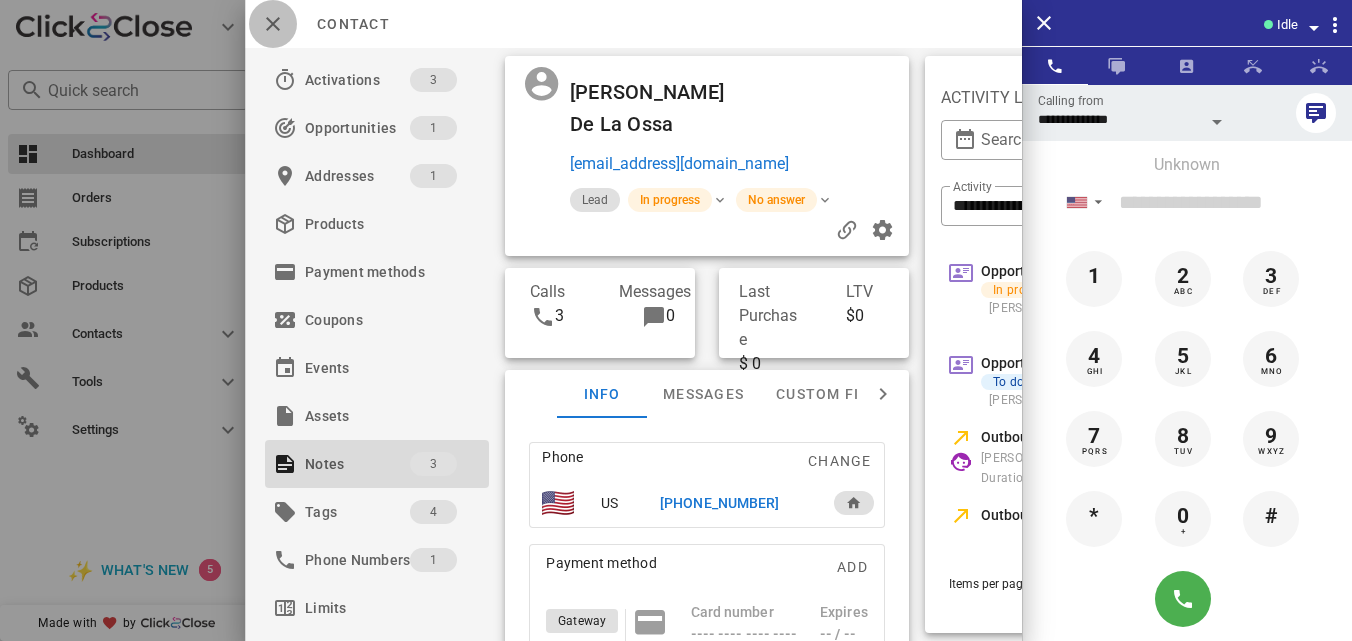 click at bounding box center (273, 24) 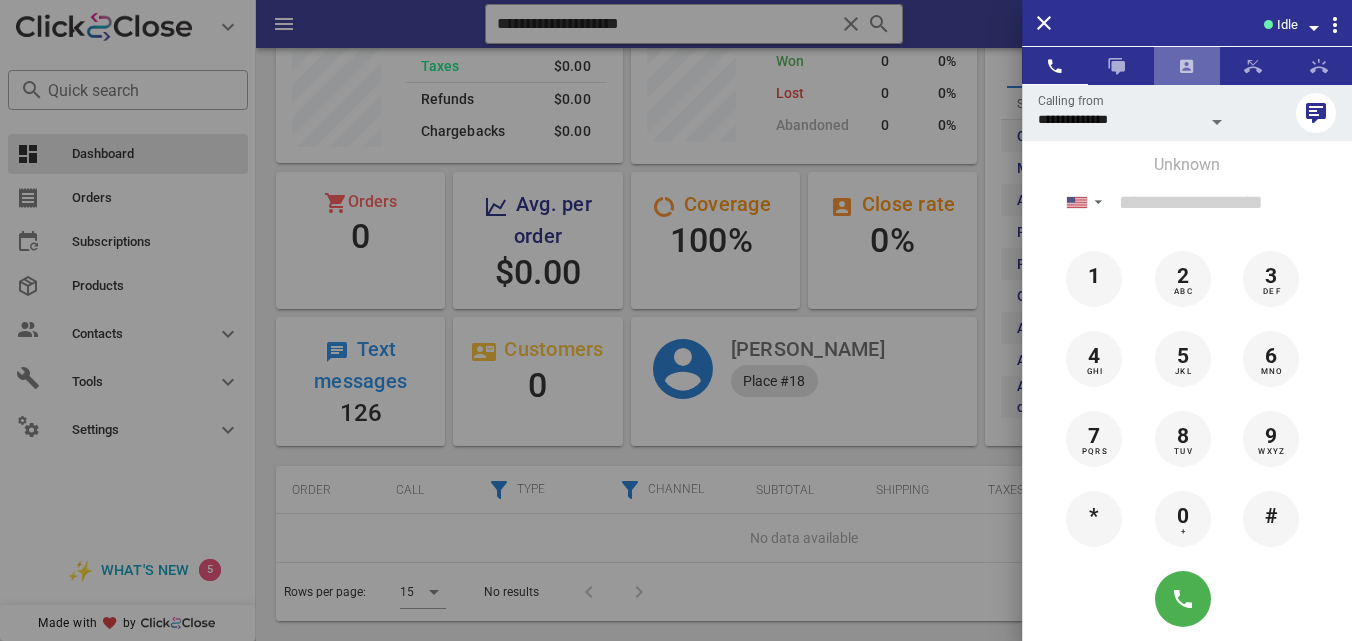 click at bounding box center (1187, 66) 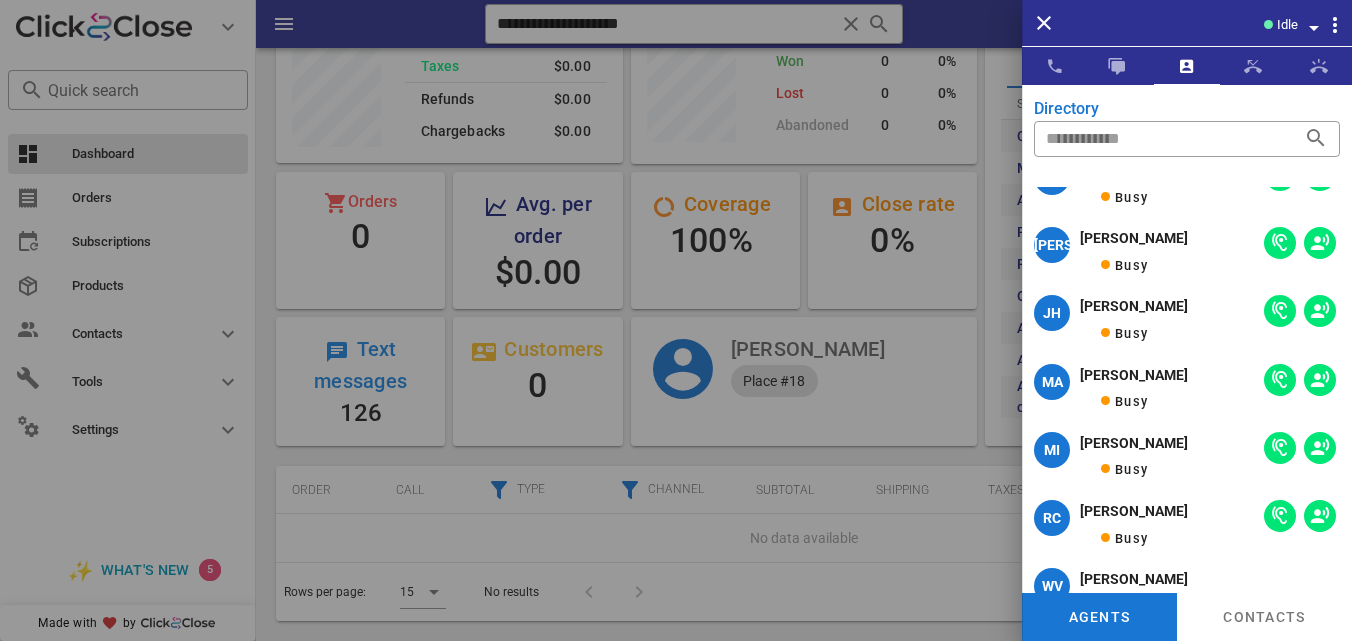 scroll, scrollTop: 0, scrollLeft: 0, axis: both 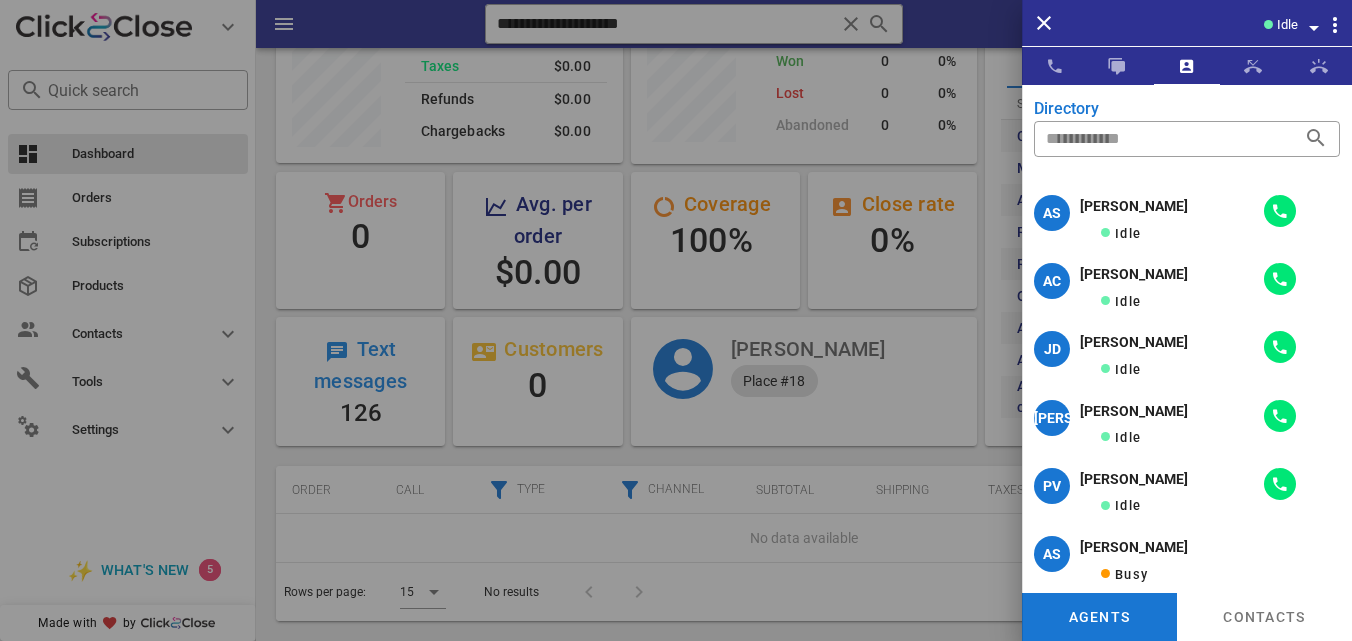 click at bounding box center (676, 320) 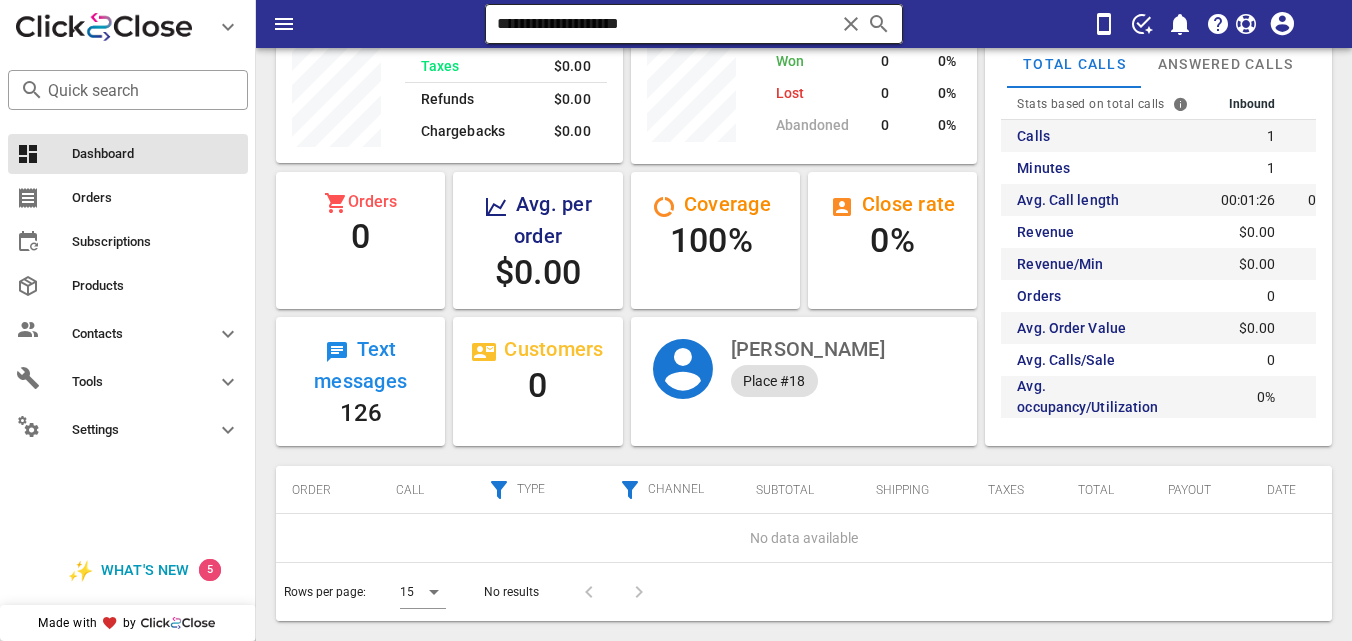 click at bounding box center [851, 24] 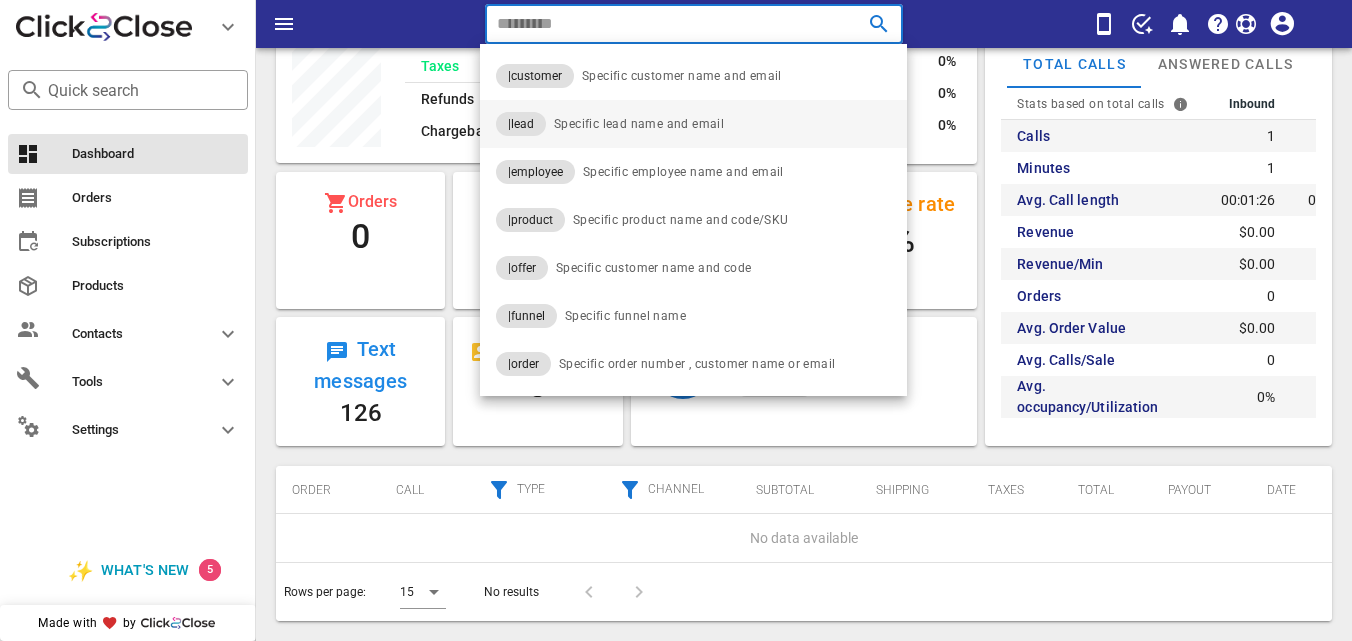 paste on "**********" 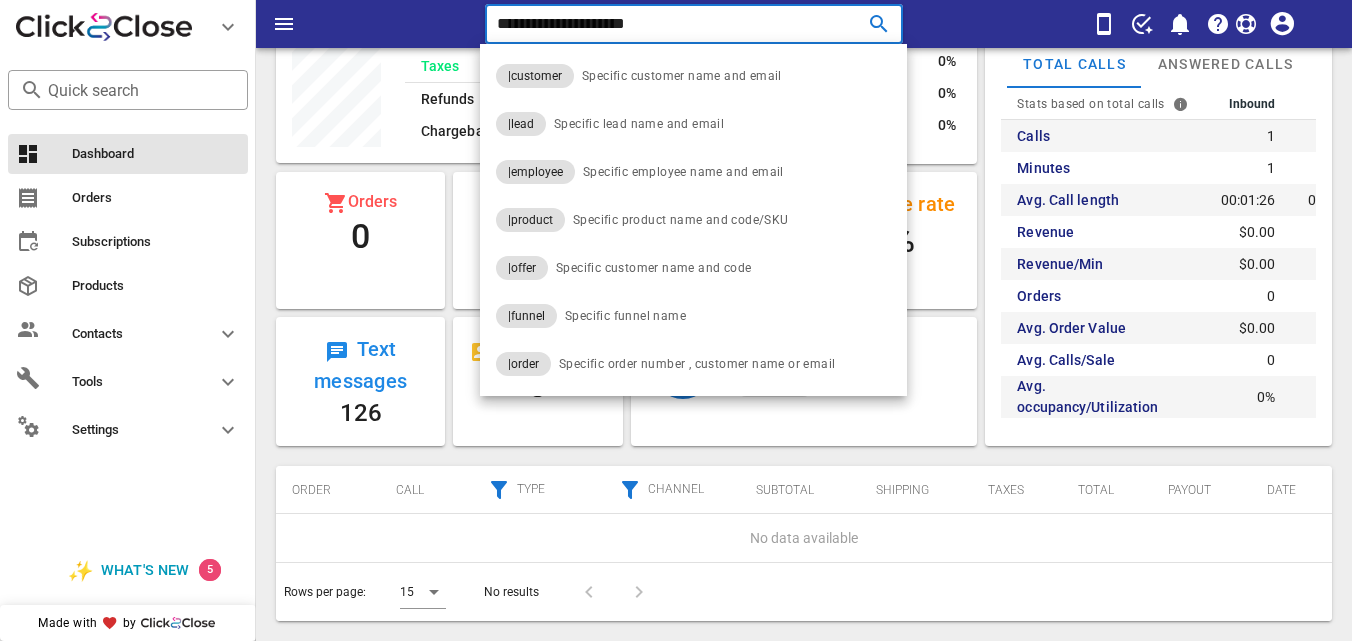 click on "**********" at bounding box center [665, 24] 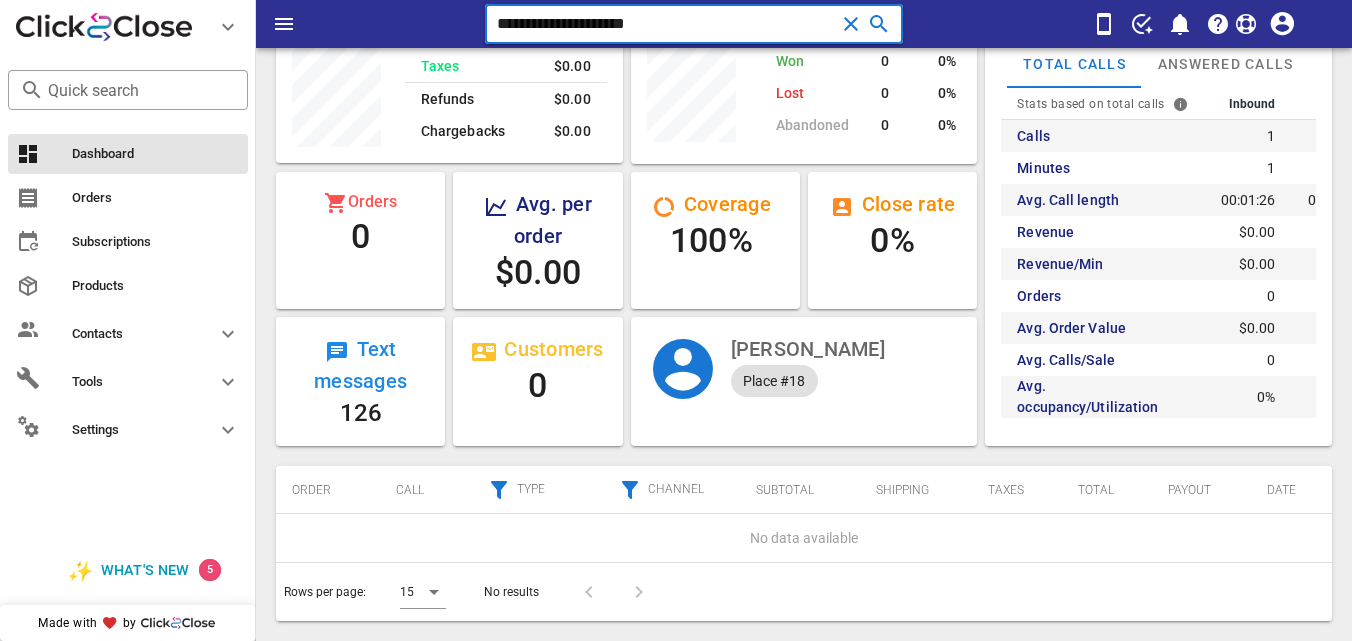 type on "**********" 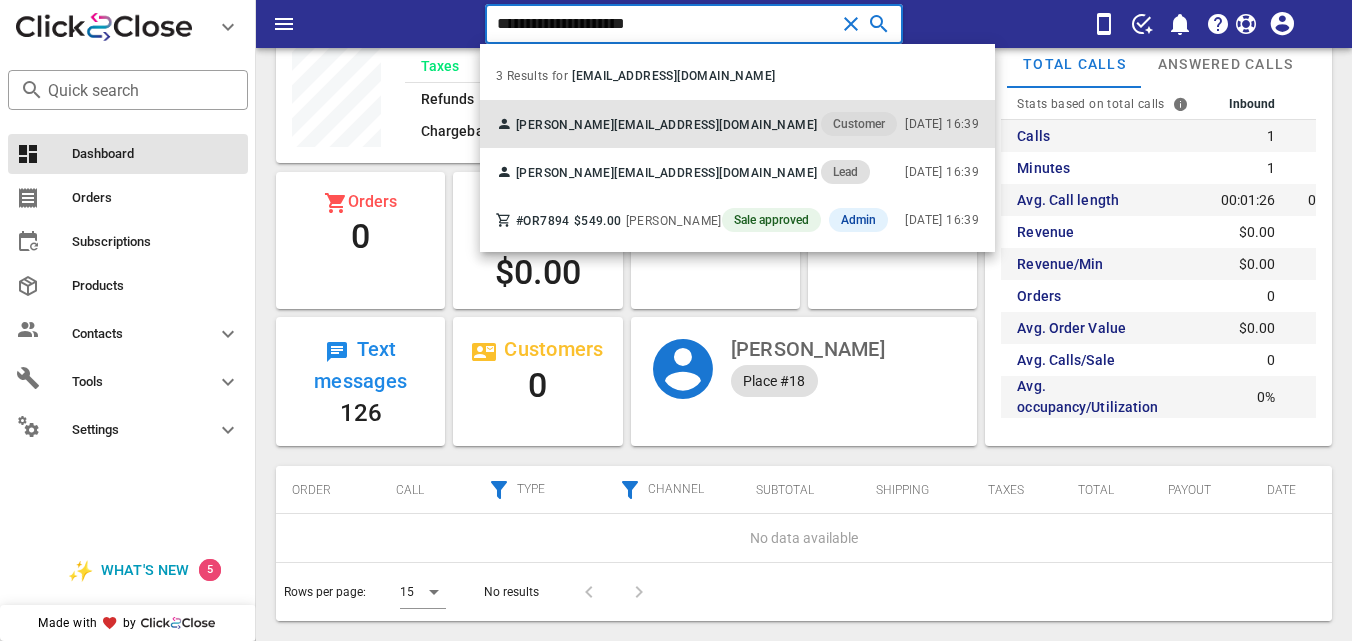 click on "Customer" at bounding box center [859, 124] 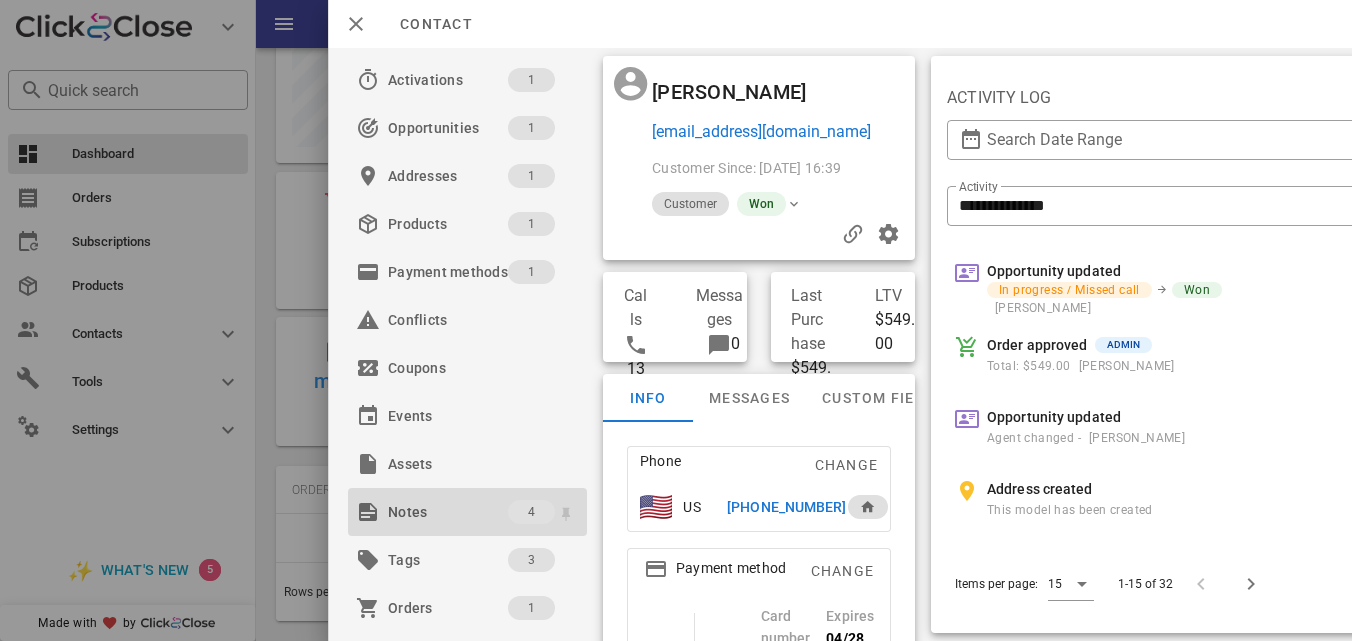 click on "Notes" at bounding box center [448, 512] 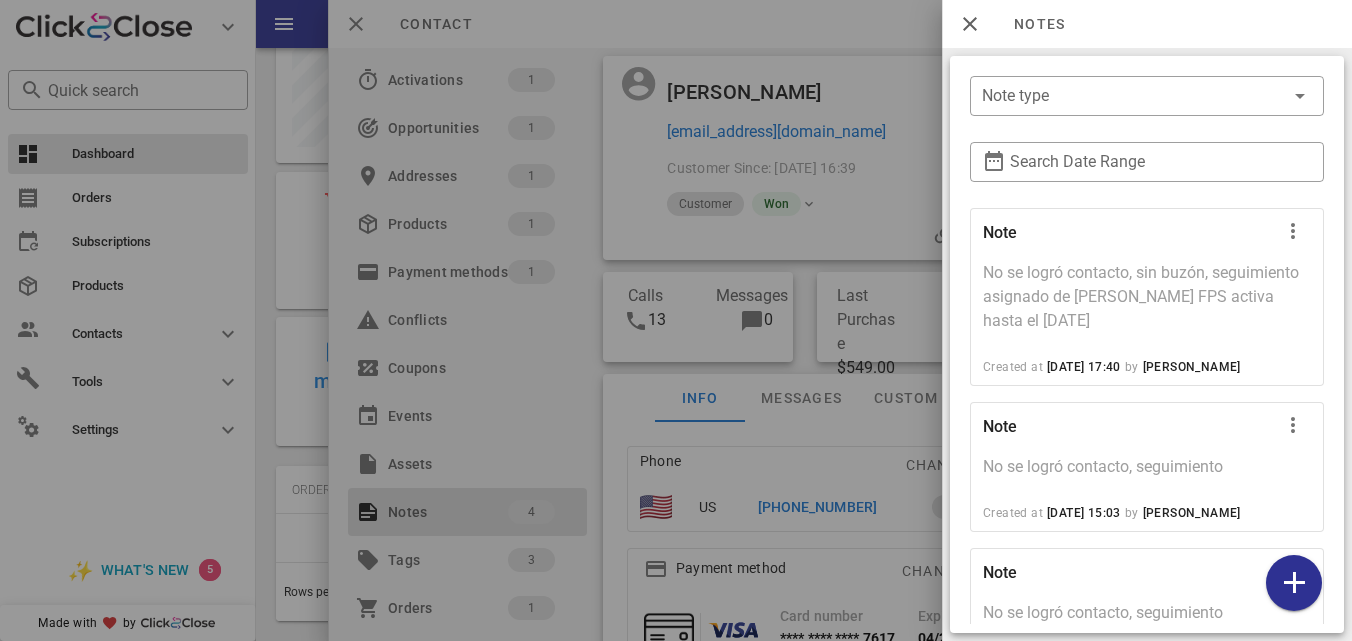 scroll, scrollTop: 276, scrollLeft: 0, axis: vertical 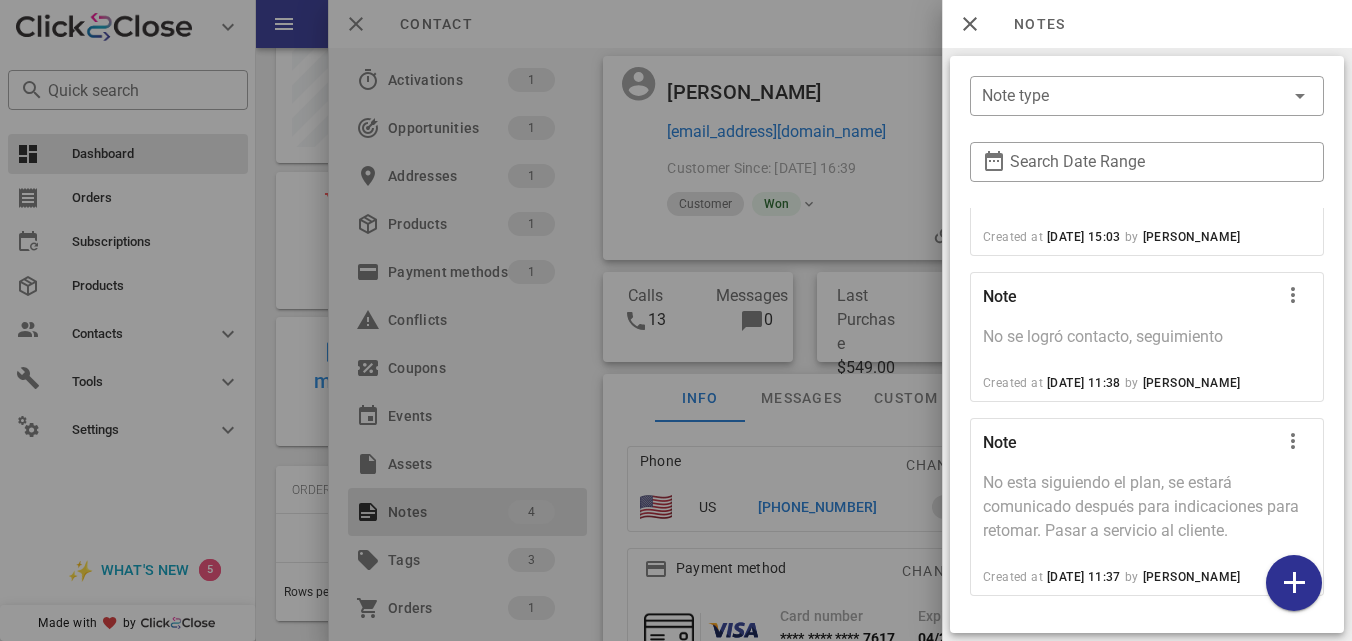 click at bounding box center [676, 320] 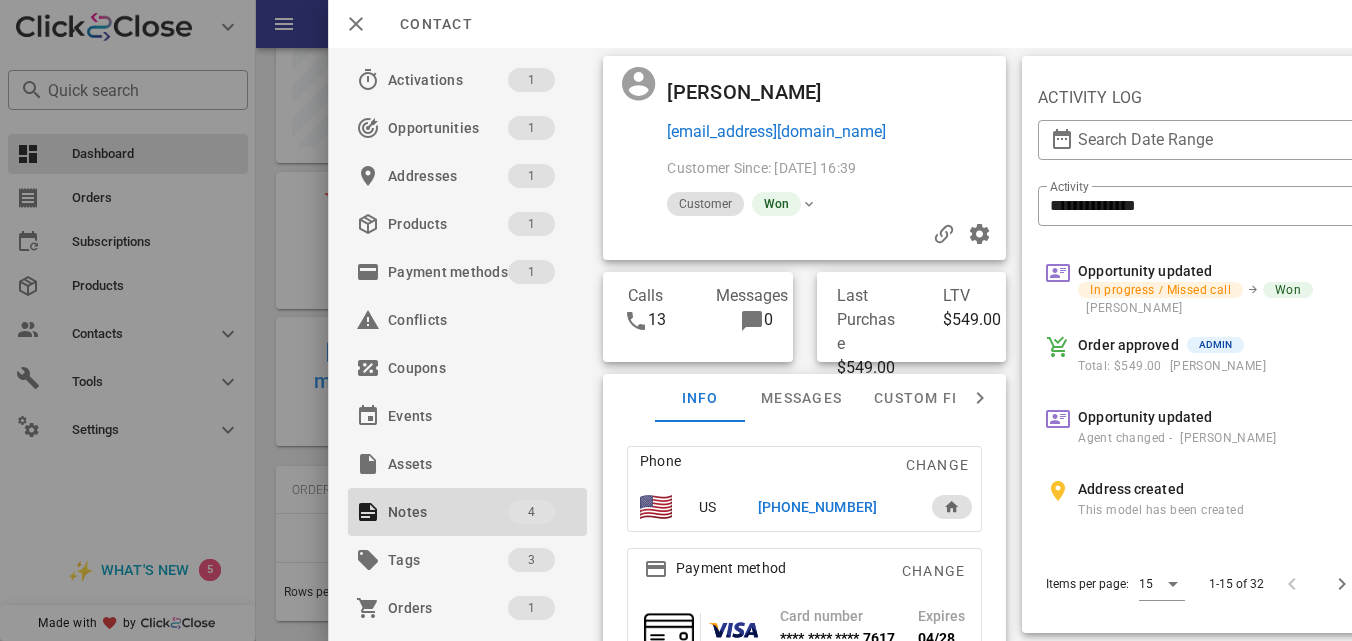 click on "[PHONE_NUMBER]" at bounding box center [816, 507] 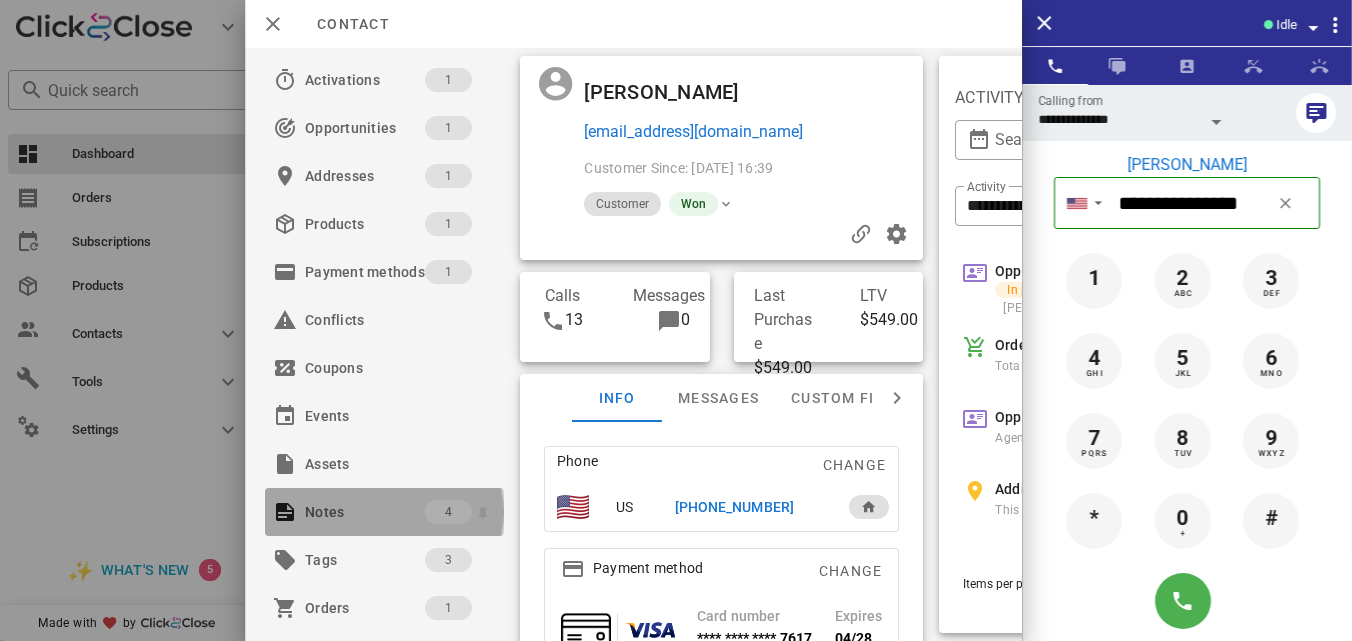 click on "Notes" at bounding box center [365, 512] 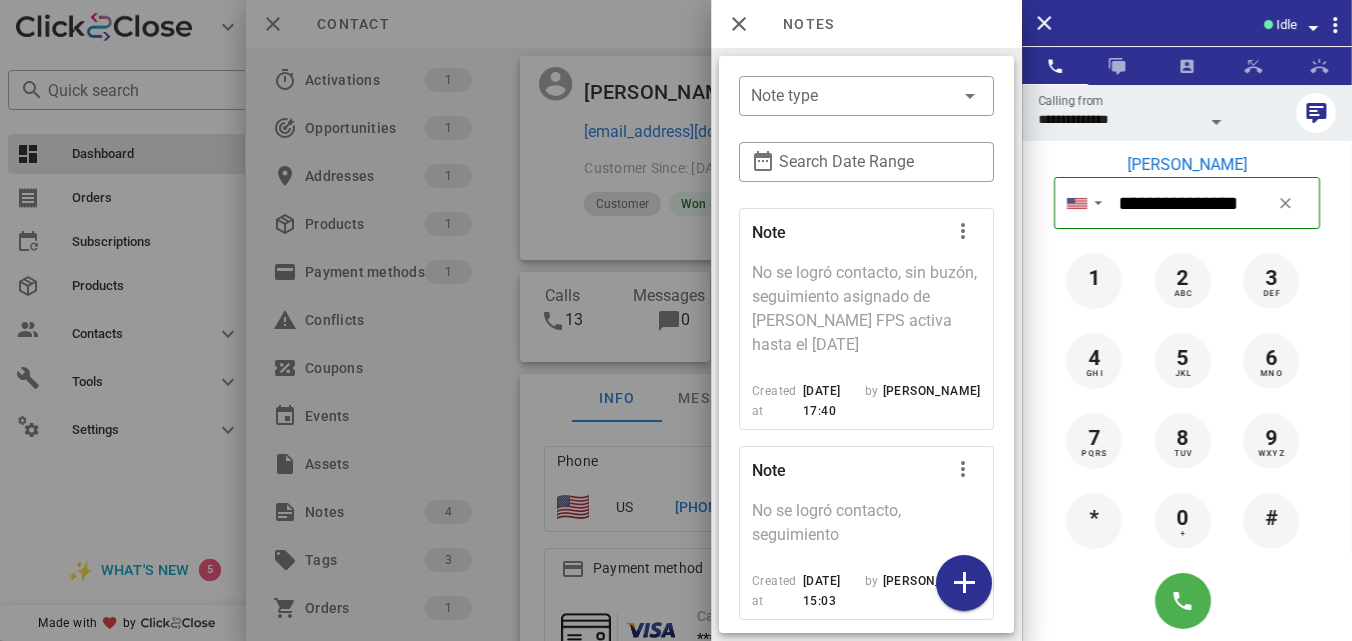 scroll, scrollTop: 364, scrollLeft: 0, axis: vertical 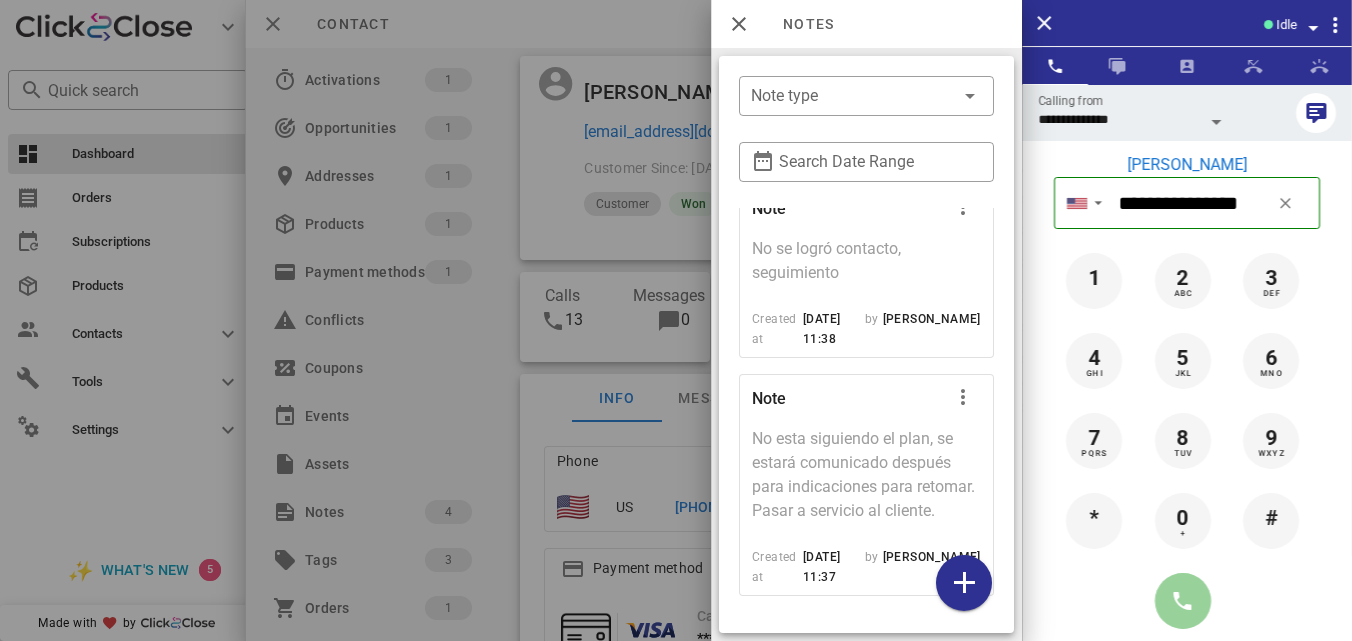 click at bounding box center (1183, 601) 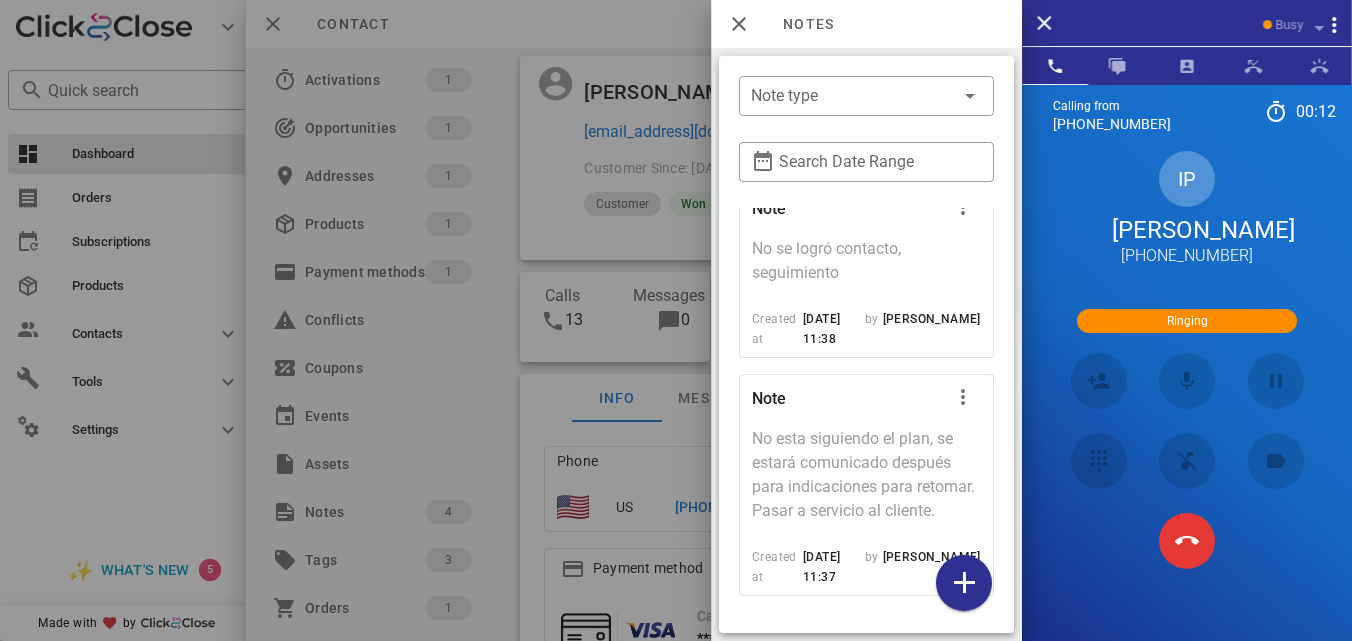 scroll, scrollTop: 112, scrollLeft: 0, axis: vertical 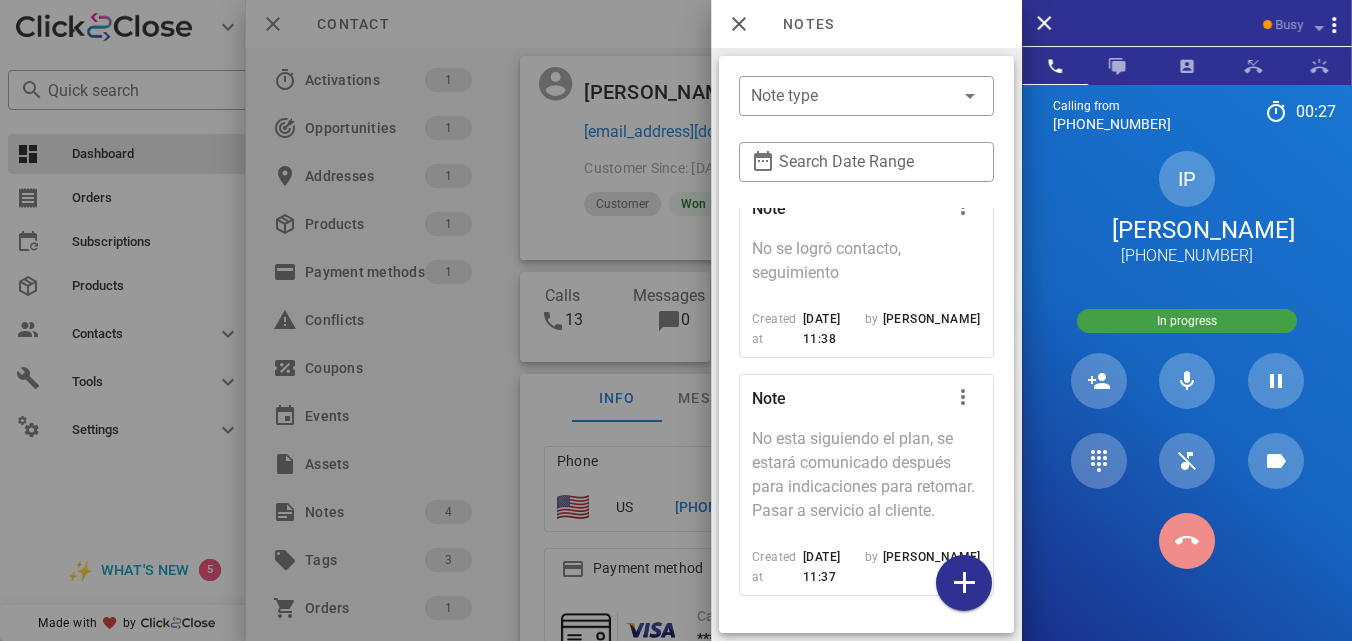 click at bounding box center [1187, 541] 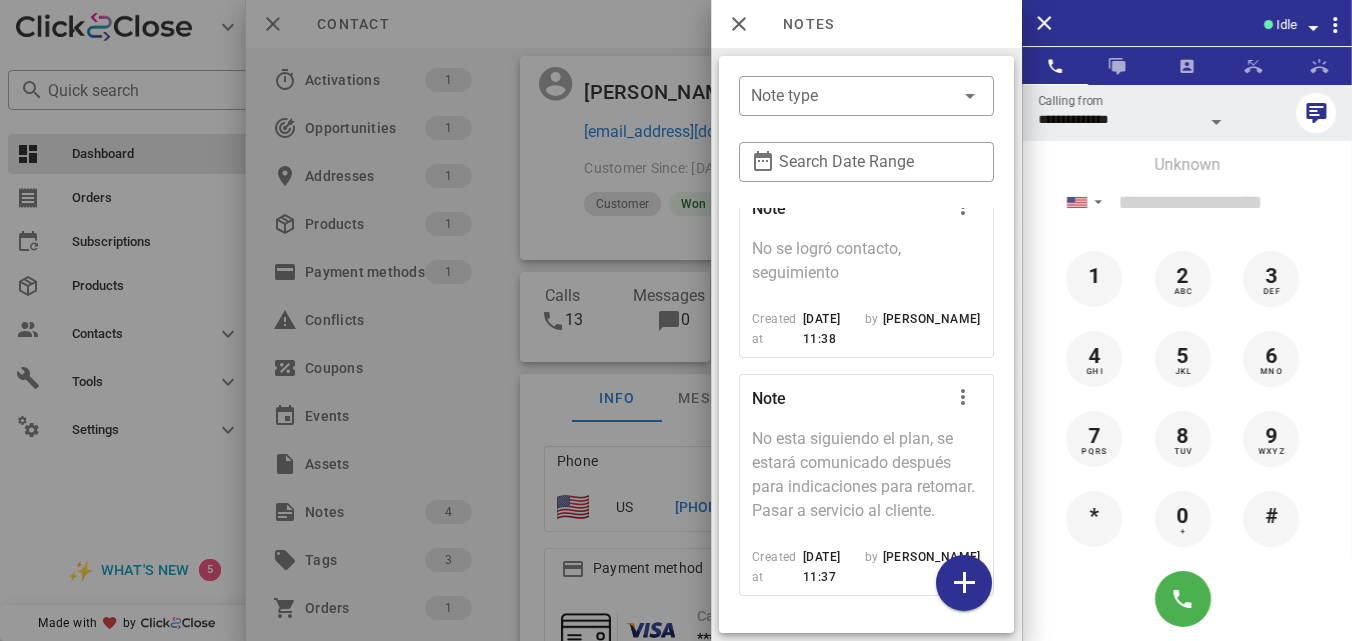 click at bounding box center [676, 320] 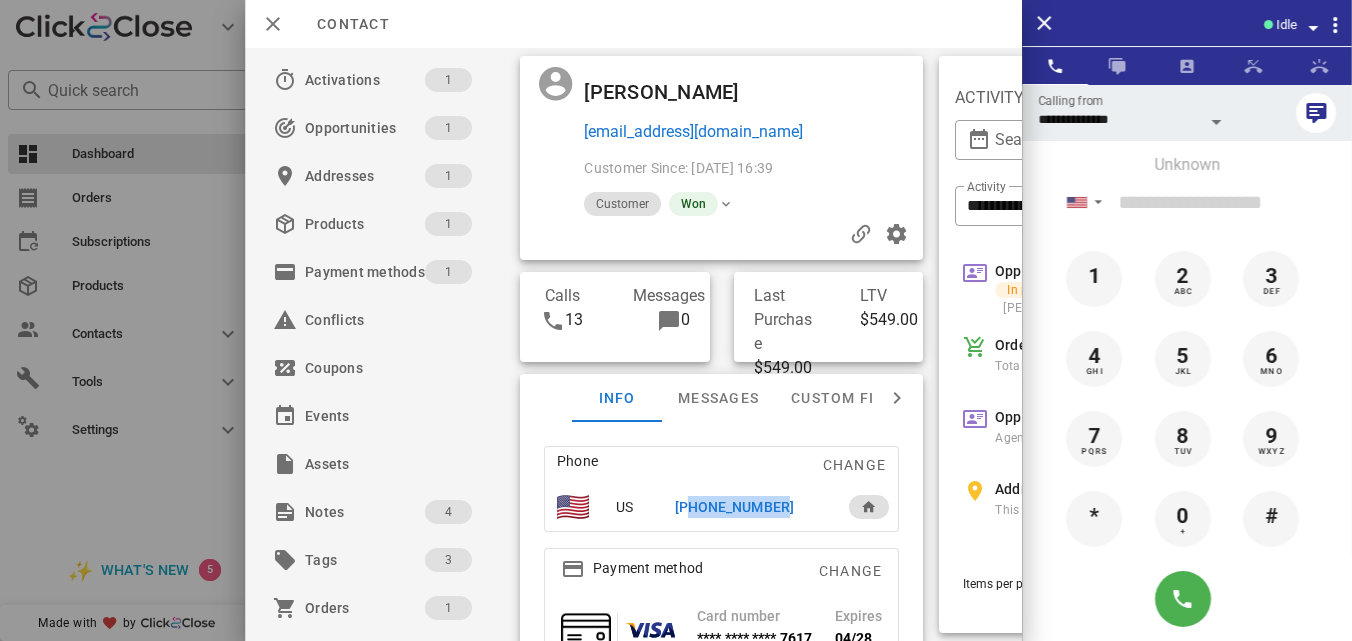 click on "[PHONE_NUMBER]" at bounding box center (734, 507) 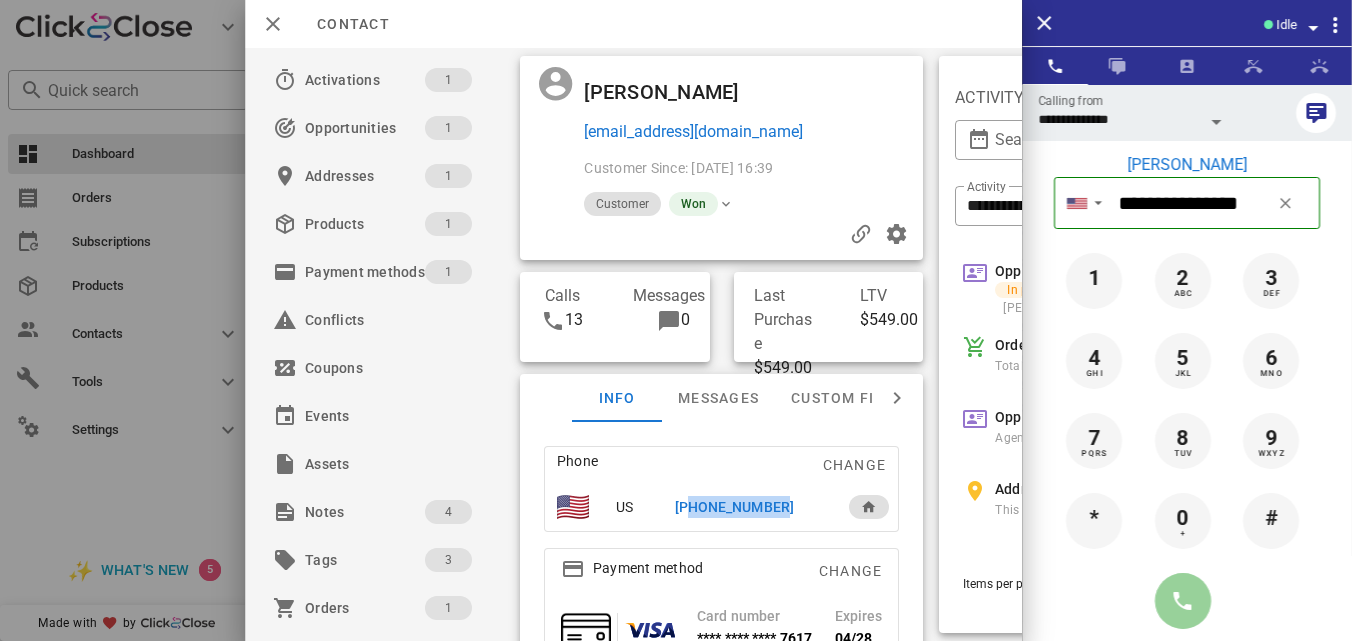 click at bounding box center (1183, 601) 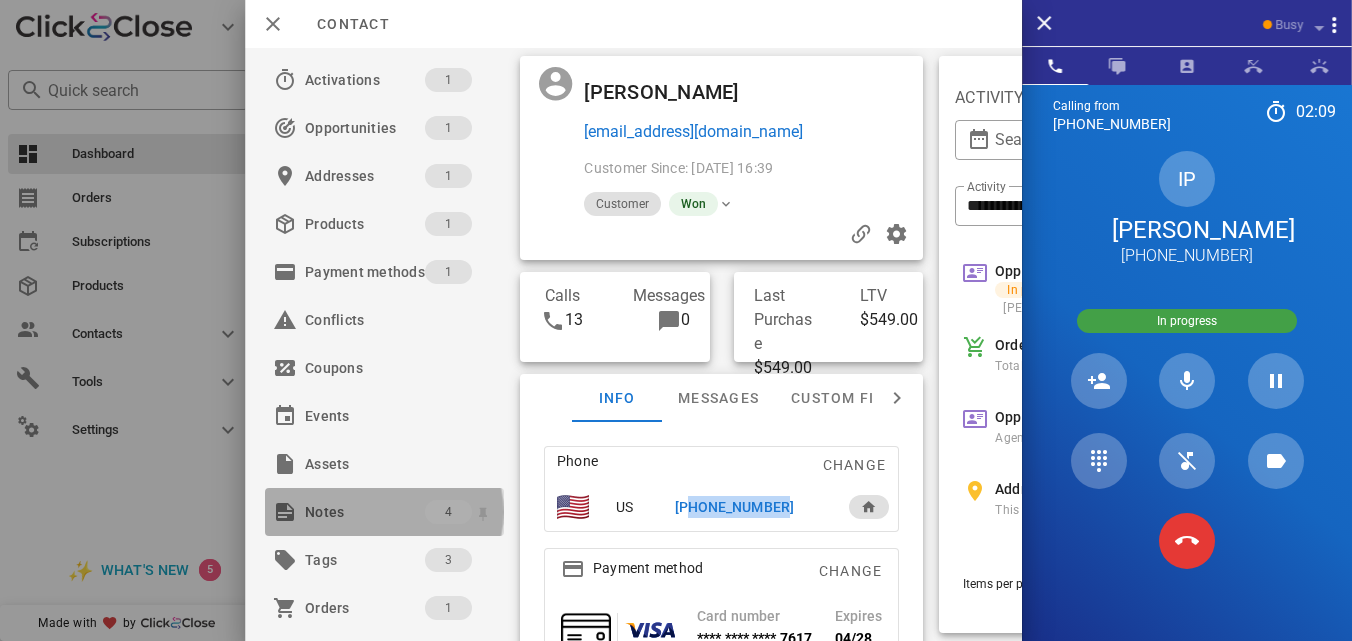 click on "Notes" at bounding box center (365, 512) 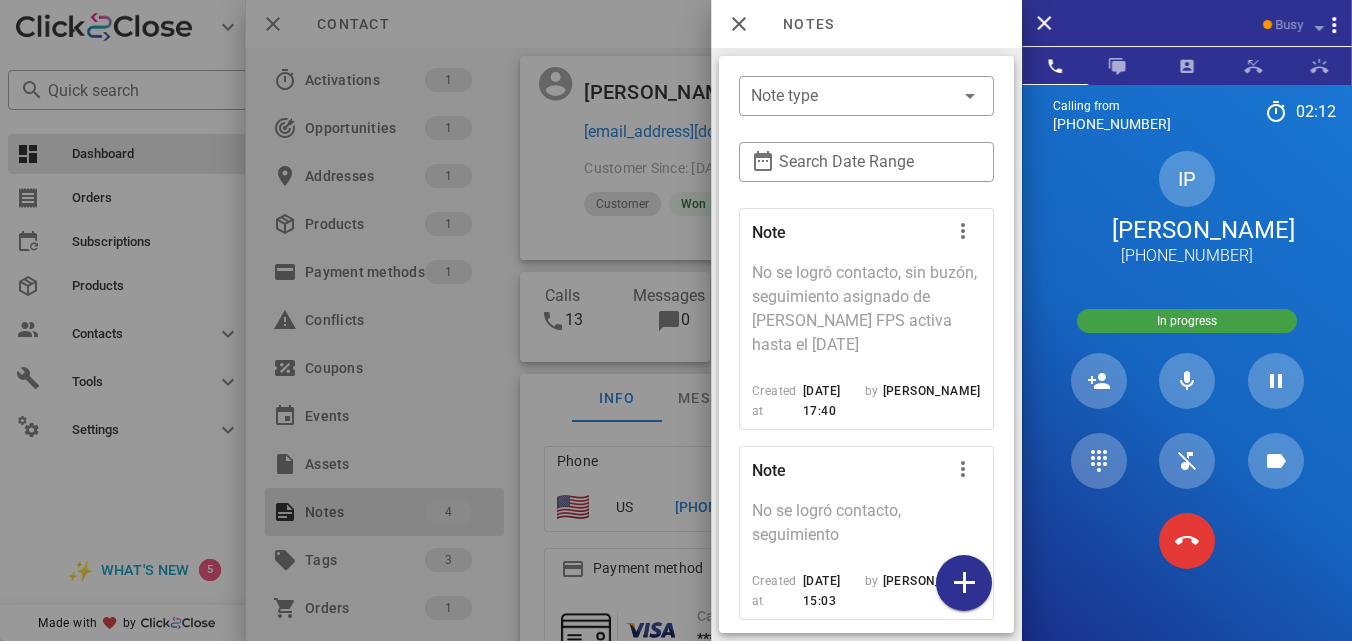 click on "​ Note type ​ Search Date Range  Note  No se logró contacto, sin buzón, seguimiento asignado de [PERSON_NAME] FPS activa hasta el [DATE]  Created at   [DATE] 17:40   by   [PERSON_NAME]   Note  No se logró contacto, seguimiento  Created at   [DATE] 15:03   by   [PERSON_NAME]   Note  No se logró contacto, seguimiento  Created at   [DATE] 11:38   by   [PERSON_NAME]   Note  No esta siguiendo el plan,  se estará comunicado después para indicaciones para retomar. Pasar a servicio al cliente.  Created at   [DATE] 11:37   by   [PERSON_NAME]   Note  Renueva FPS
ACTIVA HASTA AGOSTO-29/2026  Created at   [DATE] 16:52   by   [PERSON_NAME]" at bounding box center (866, 344) 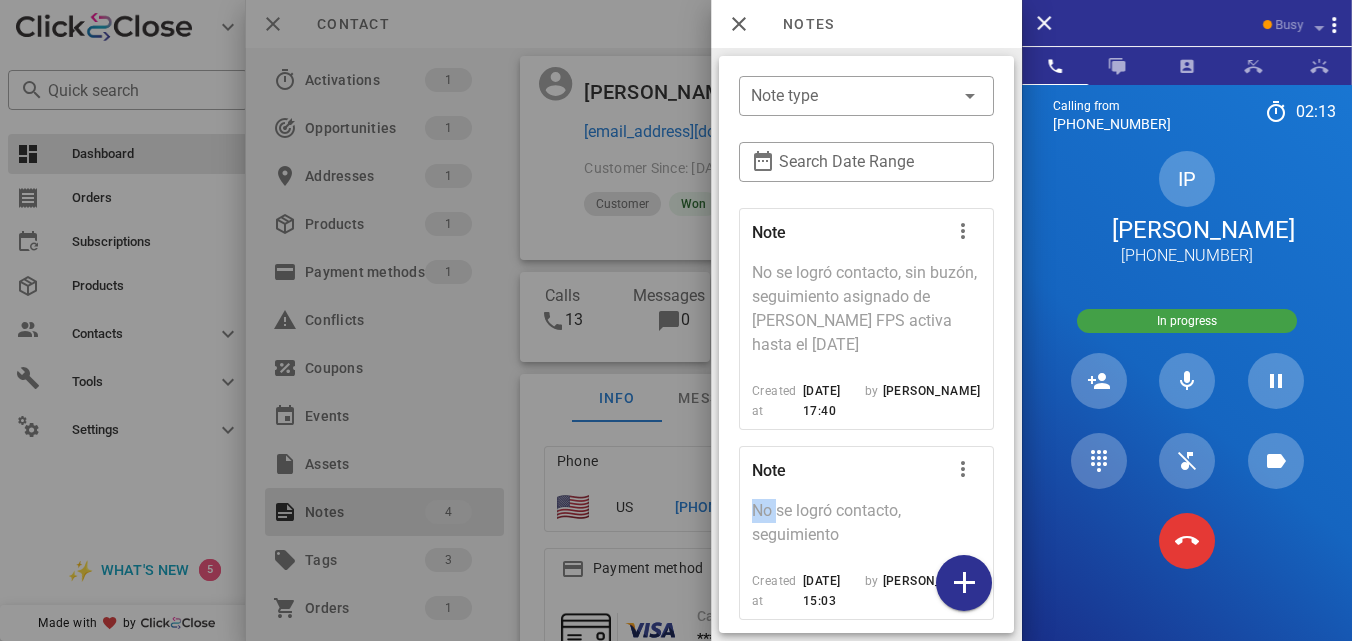 click on "​ Note type ​ Search Date Range  Note  No se logró contacto, sin buzón, seguimiento asignado de [PERSON_NAME] FPS activa hasta el [DATE]  Created at   [DATE] 17:40   by   [PERSON_NAME]   Note  No se logró contacto, seguimiento  Created at   [DATE] 15:03   by   [PERSON_NAME]   Note  No se logró contacto, seguimiento  Created at   [DATE] 11:38   by   [PERSON_NAME]   Note  No esta siguiendo el plan,  se estará comunicado después para indicaciones para retomar. Pasar a servicio al cliente.  Created at   [DATE] 11:37   by   [PERSON_NAME]   Note  Renueva FPS
ACTIVA HASTA AGOSTO-29/2026  Created at   [DATE] 16:52   by   [PERSON_NAME]" at bounding box center (866, 344) 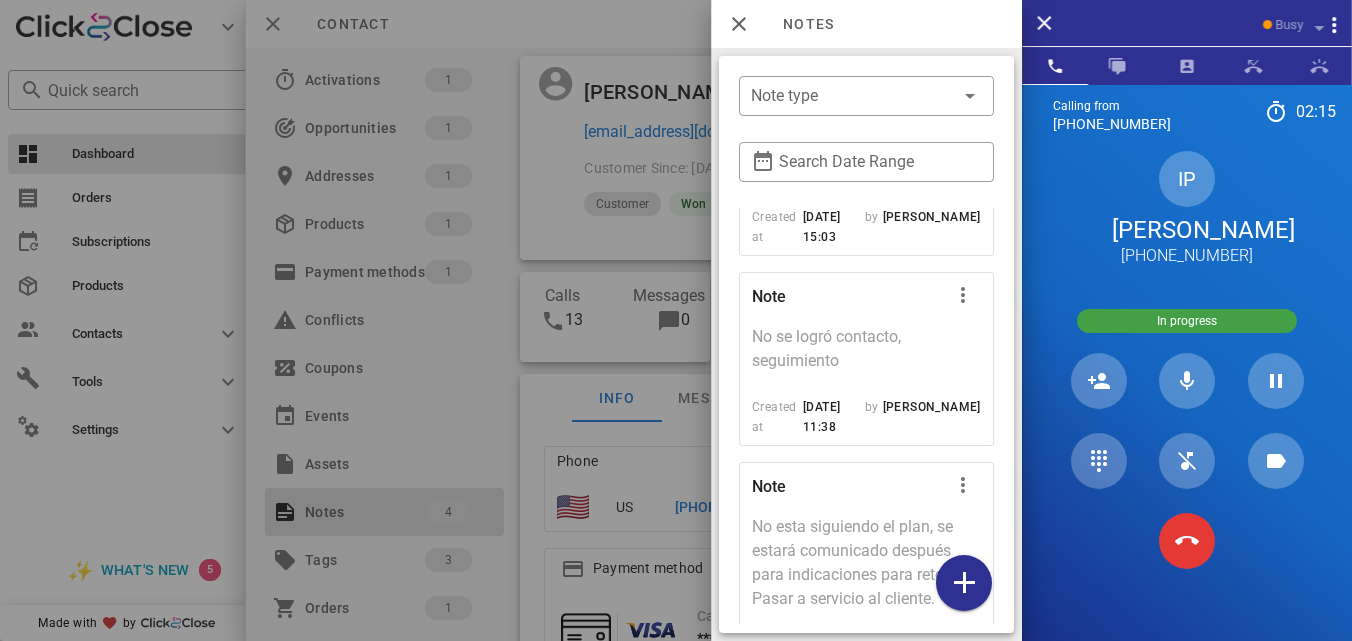 scroll, scrollTop: 0, scrollLeft: 0, axis: both 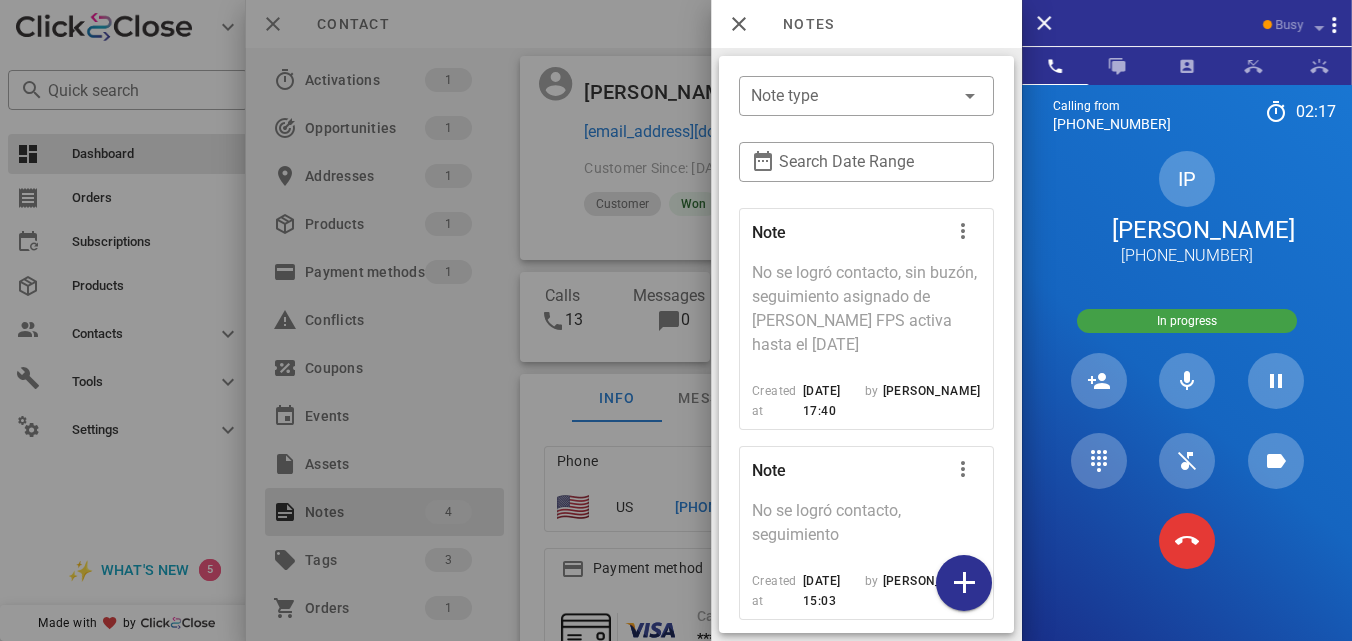click at bounding box center (1187, 541) 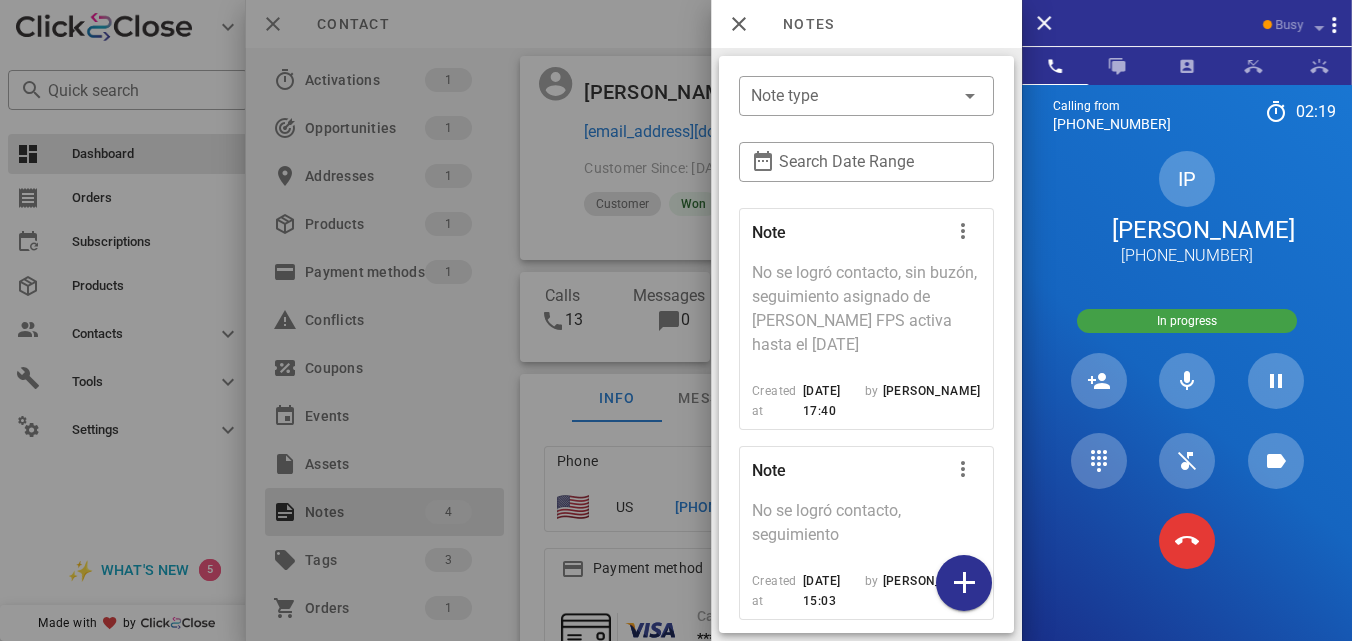scroll, scrollTop: 364, scrollLeft: 0, axis: vertical 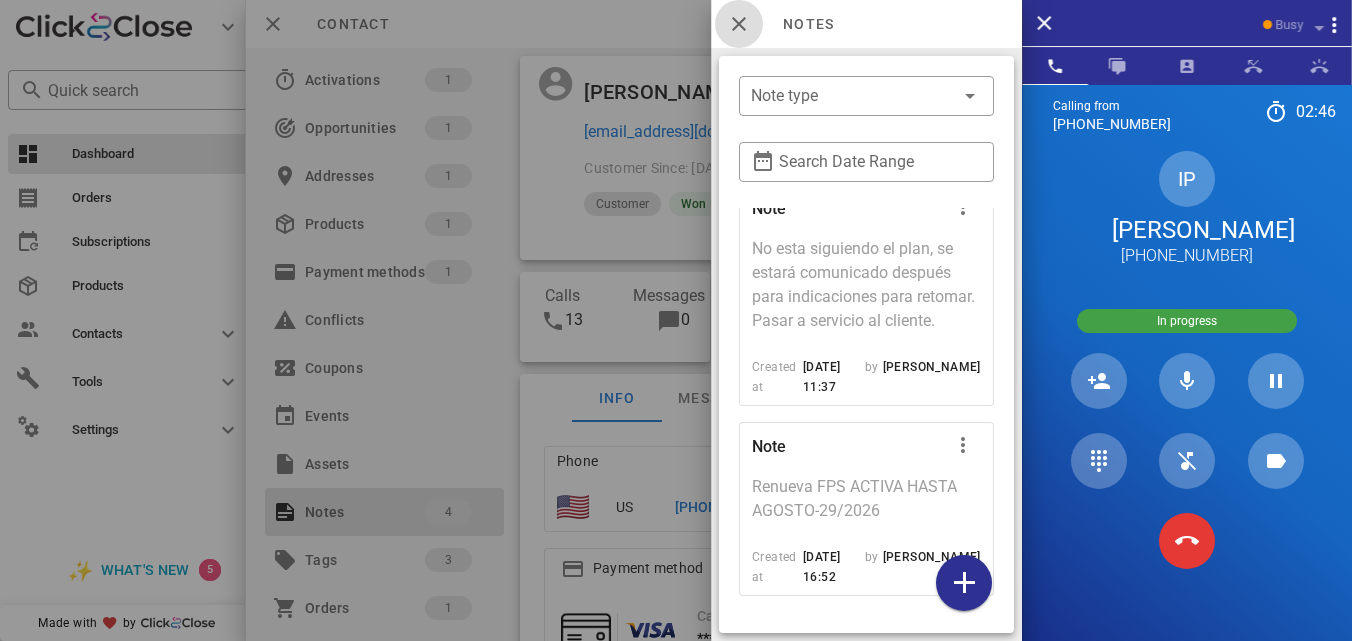 click at bounding box center (739, 24) 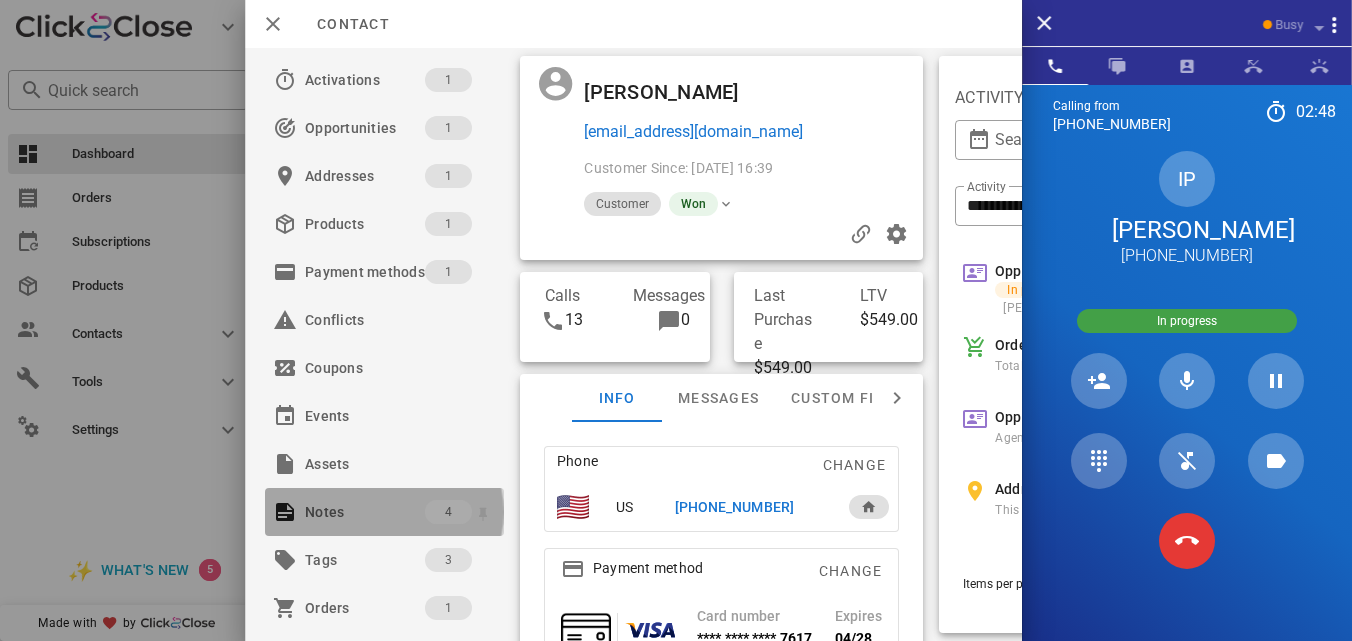 click on "4" at bounding box center (448, 512) 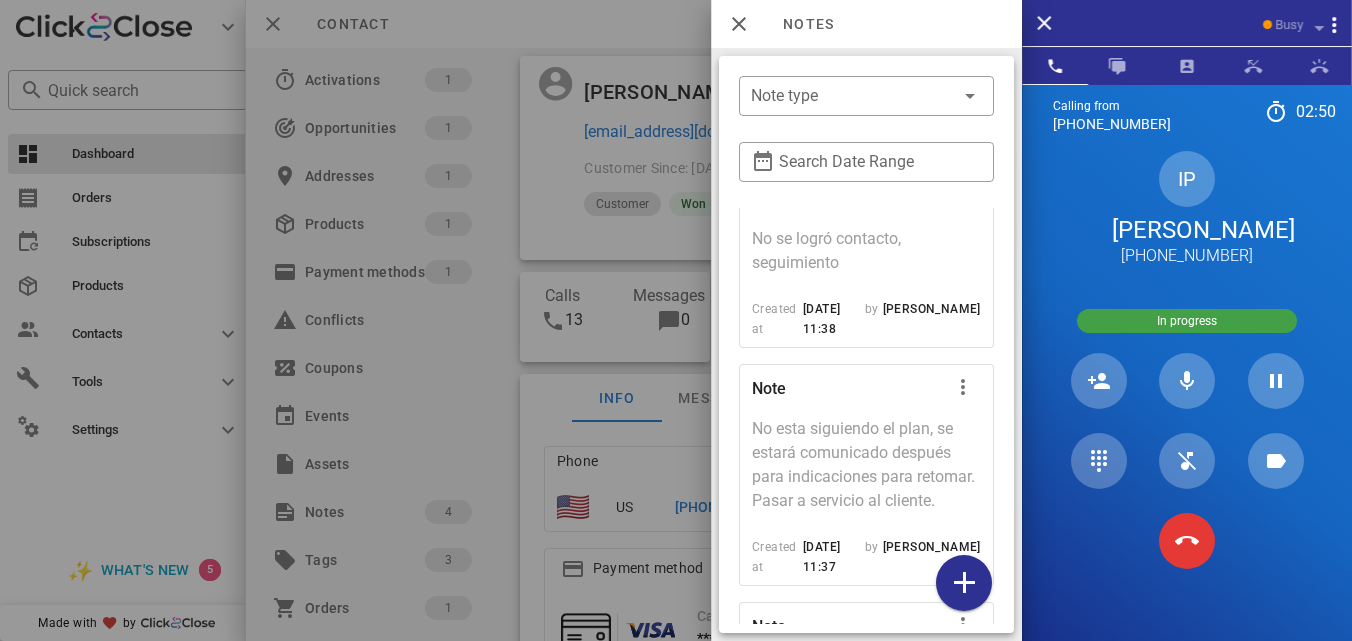 scroll, scrollTop: 666, scrollLeft: 0, axis: vertical 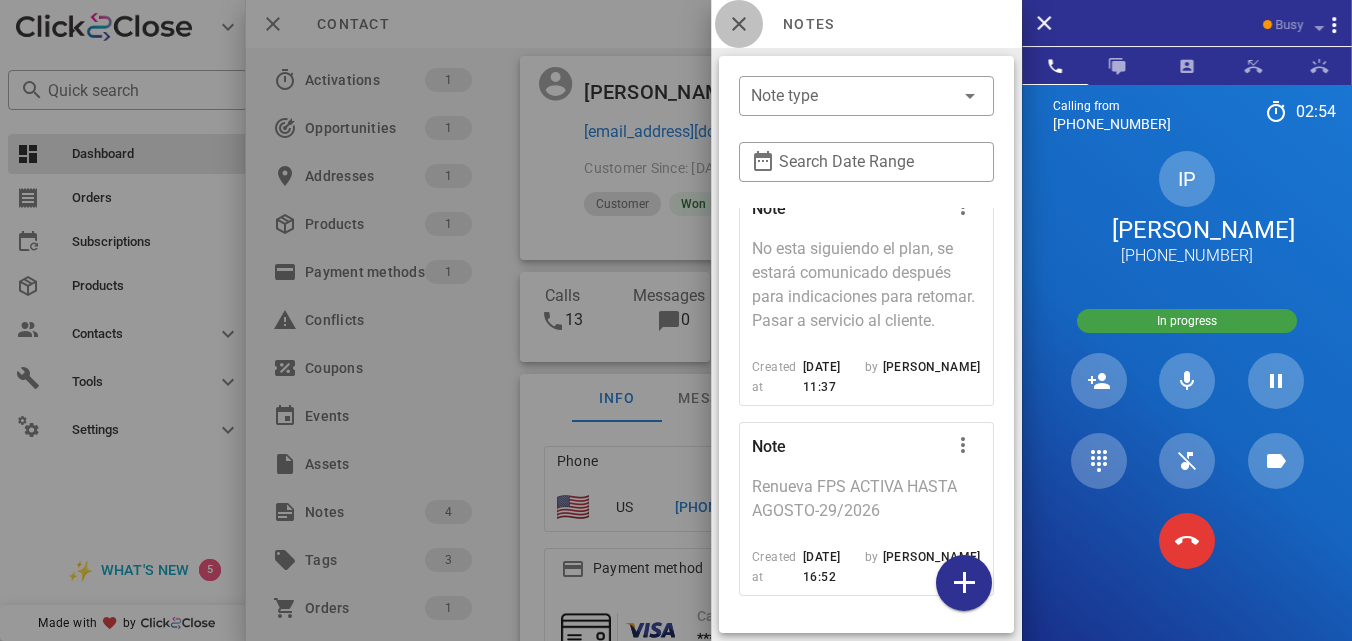 click at bounding box center [739, 24] 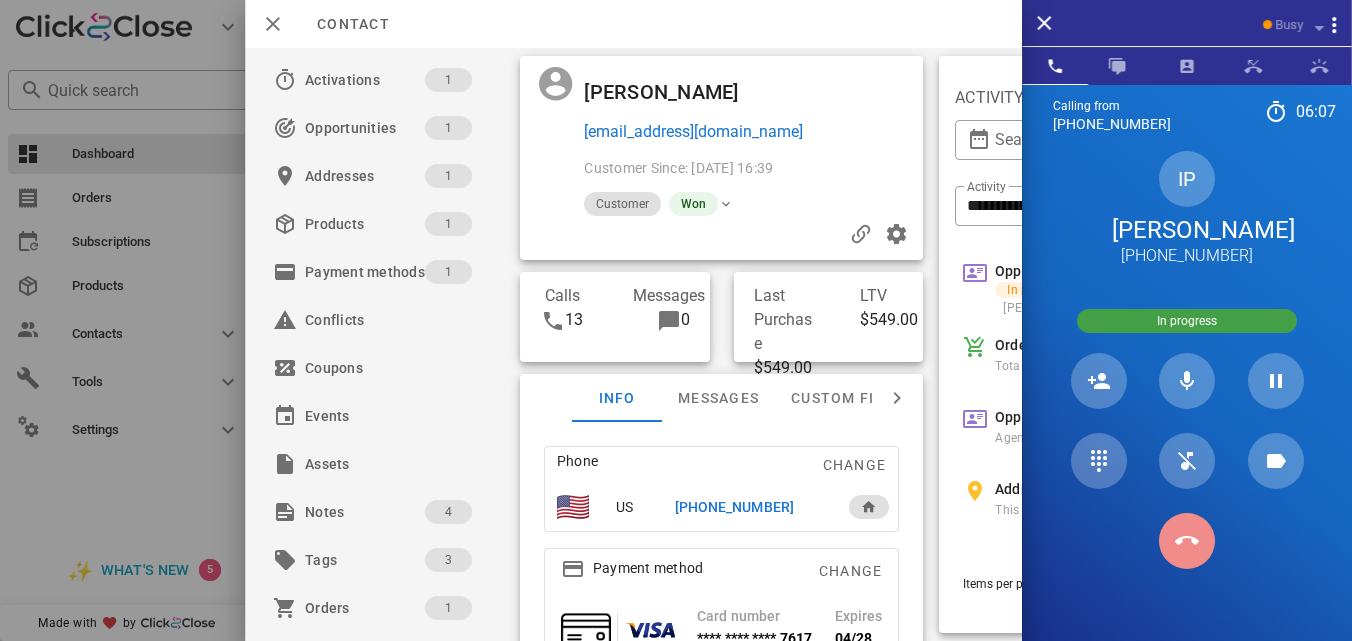 click at bounding box center (1187, 541) 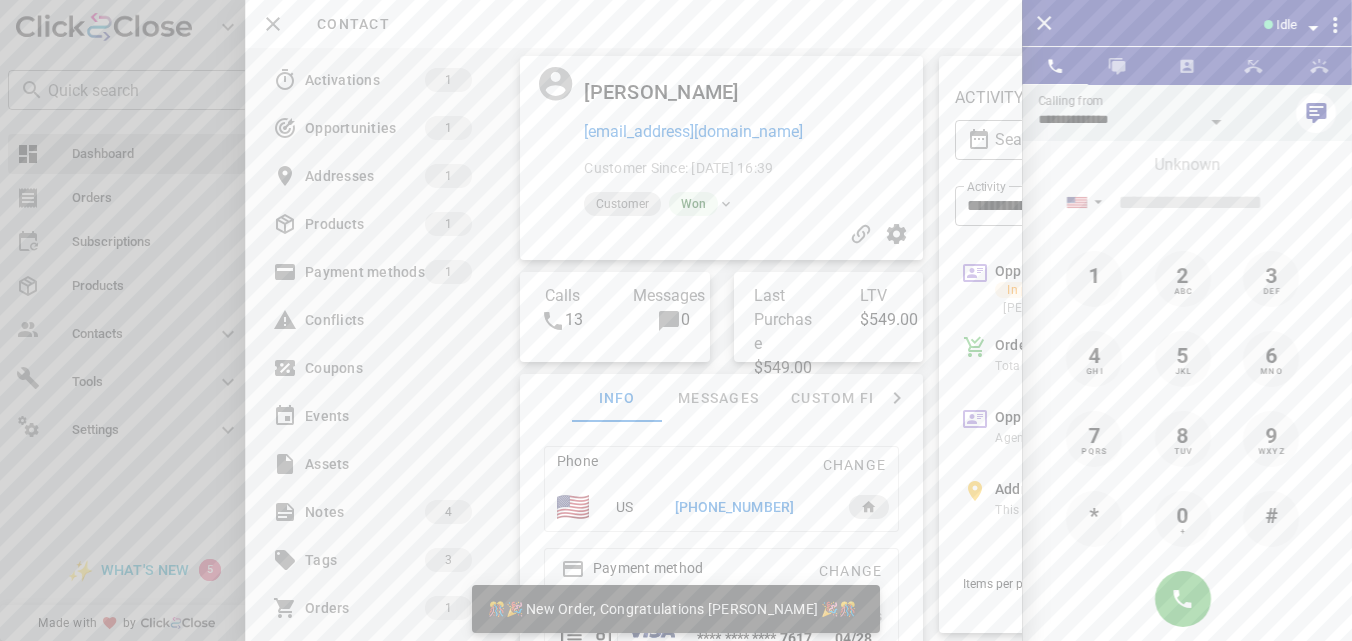 scroll, scrollTop: 190, scrollLeft: 0, axis: vertical 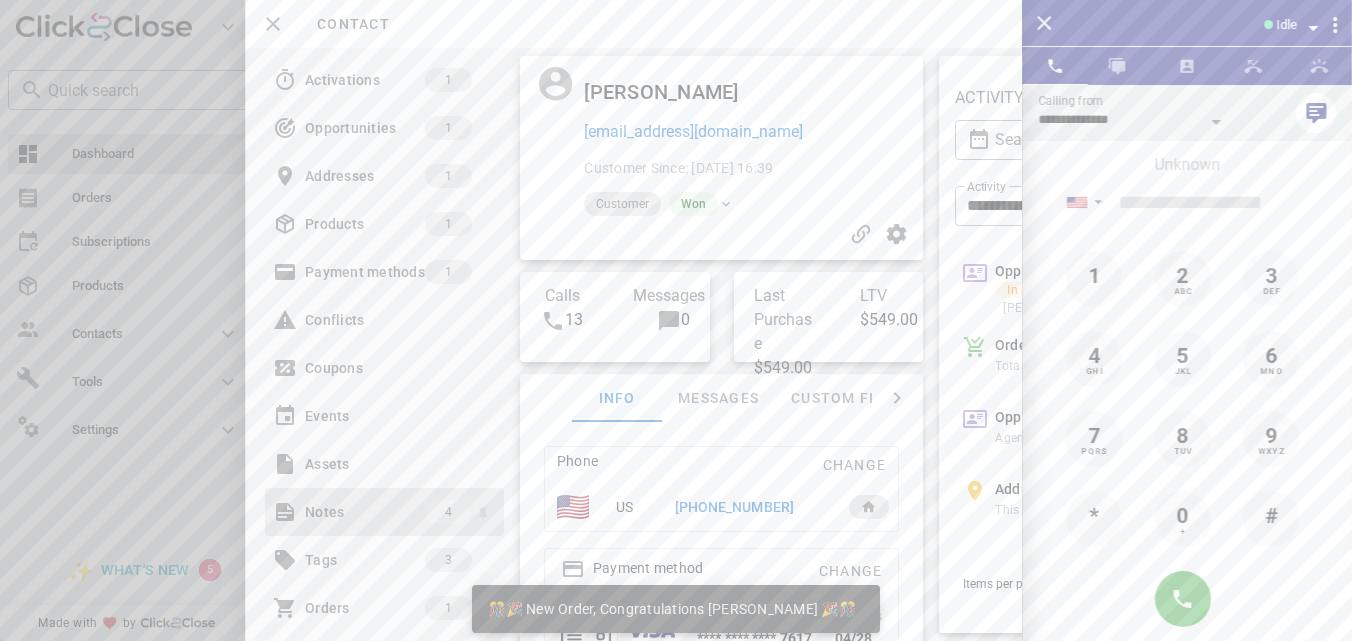 click on "Notes" at bounding box center [365, 512] 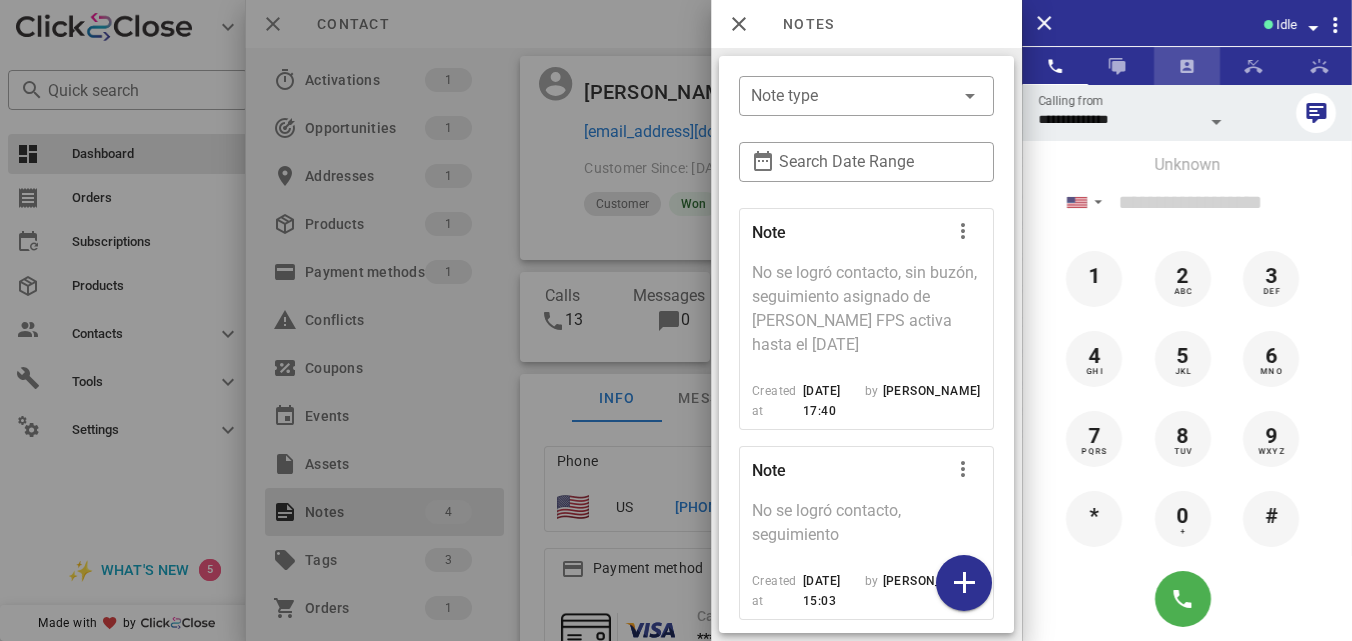 click at bounding box center (1187, 66) 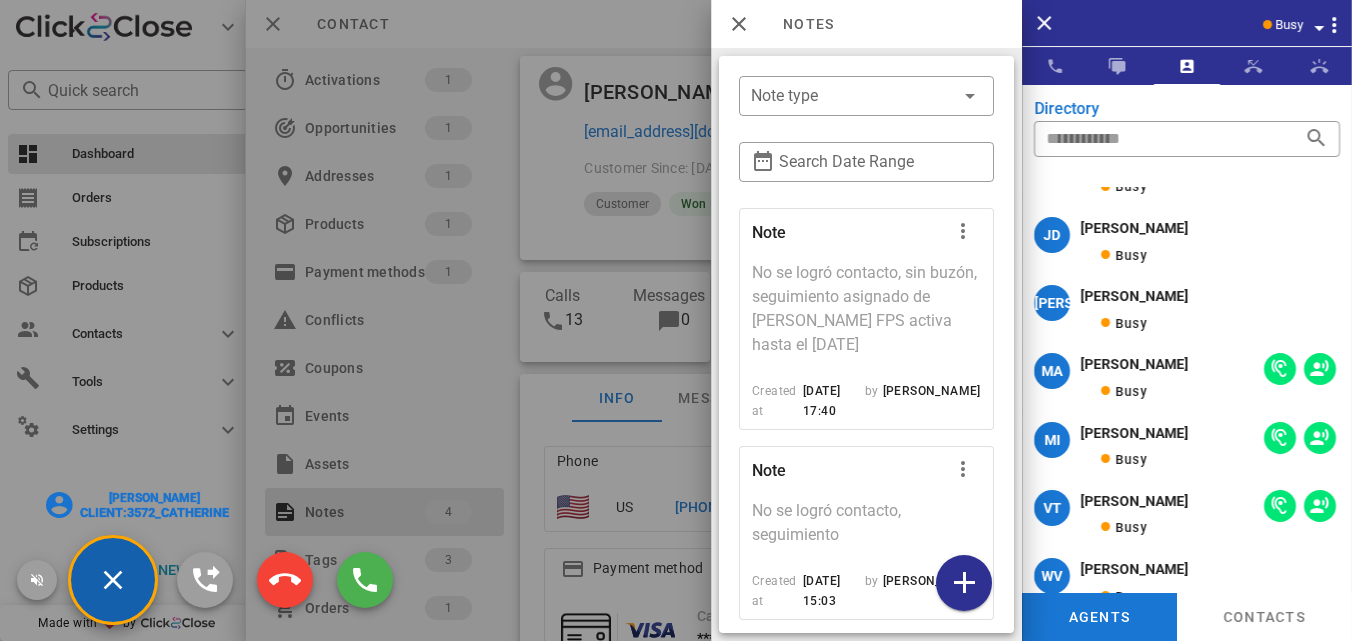 scroll, scrollTop: 323, scrollLeft: 0, axis: vertical 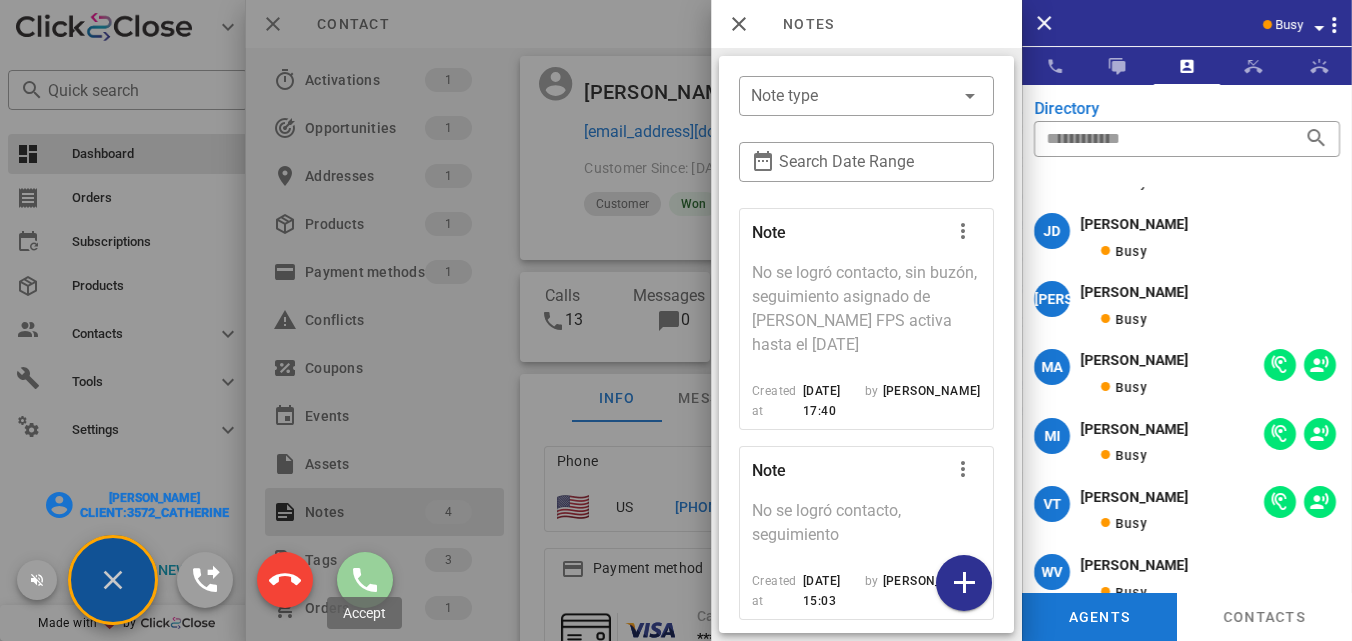 click at bounding box center (365, 580) 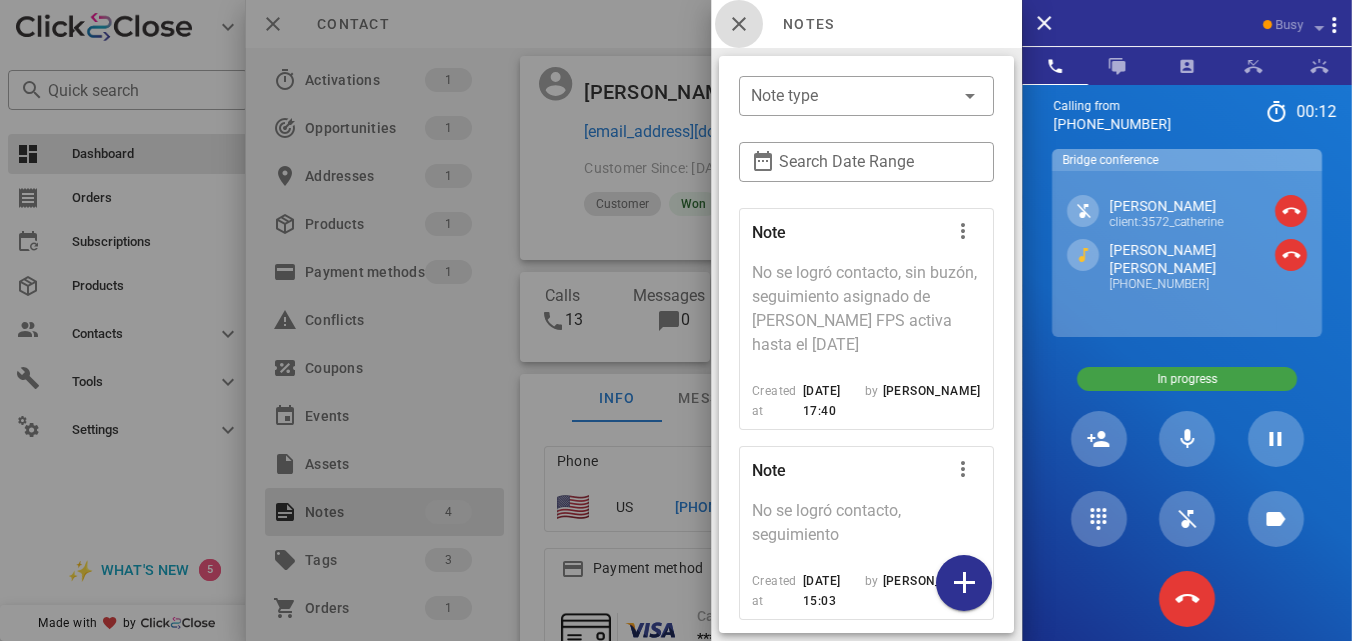 click at bounding box center [739, 24] 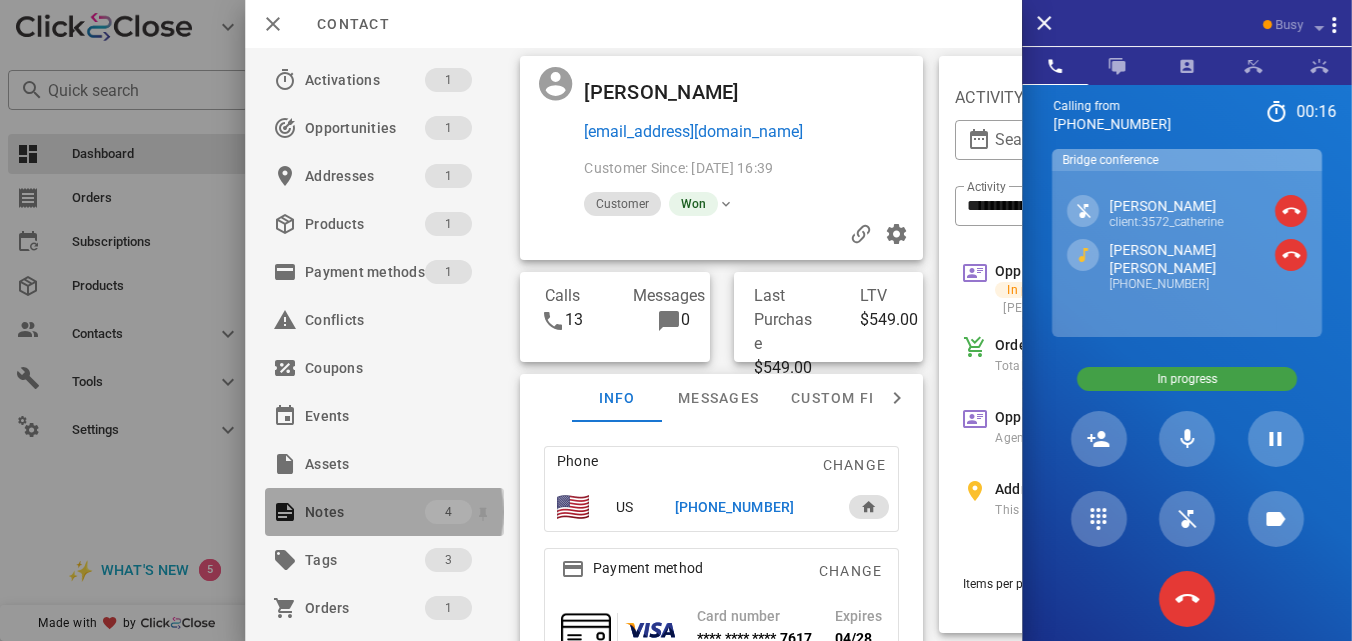 click on "Notes" at bounding box center [365, 512] 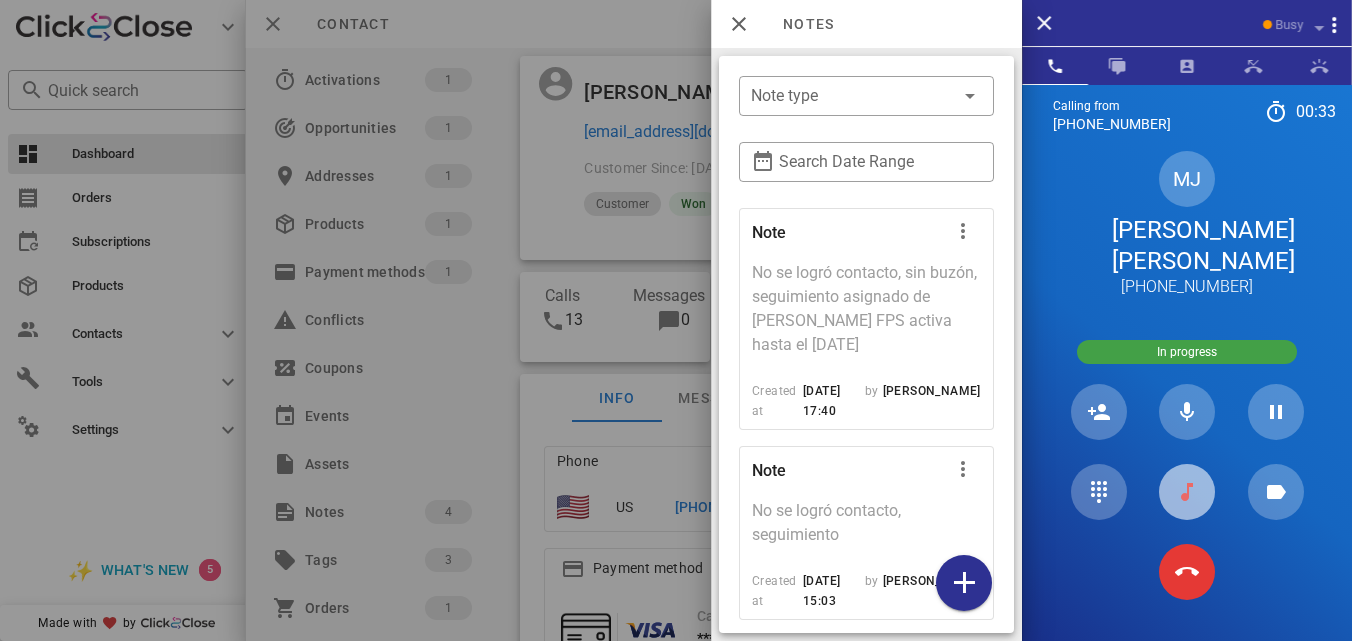 click at bounding box center (1187, 492) 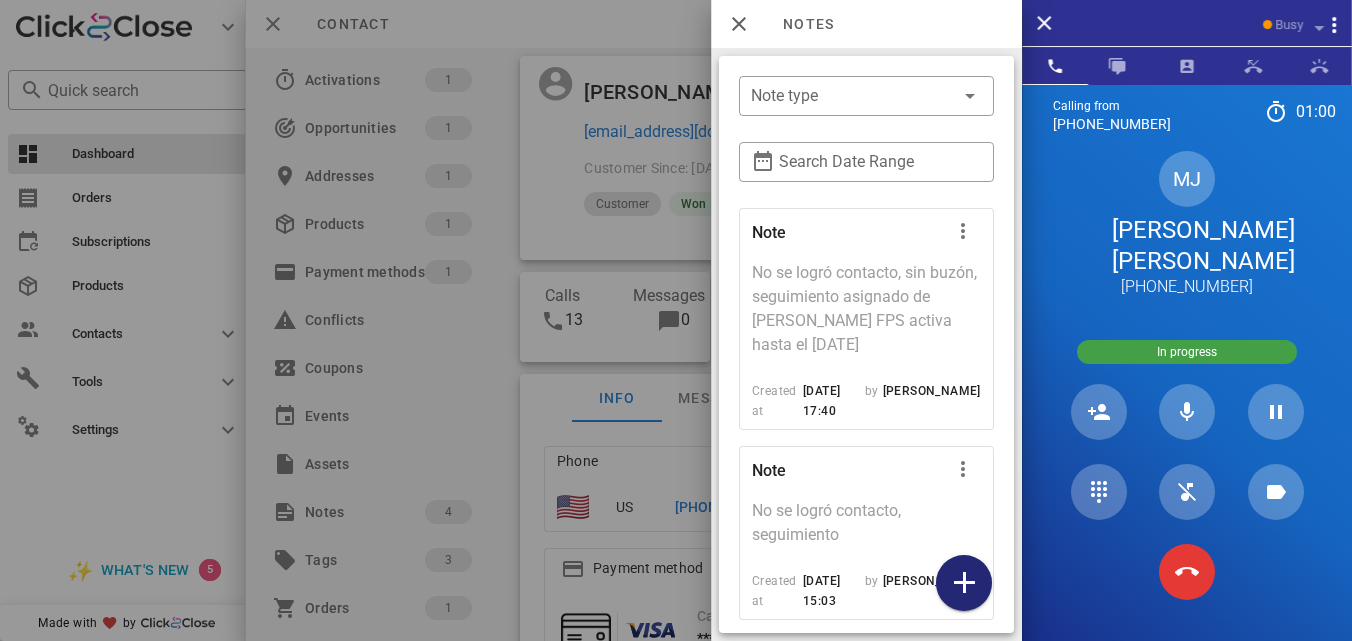 click at bounding box center (964, 583) 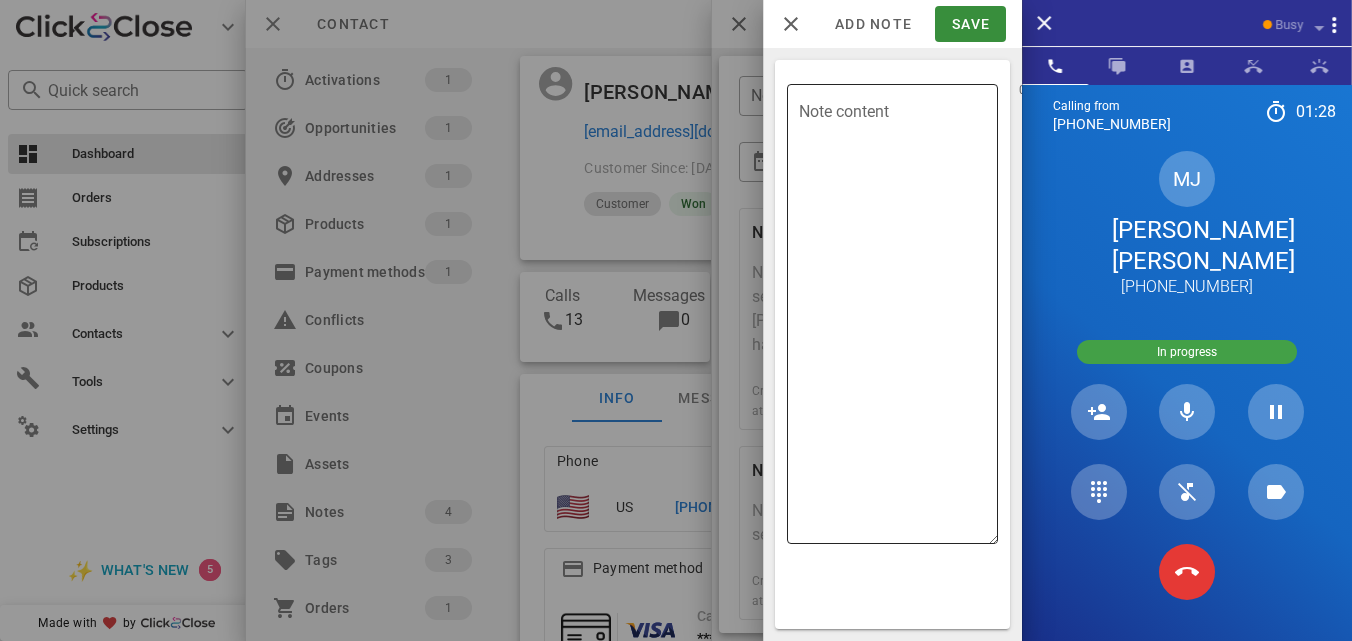 click on "Note content" at bounding box center [898, 319] 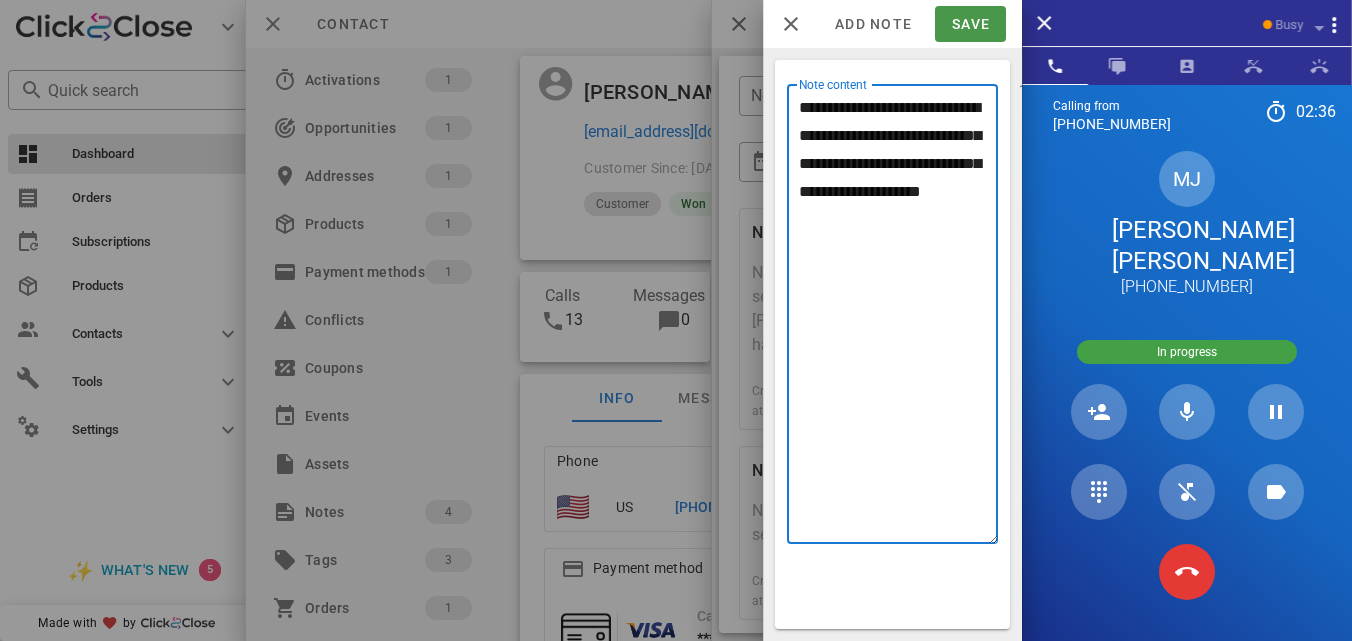 type on "**********" 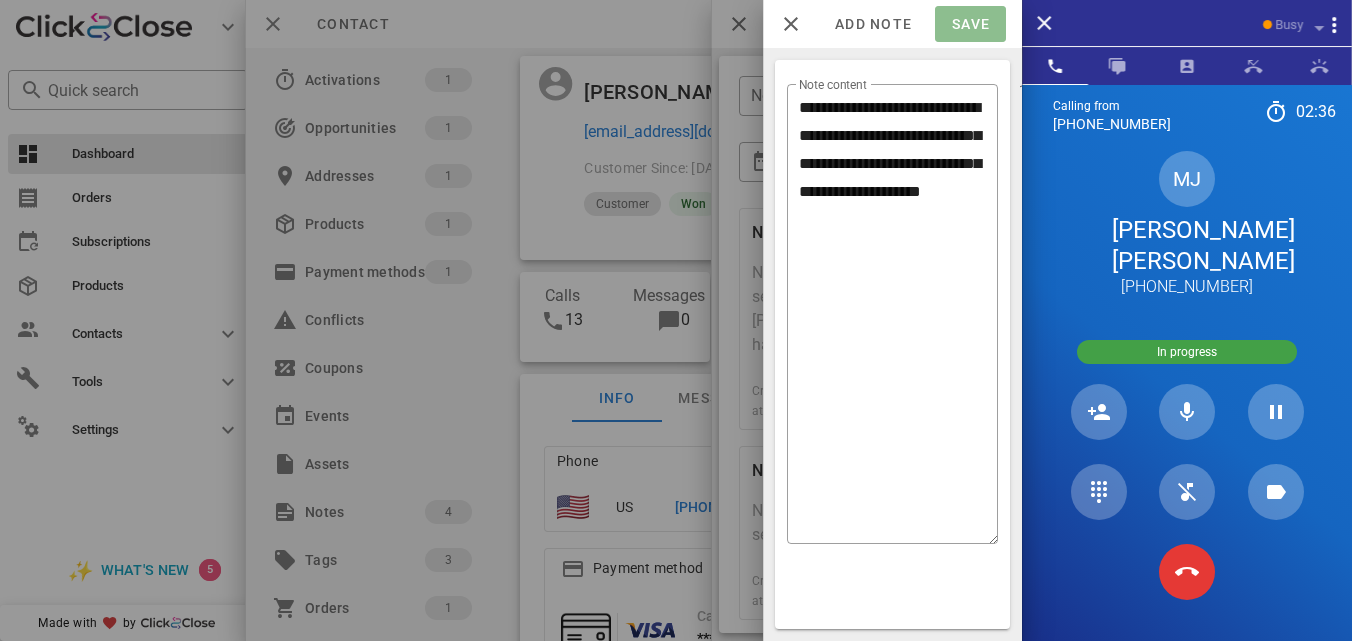 click on "Save" at bounding box center (970, 24) 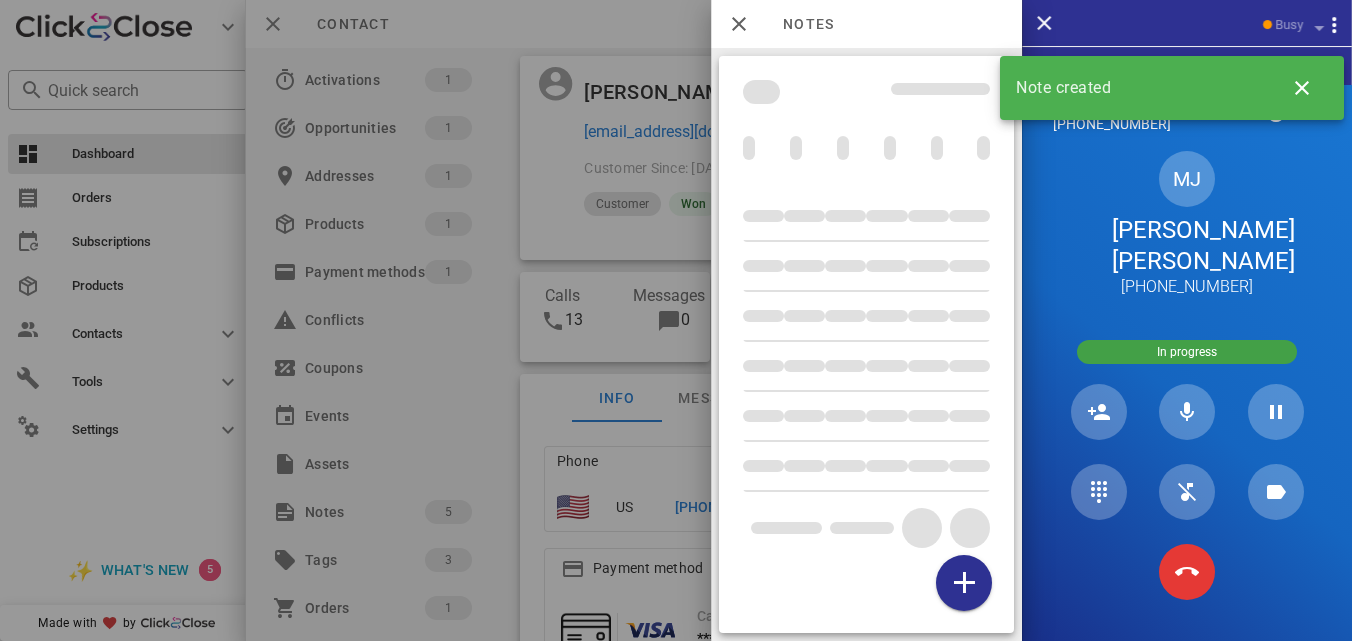 click on "Notes" at bounding box center (798, 24) 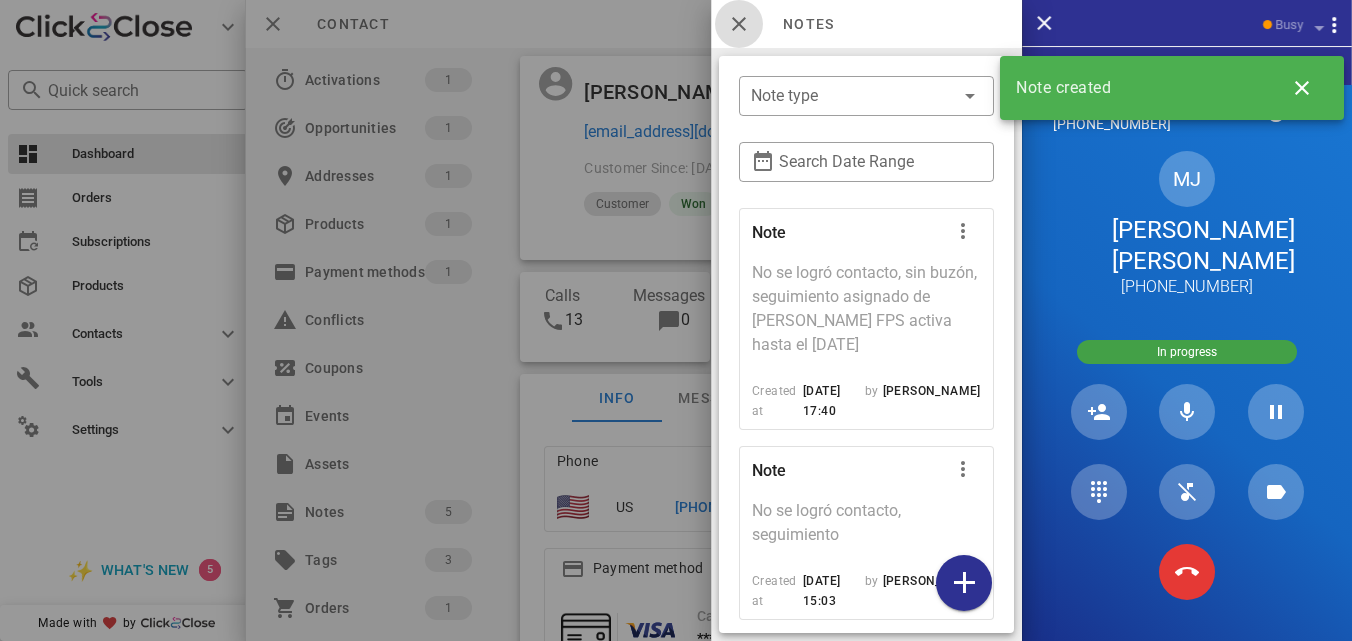 click at bounding box center [739, 24] 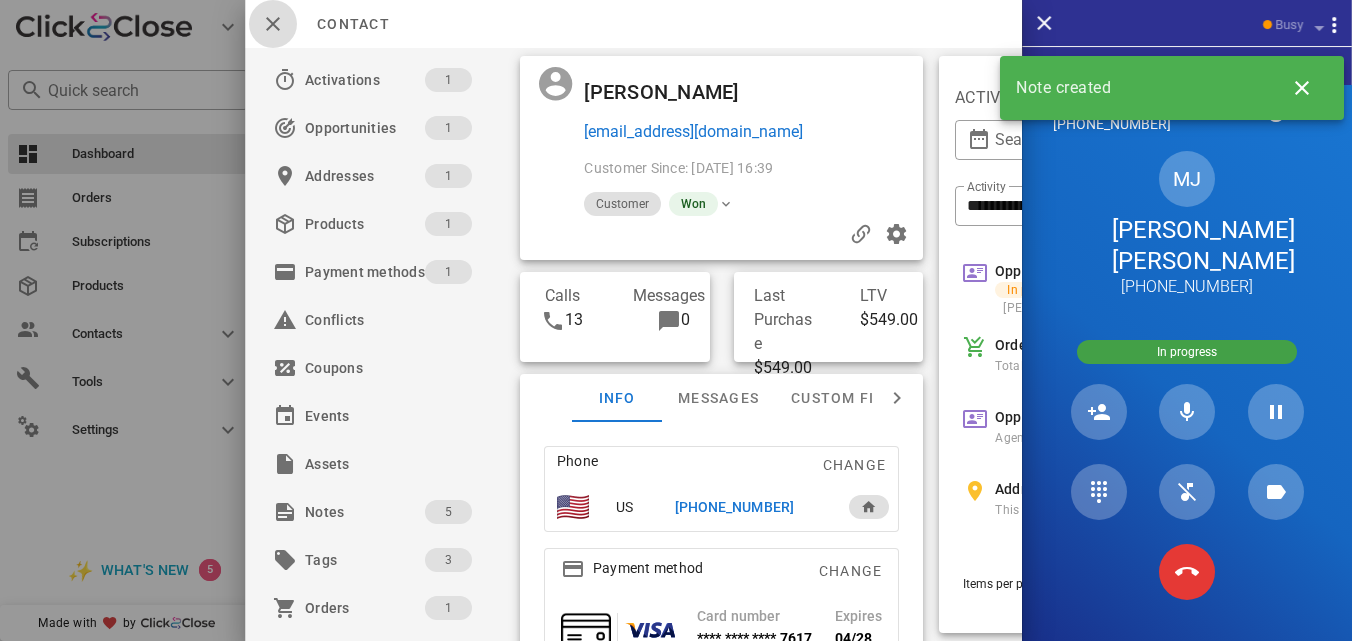 click at bounding box center (273, 24) 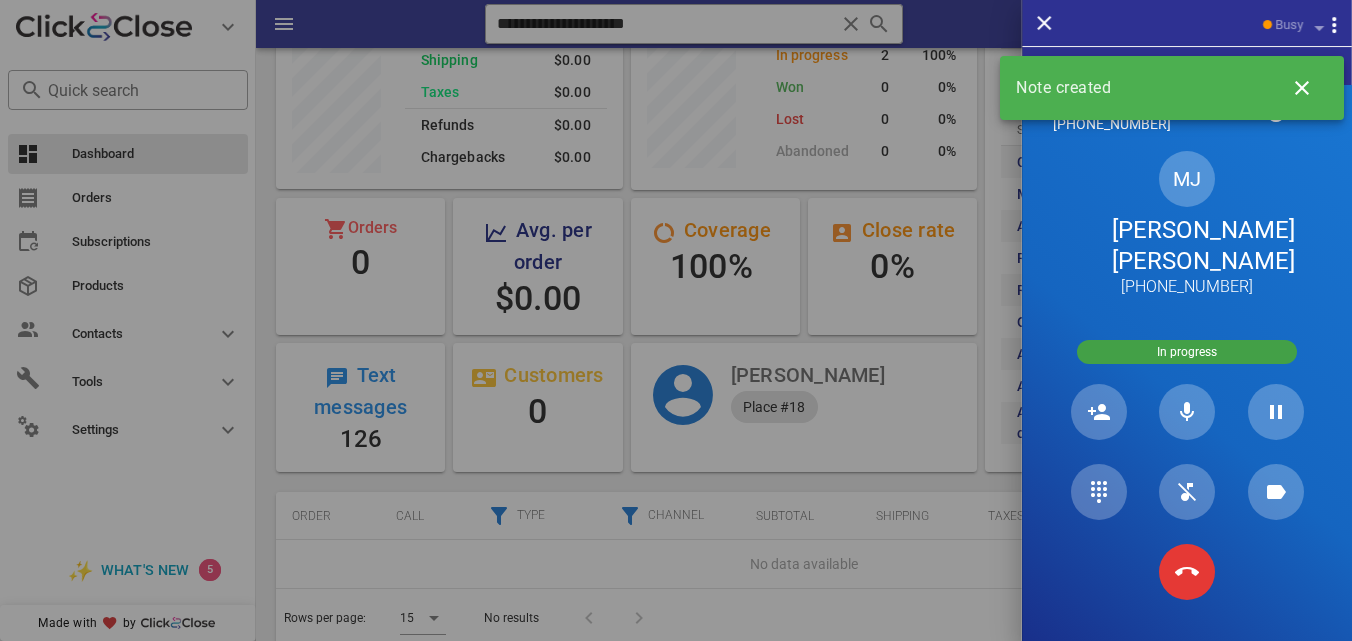 click on "[PERSON_NAME] [PERSON_NAME]" at bounding box center [1187, 246] 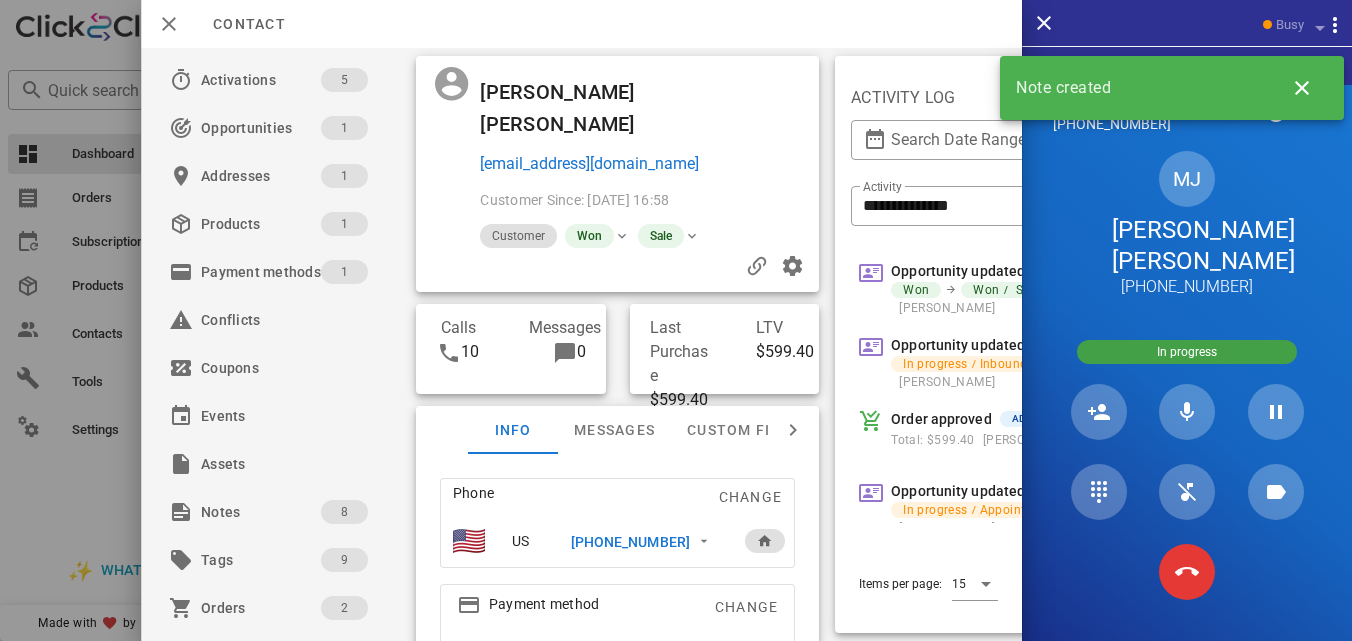 click on "[EMAIL_ADDRESS][DOMAIN_NAME]" at bounding box center [646, 164] 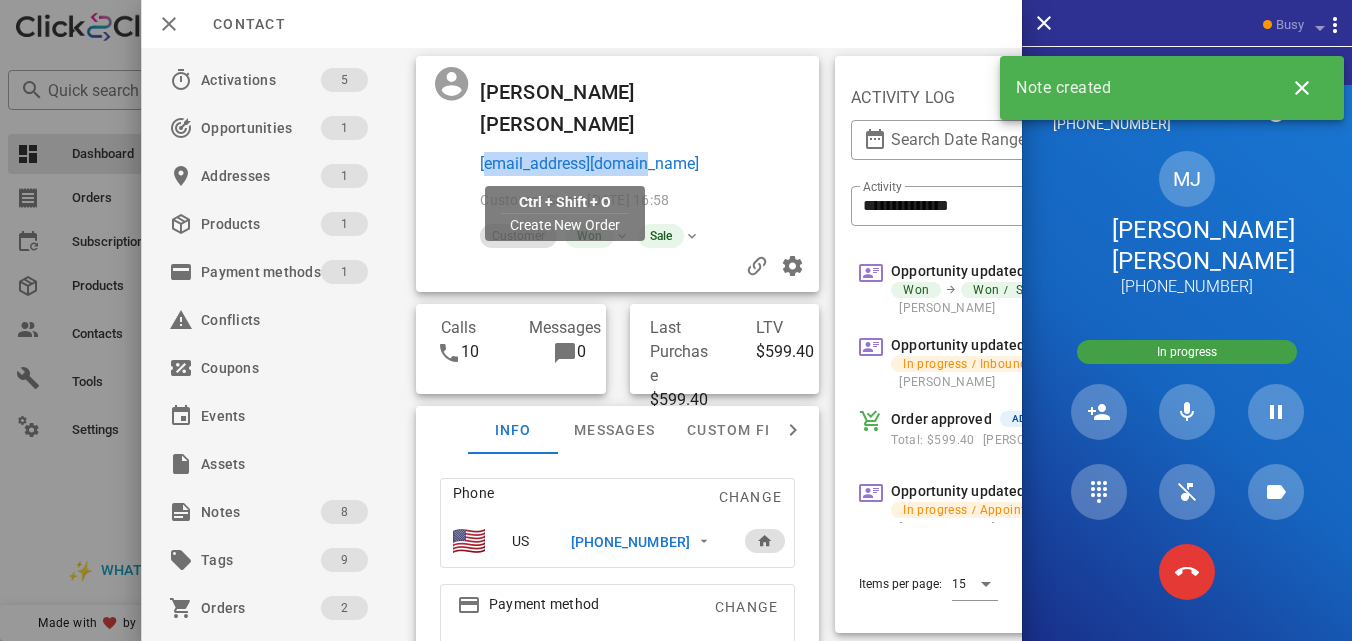 drag, startPoint x: 668, startPoint y: 159, endPoint x: 479, endPoint y: 166, distance: 189.12958 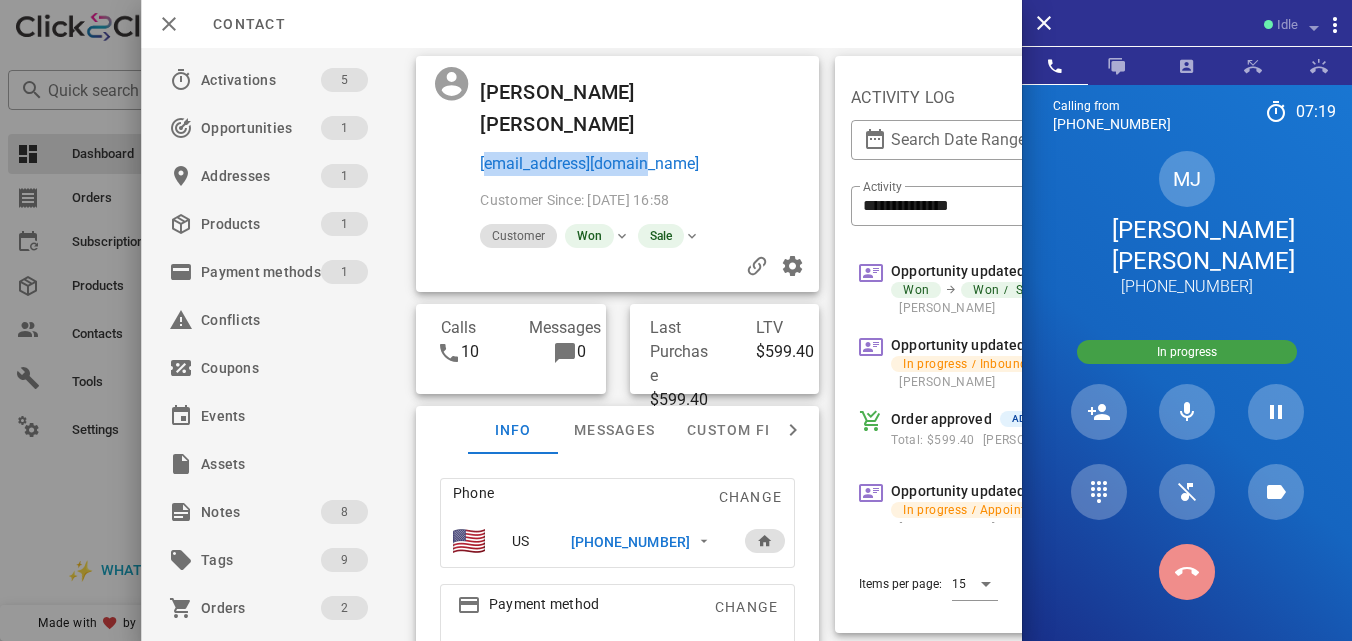 click at bounding box center (1187, 572) 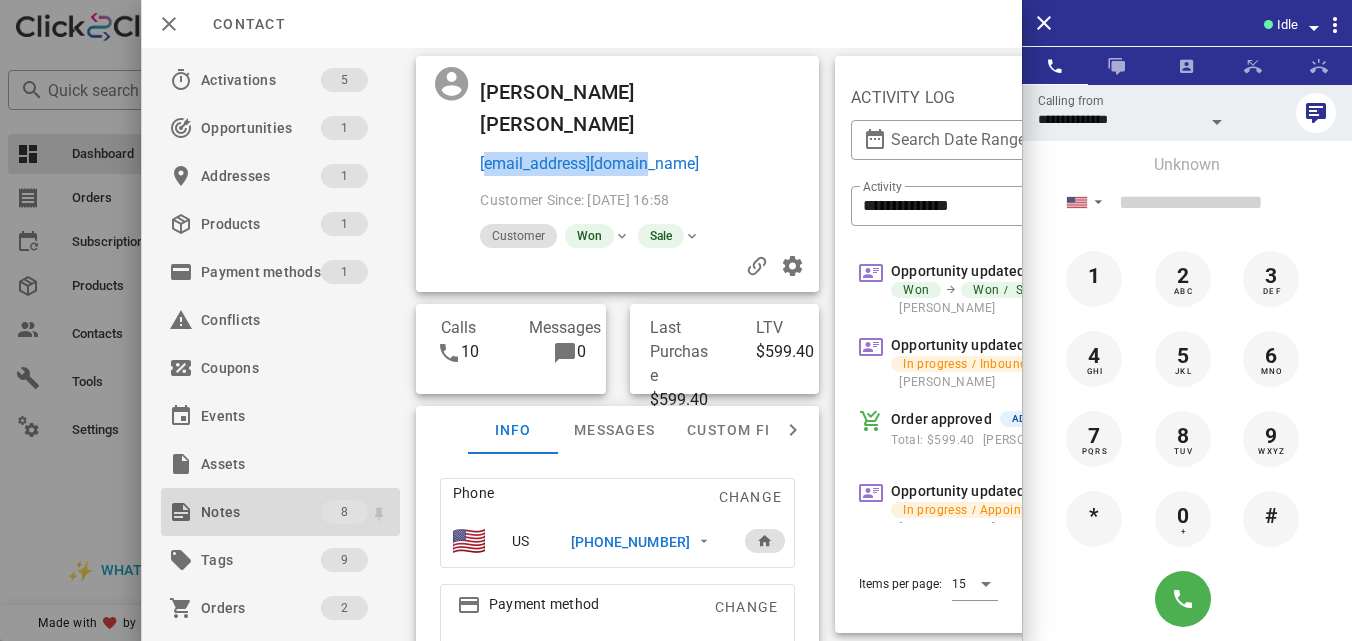 click on "Notes" at bounding box center [261, 512] 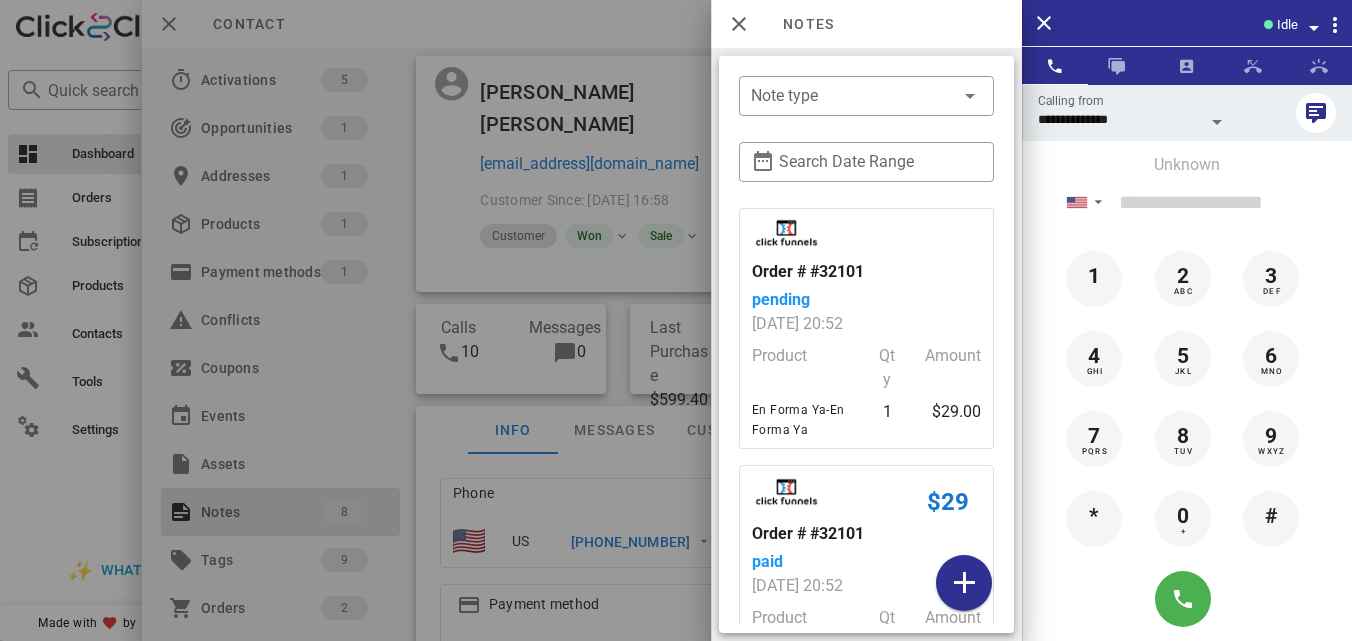 click on "Order # #32101   pending   [DATE] 20:52   Product Qty Amount  En Forma Ya-En Forma Ya  1 $29.00  $29   Order # #32101   paid   [DATE] 20:52   Product Qty Amount  En Forma Ya-En Forma Ya  1 $29.00  Order # #32102   pending   [DATE] 20:53   Product Qty Amount  Flaca Sana y Feliz - Coleccion Exclusiva de Libros de Recetas-Flaca Sana y Feliz - Coleccion Exclusiva de Libros de Recetas  1 $37.00  $37   Order # #32102   paid   [DATE] 20:53   Product Qty Amount  Flaca Sana y Feliz - Coleccion Exclusiva de Libros de Recetas-Flaca Sana y Feliz - Coleccion Exclusiva de Libros de Recetas  1 $37.00  Note  Se envia accesos porWhastApp ya que se le dificulto por correo  Created at   [DATE] 10:58   by   [PERSON_NAME]   Note  Se envía cuota para VIP 12 meses, cliente accede y pide que me comunique a las 3pm o antes para ver si ya el pago esta reflejado  Created at   [DATE] 11:14   by   [PERSON_NAME]   Note  Cliente atiende, pide que a llame en una hora  Created at   [DATE] 15:38   by" at bounding box center (866, 416) 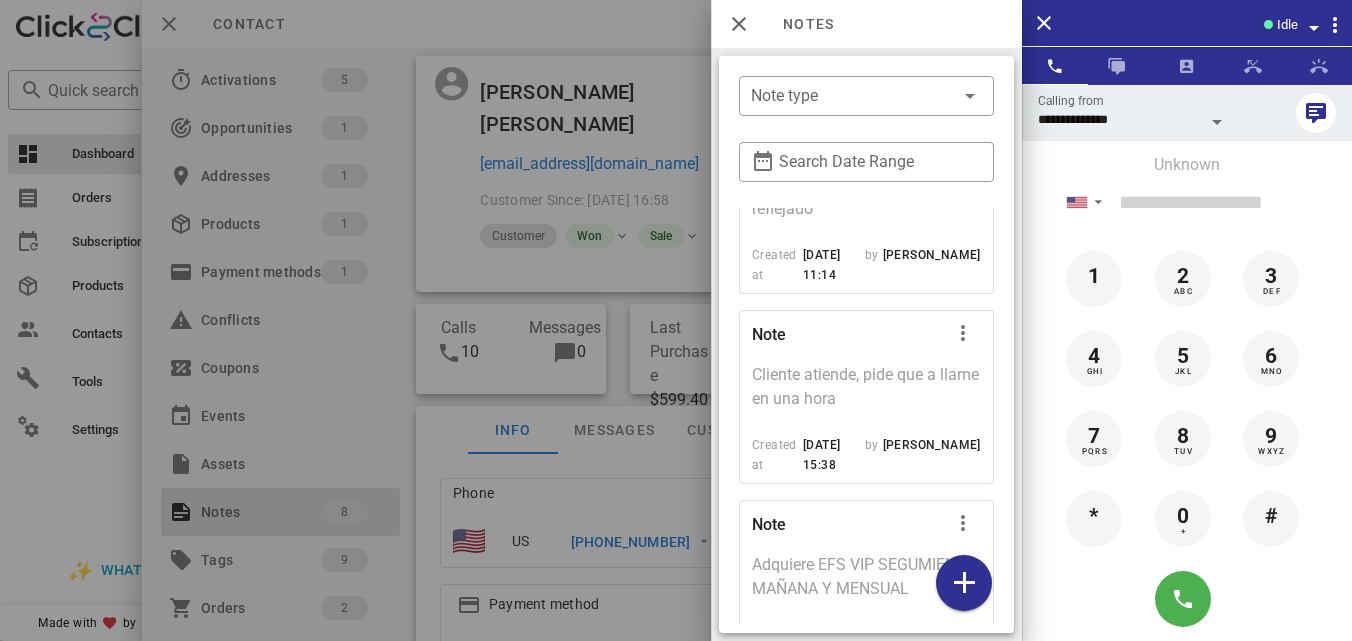 scroll, scrollTop: 1890, scrollLeft: 0, axis: vertical 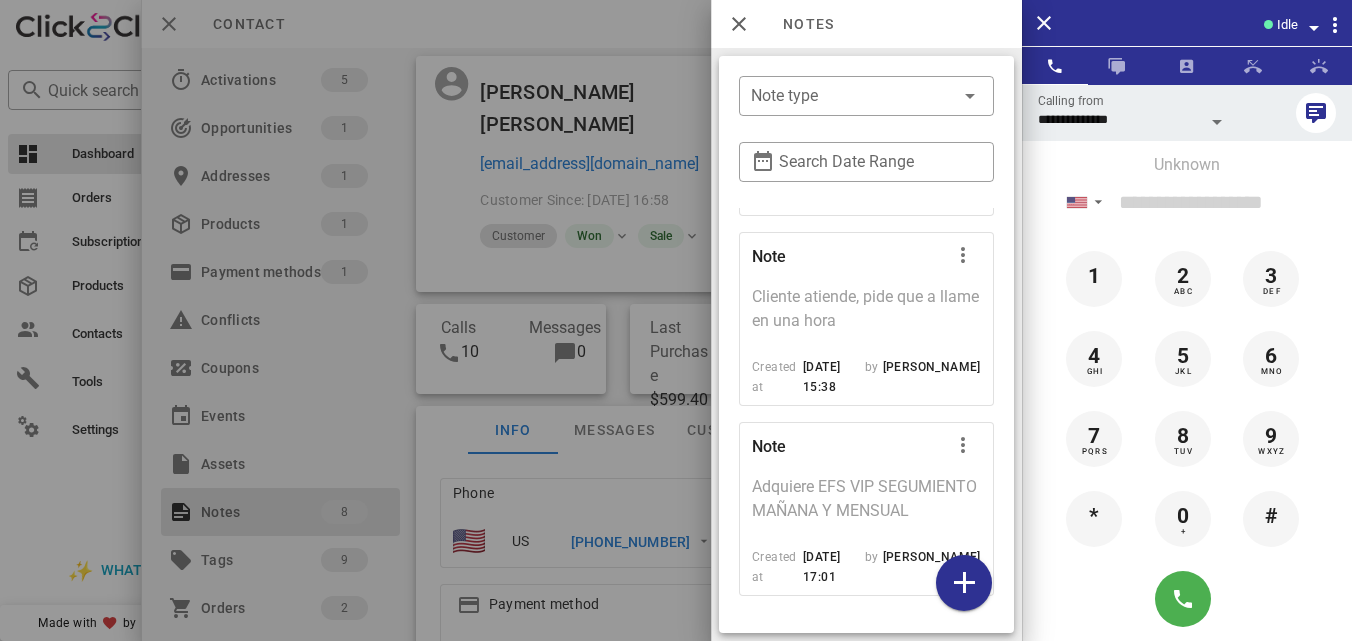 click at bounding box center (676, 320) 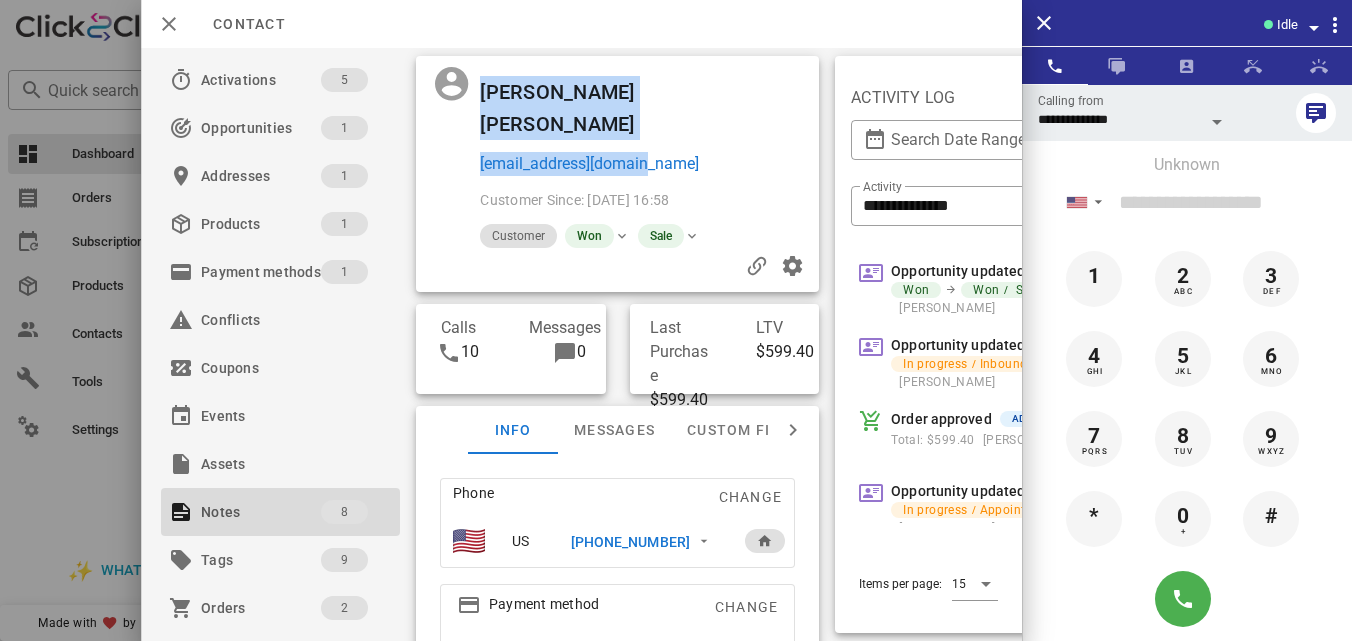 drag, startPoint x: 692, startPoint y: 159, endPoint x: 477, endPoint y: 160, distance: 215.00232 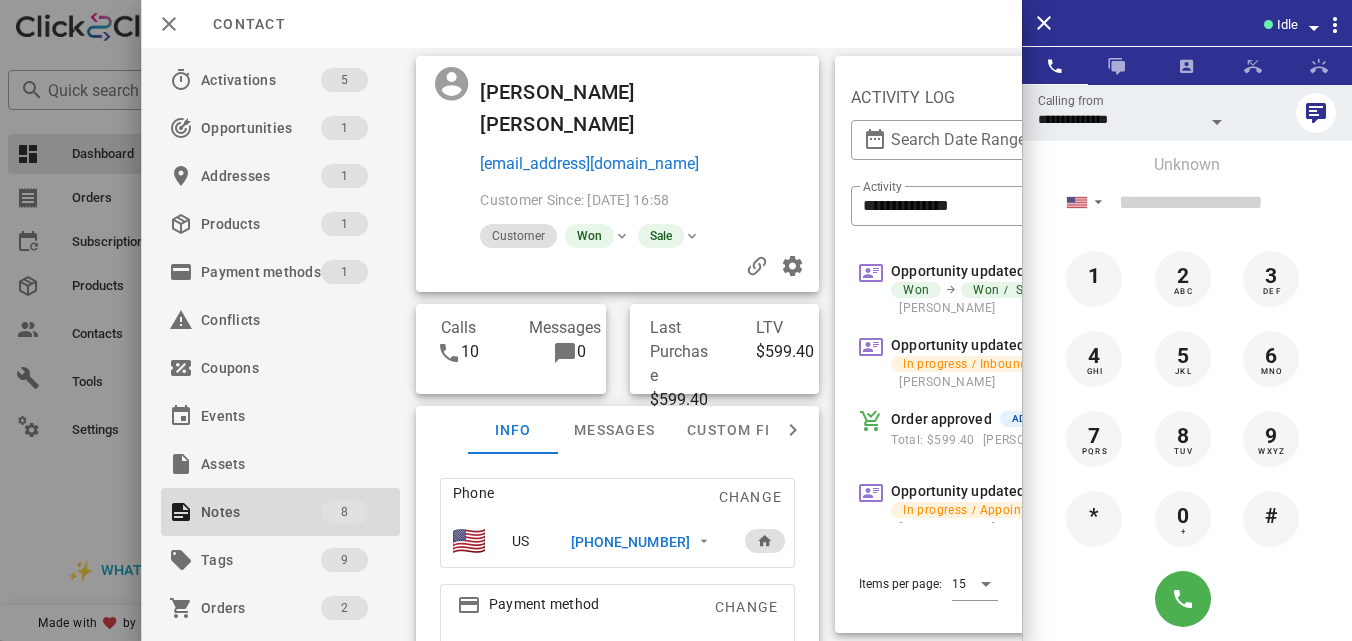 click at bounding box center (446, 126) 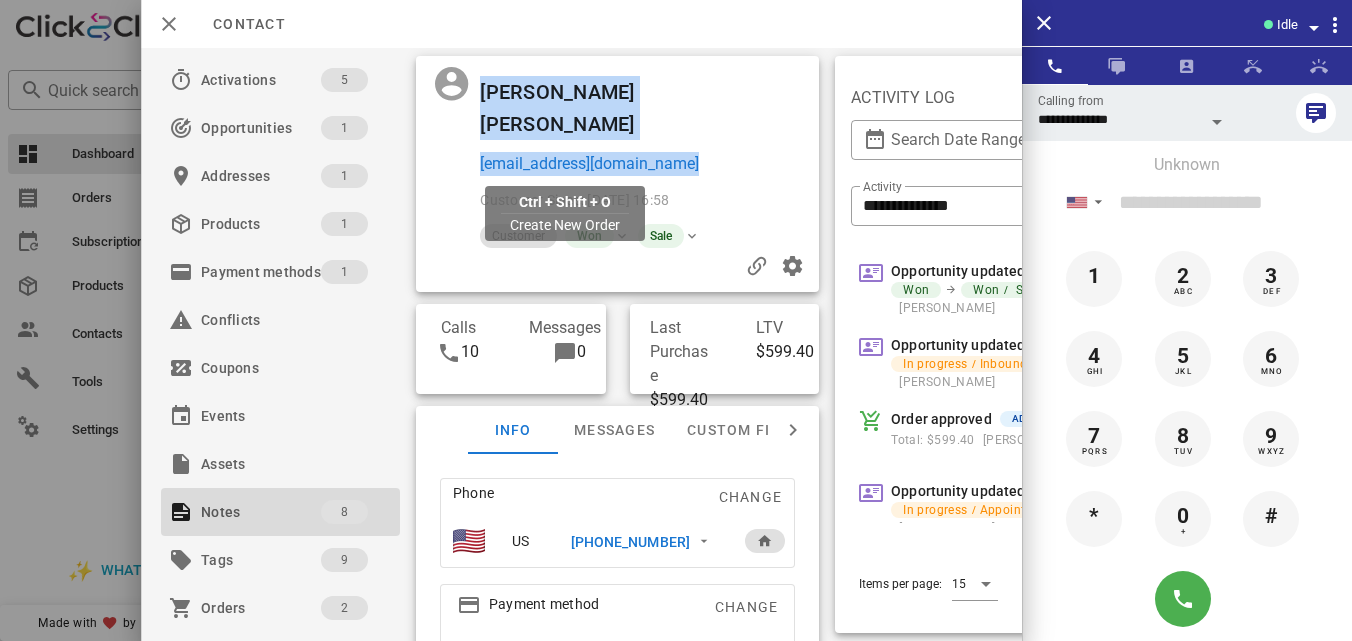 drag, startPoint x: 477, startPoint y: 161, endPoint x: 699, endPoint y: 162, distance: 222.00226 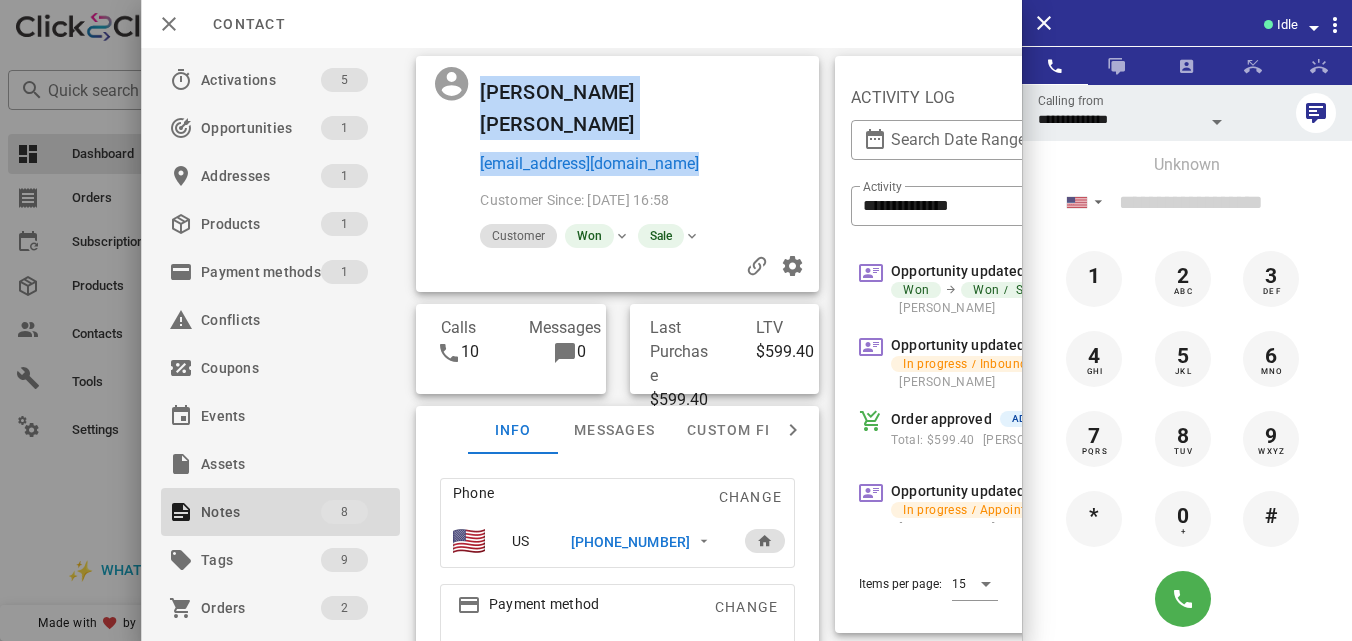 click on "[EMAIL_ADDRESS][DOMAIN_NAME]" at bounding box center (646, 164) 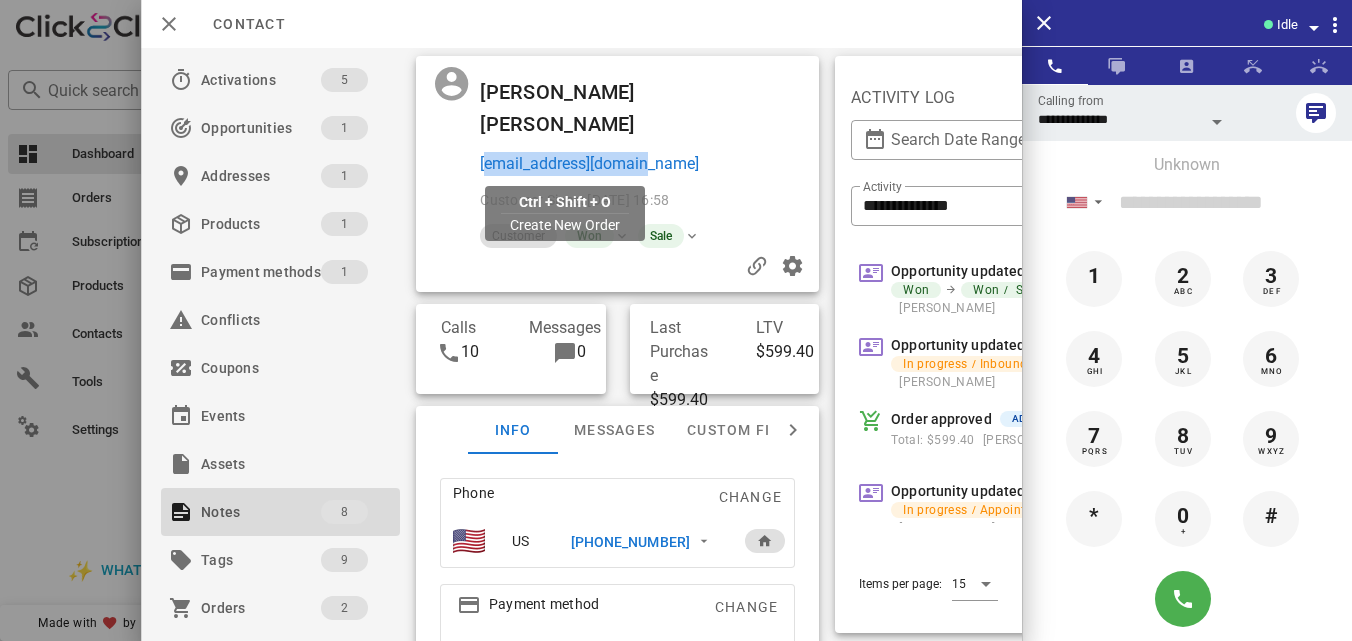 drag, startPoint x: 657, startPoint y: 162, endPoint x: 479, endPoint y: 171, distance: 178.22739 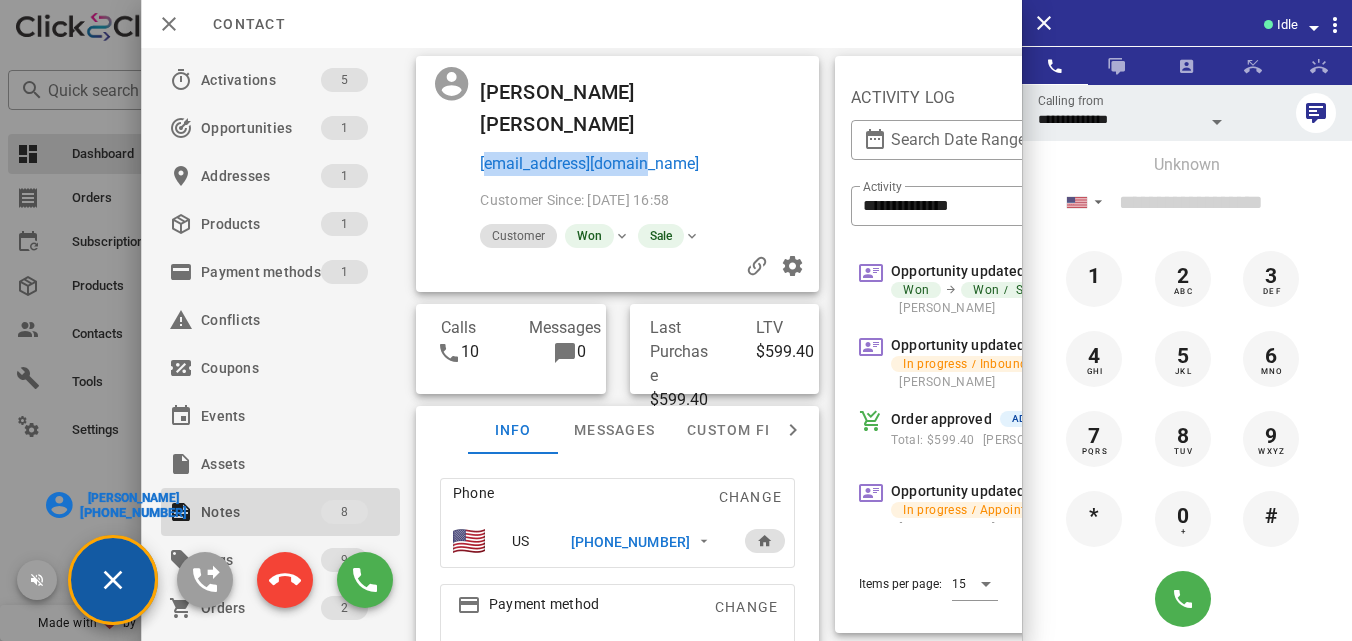 click on "[PHONE_NUMBER]" at bounding box center [133, 512] 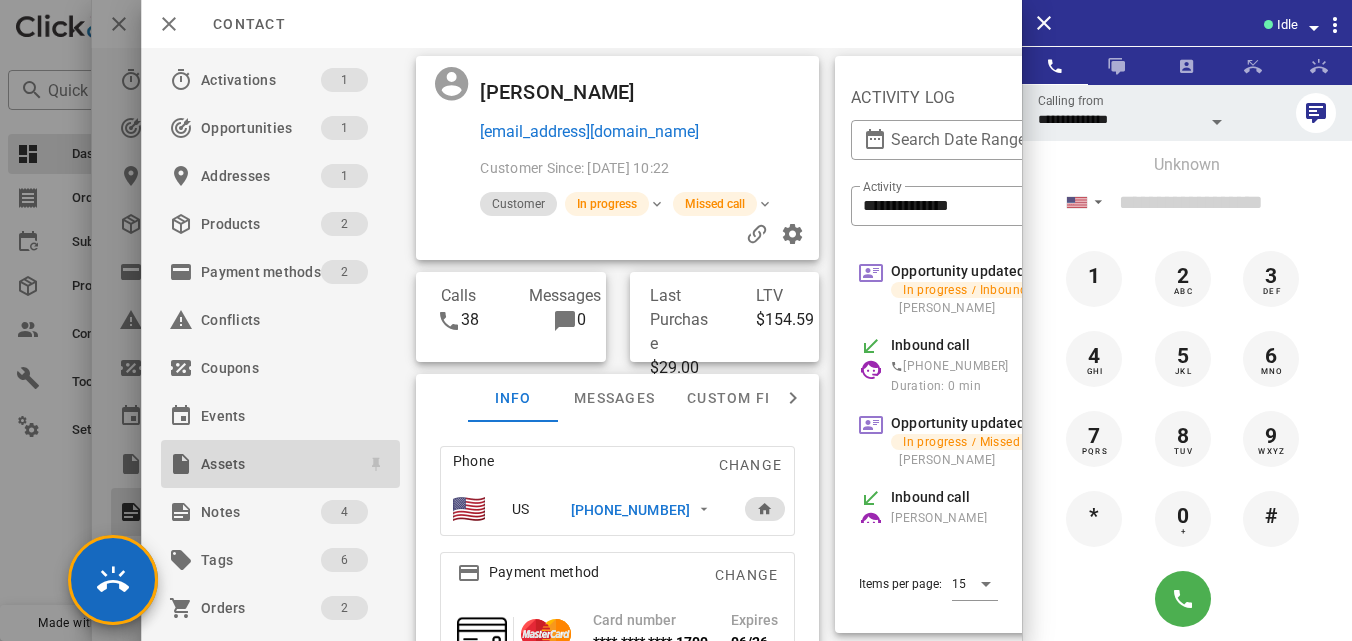 click on "Assets" at bounding box center (276, 464) 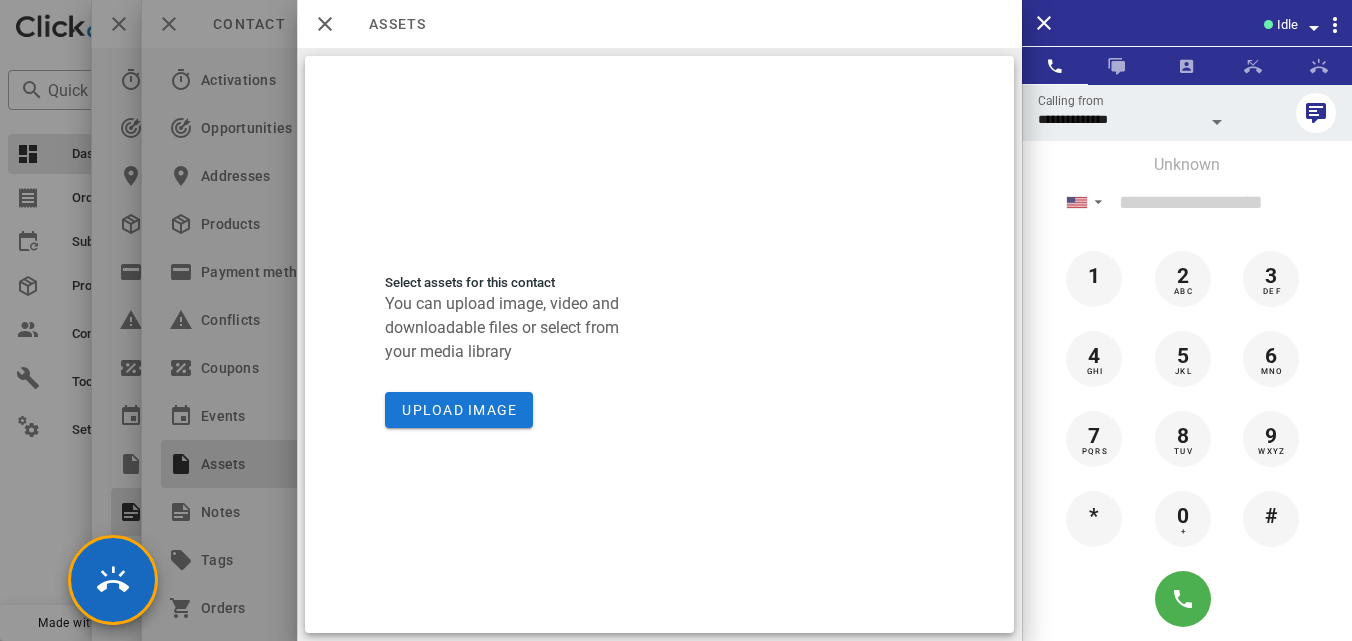 click at bounding box center (676, 320) 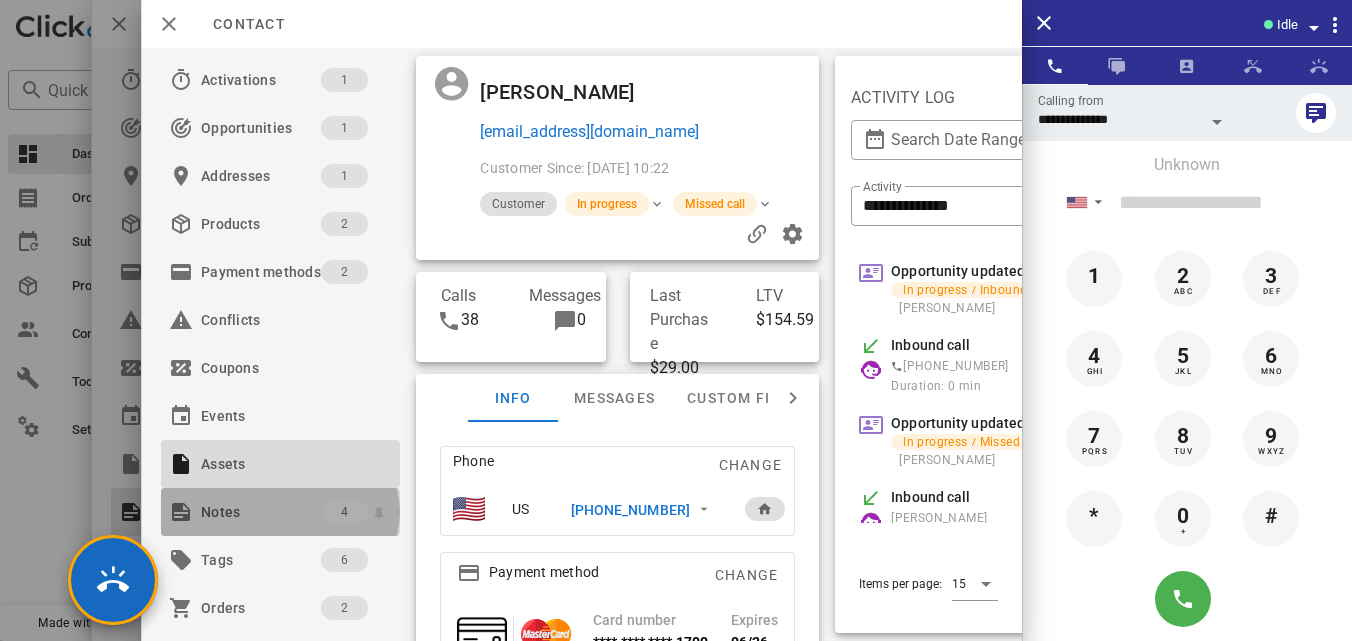click on "Notes" at bounding box center (261, 512) 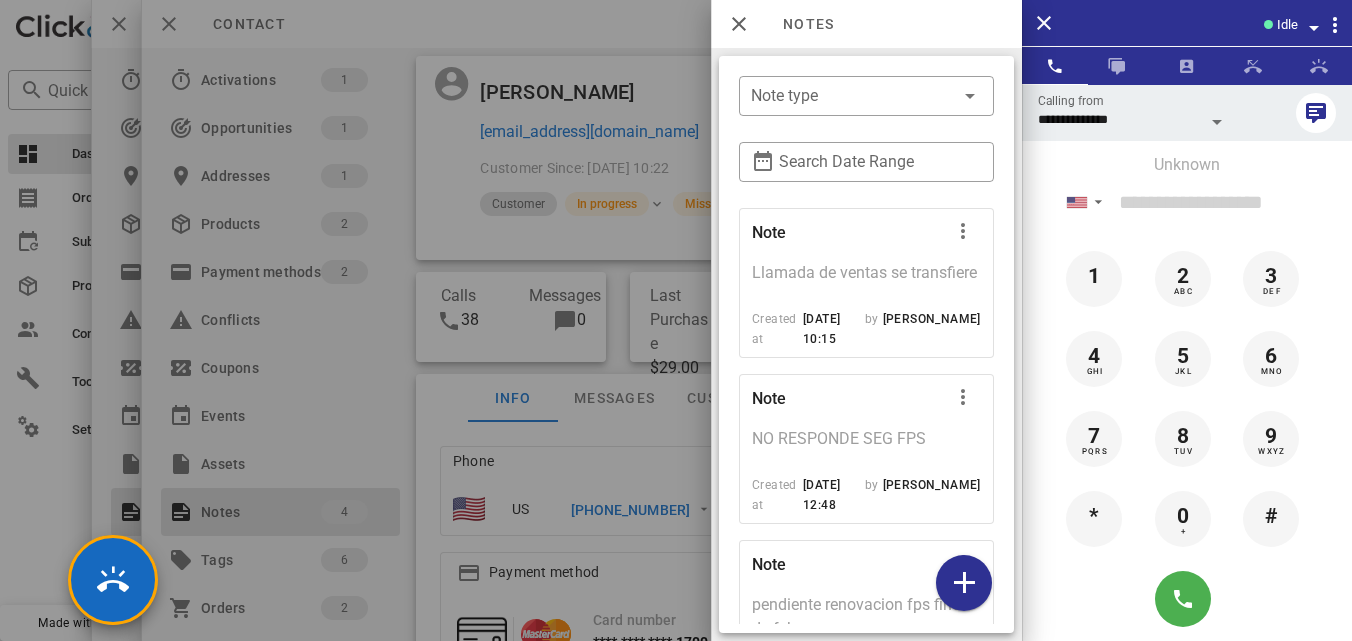 scroll, scrollTop: 332, scrollLeft: 0, axis: vertical 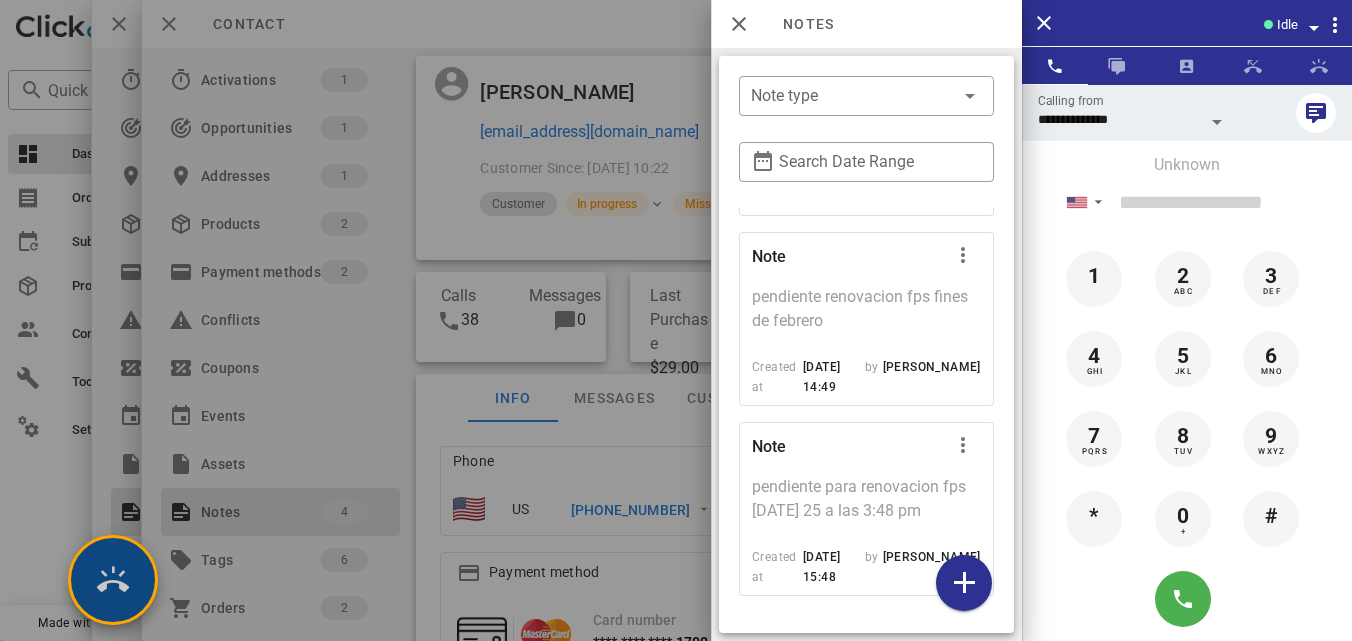 click at bounding box center [113, 580] 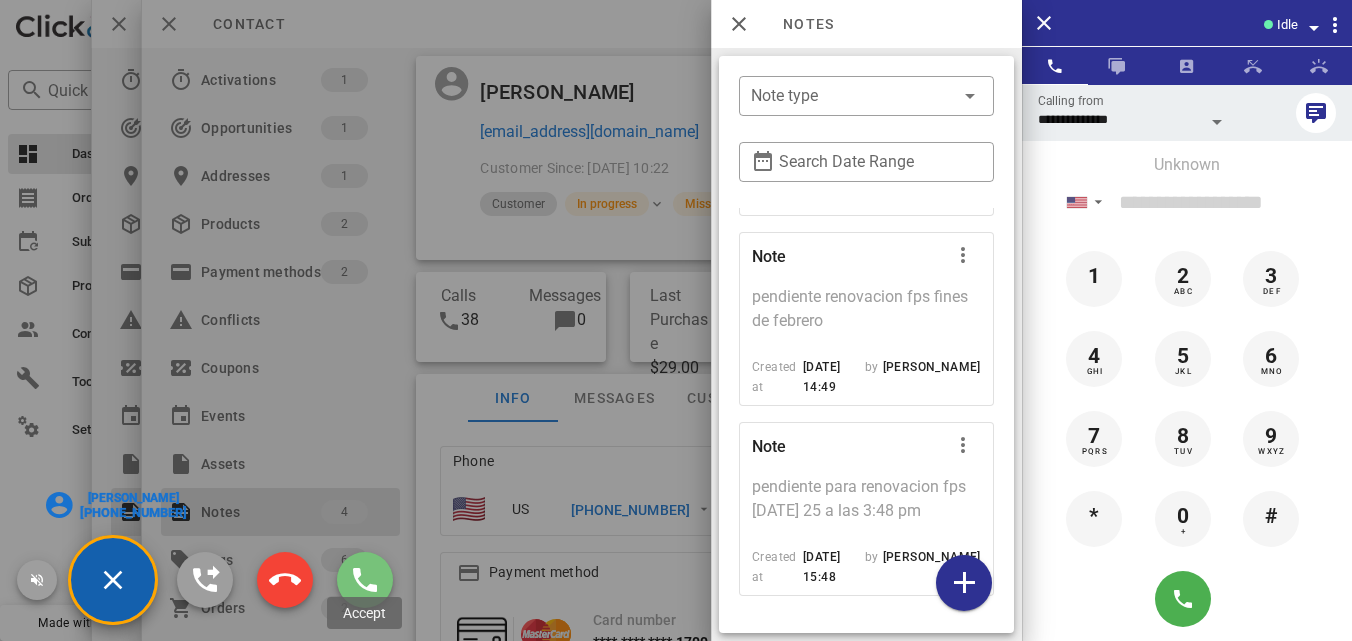 click at bounding box center [365, 580] 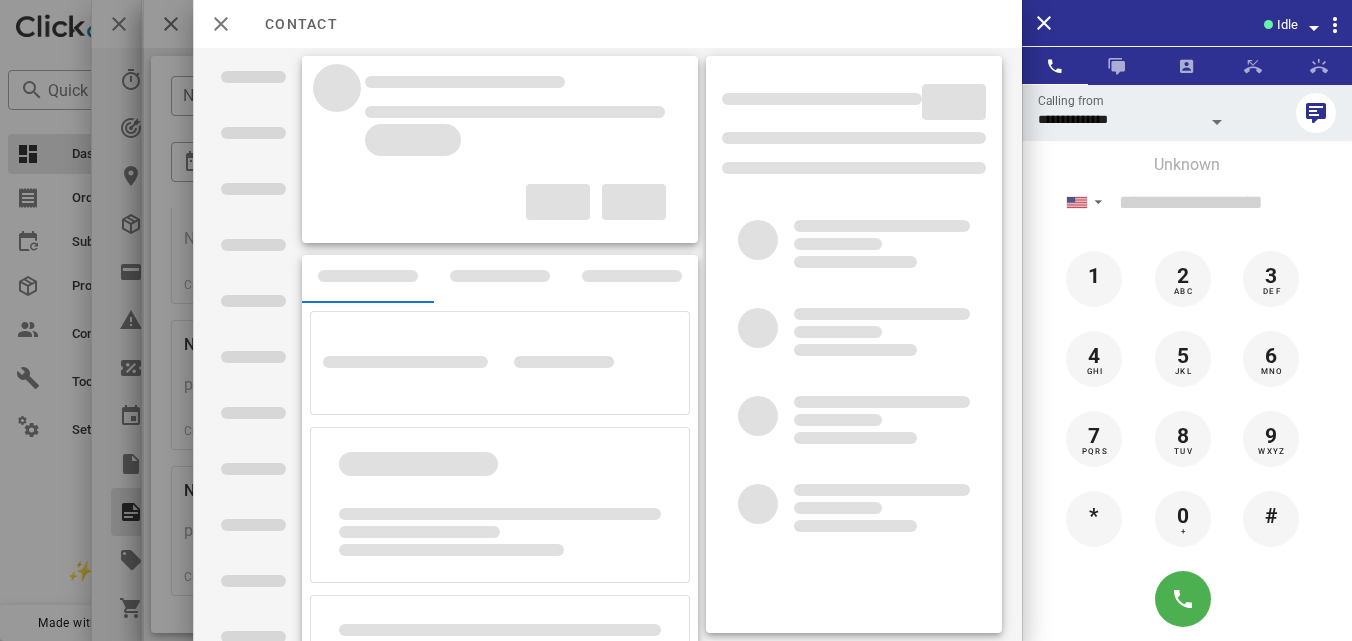 scroll, scrollTop: 180, scrollLeft: 0, axis: vertical 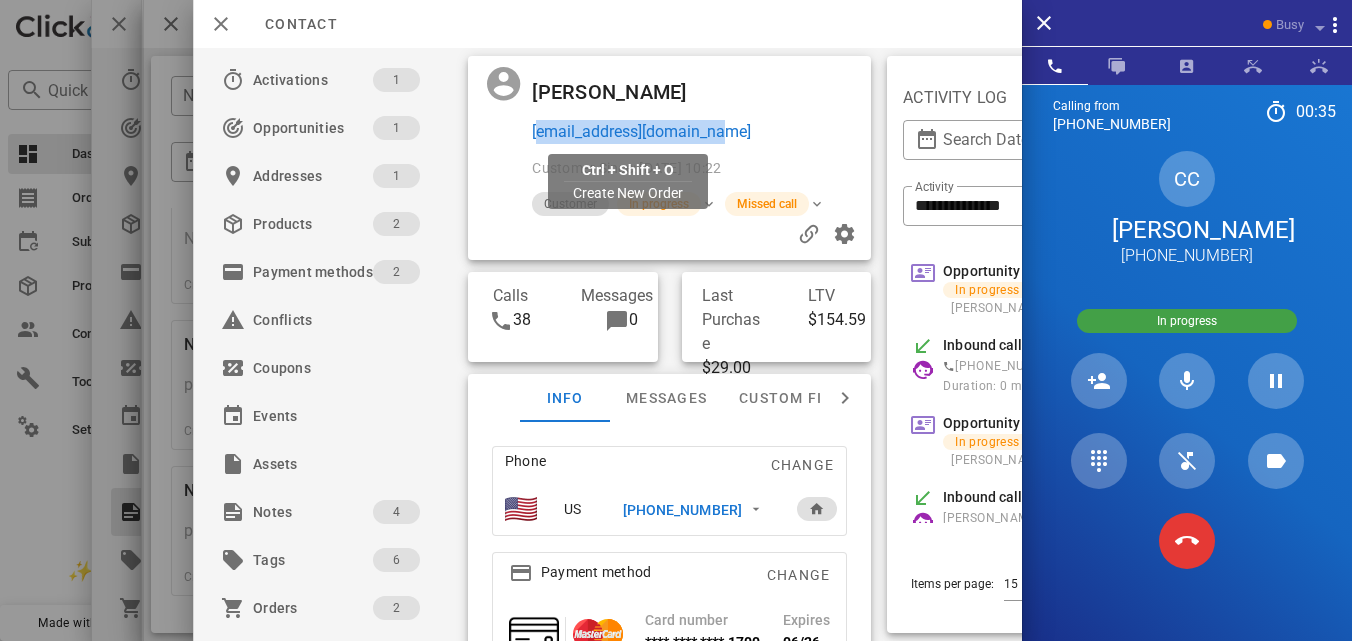 drag, startPoint x: 746, startPoint y: 128, endPoint x: 531, endPoint y: 135, distance: 215.11392 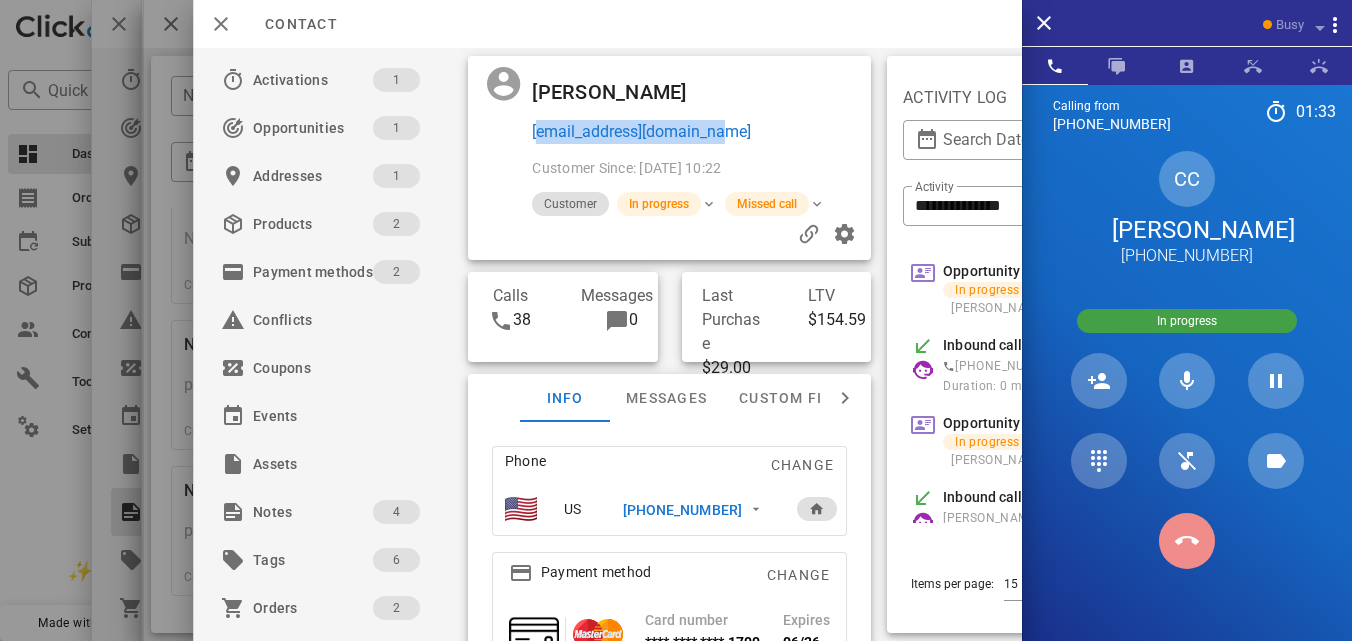 click at bounding box center (1187, 541) 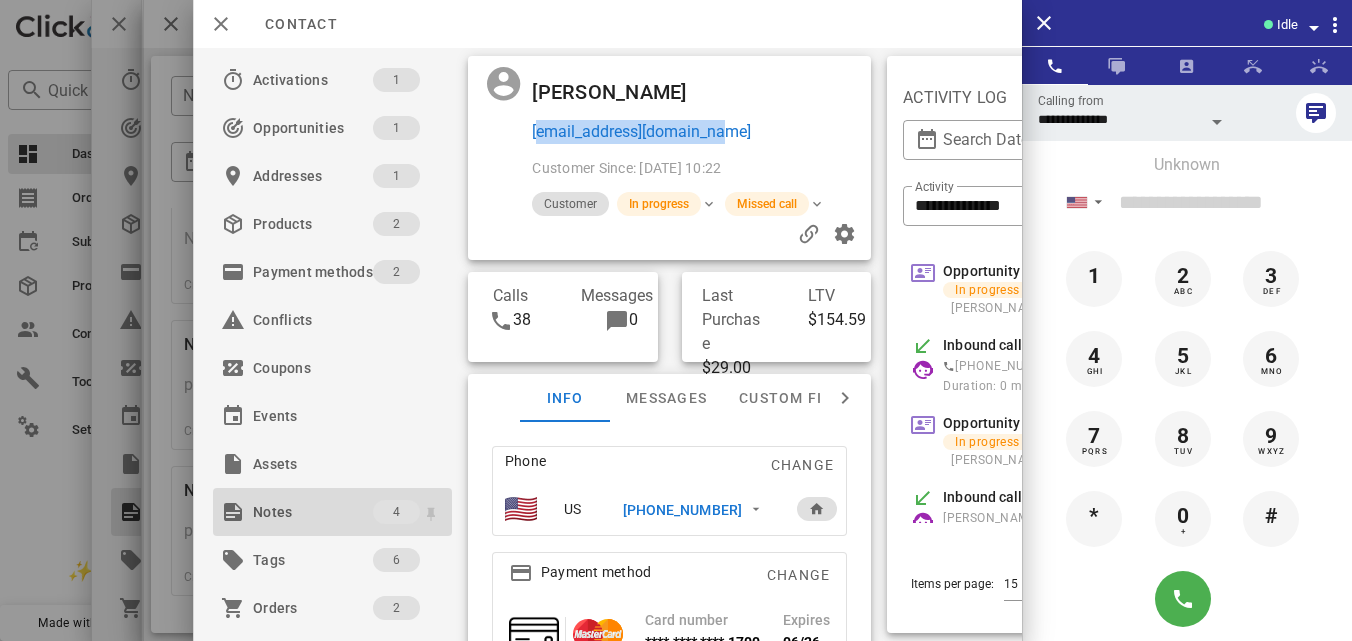click on "Notes" at bounding box center [313, 512] 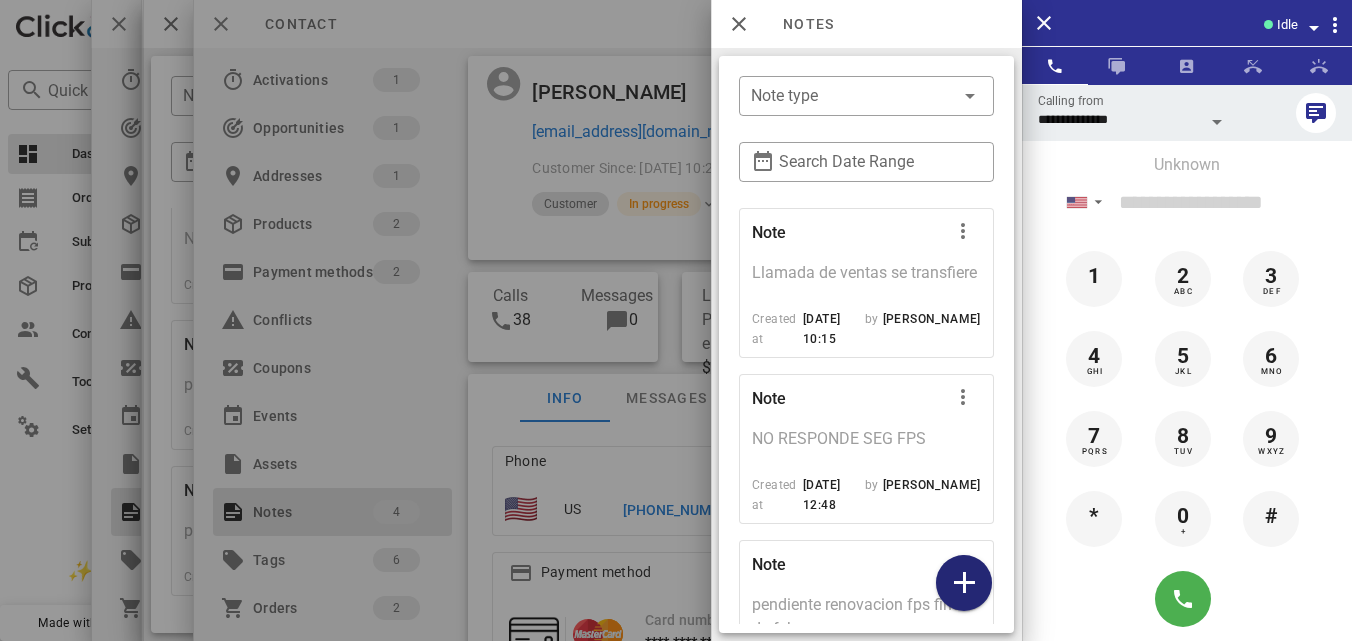 click at bounding box center [964, 583] 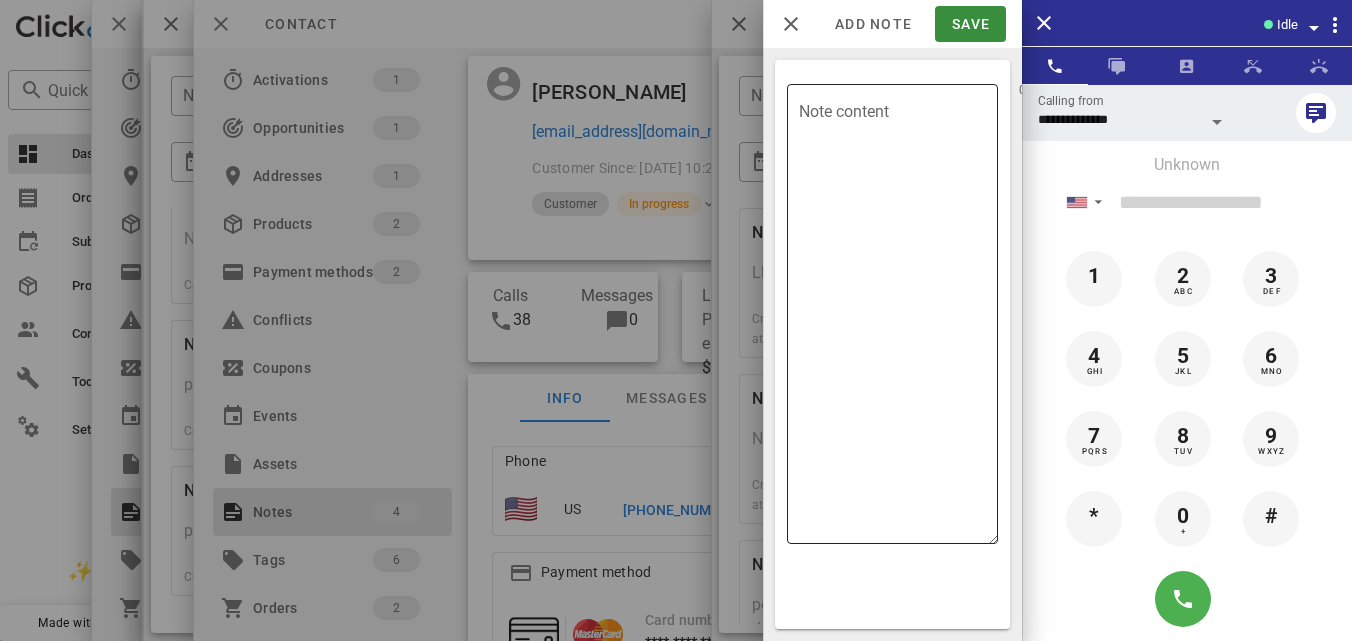 click on "Note content" at bounding box center (898, 319) 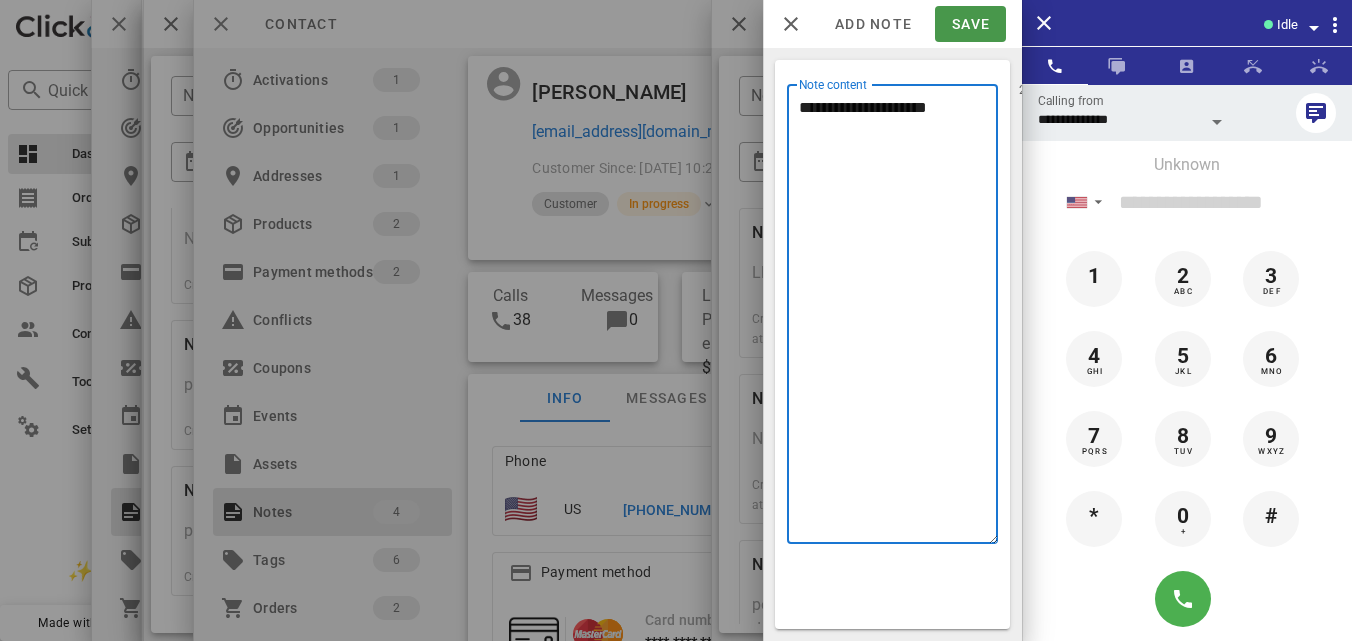 type on "**********" 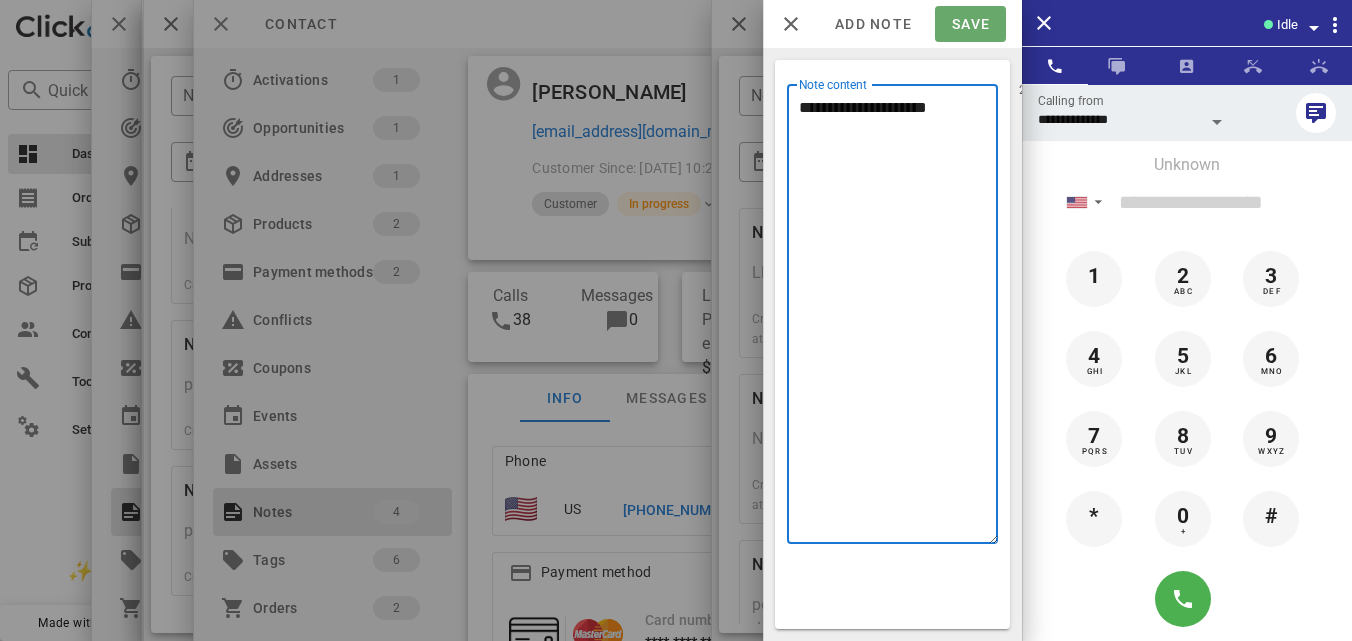 click on "Save" at bounding box center (970, 24) 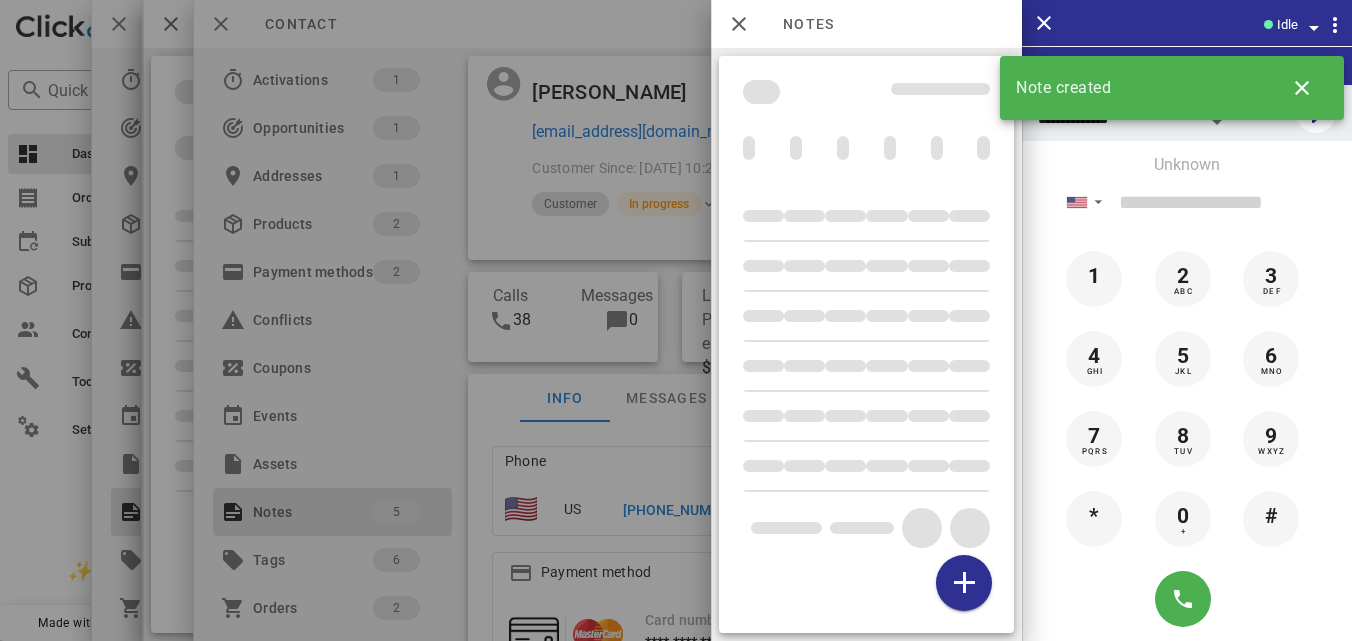 click at bounding box center (676, 320) 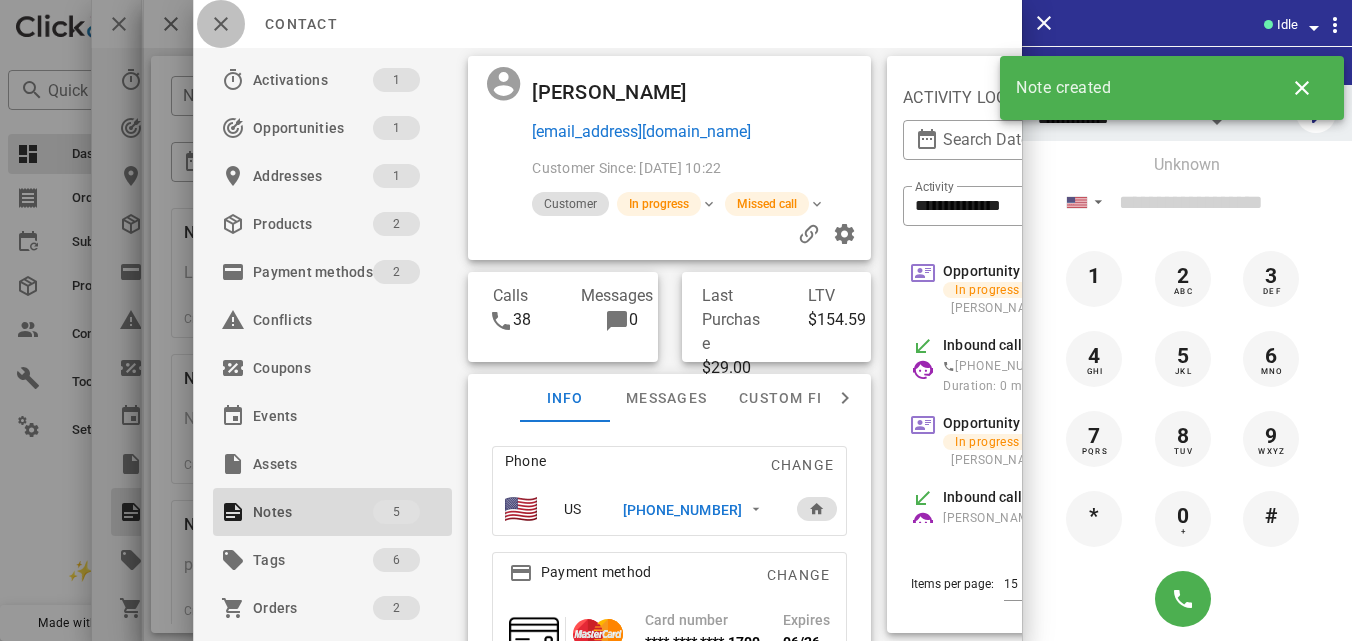 click at bounding box center [221, 24] 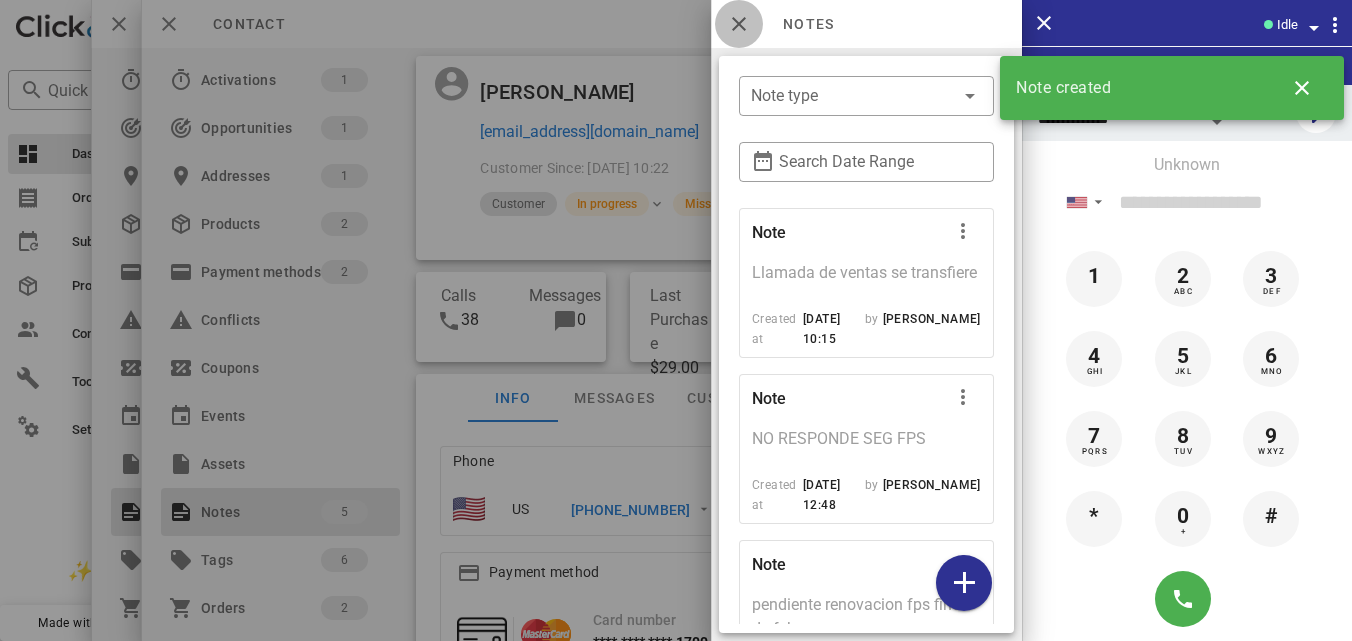 click at bounding box center [739, 24] 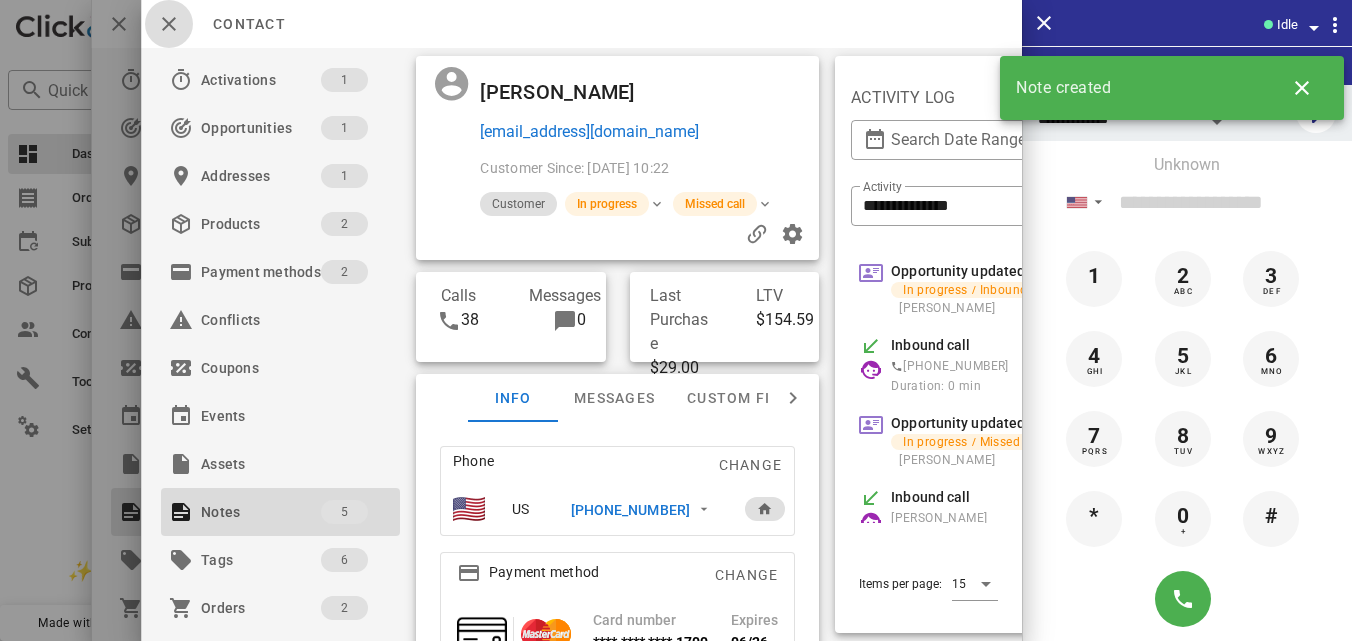 click at bounding box center [169, 24] 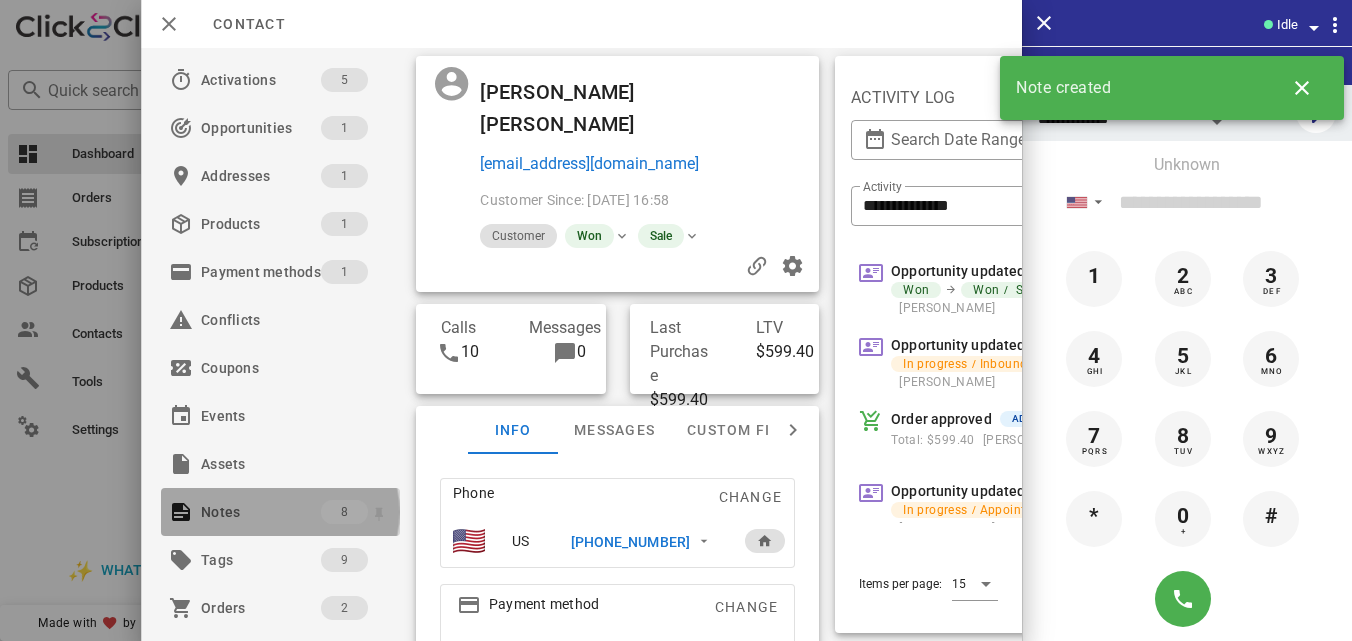 click on "8" at bounding box center [344, 512] 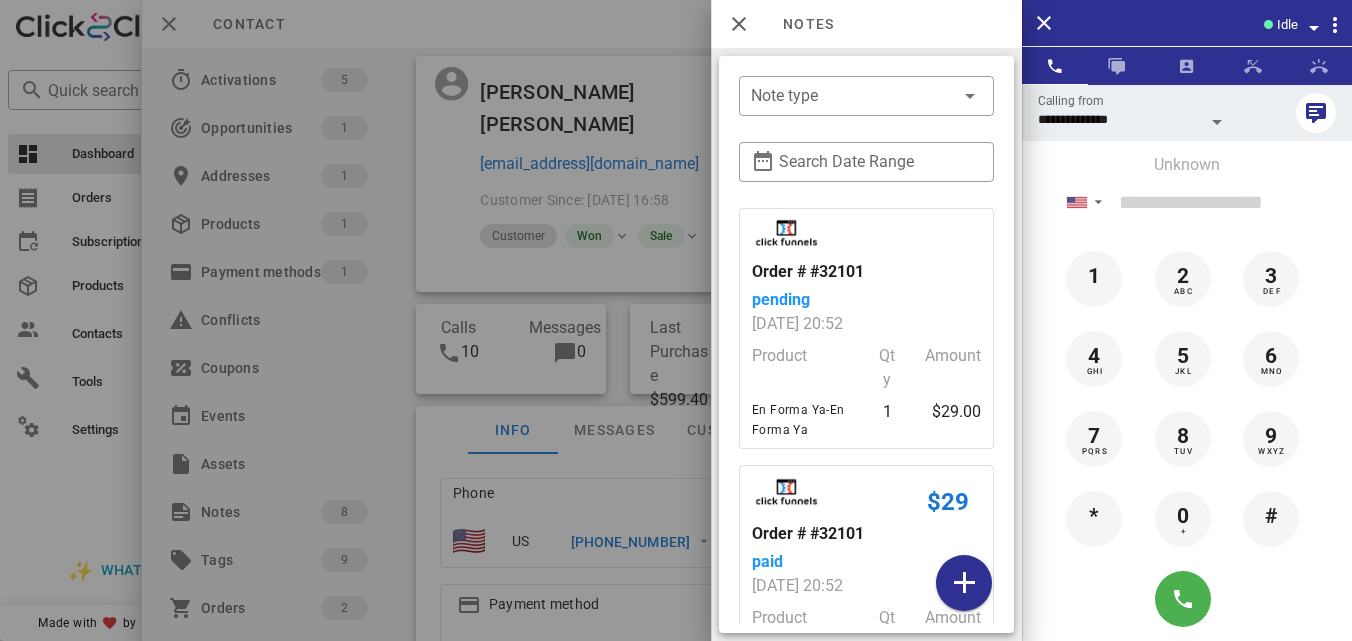 click at bounding box center [676, 320] 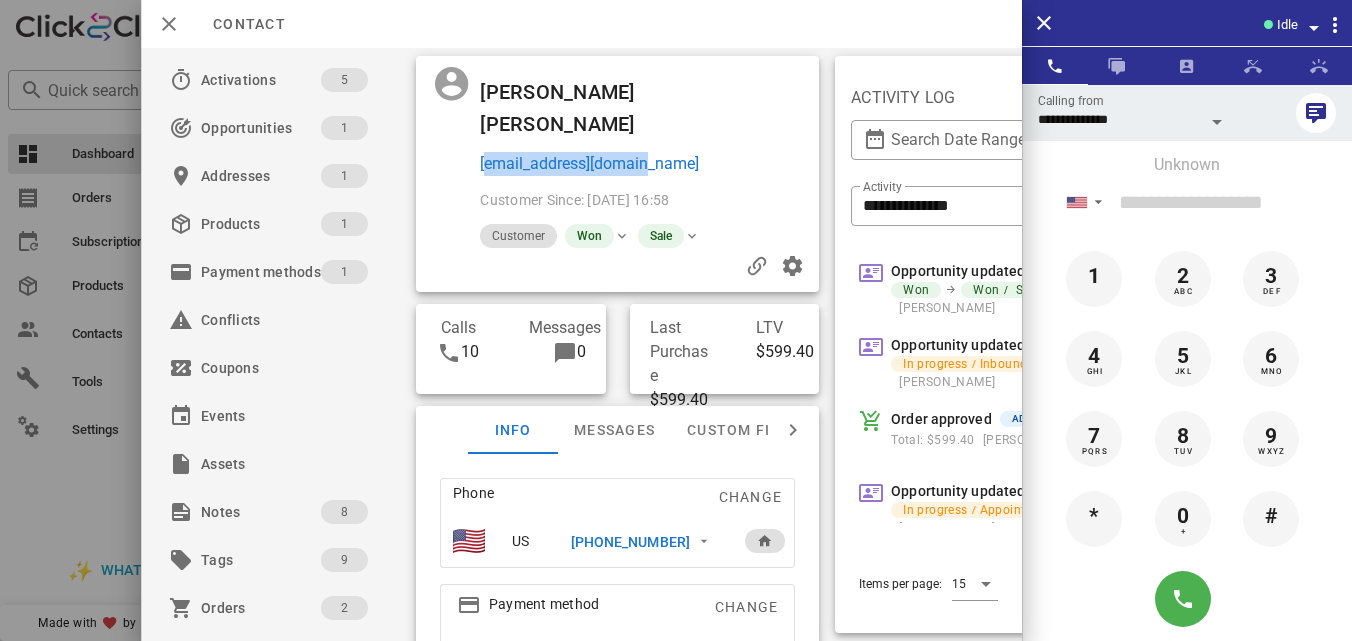 drag, startPoint x: 664, startPoint y: 165, endPoint x: 482, endPoint y: 158, distance: 182.13457 